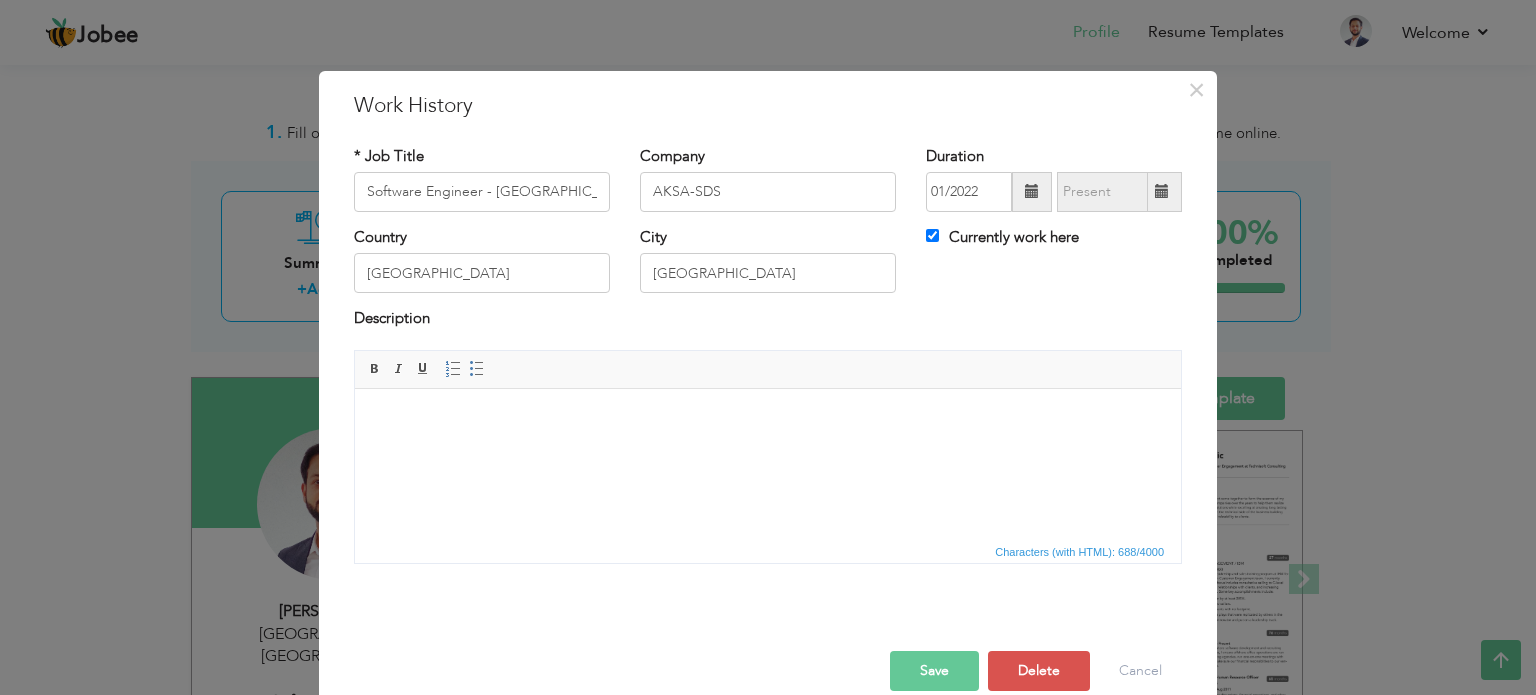 scroll, scrollTop: 500, scrollLeft: 0, axis: vertical 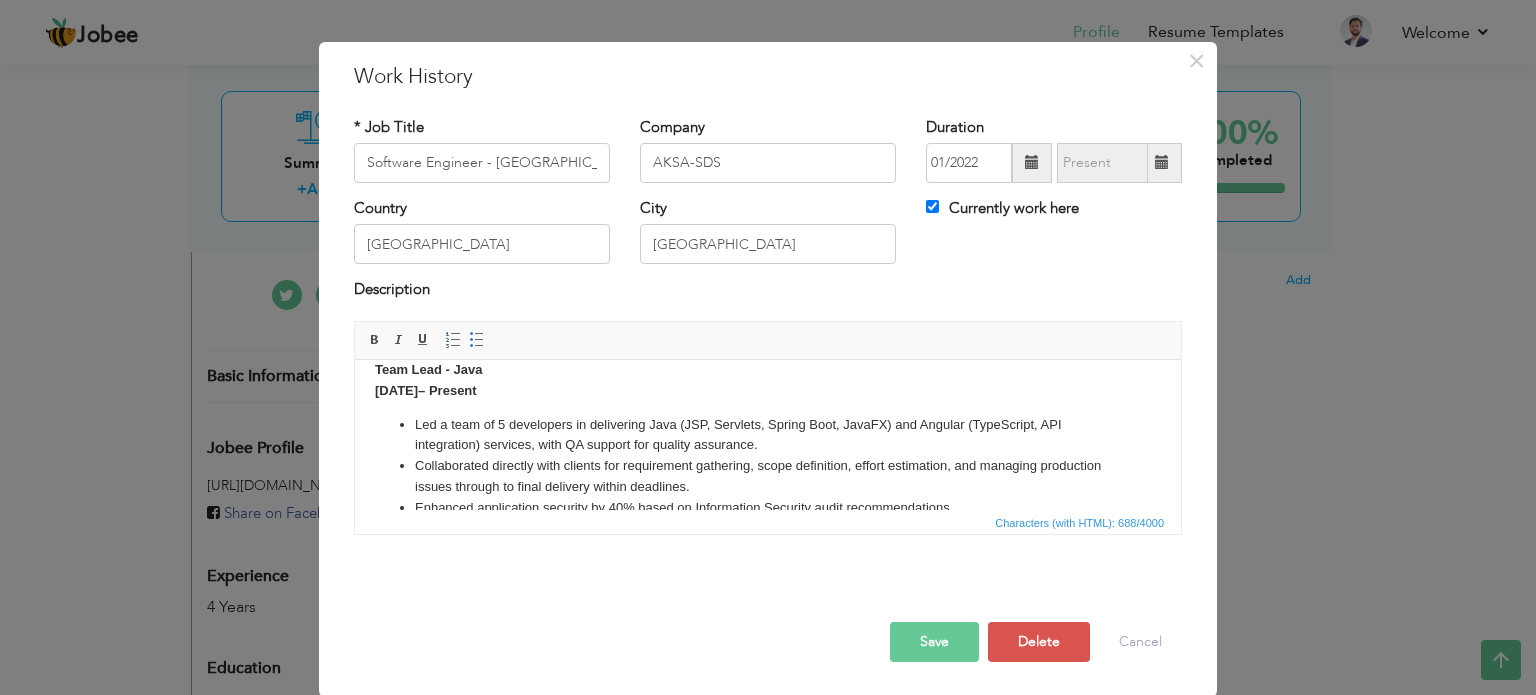 click on "Led a team of 5 developers in delivering Java (JSP, Servlets, Spring Boot, JavaFX) and Angular (TypeScript, API integration) services, with QA support for quality assurance." at bounding box center [768, 435] 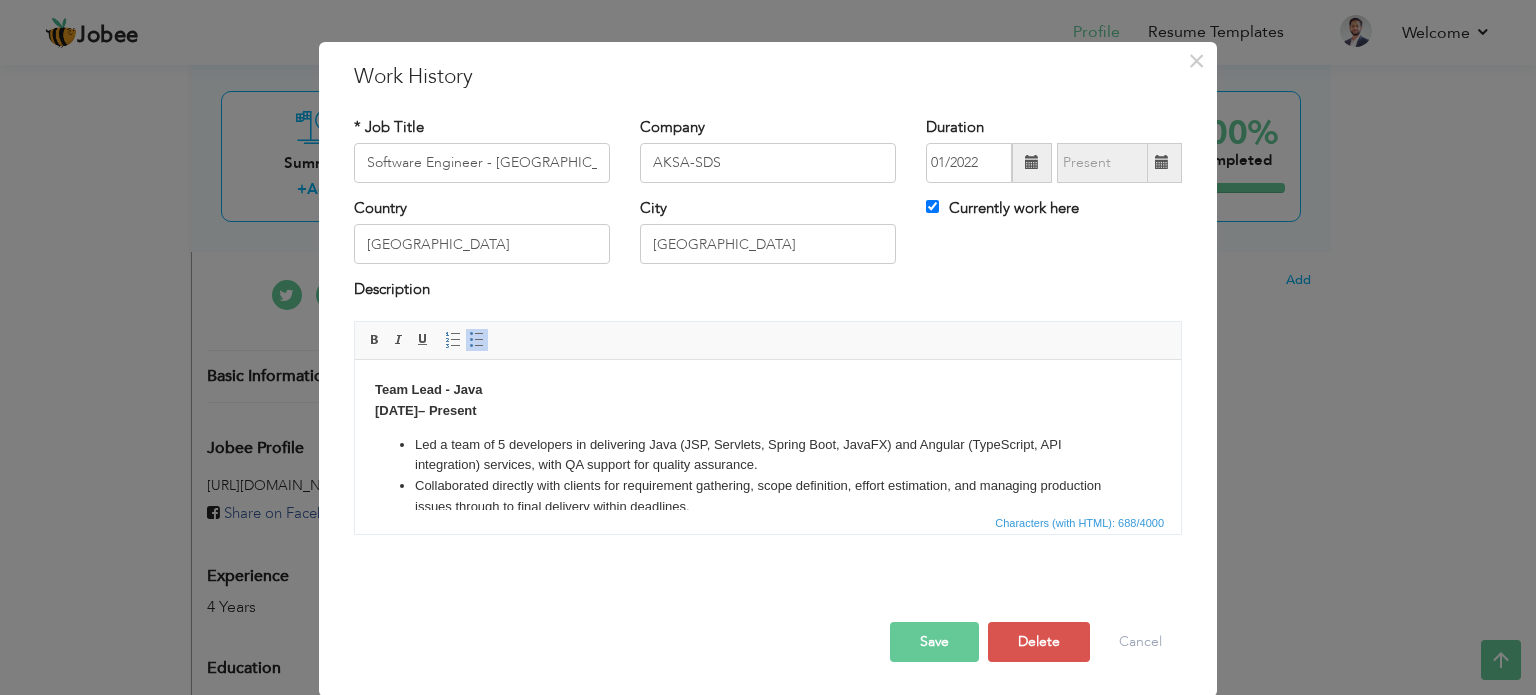scroll, scrollTop: 157, scrollLeft: 0, axis: vertical 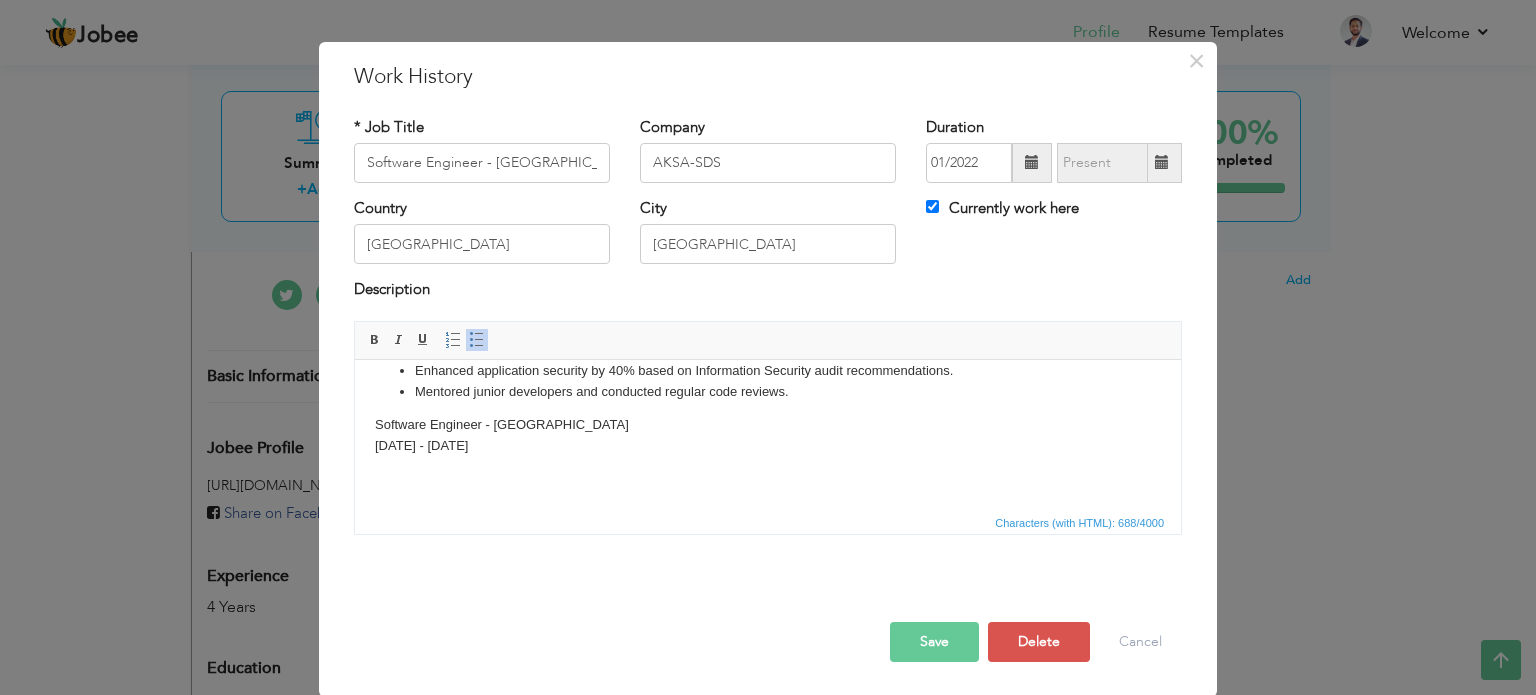 click on "Team Lead - Java May 2024  – Present Led a team of 5 developers in delivering Java (JSP, Servlets, Spring Boot, JavaFX) and Angular (TypeScript, API integration) services, with QA support for quality assurance. Collaborated directly with clients for requirement gathering, scope definition, effort estimation, and managing production issues through to final delivery within deadlines. Enhanced application security by 40% based on Information Security audit recommendations. Mentored junior developers and conducted regular code reviews. Software Engineer - Java Jan 2022 - April 2024" at bounding box center (768, 356) 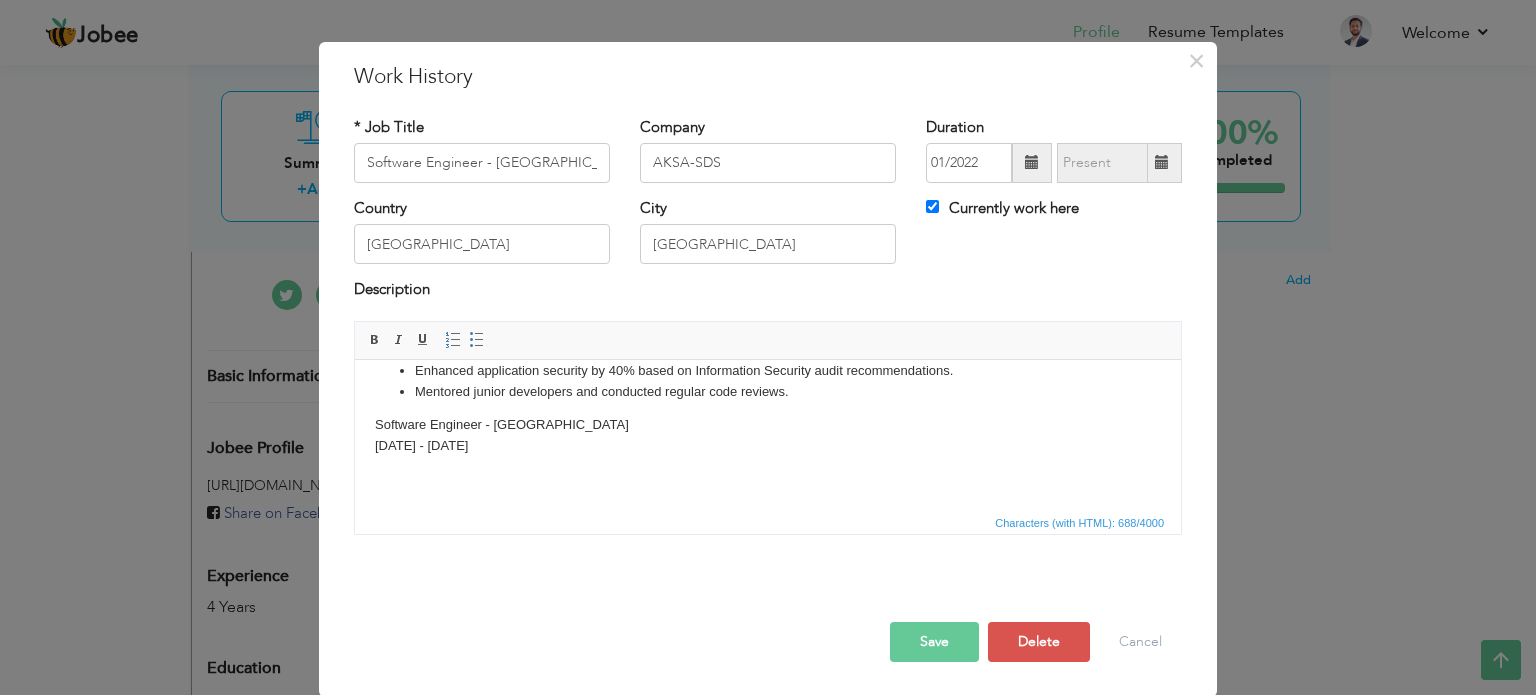 drag, startPoint x: 532, startPoint y: 447, endPoint x: 373, endPoint y: 427, distance: 160.25293 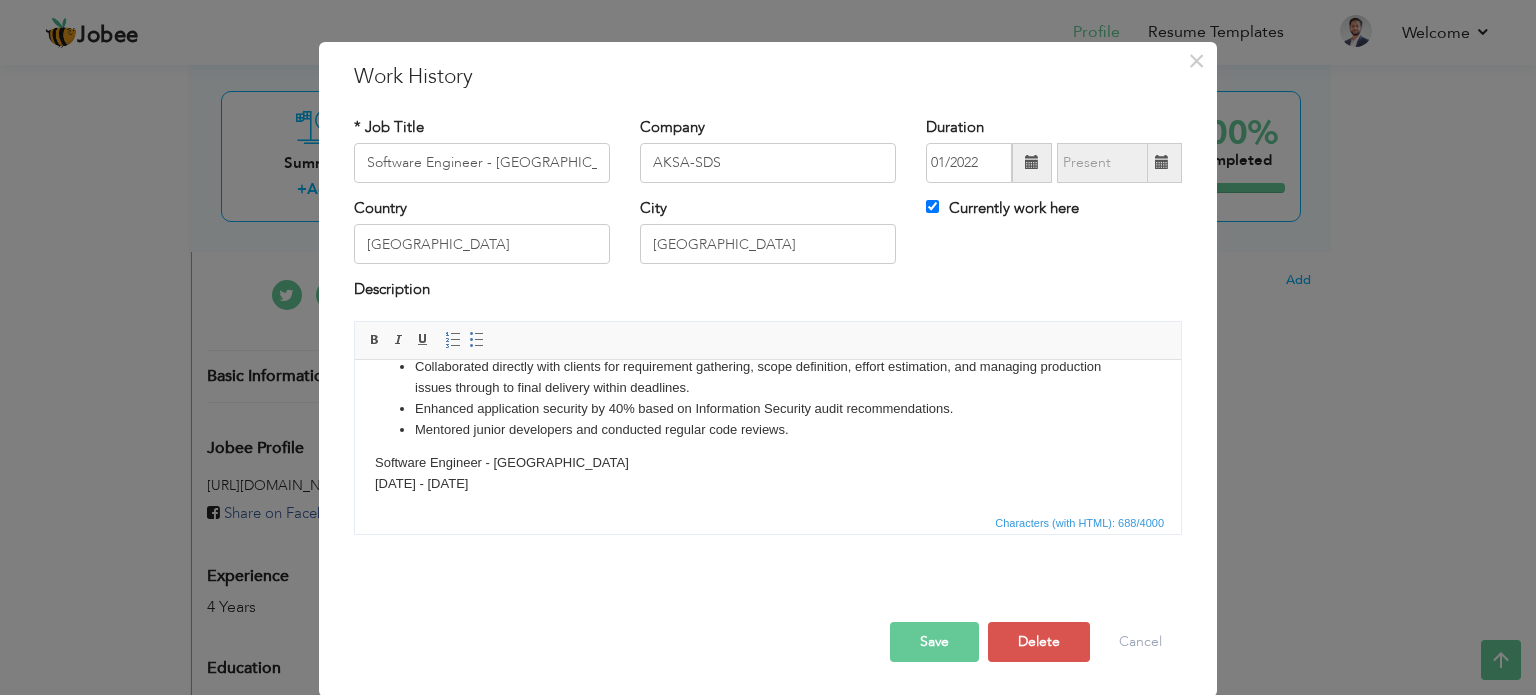 scroll, scrollTop: 157, scrollLeft: 0, axis: vertical 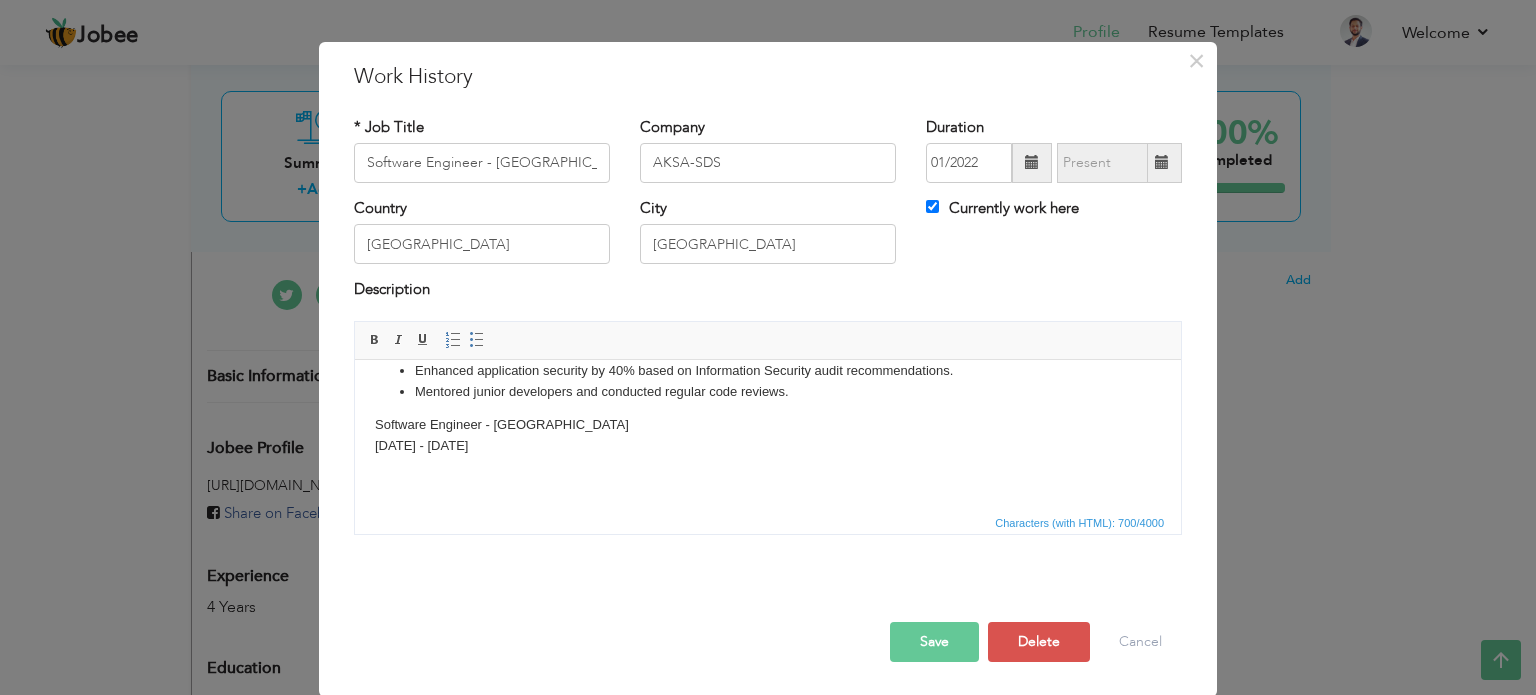 type 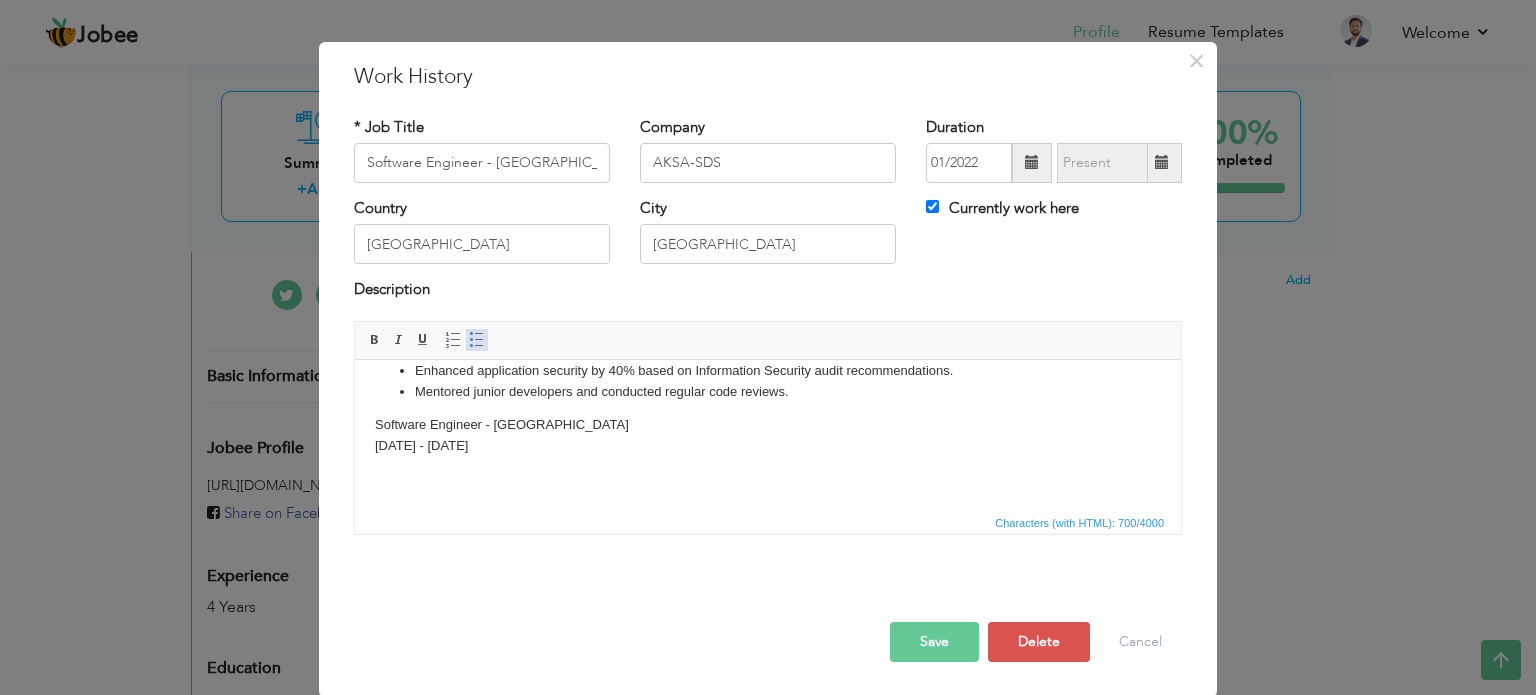 click at bounding box center [477, 340] 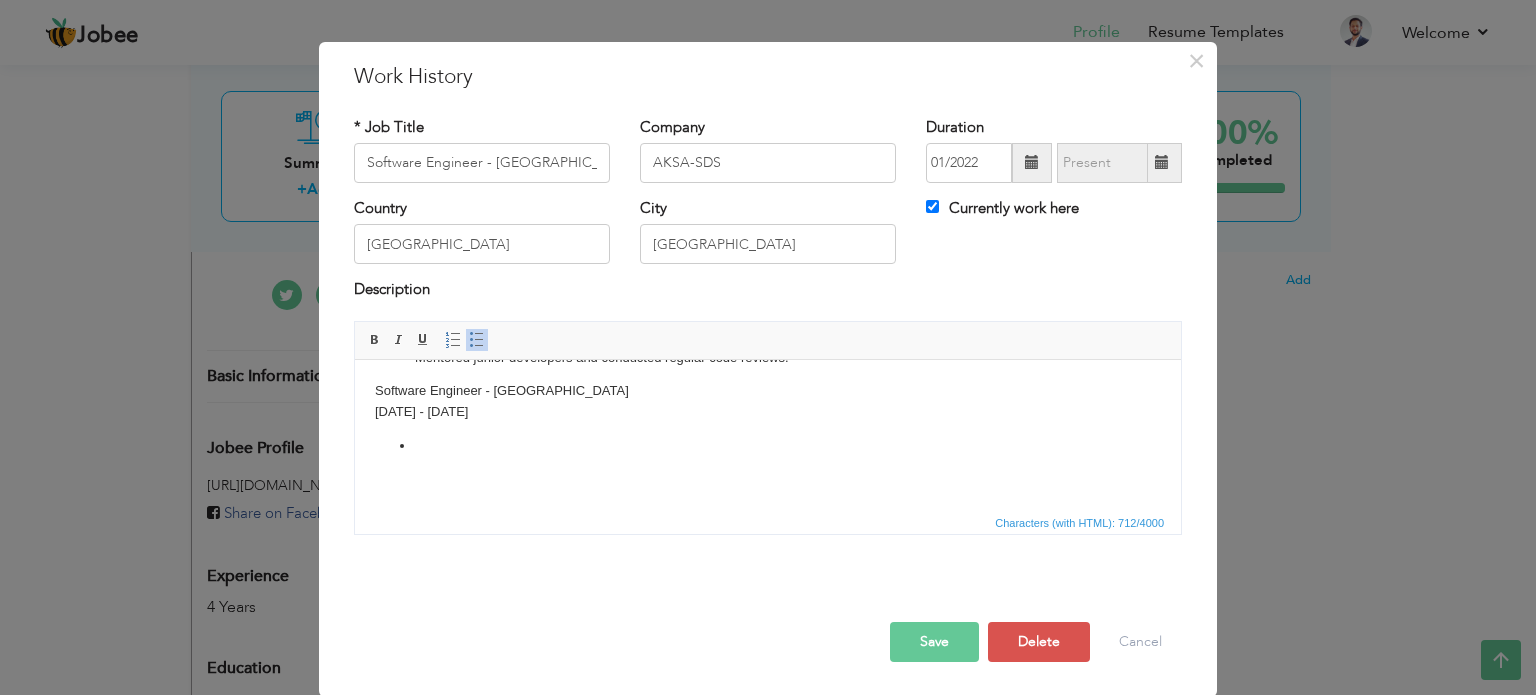 scroll, scrollTop: 24, scrollLeft: 0, axis: vertical 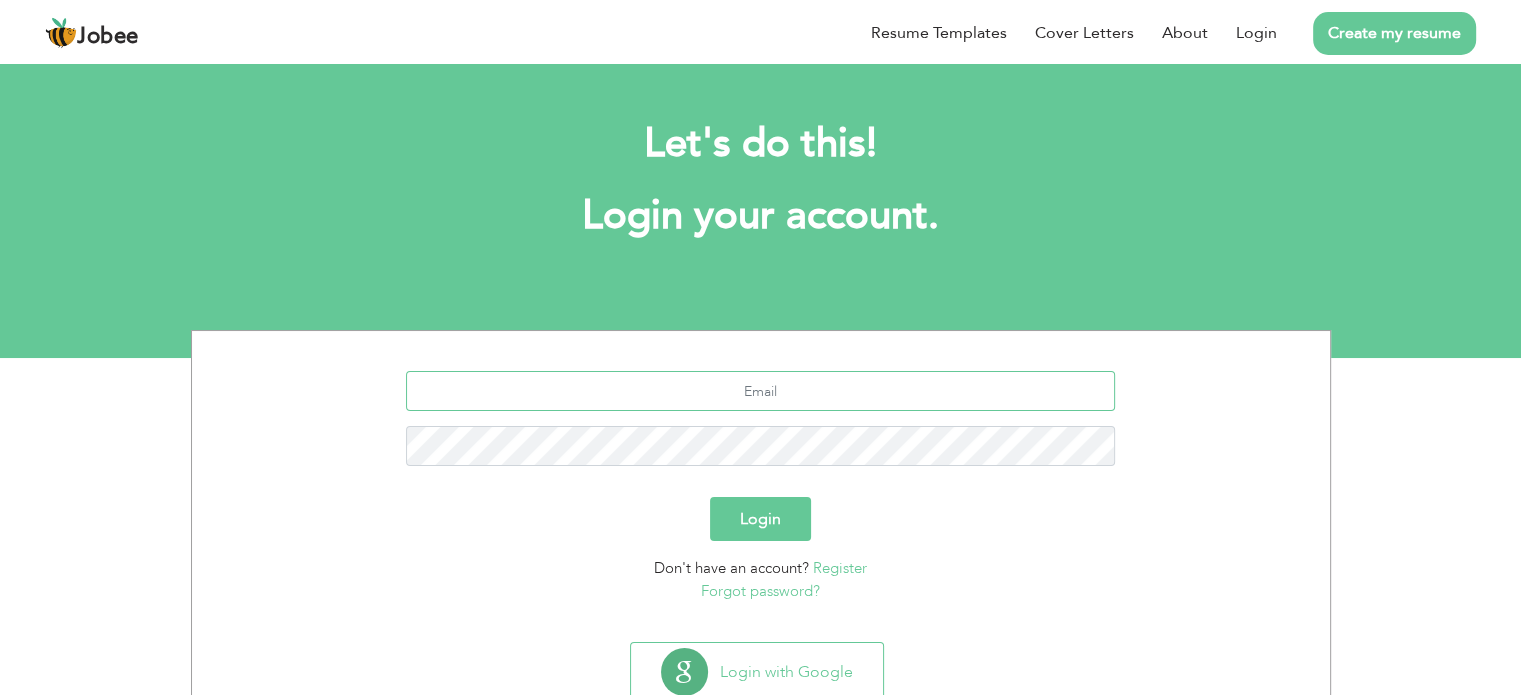 type on "[EMAIL_ADDRESS][DOMAIN_NAME]" 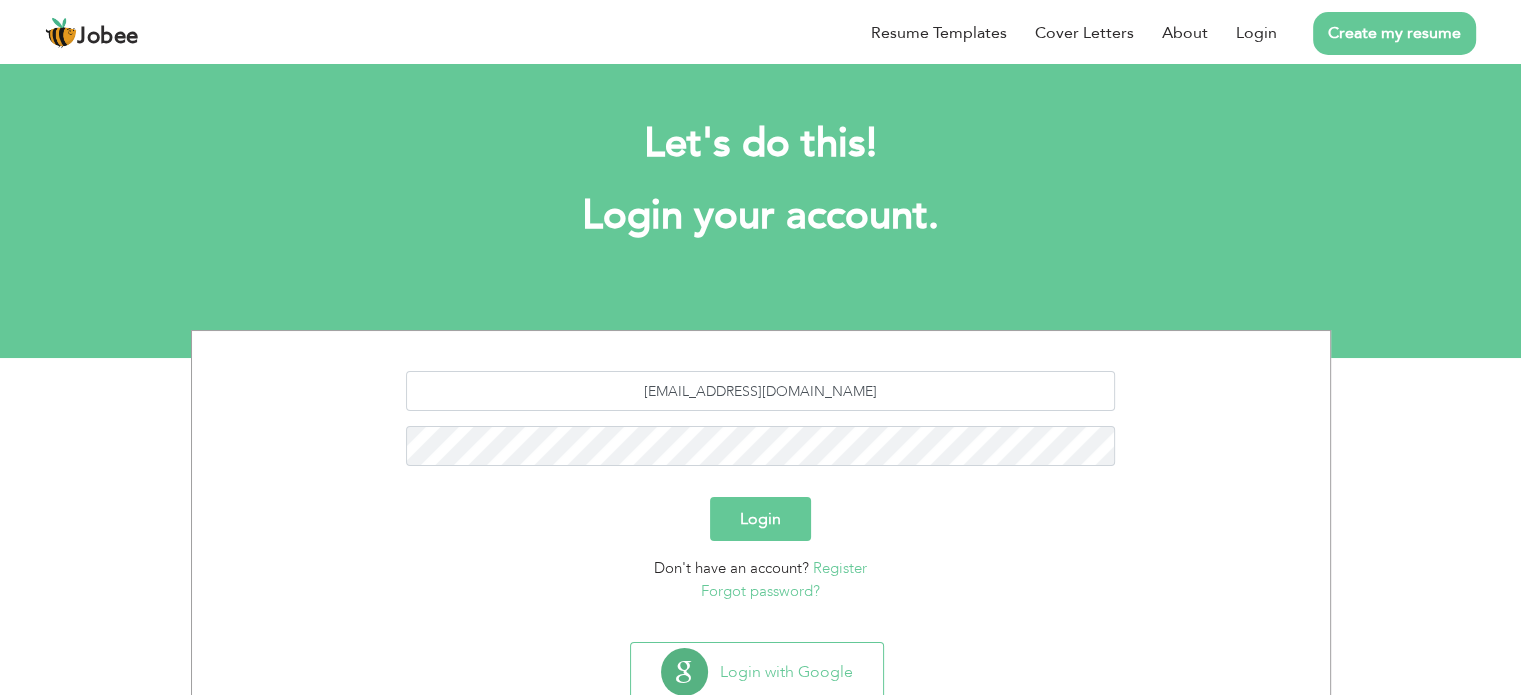 click on "Login" at bounding box center [760, 519] 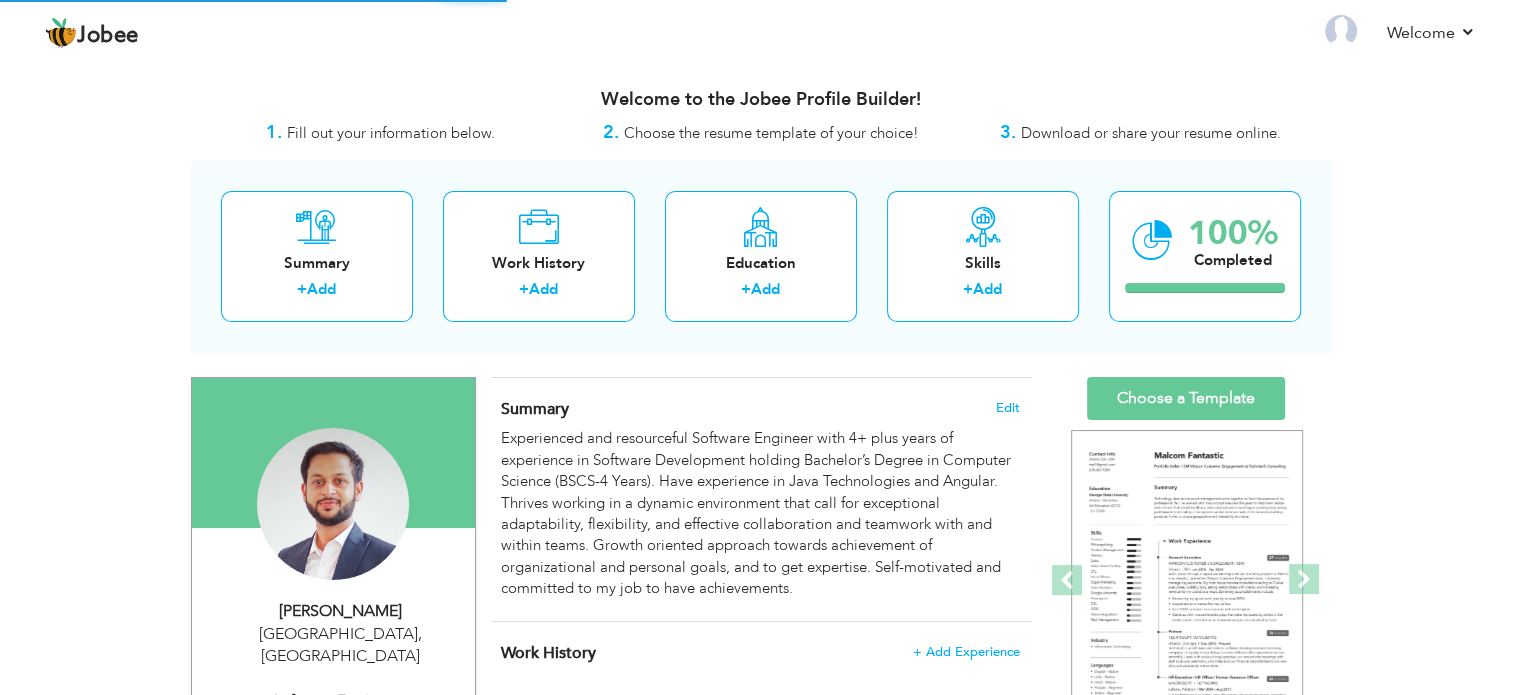 scroll, scrollTop: 0, scrollLeft: 0, axis: both 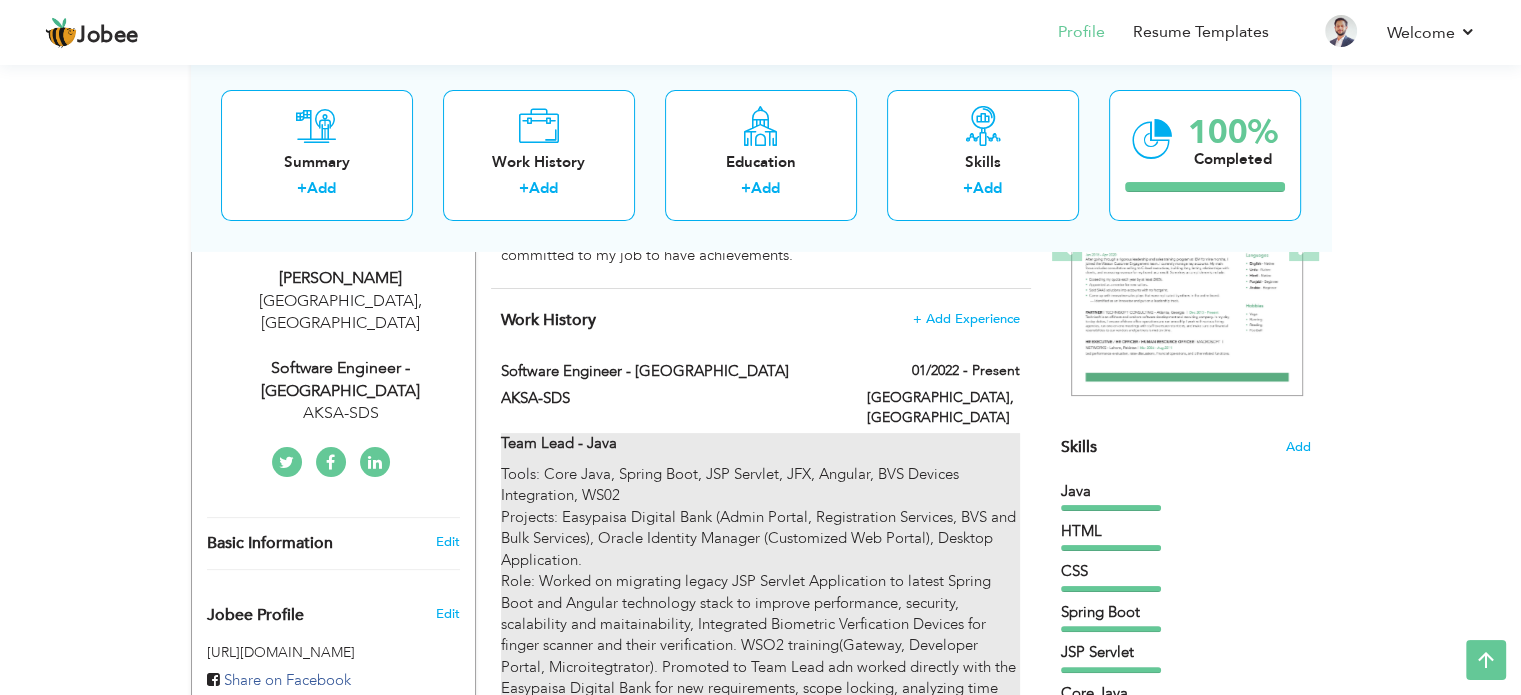 click on "Team Lead - Java" at bounding box center [760, 443] 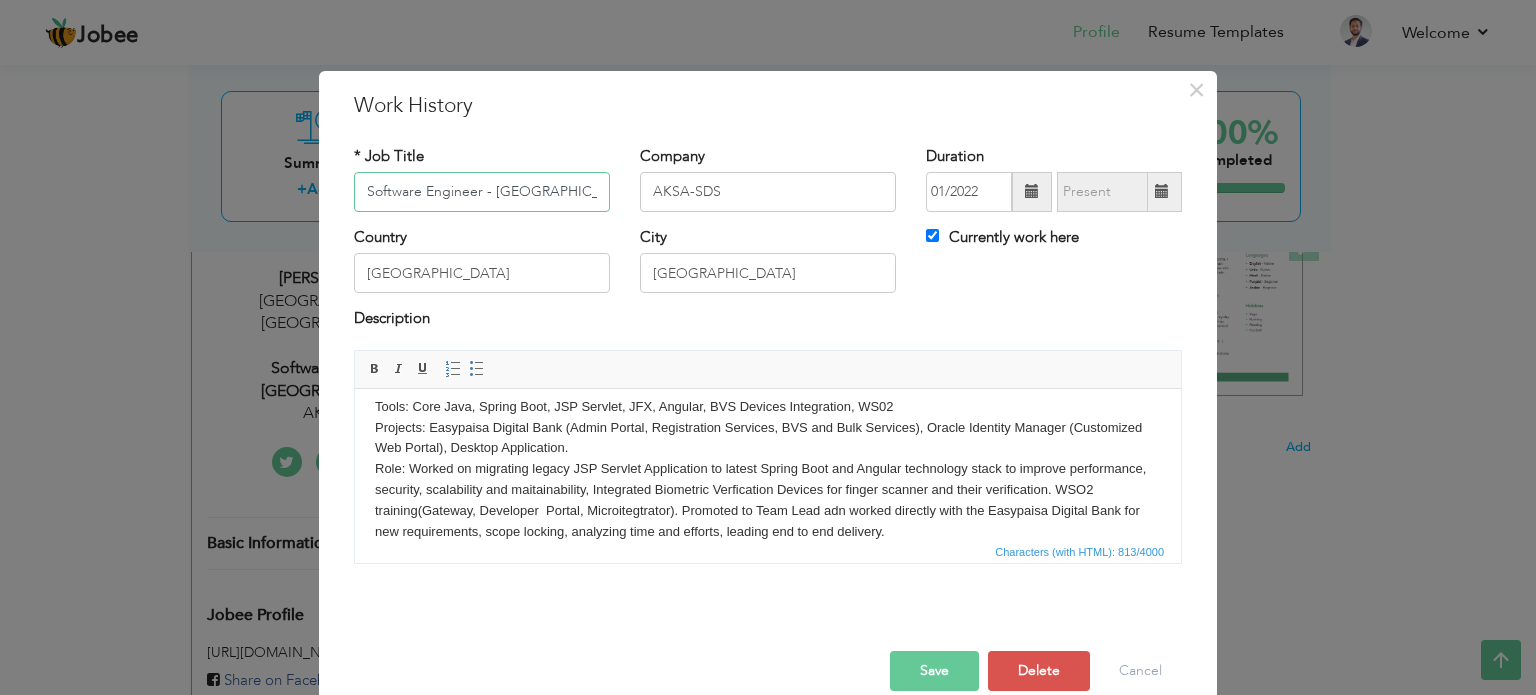 scroll, scrollTop: 68, scrollLeft: 0, axis: vertical 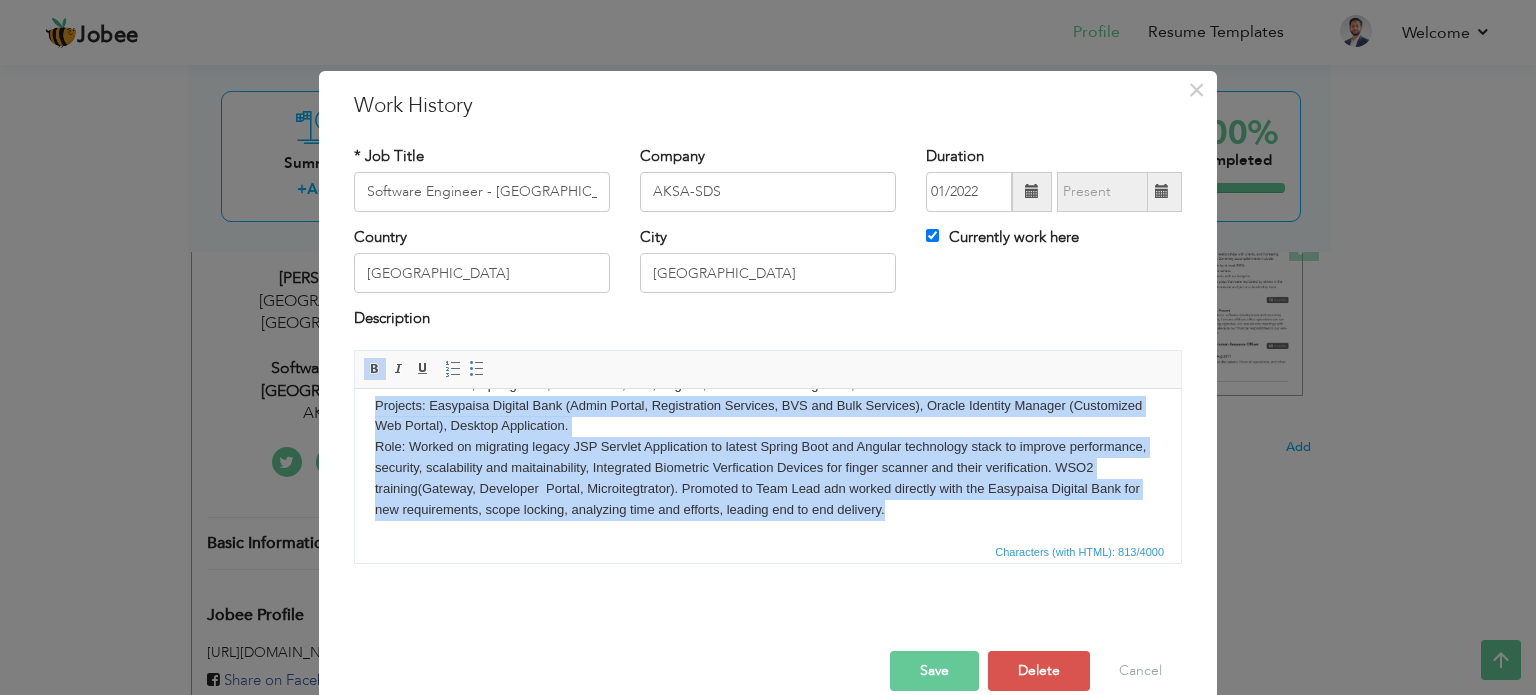 drag, startPoint x: 907, startPoint y: 513, endPoint x: 352, endPoint y: 409, distance: 564.6601 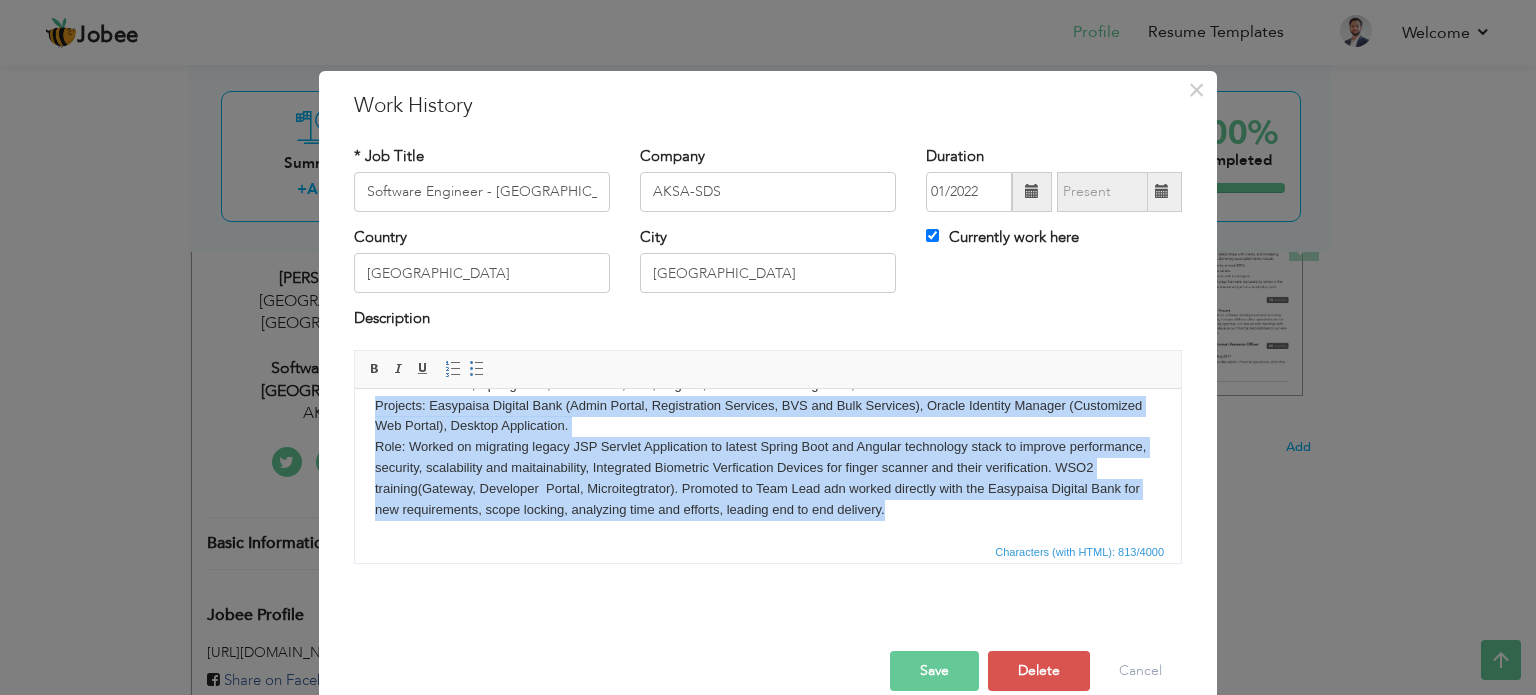 type 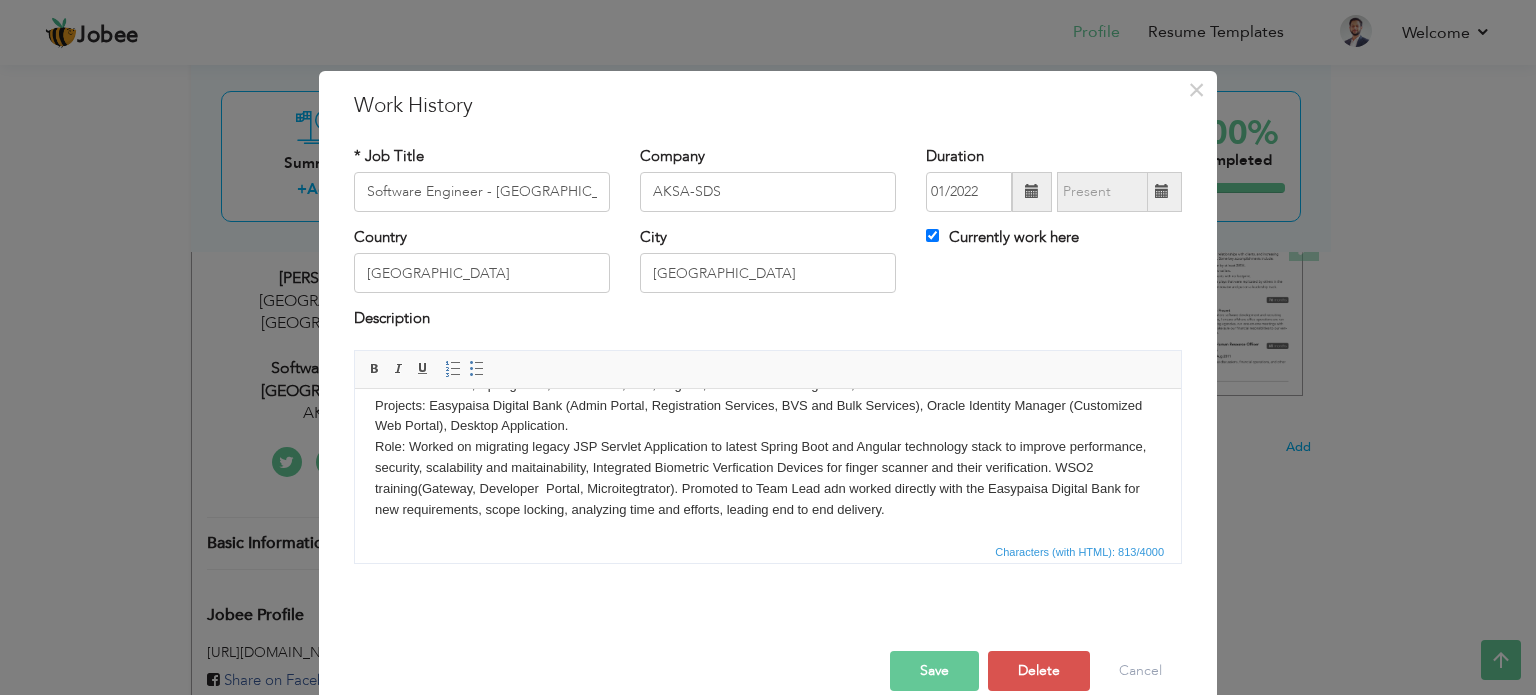 scroll, scrollTop: 0, scrollLeft: 0, axis: both 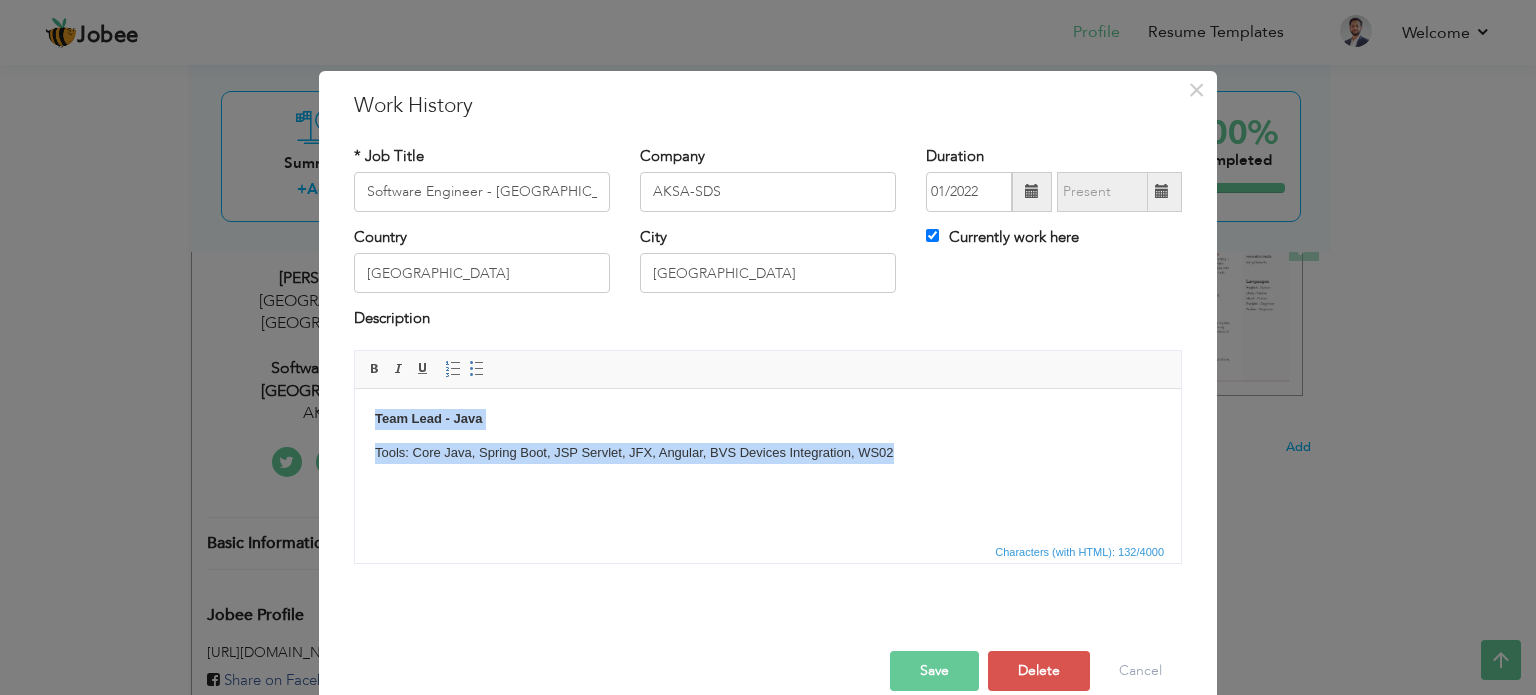 drag, startPoint x: 925, startPoint y: 436, endPoint x: 359, endPoint y: 412, distance: 566.5086 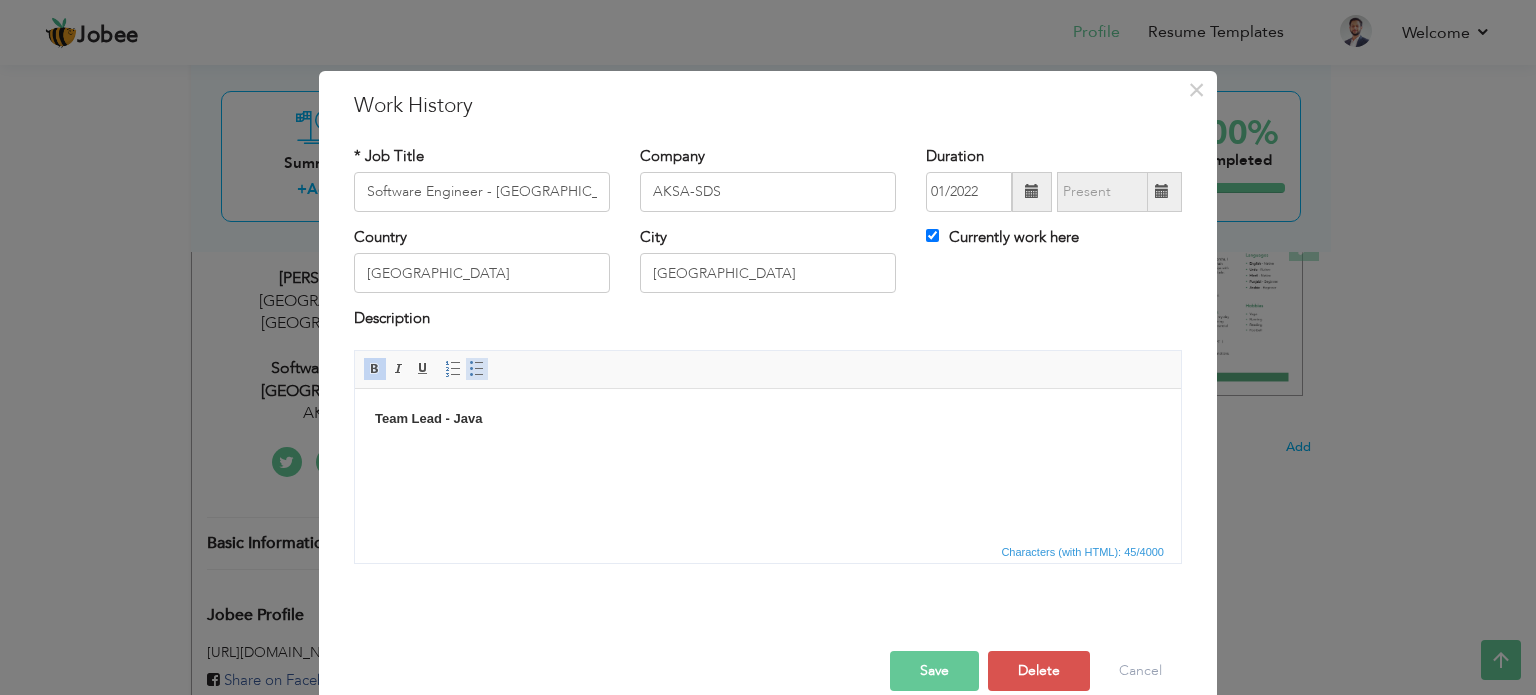 click at bounding box center [477, 369] 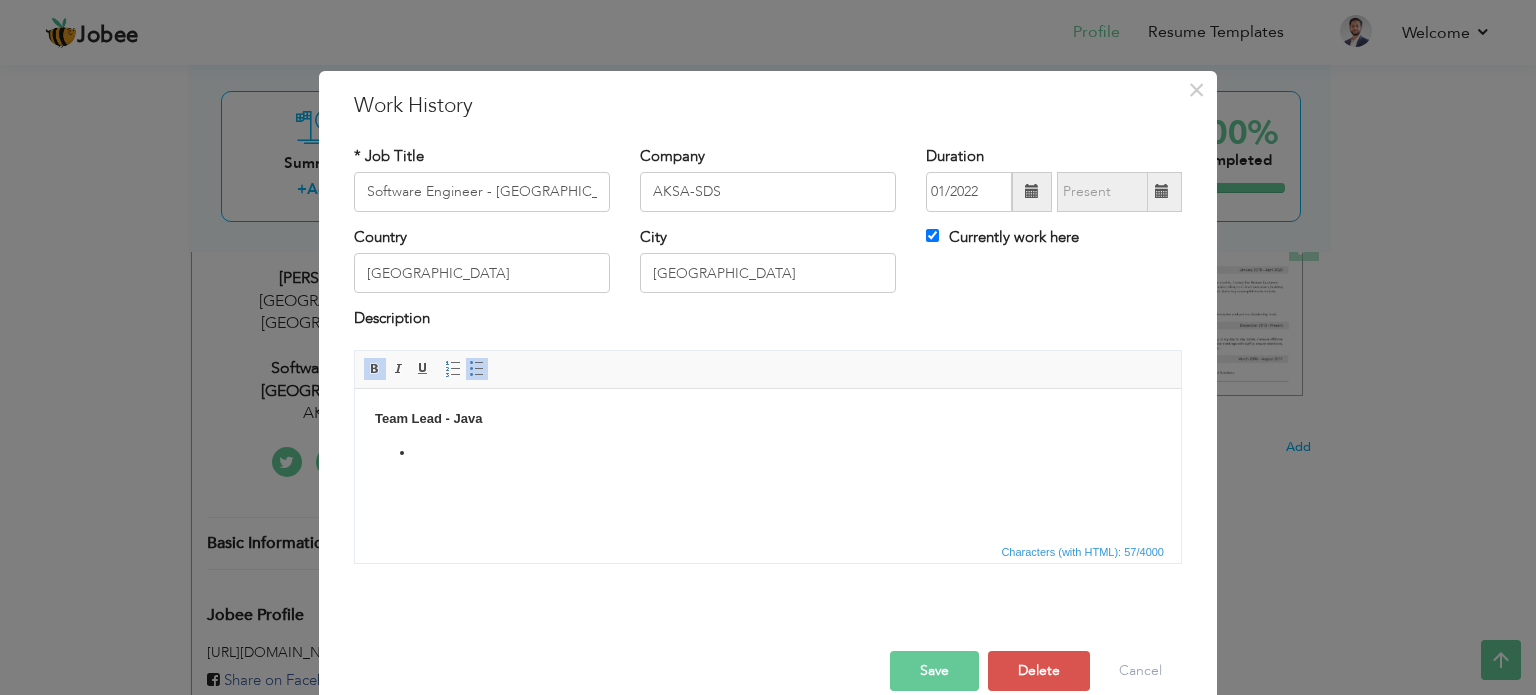 click at bounding box center [768, 452] 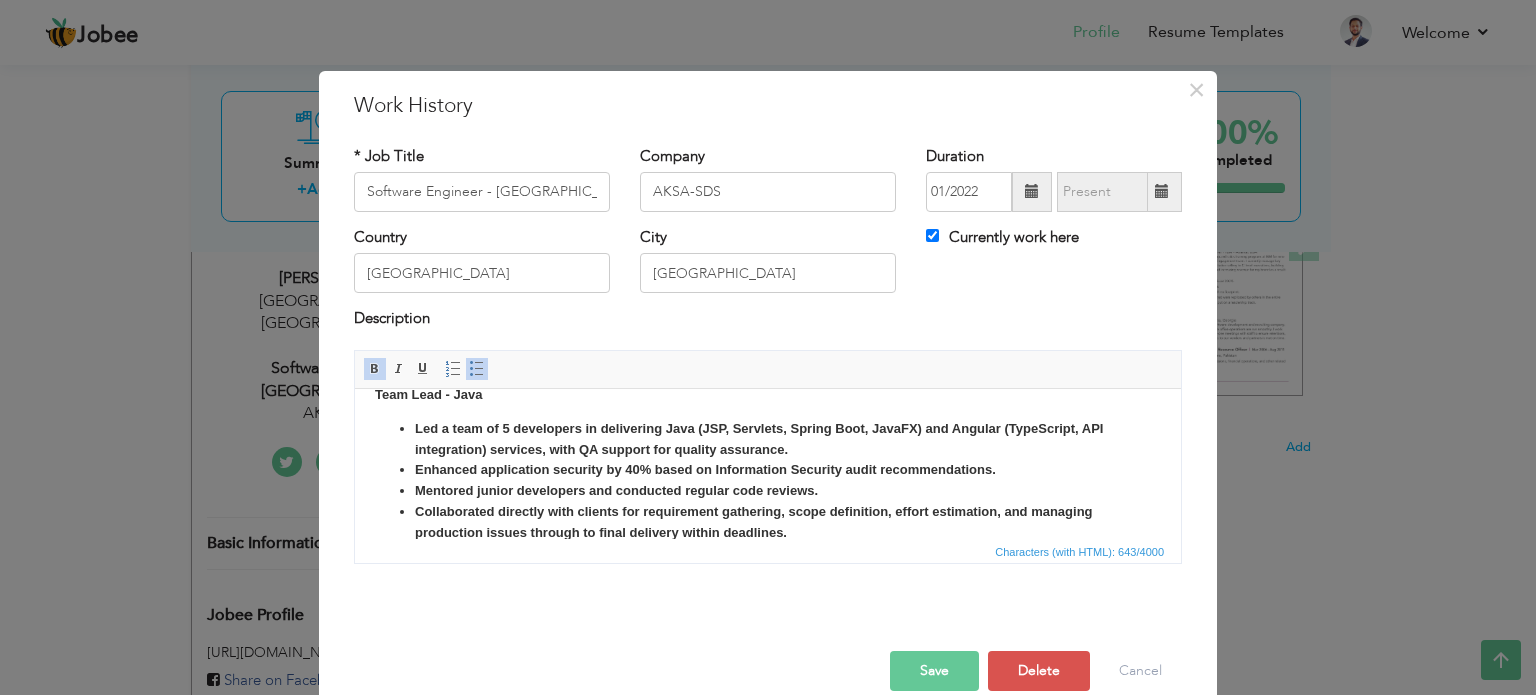 scroll, scrollTop: 45, scrollLeft: 0, axis: vertical 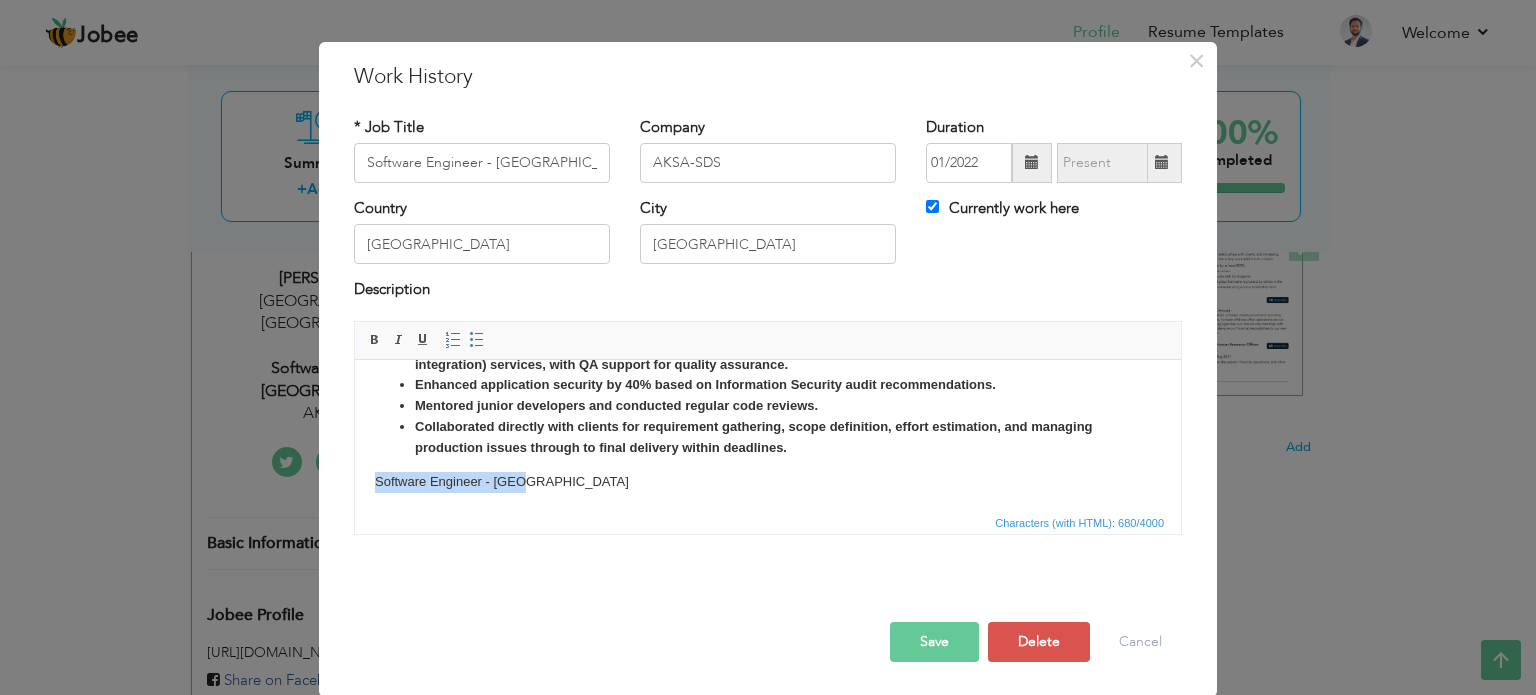 drag, startPoint x: 521, startPoint y: 483, endPoint x: 643, endPoint y: 842, distance: 379.16354 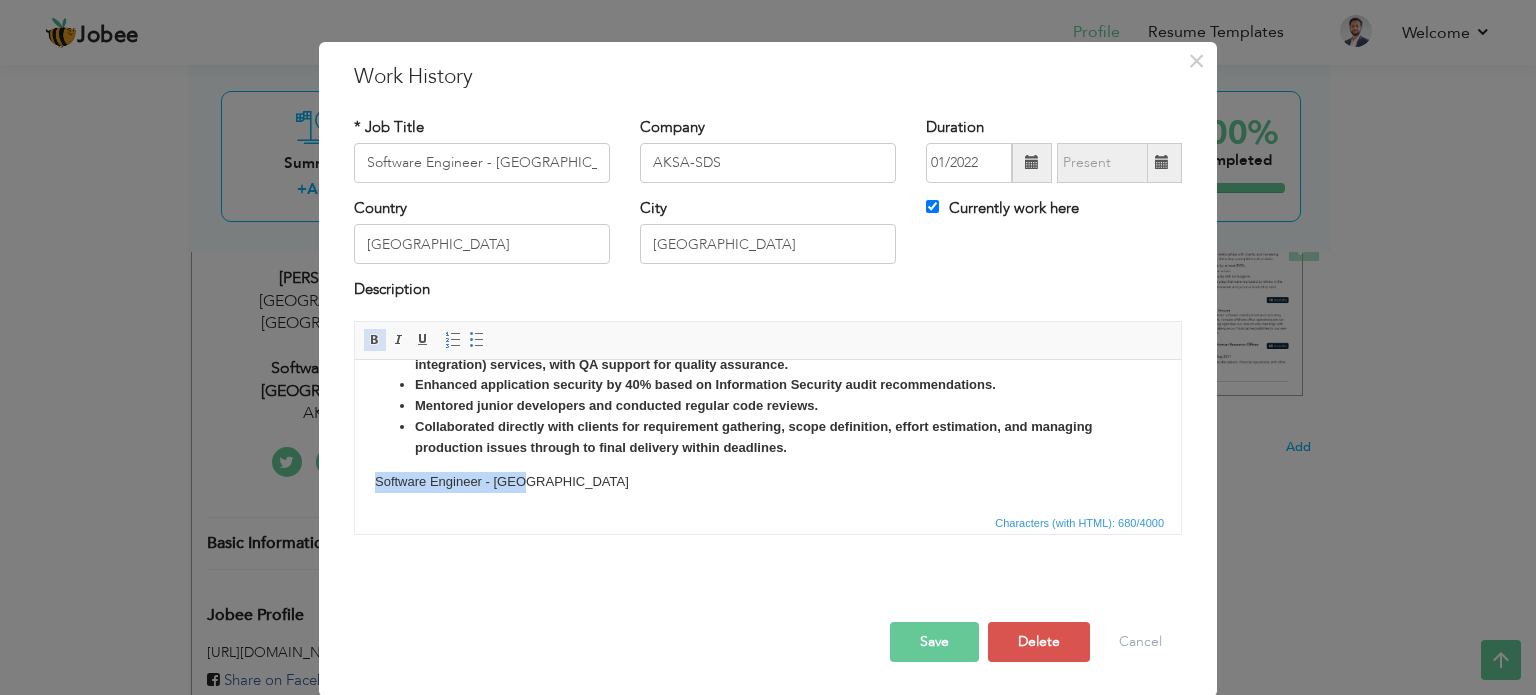 click at bounding box center (375, 340) 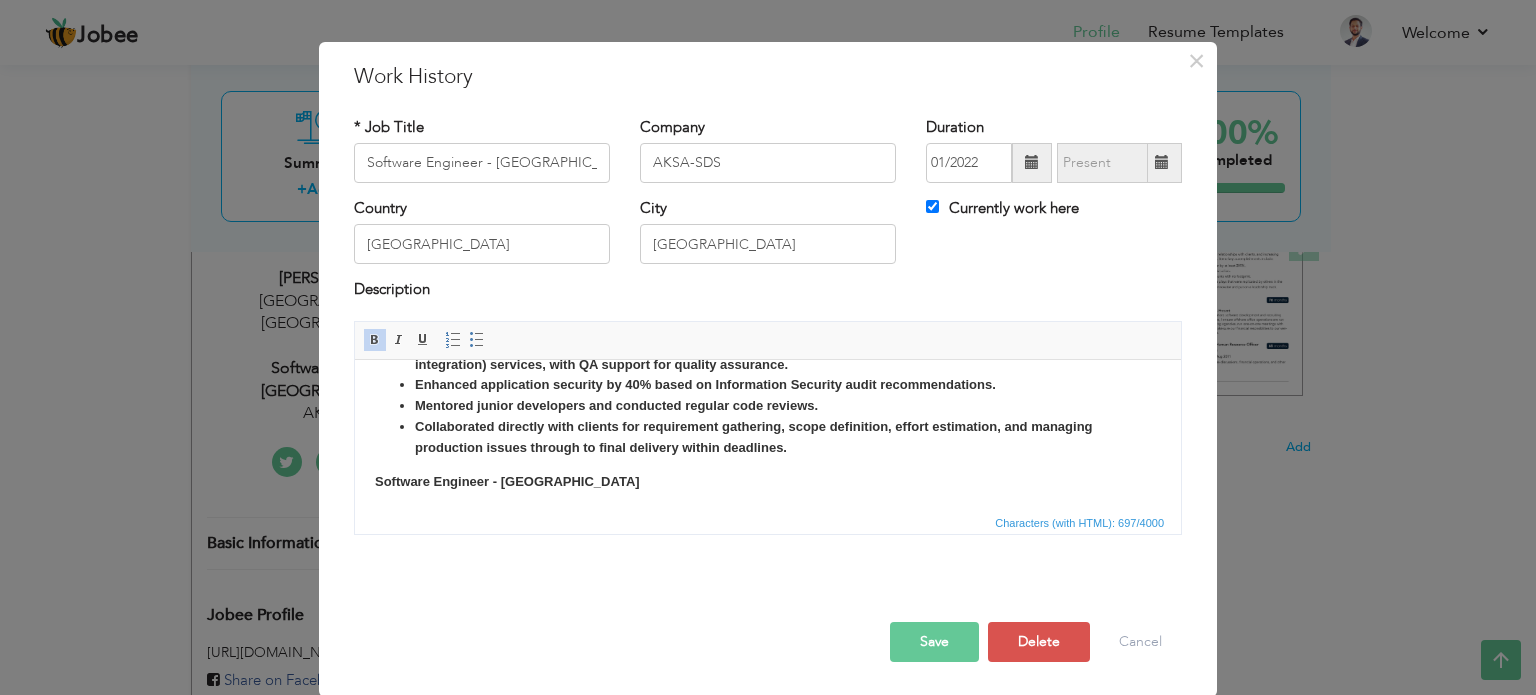 click on "Team Lead - Java Led a team of 5 developers in delivering Java (JSP, Servlets, Spring Boot, JavaFX) and Angular (TypeScript, API integration) services, with QA support for quality assurance. Enhanced application security by 40% based on Information Security audit recommendations. Mentored junior developers and conducted regular code reviews. Collaborated directly with clients for requirement gathering, scope definition, effort estimation, and managing production issues through to final delivery within deadlines. Software Engineer - Java ​​​​​​​" at bounding box center [768, 405] 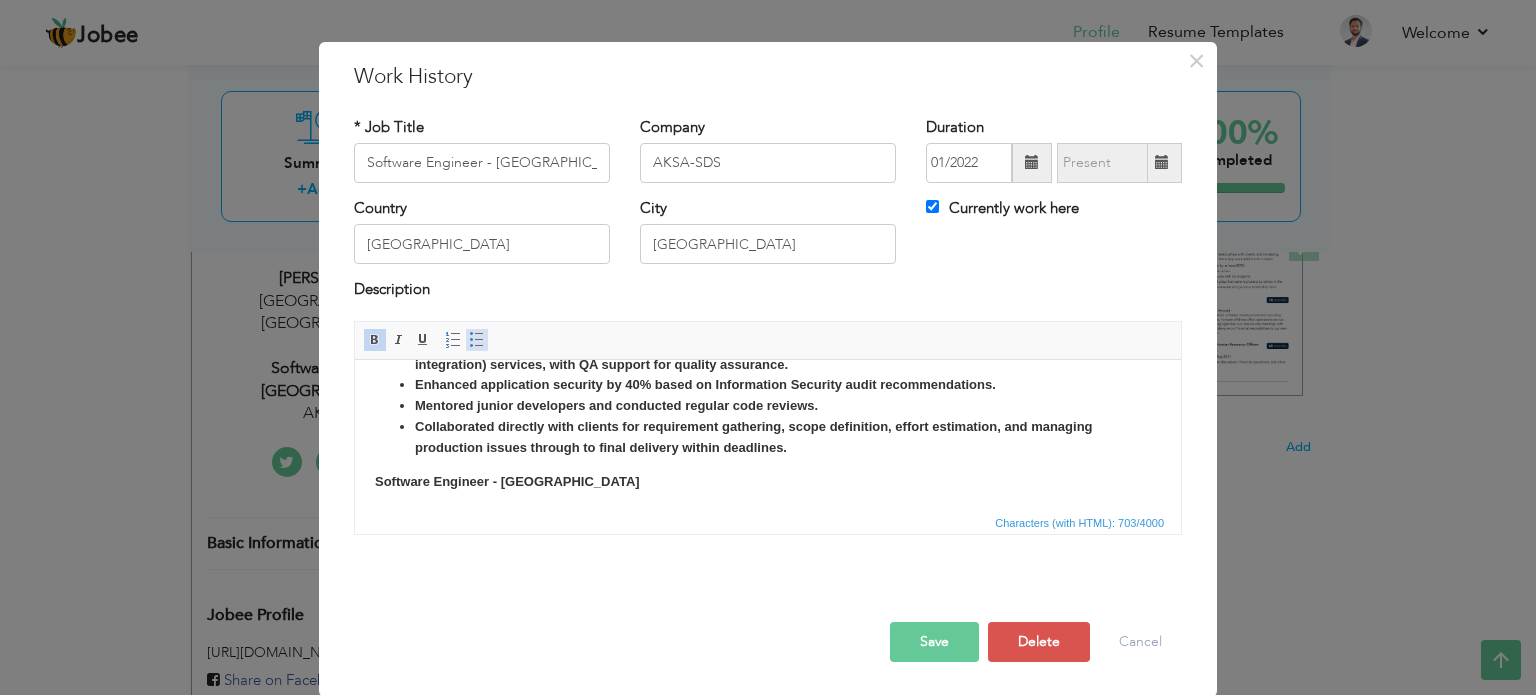 click at bounding box center [477, 340] 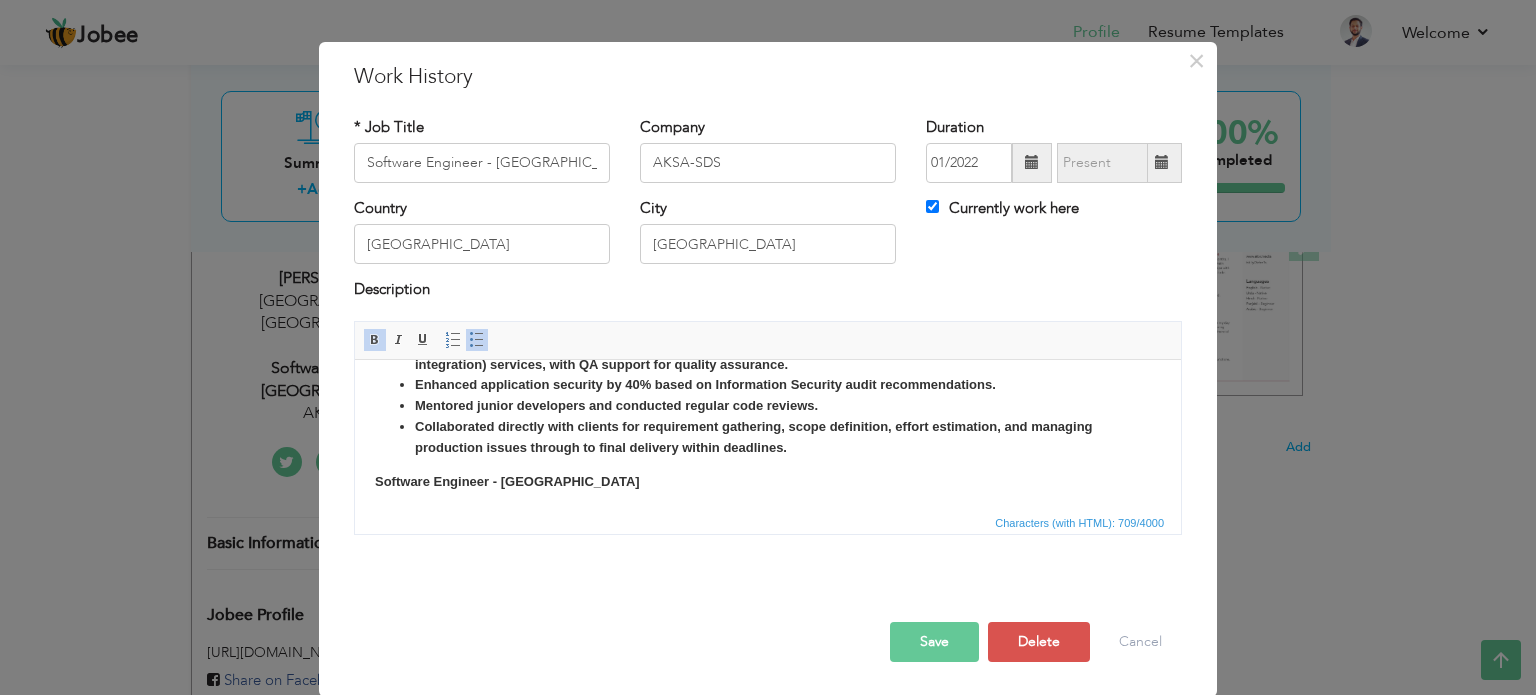 scroll, scrollTop: 149, scrollLeft: 0, axis: vertical 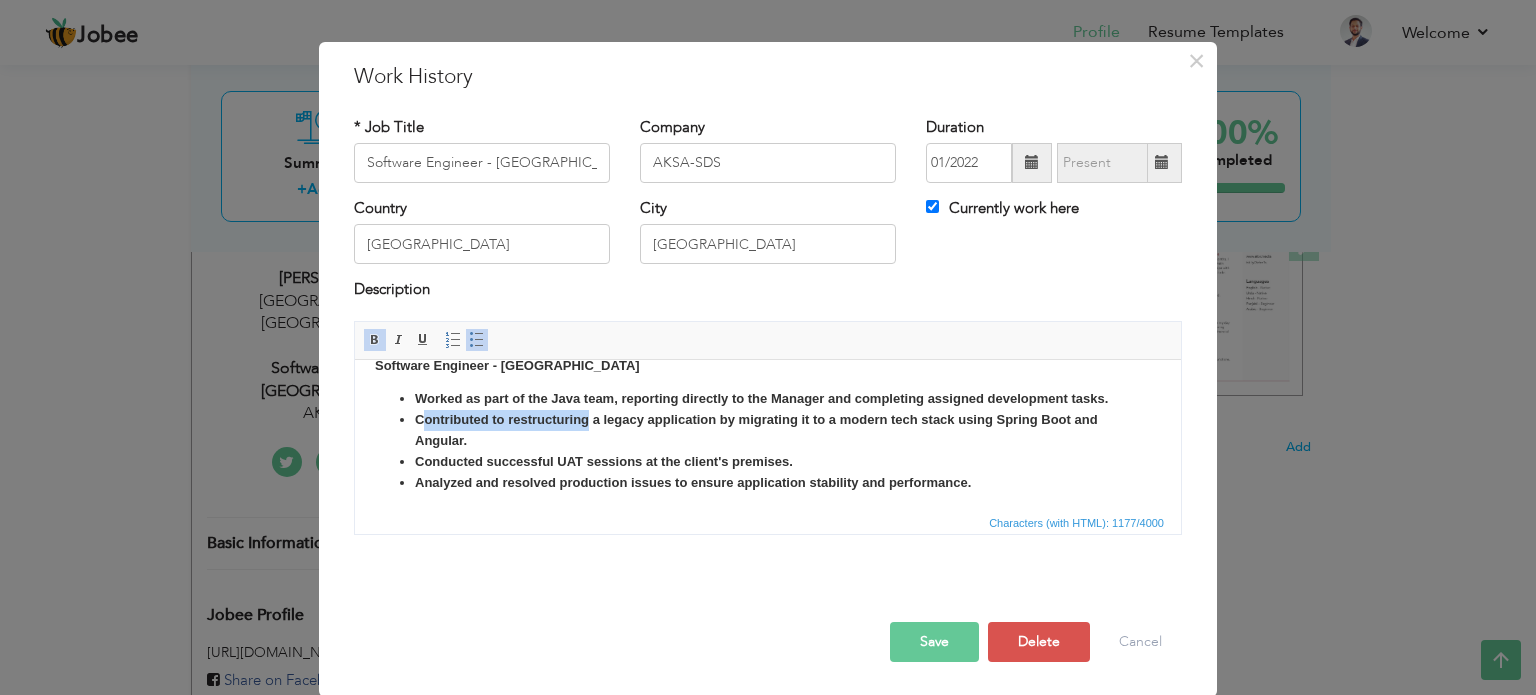 drag, startPoint x: 589, startPoint y: 439, endPoint x: 422, endPoint y: 432, distance: 167.14664 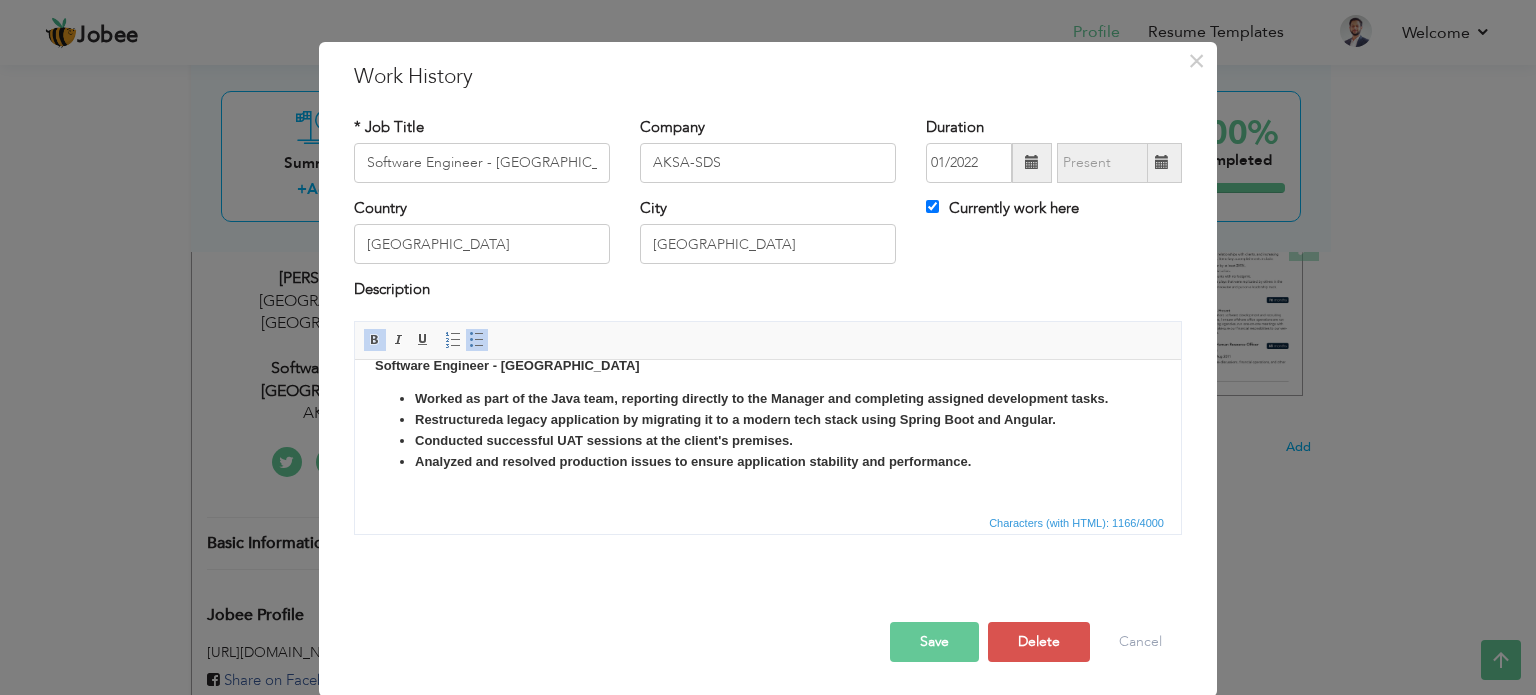 click on "Worked as part of the Java team, reporting directly to the Manager and completing assigned development tasks." at bounding box center [761, 397] 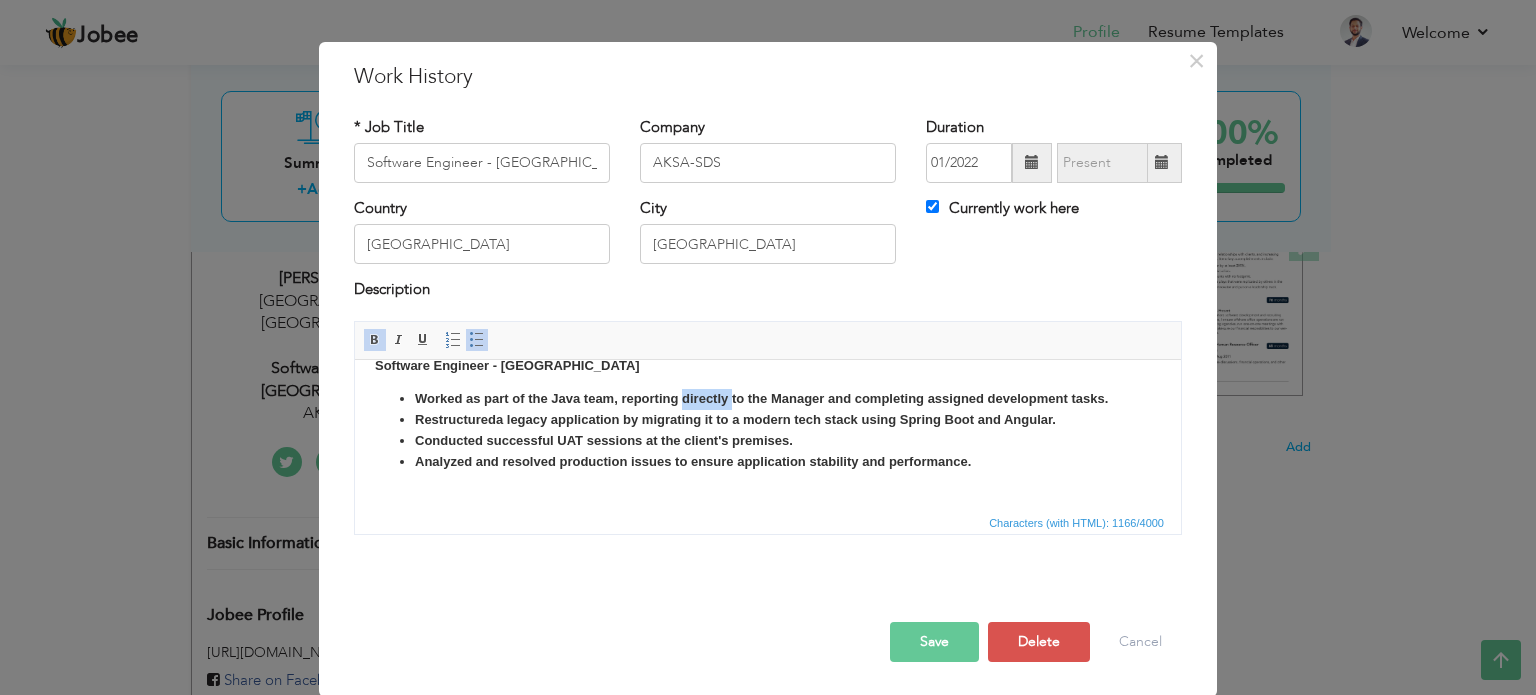 click on "Worked as part of the Java team, reporting directly to the Manager and completing assigned development tasks." at bounding box center (761, 397) 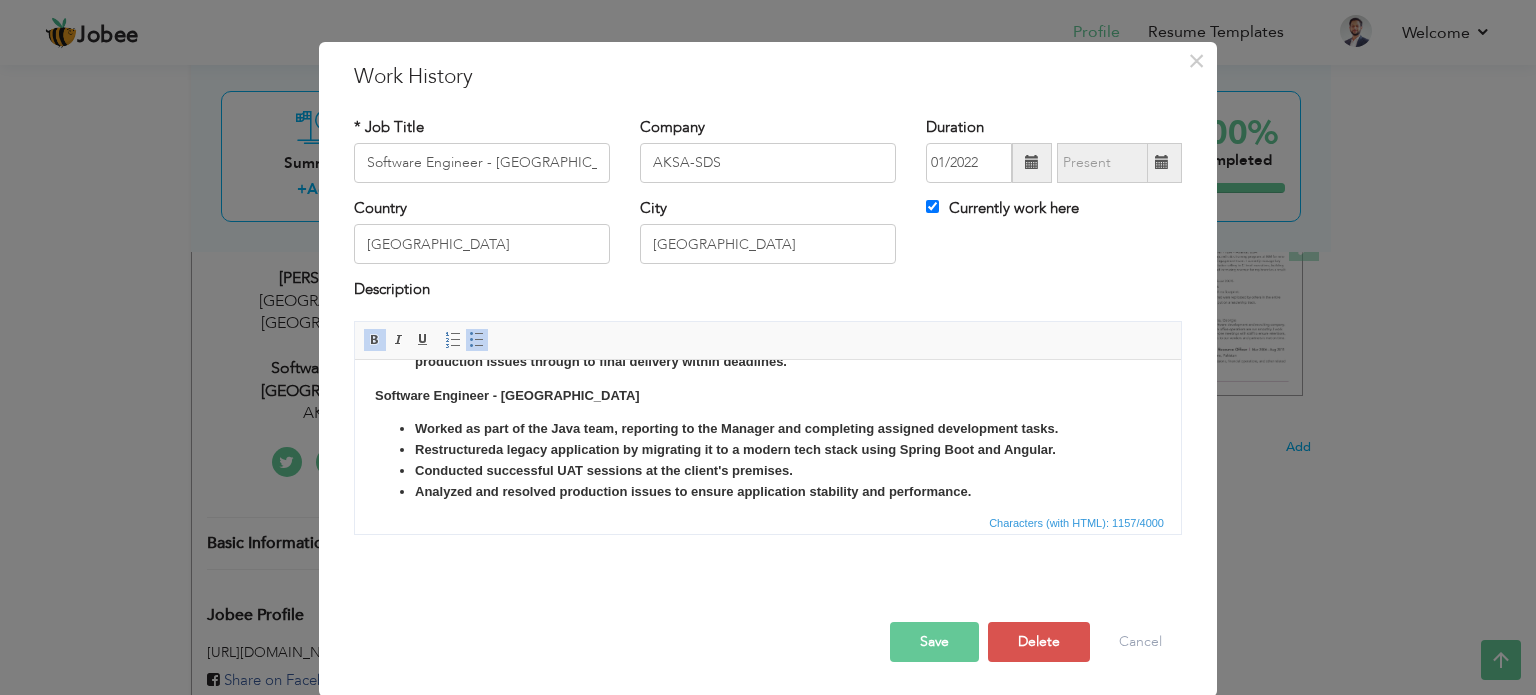 scroll, scrollTop: 0, scrollLeft: 0, axis: both 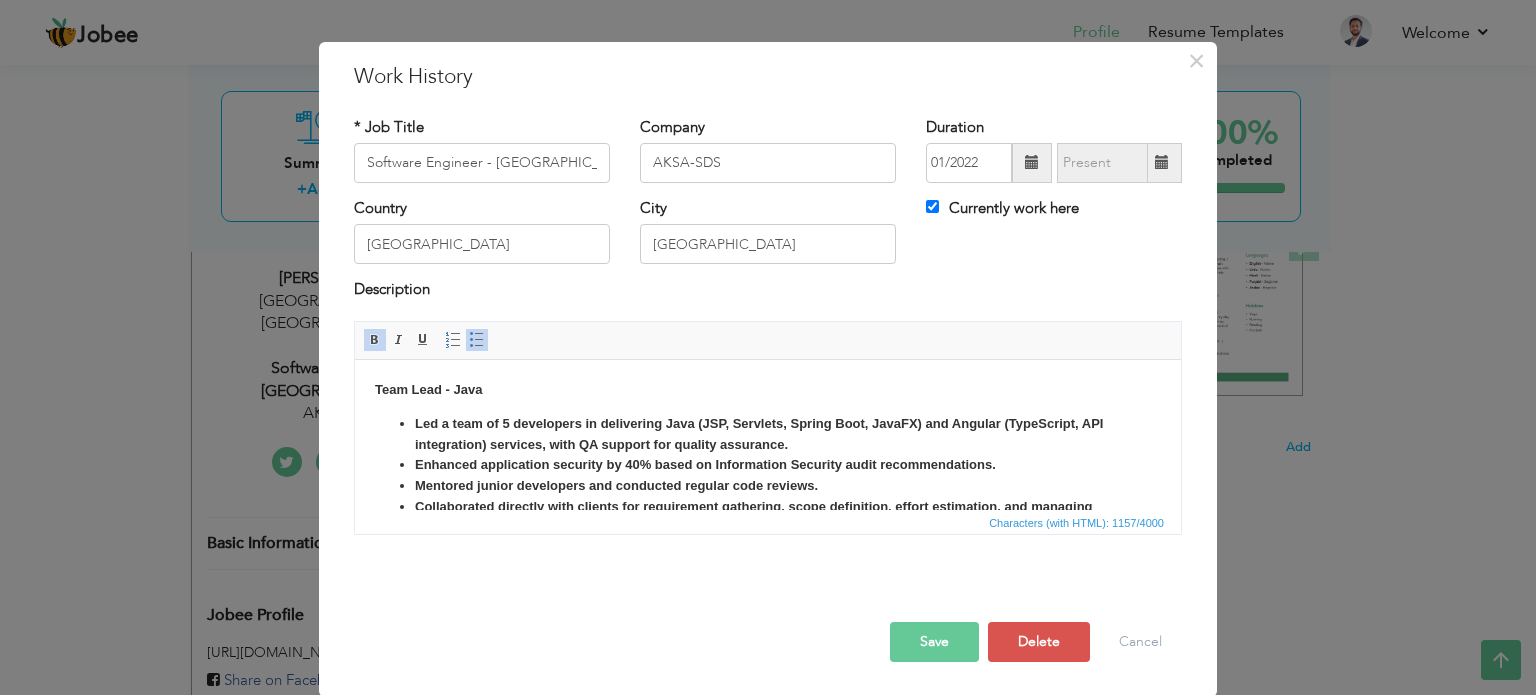 click on "Team Lead - Java Led a team of 5 developers in delivering Java (JSP, Servlets, Spring Boot, JavaFX) and Angular (TypeScript, API integration) services, with QA support for quality assurance. Enhanced application security by 40% based on Information Security audit recommendations. Mentored junior developers and conducted regular code reviews. Collaborated directly with clients for requirement gathering, scope definition, effort estimation, and managing production issues through to final delivery within deadlines. Software Engineer - Java Worked as part of the Java team, reporting to the Manager and completing assigned development tasks. Restructur ed  a legacy application by migrating it to a modern tech stack using Spring Boot and Angular. Conducted successful UAT sessions at the client's premises. Analyzed and resolved production issues to ensure application stability and performance." at bounding box center [768, 540] 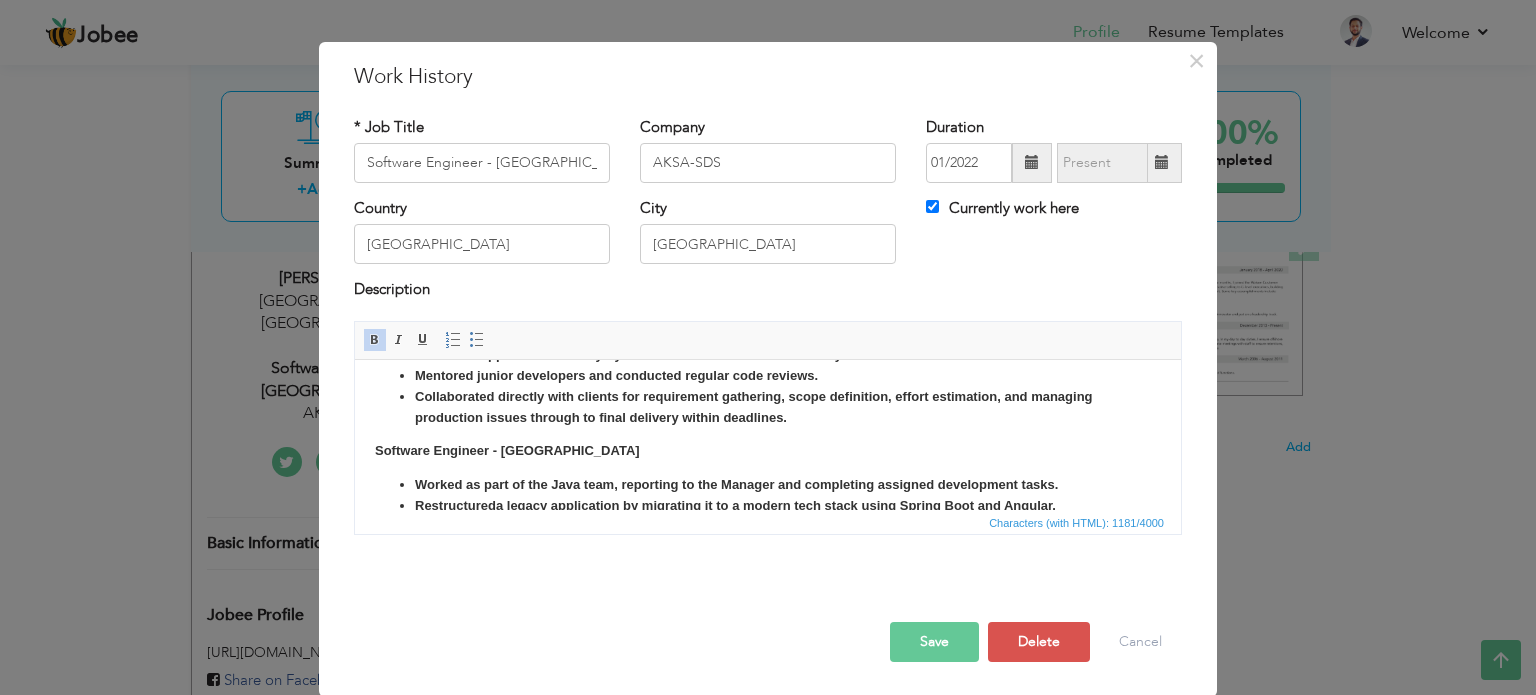 scroll, scrollTop: 166, scrollLeft: 0, axis: vertical 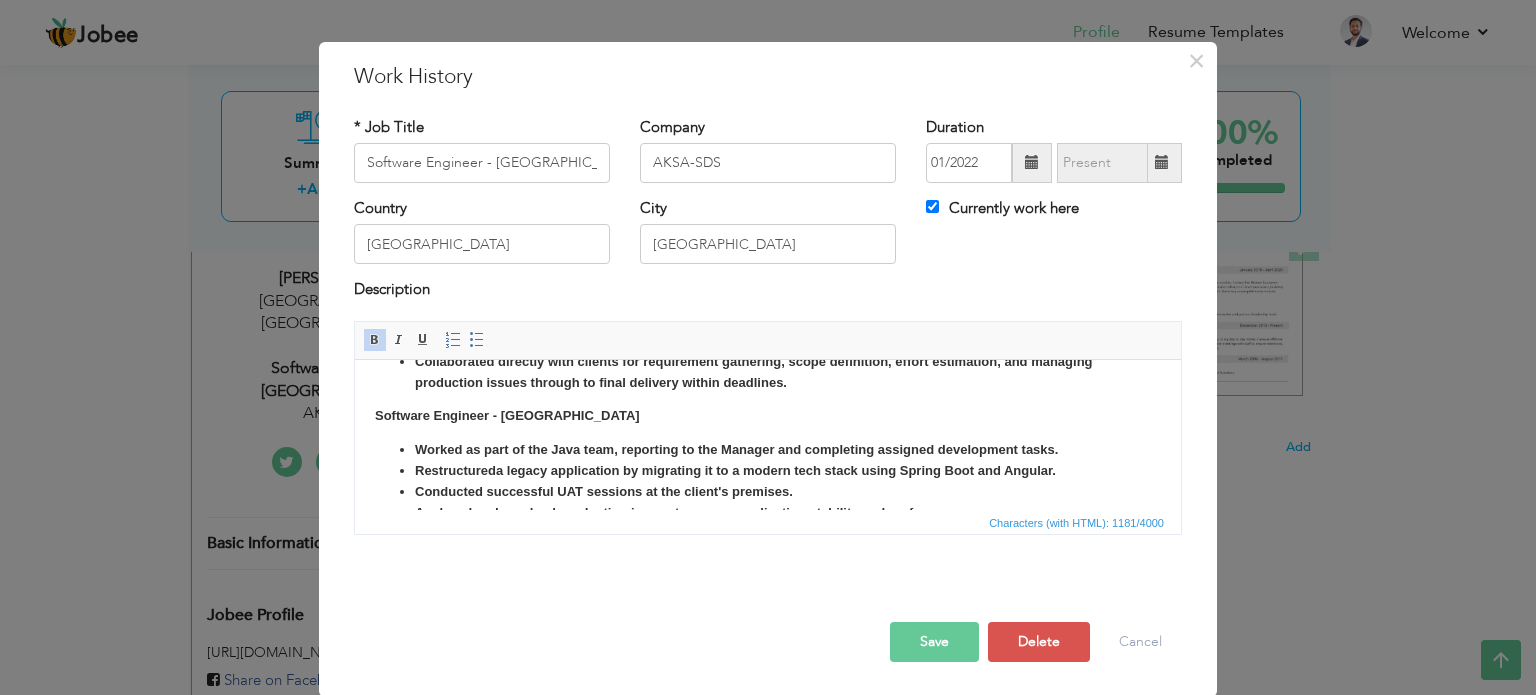 click on "Team Lead - Java May 2024 - Present Led a team of 5 developers in delivering Java (JSP, Servlets, Spring Boot, JavaFX) and Angular (TypeScript, API integration) services, with QA support for quality assurance. Enhanced application security by 40% based on Information Security audit recommendations. Mentored junior developers and conducted regular code reviews. Collaborated directly with clients for requirement gathering, scope definition, effort estimation, and managing production issues through to final delivery within deadlines. Software Engineer - Java Worked as part of the Java team, reporting to the Manager and completing assigned development tasks. Restructur ed  a legacy application by migrating it to a modern tech stack using Spring Boot and Angular. Conducted successful UAT sessions at the client's premises. Analyzed and resolved production issues to ensure application stability and performance." at bounding box center [768, 384] 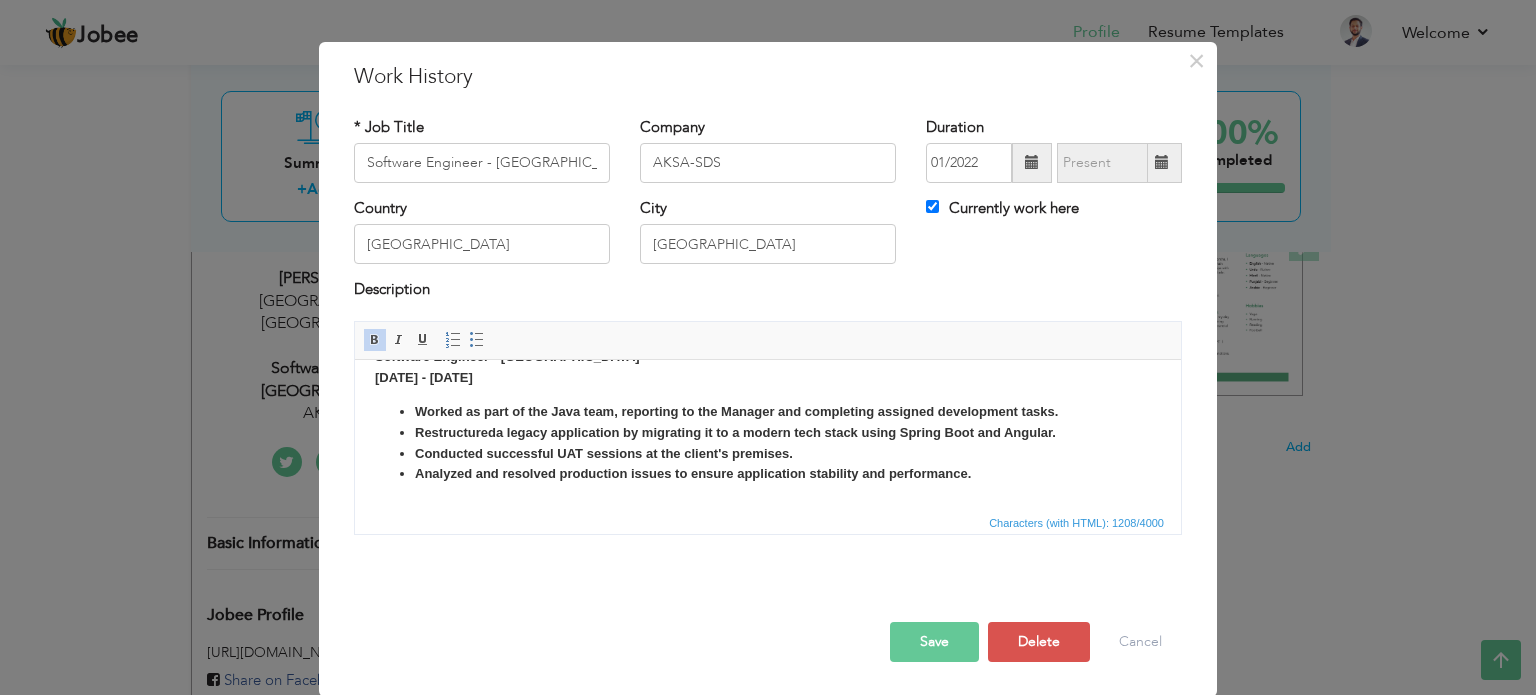 scroll, scrollTop: 253, scrollLeft: 0, axis: vertical 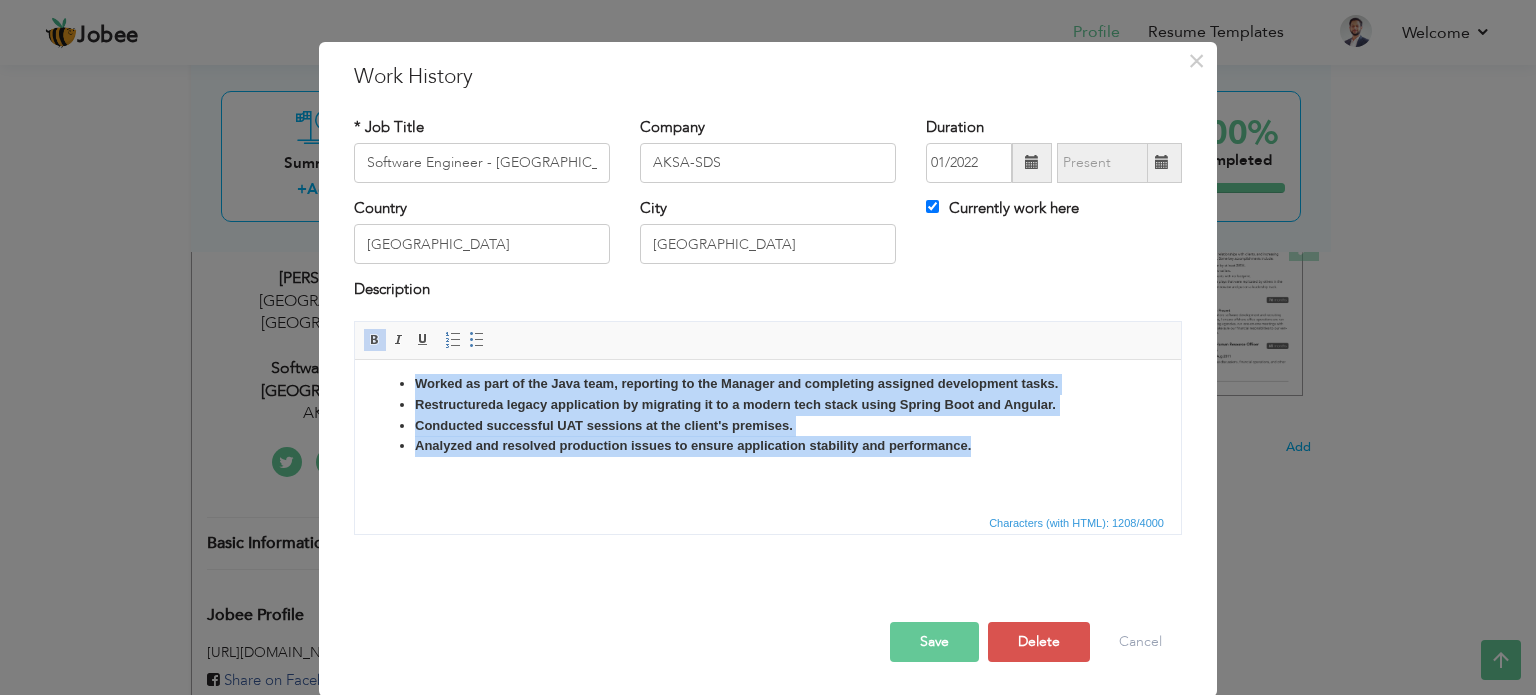drag, startPoint x: 912, startPoint y: 439, endPoint x: 388, endPoint y: 380, distance: 527.3111 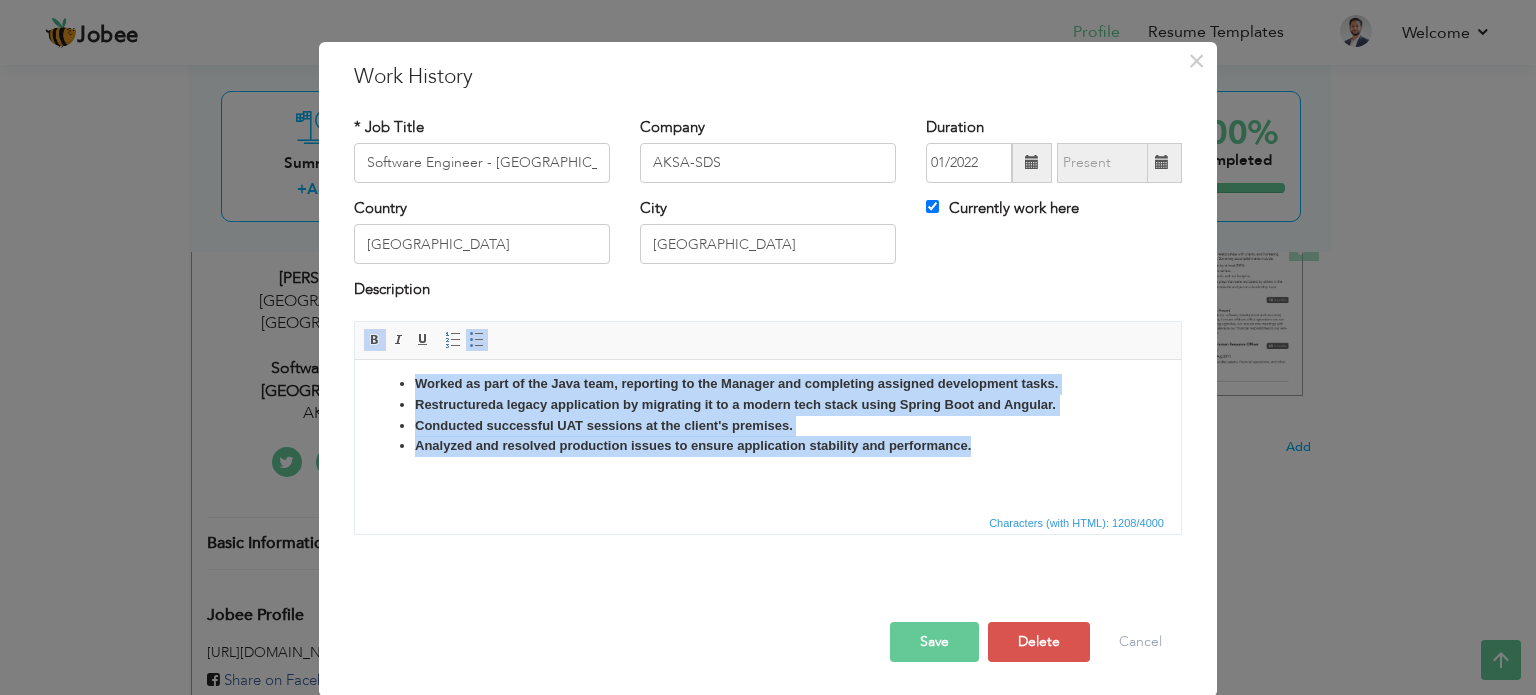 click at bounding box center [375, 340] 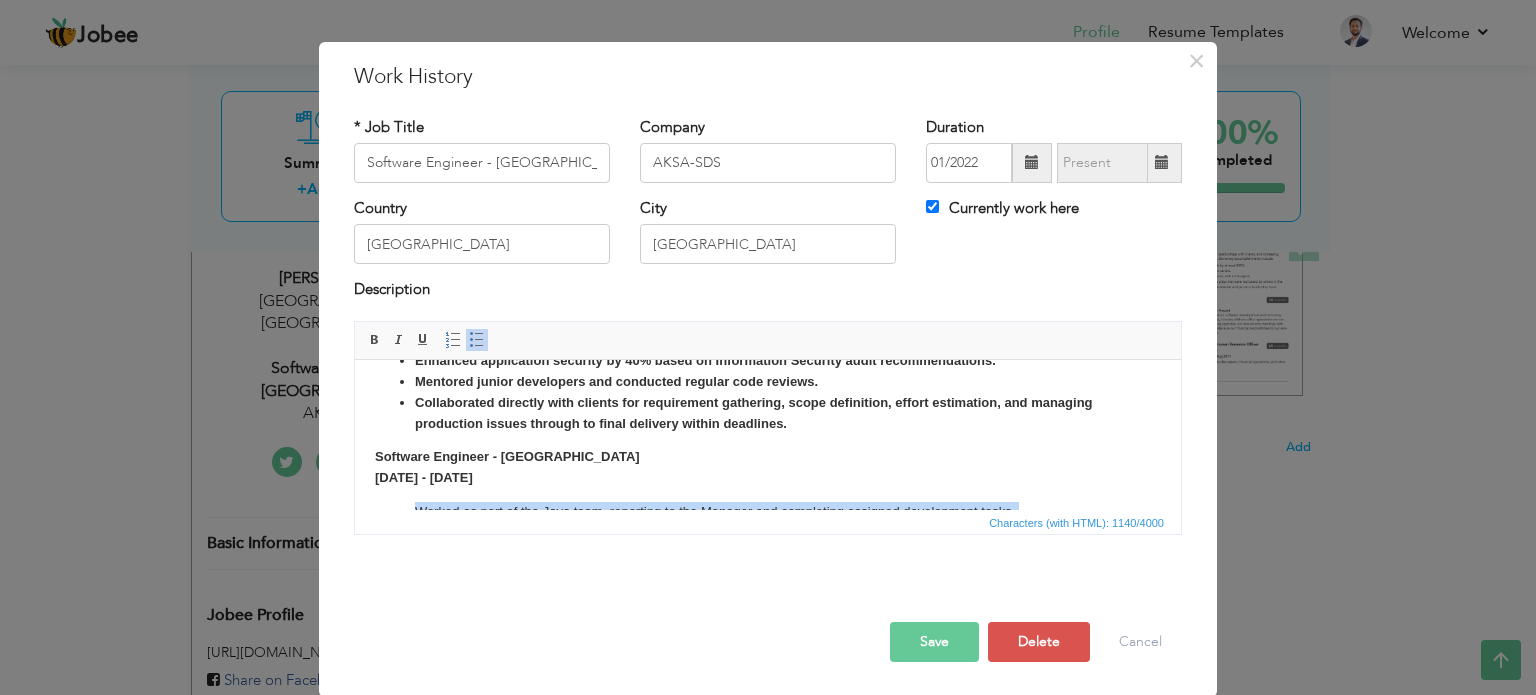 scroll, scrollTop: 87, scrollLeft: 0, axis: vertical 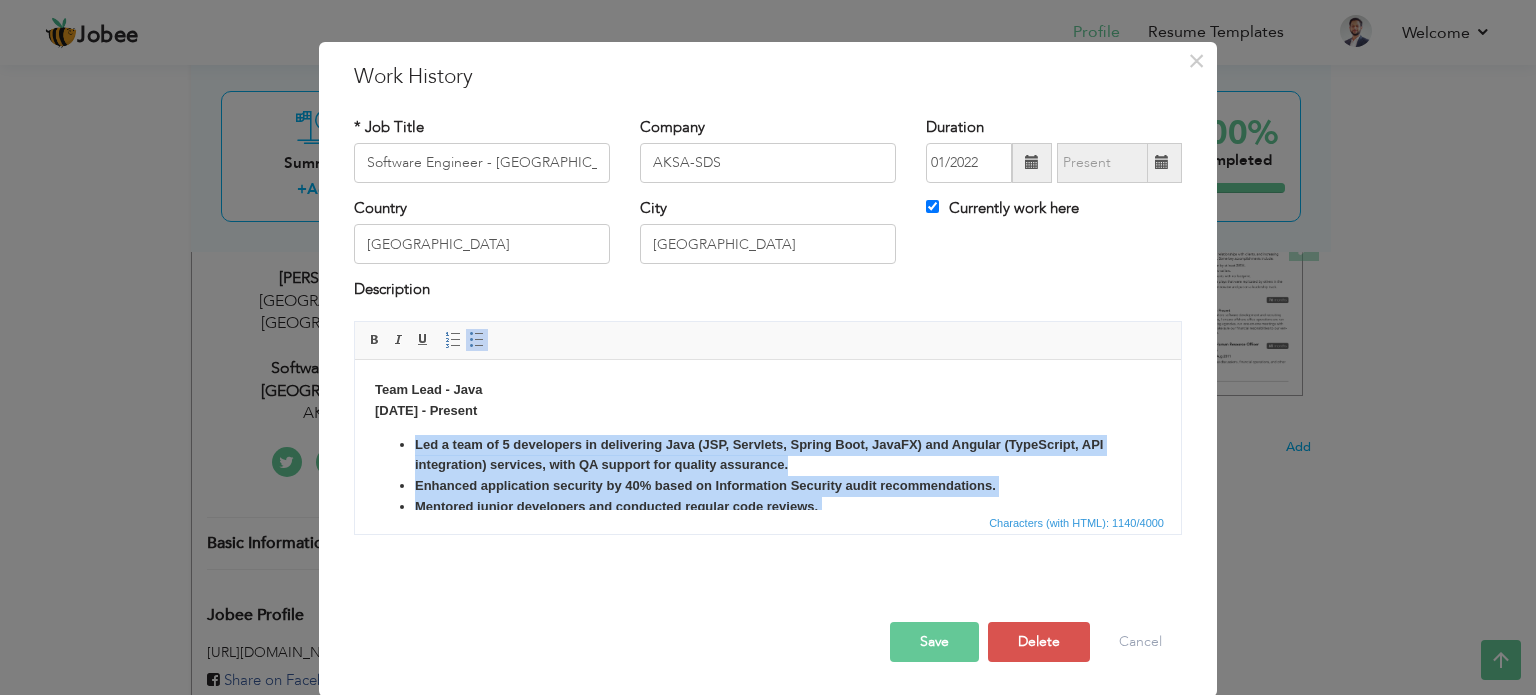 drag, startPoint x: 803, startPoint y: 463, endPoint x: 410, endPoint y: 433, distance: 394.14337 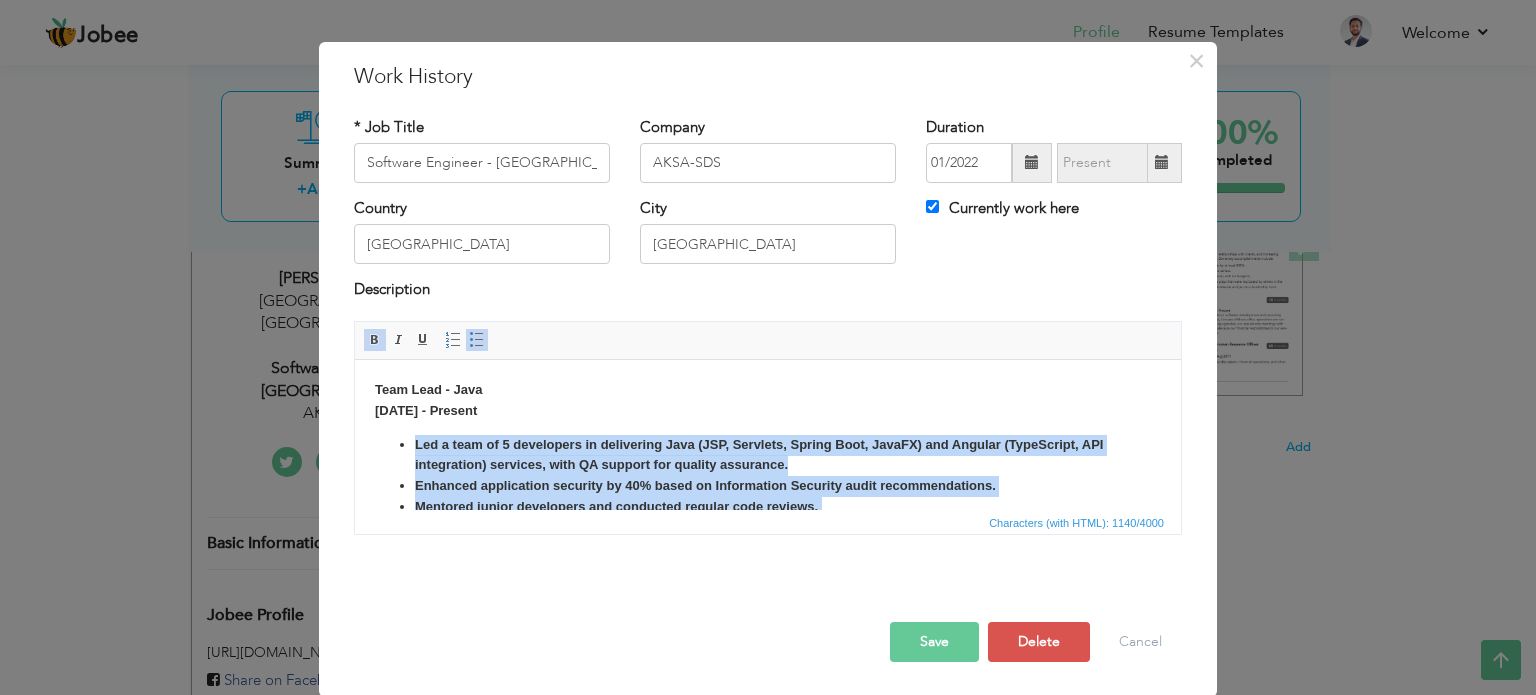 click at bounding box center (375, 340) 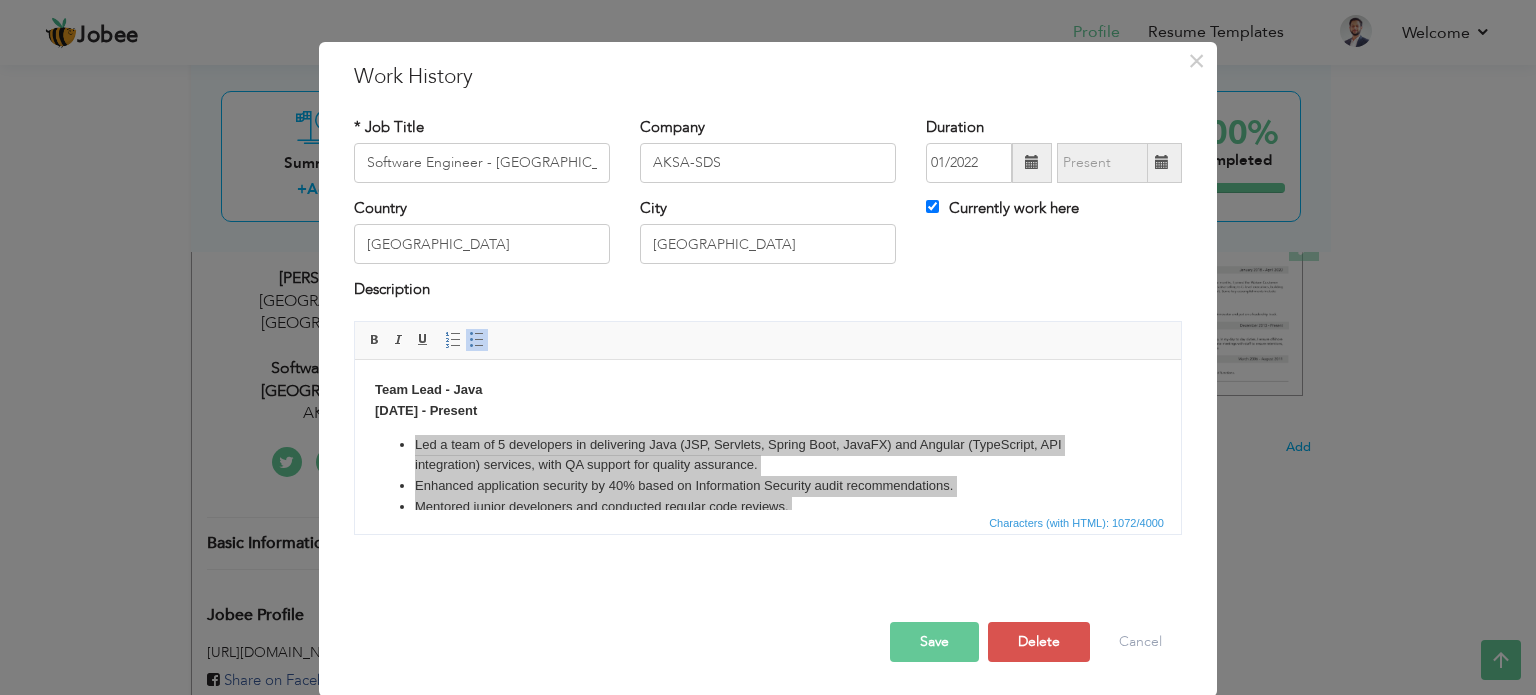 click on "Save" at bounding box center (934, 642) 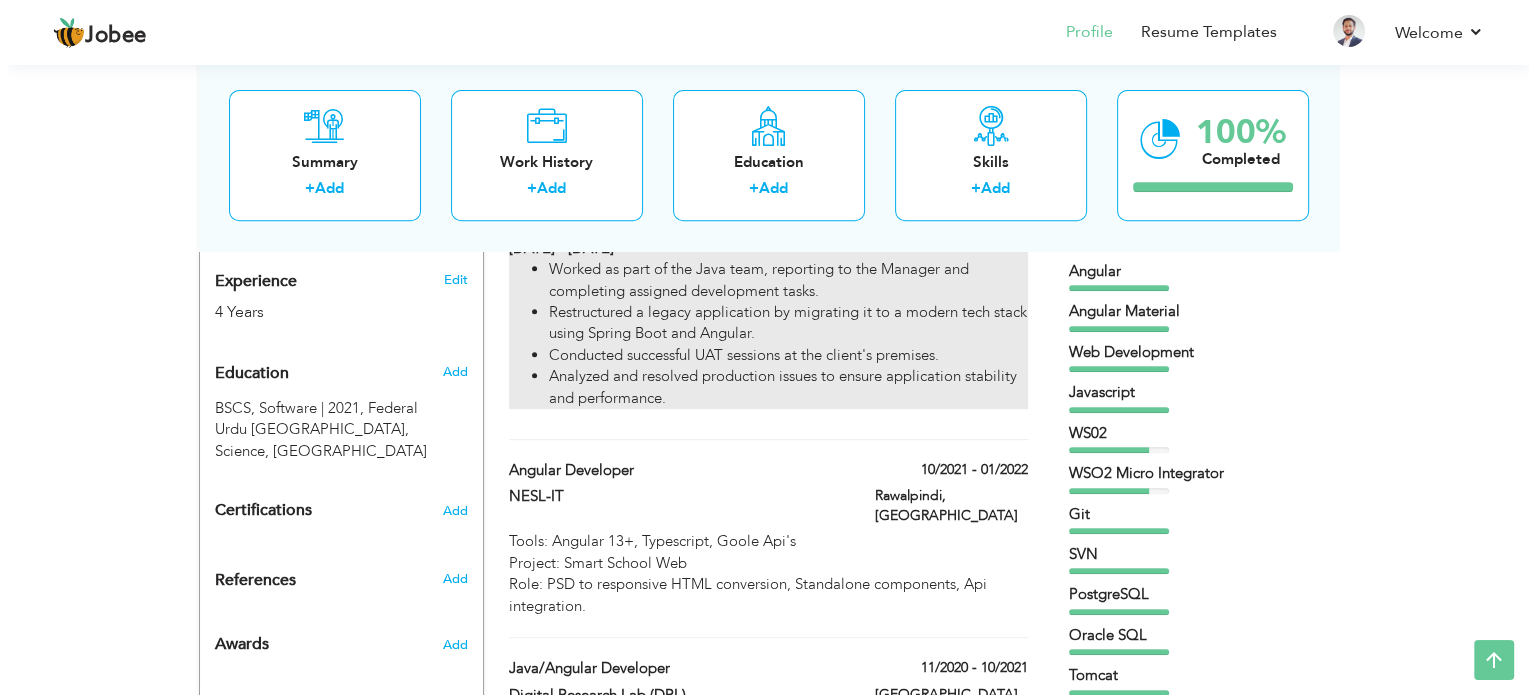 scroll, scrollTop: 833, scrollLeft: 0, axis: vertical 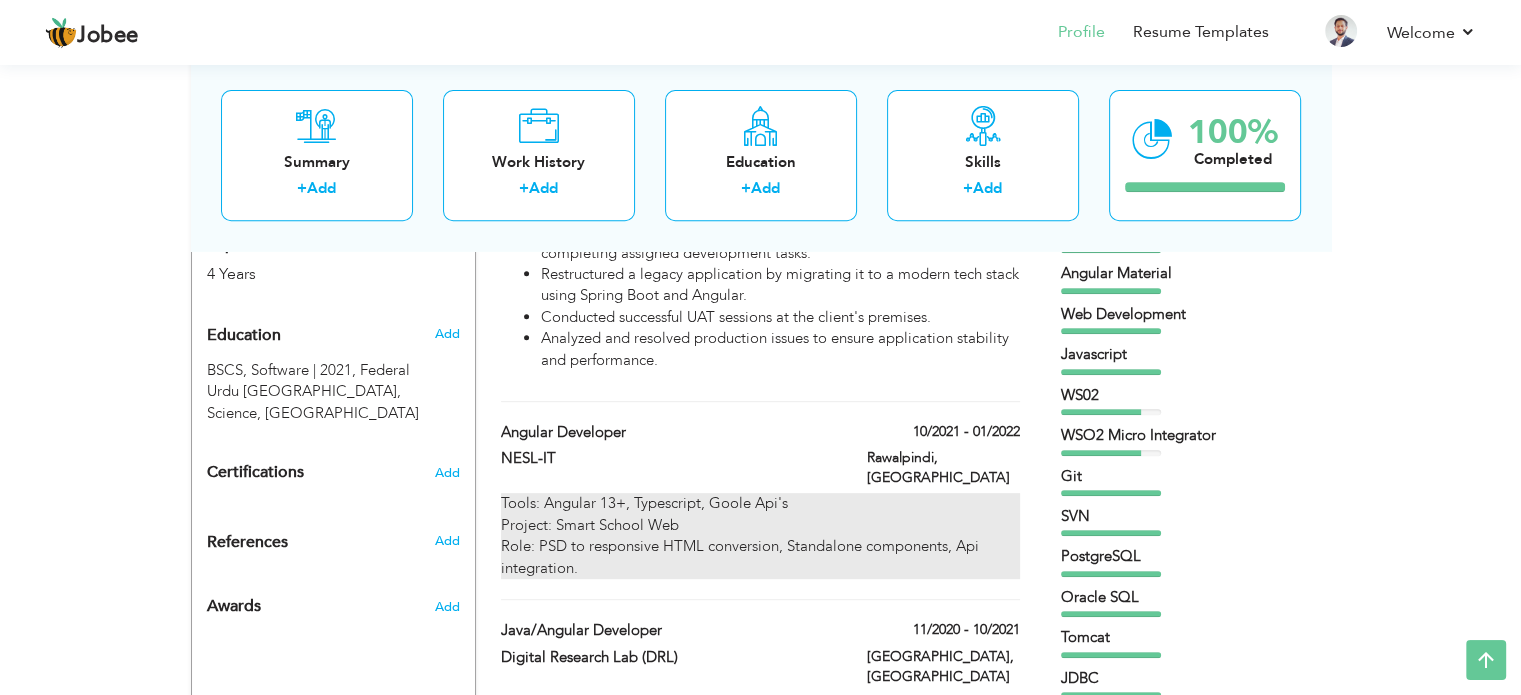 click on "Tools: Angular 13+, Typescript, Goole Api's
Project: Smart School Web
Role: PSD to responsive HTML conversion, Standalone components, Api integration." at bounding box center [760, 536] 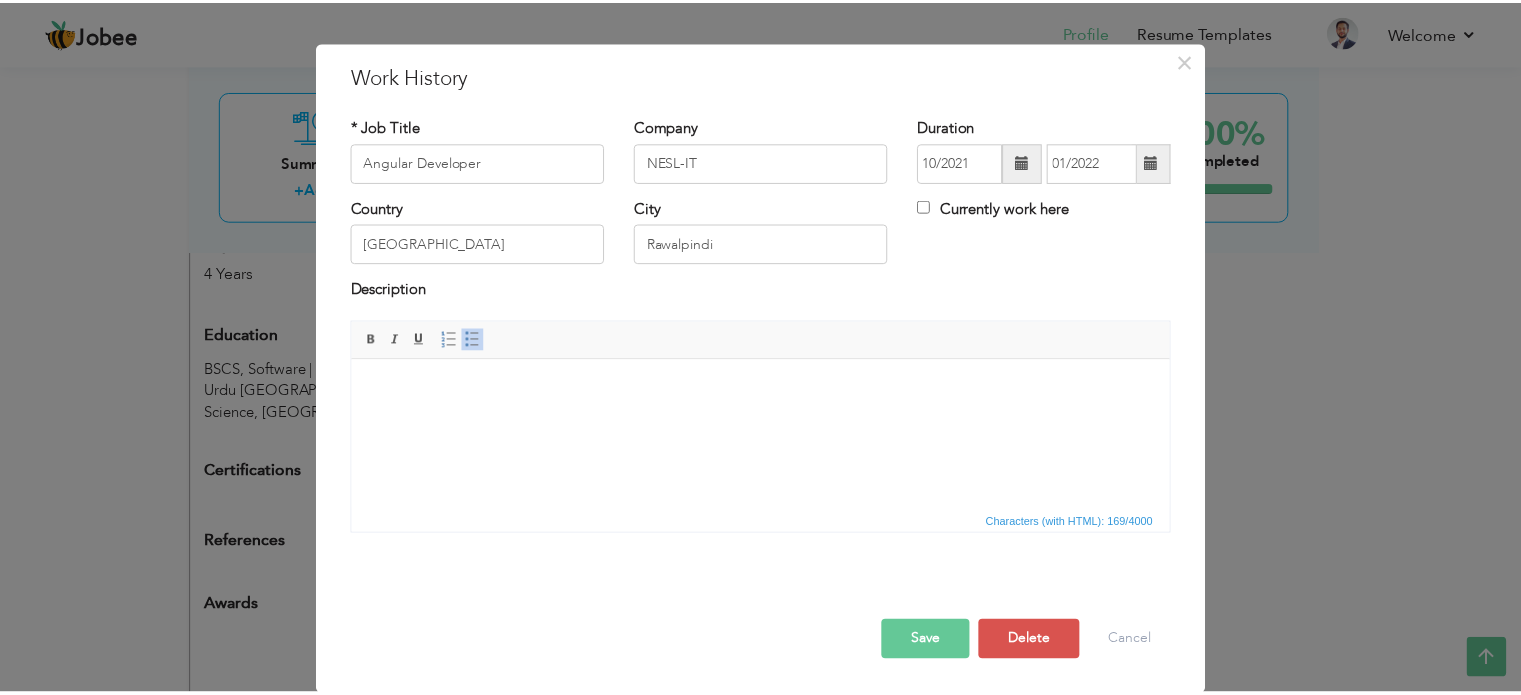 scroll, scrollTop: 0, scrollLeft: 0, axis: both 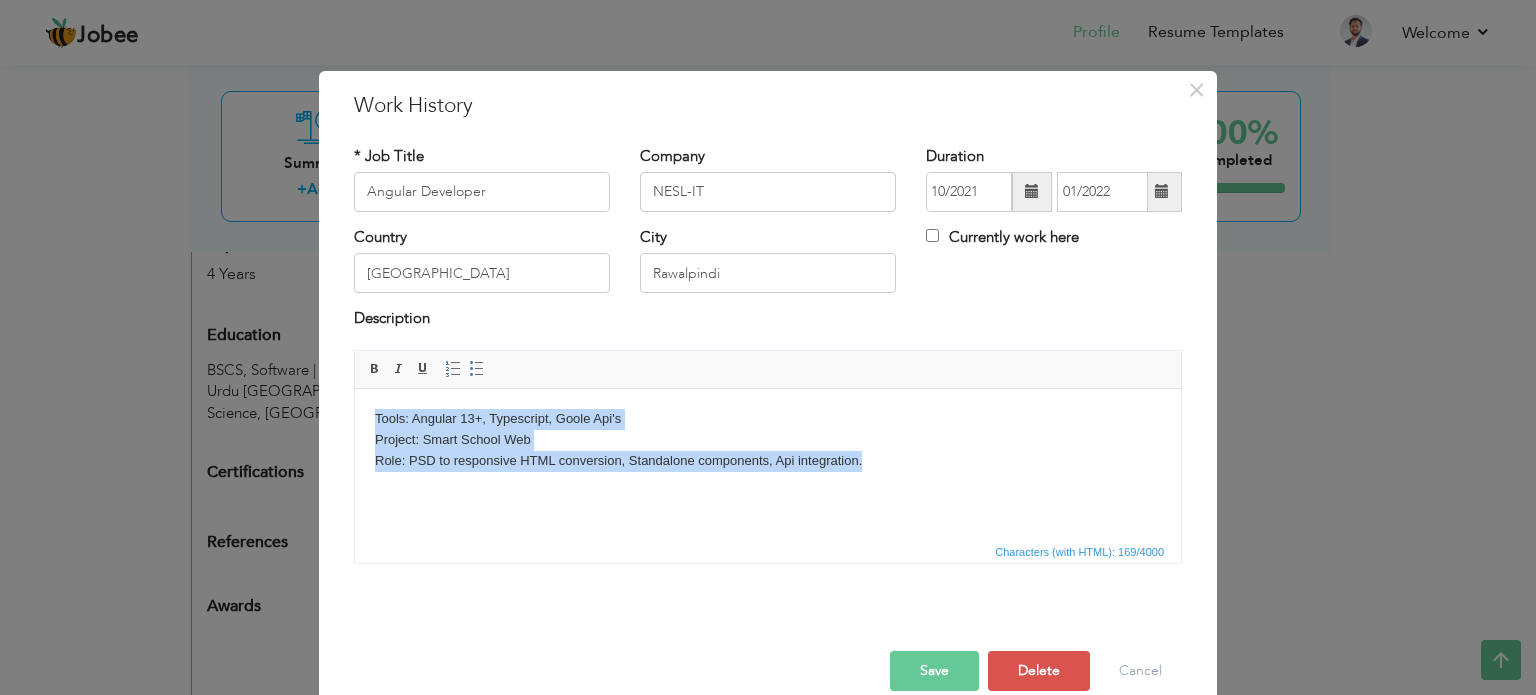 drag, startPoint x: 888, startPoint y: 461, endPoint x: 370, endPoint y: 419, distance: 519.6999 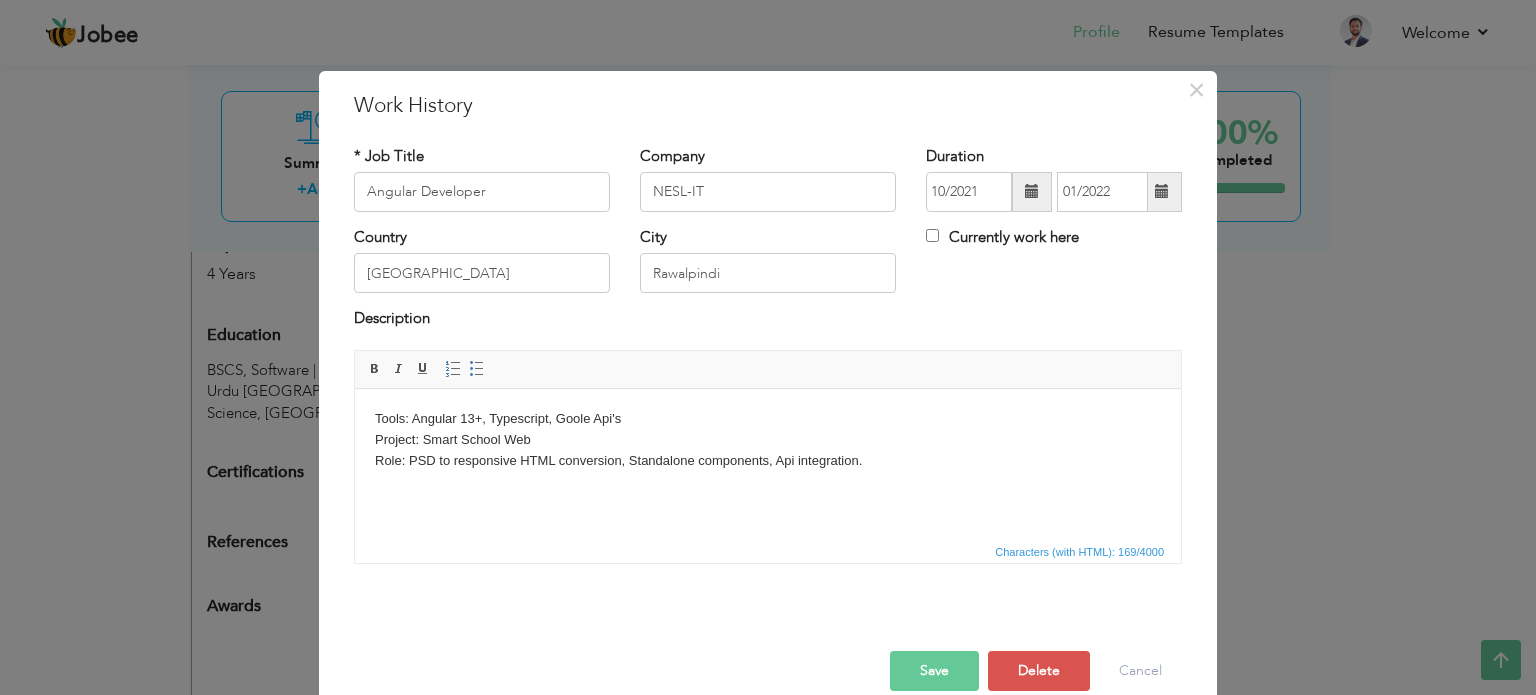 click on "Tools: Angular 13+, Typescript, Goole Api's Project: Smart School Web Role: PSD to responsive HTML conversion, Standalone components, Api integration." at bounding box center [768, 439] 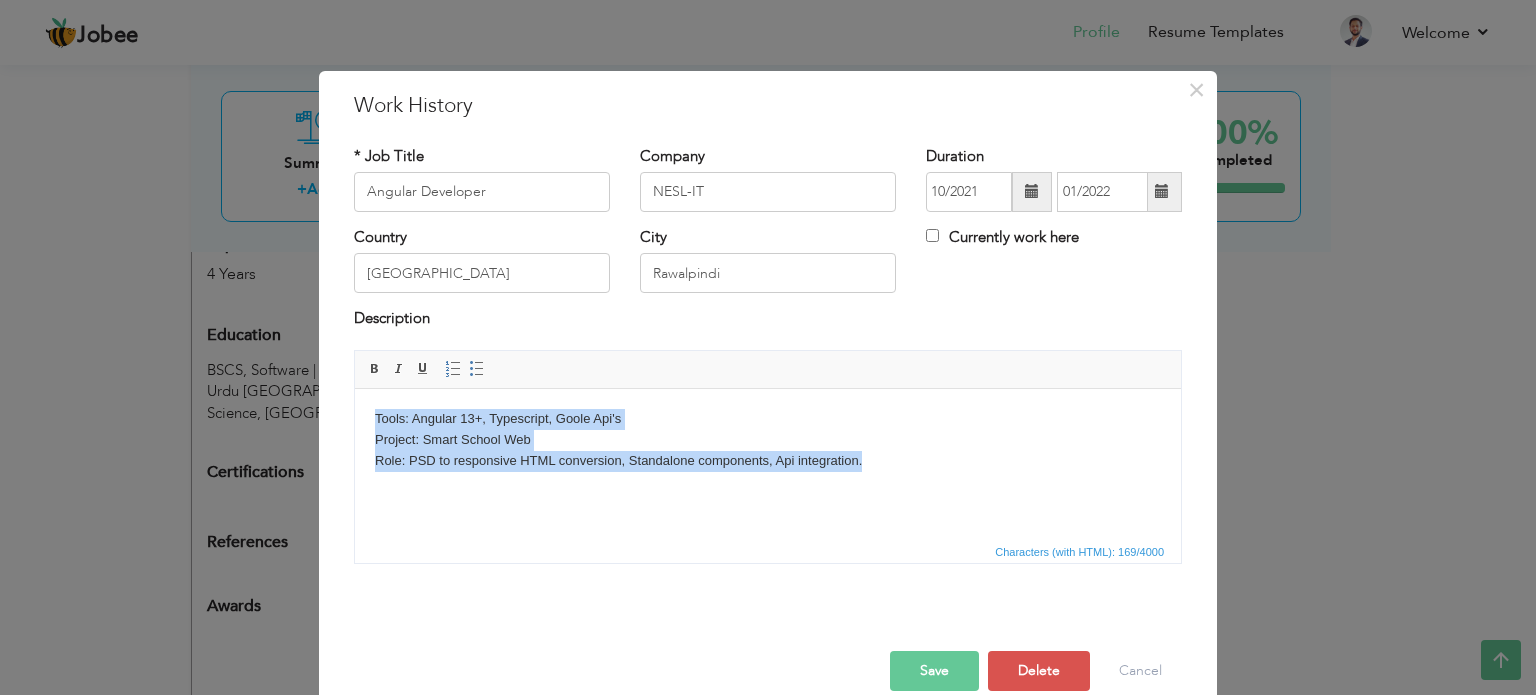 drag, startPoint x: 837, startPoint y: 459, endPoint x: 371, endPoint y: 426, distance: 467.167 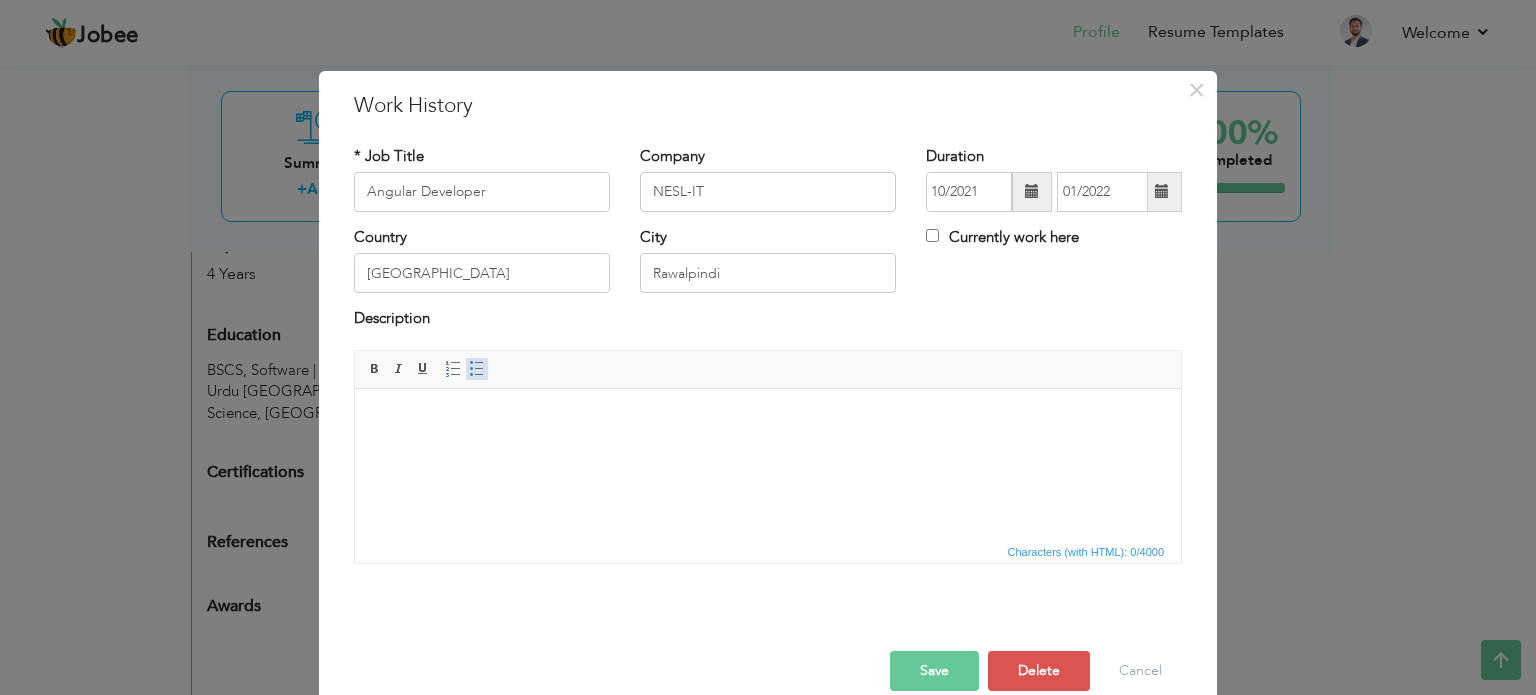 click at bounding box center (477, 369) 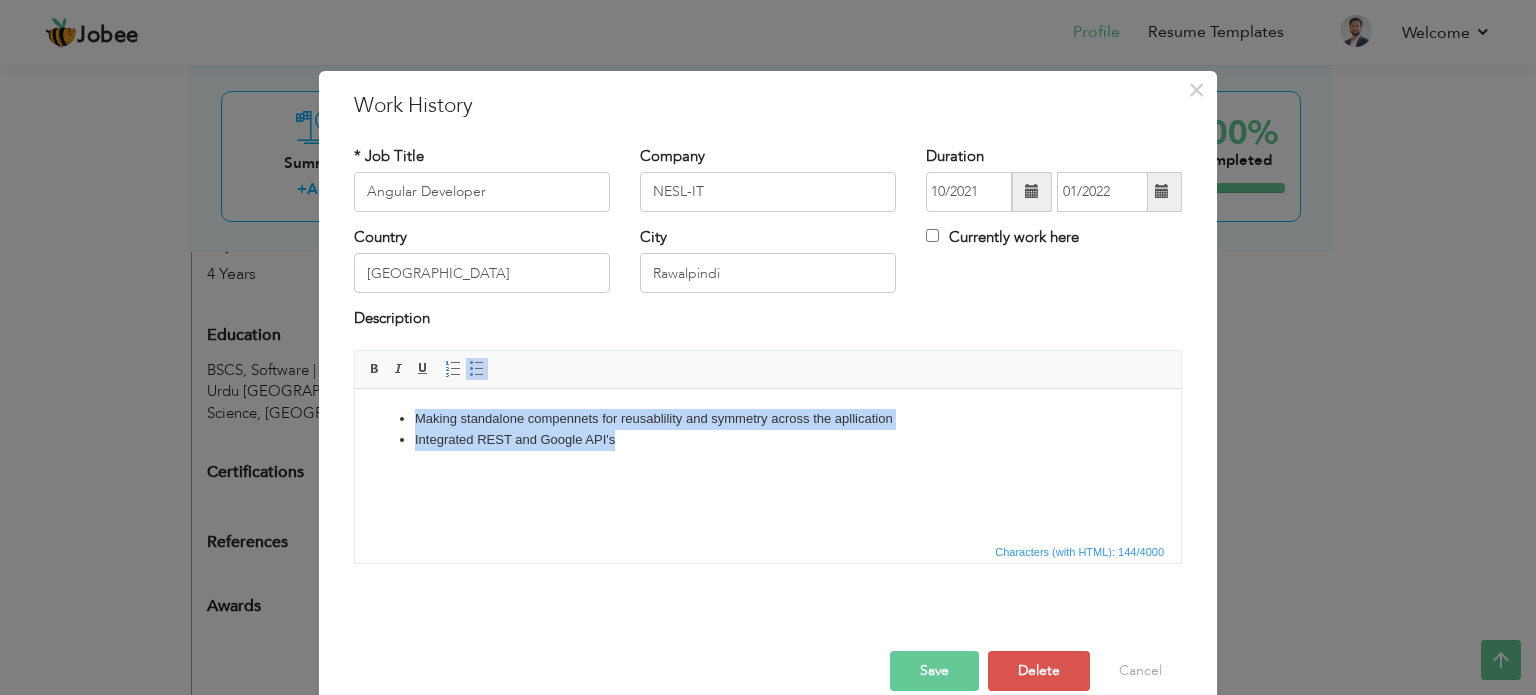 drag, startPoint x: 619, startPoint y: 437, endPoint x: 355, endPoint y: 406, distance: 265.81384 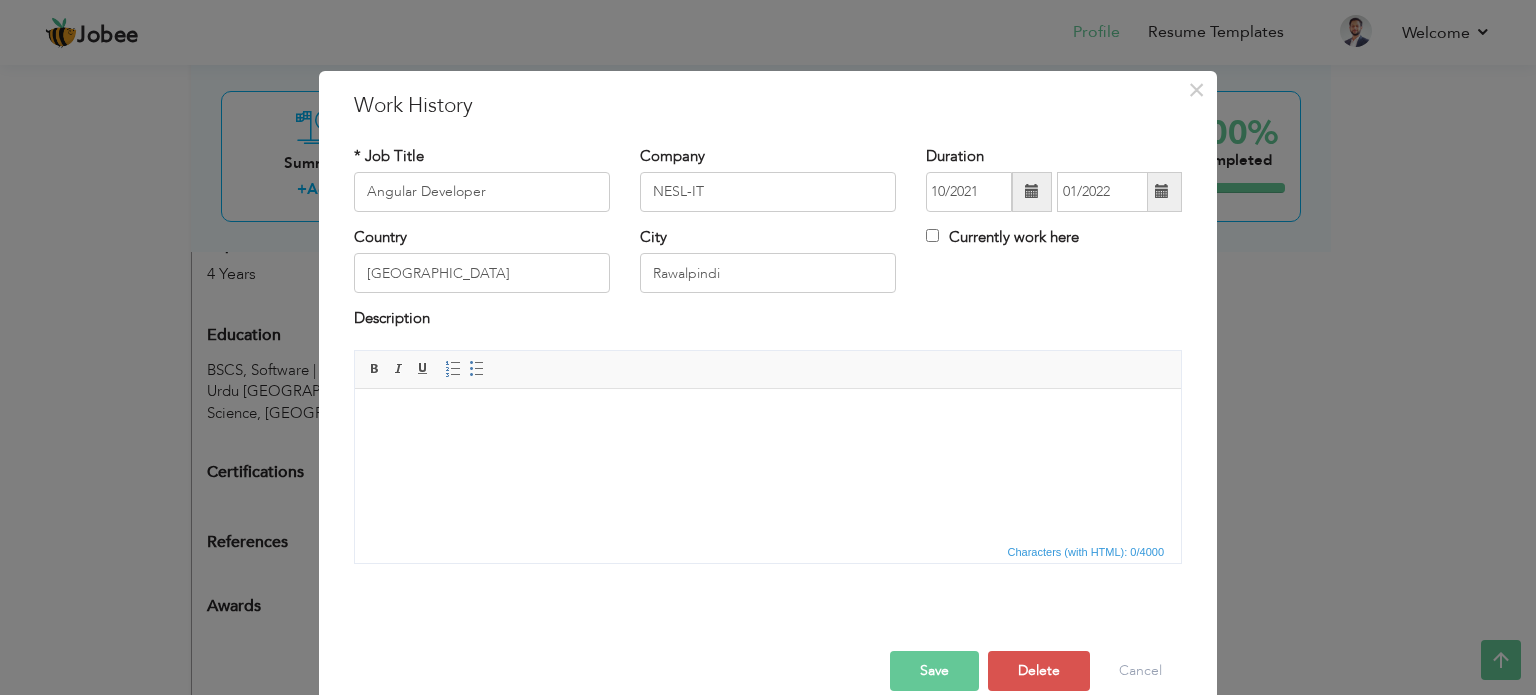 click on "Insert/Remove Numbered List   Insert/Remove Bulleted List" at bounding box center [465, 369] 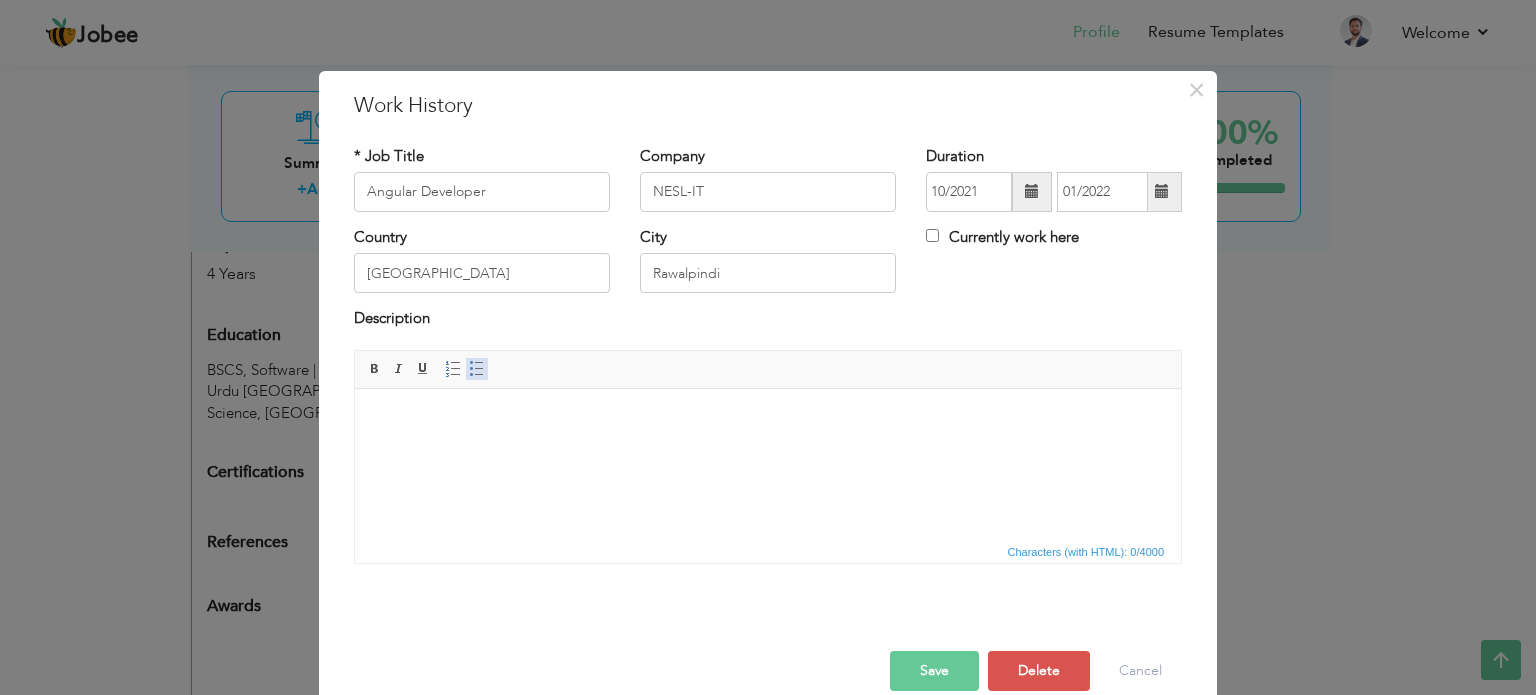click at bounding box center [477, 369] 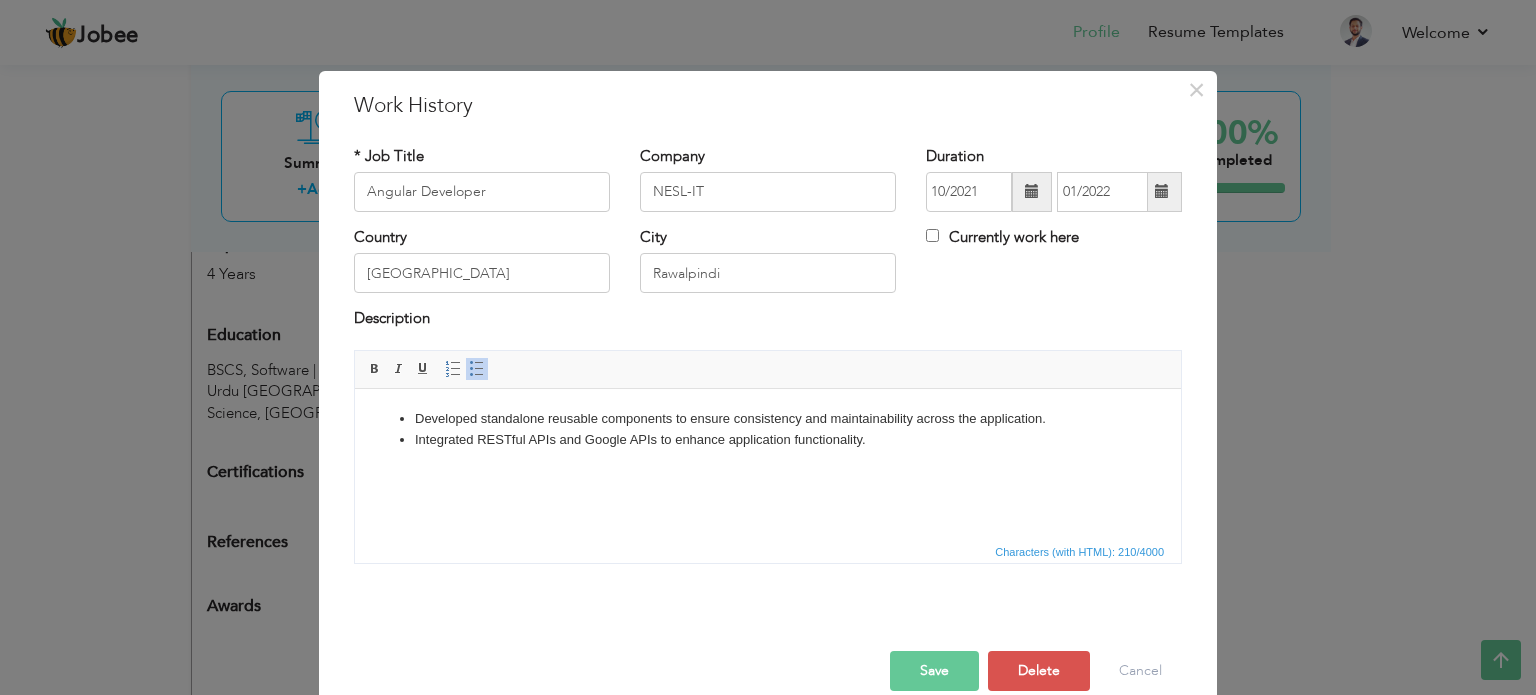 click on "Save" at bounding box center (934, 671) 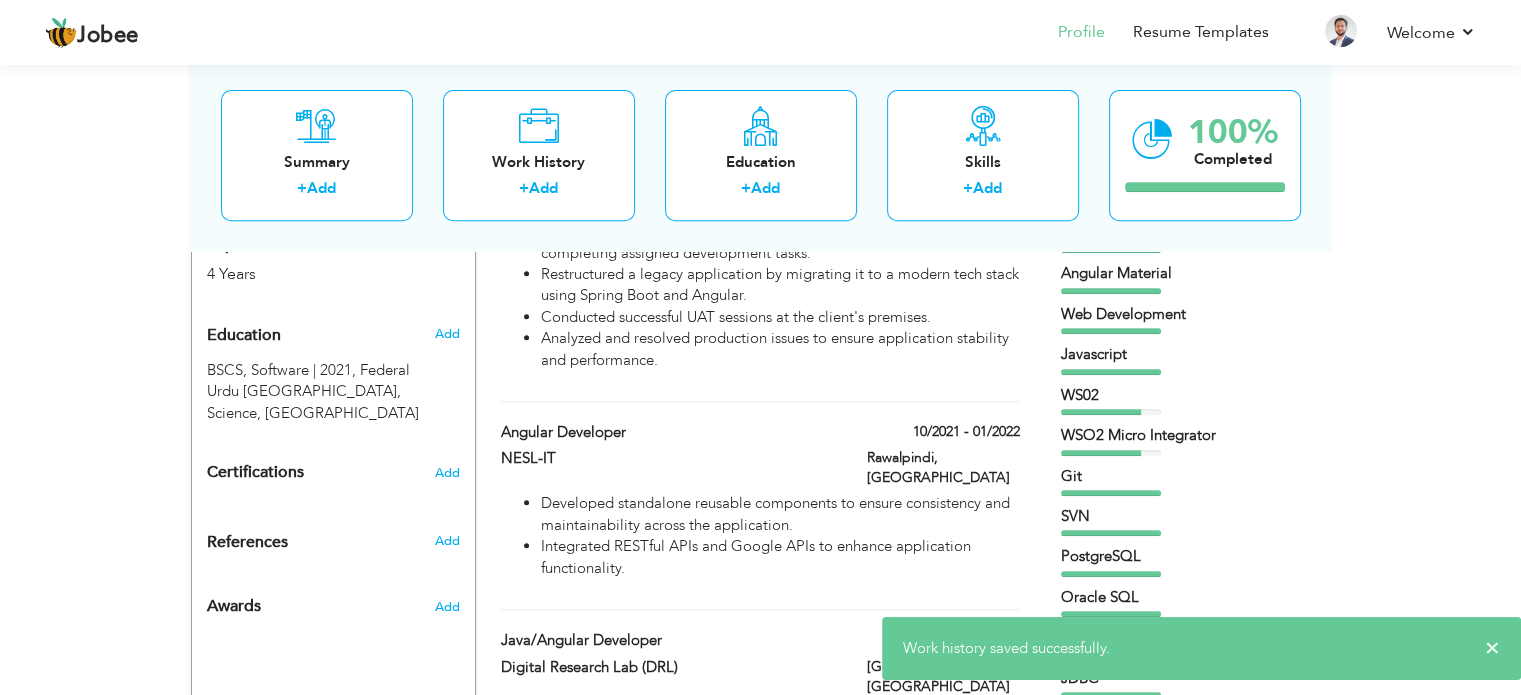 click on "WS02" at bounding box center (1186, 395) 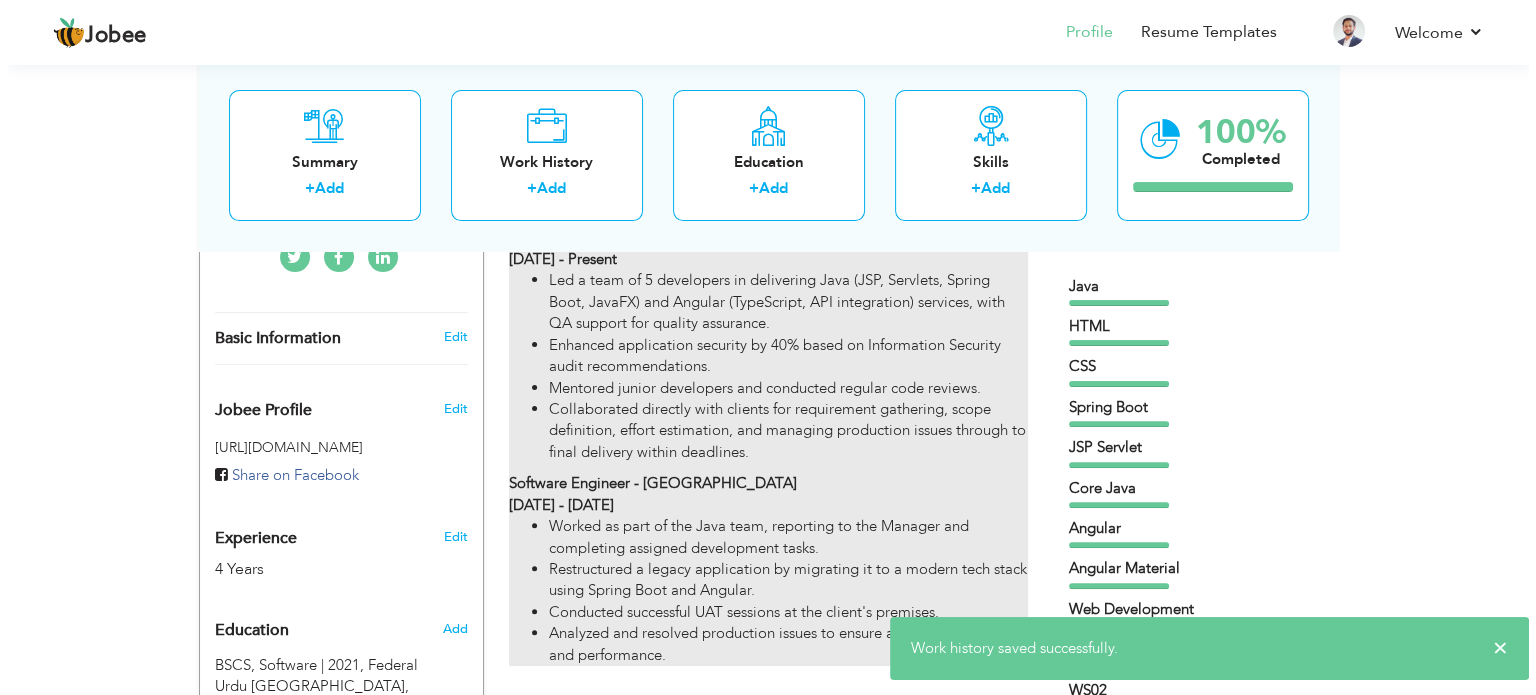 scroll, scrollTop: 500, scrollLeft: 0, axis: vertical 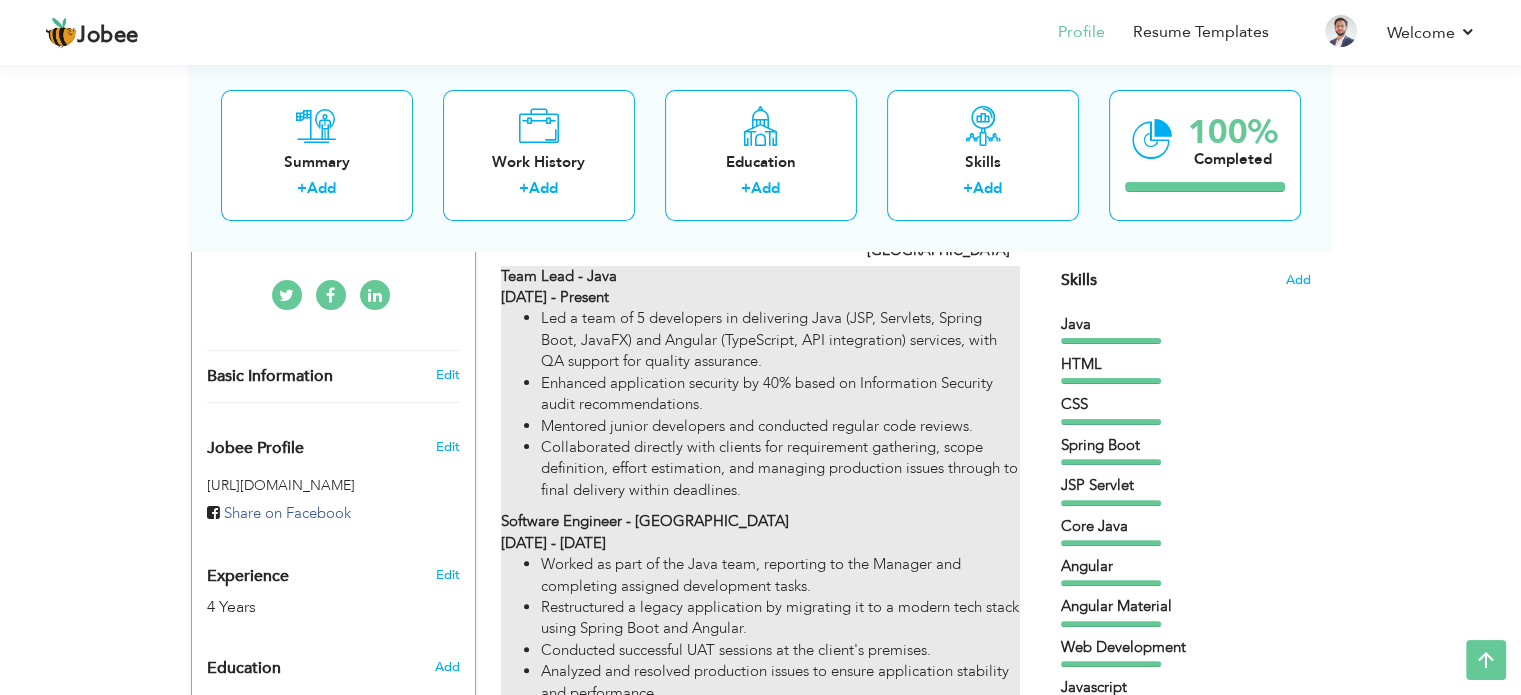 click on "Collaborated directly with clients for requirement gathering, scope definition, effort estimation, and managing production issues through to final delivery within deadlines." at bounding box center [780, 469] 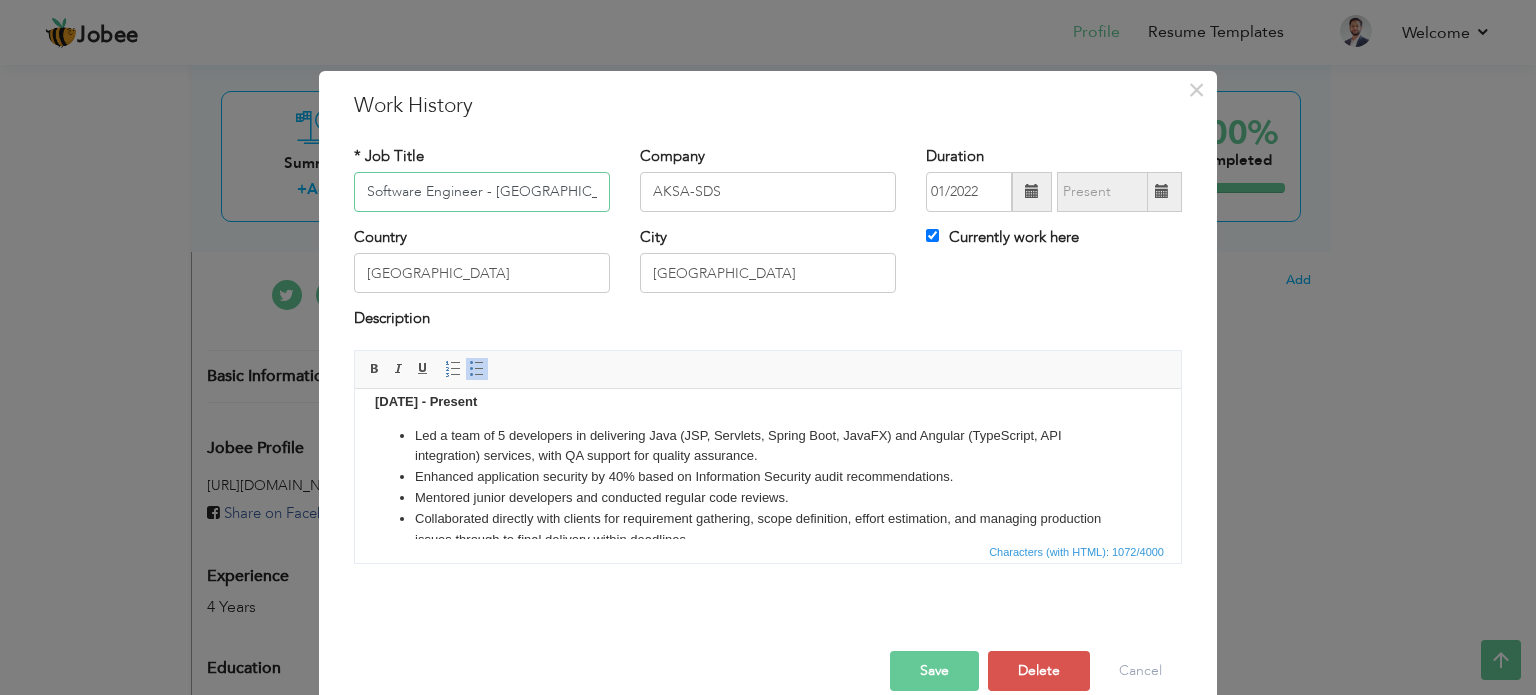 scroll, scrollTop: 0, scrollLeft: 0, axis: both 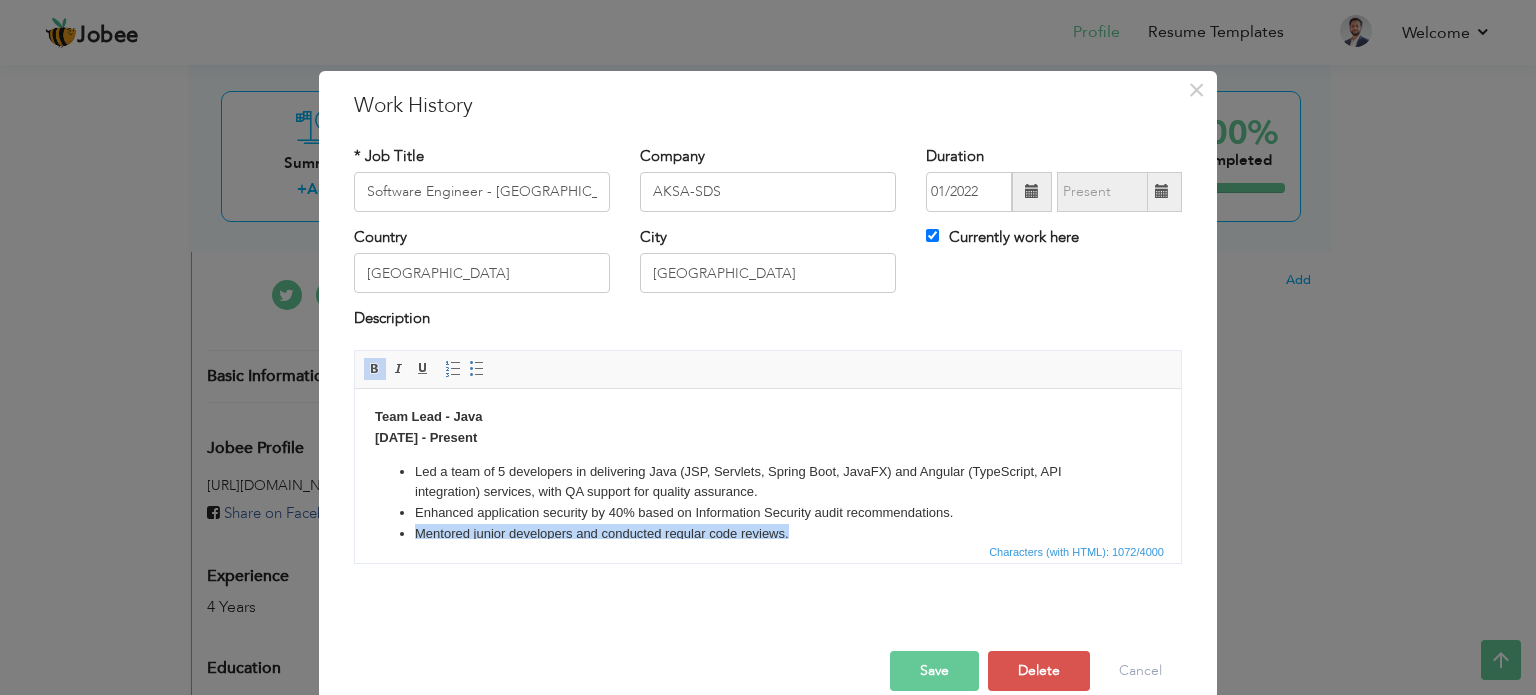 drag, startPoint x: 839, startPoint y: 526, endPoint x: 967, endPoint y: 508, distance: 129.25943 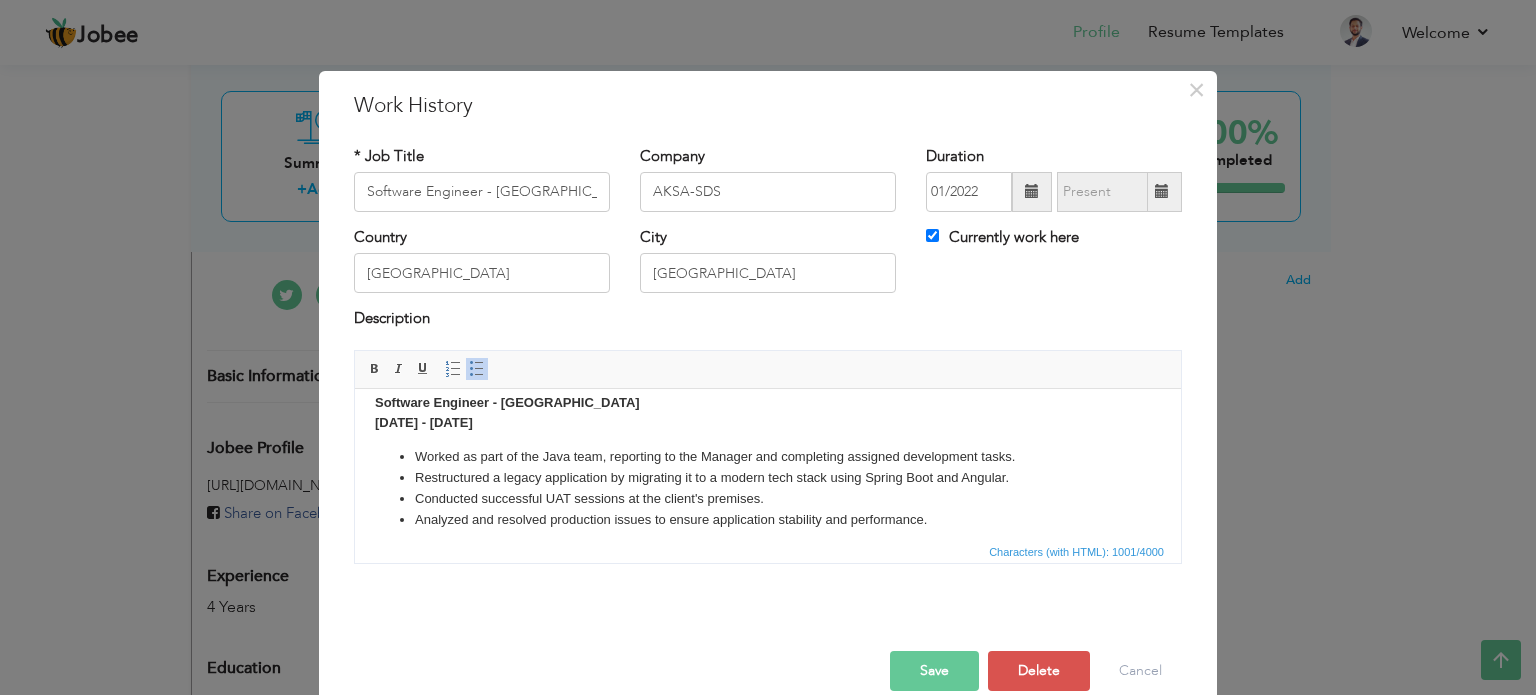scroll, scrollTop: 199, scrollLeft: 0, axis: vertical 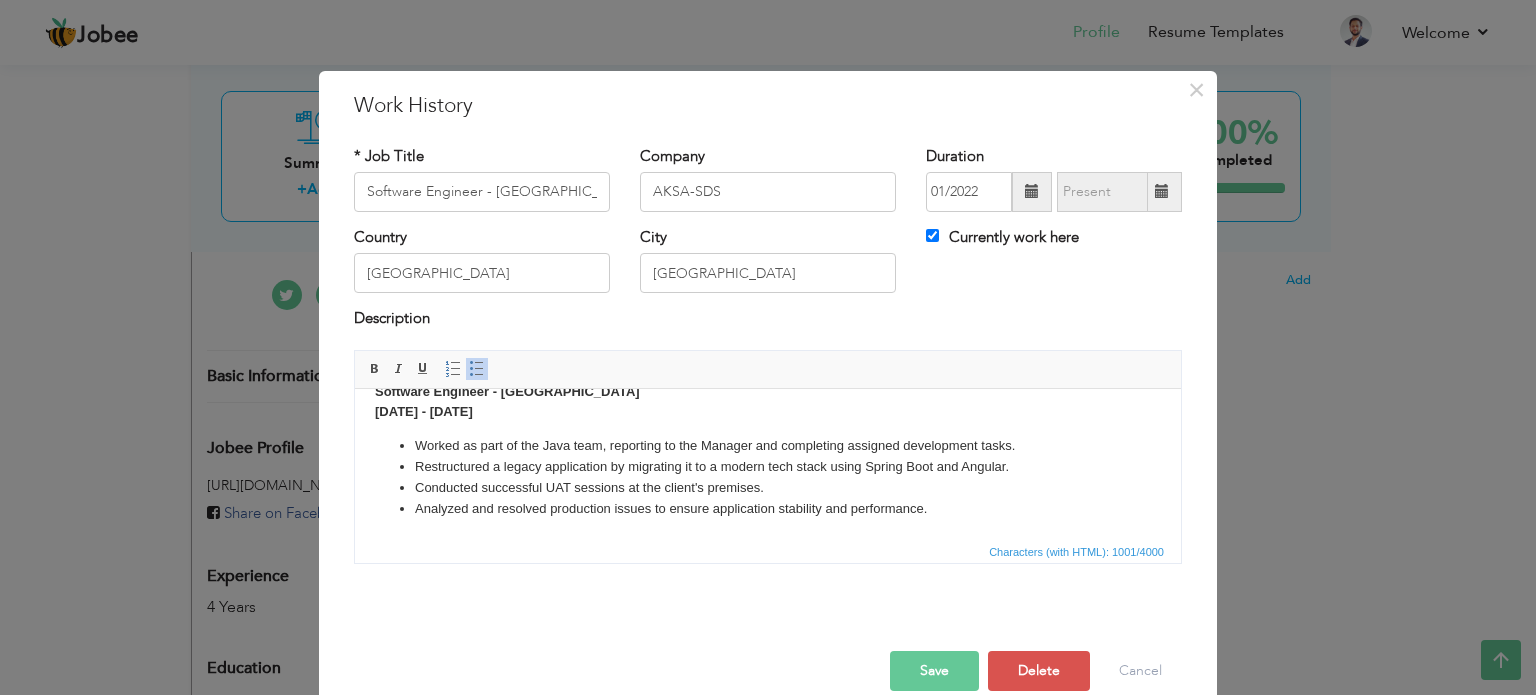 click on "Save" at bounding box center [934, 671] 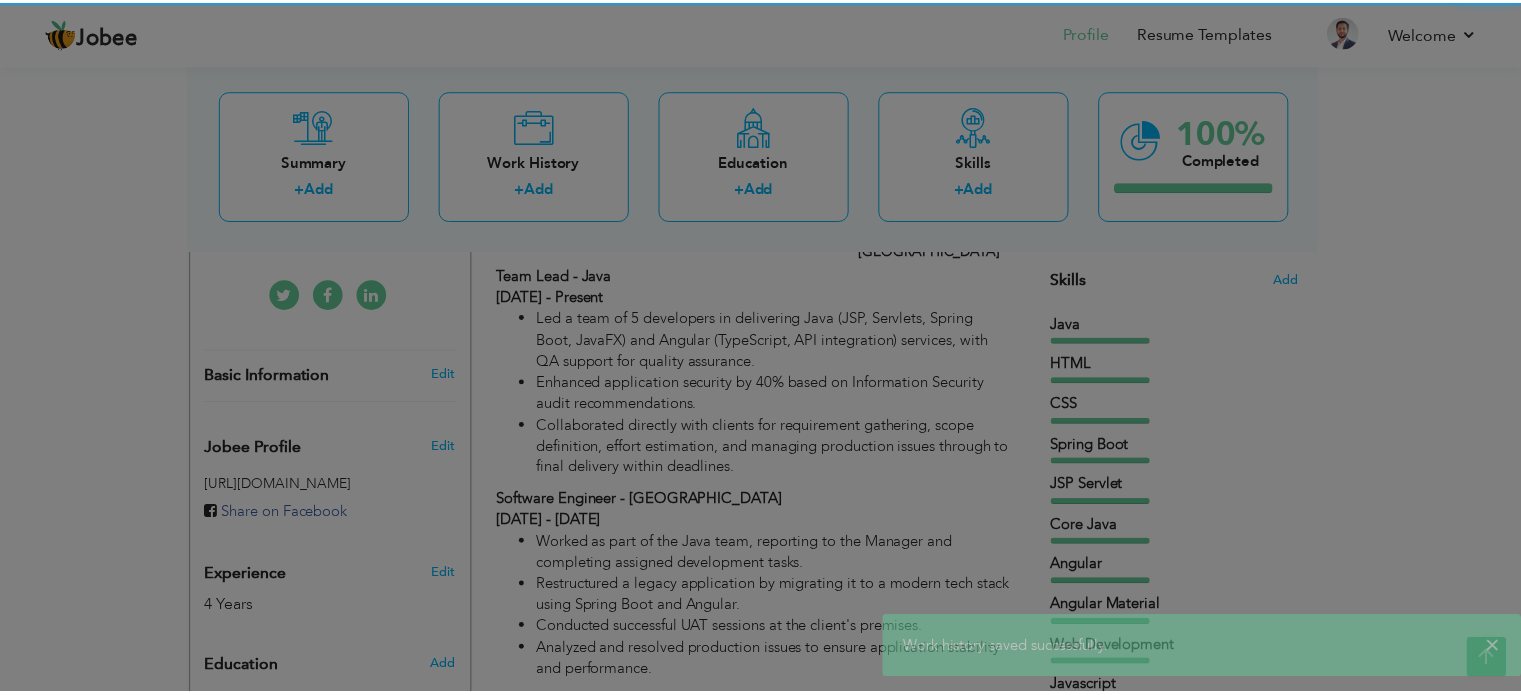 scroll, scrollTop: 0, scrollLeft: 0, axis: both 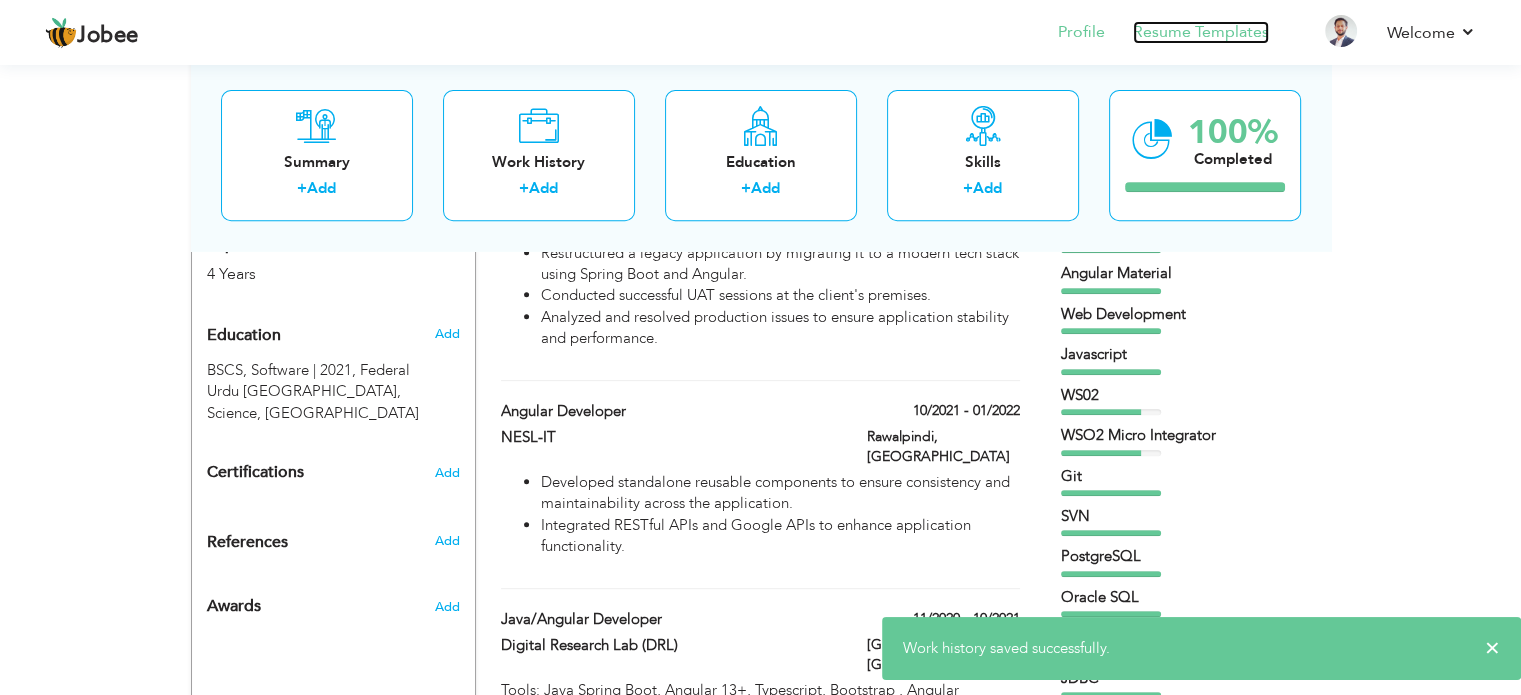 click on "Resume Templates" at bounding box center (1201, 32) 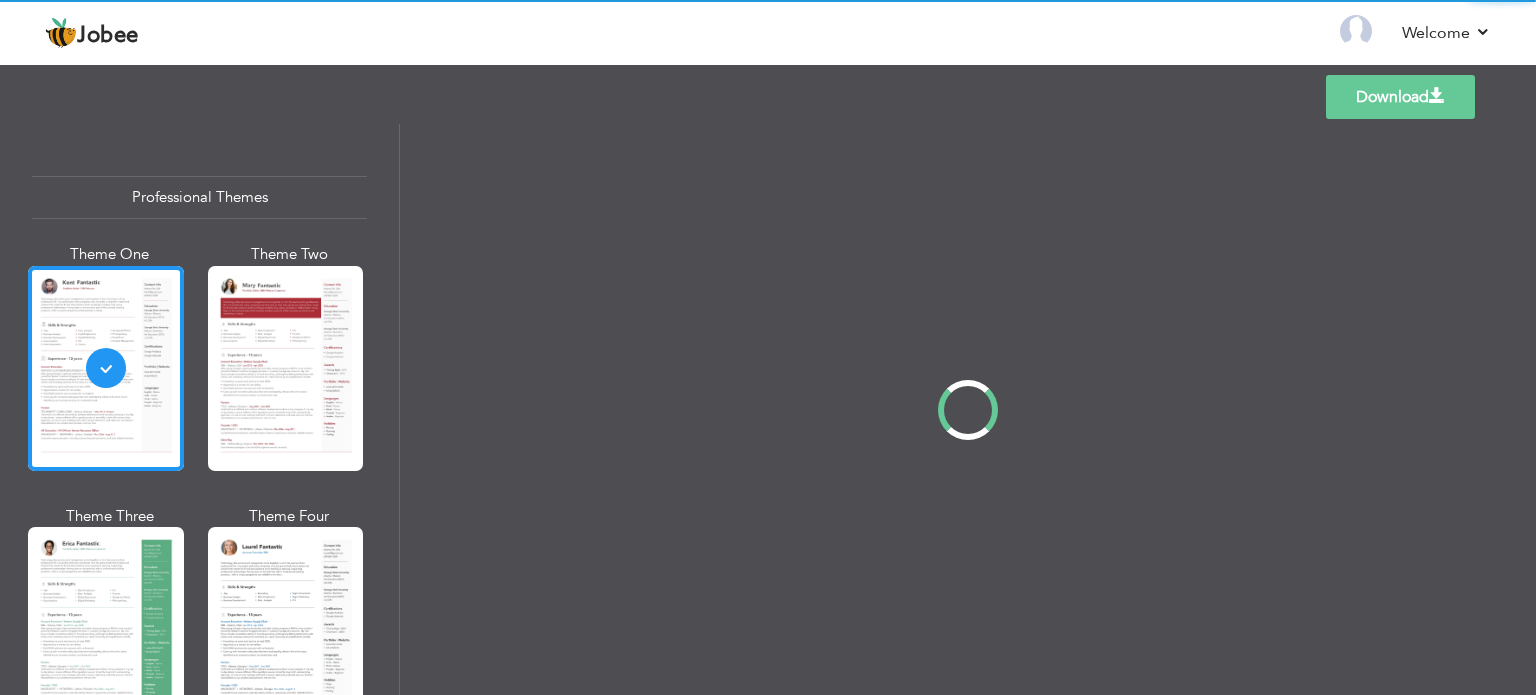 scroll, scrollTop: 0, scrollLeft: 0, axis: both 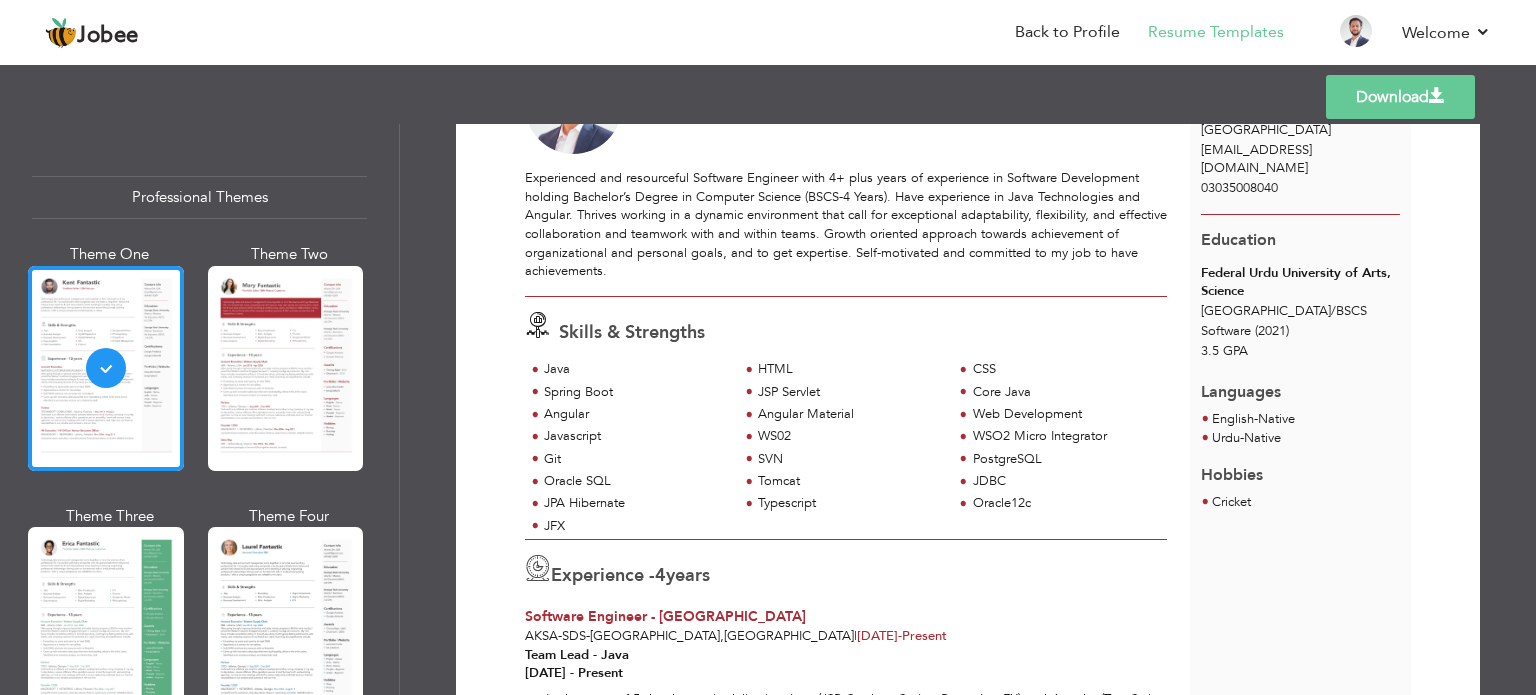 click on "Experienced and resourceful Software Engineer with 4+ plus years of experience in Software Development holding Bachelor’s Degree in Computer Science (BSCS-4 Years). Have experience in Java Technologies and Angular. Thrives working in a dynamic environment that call for exceptional adaptability, flexibility, and effective collaboration and teamwork with and within teams. Growth oriented approach towards achievement of organizational and personal goals, and to get expertise. Self-motivated and committed to my job to have achievements." at bounding box center [846, 224] 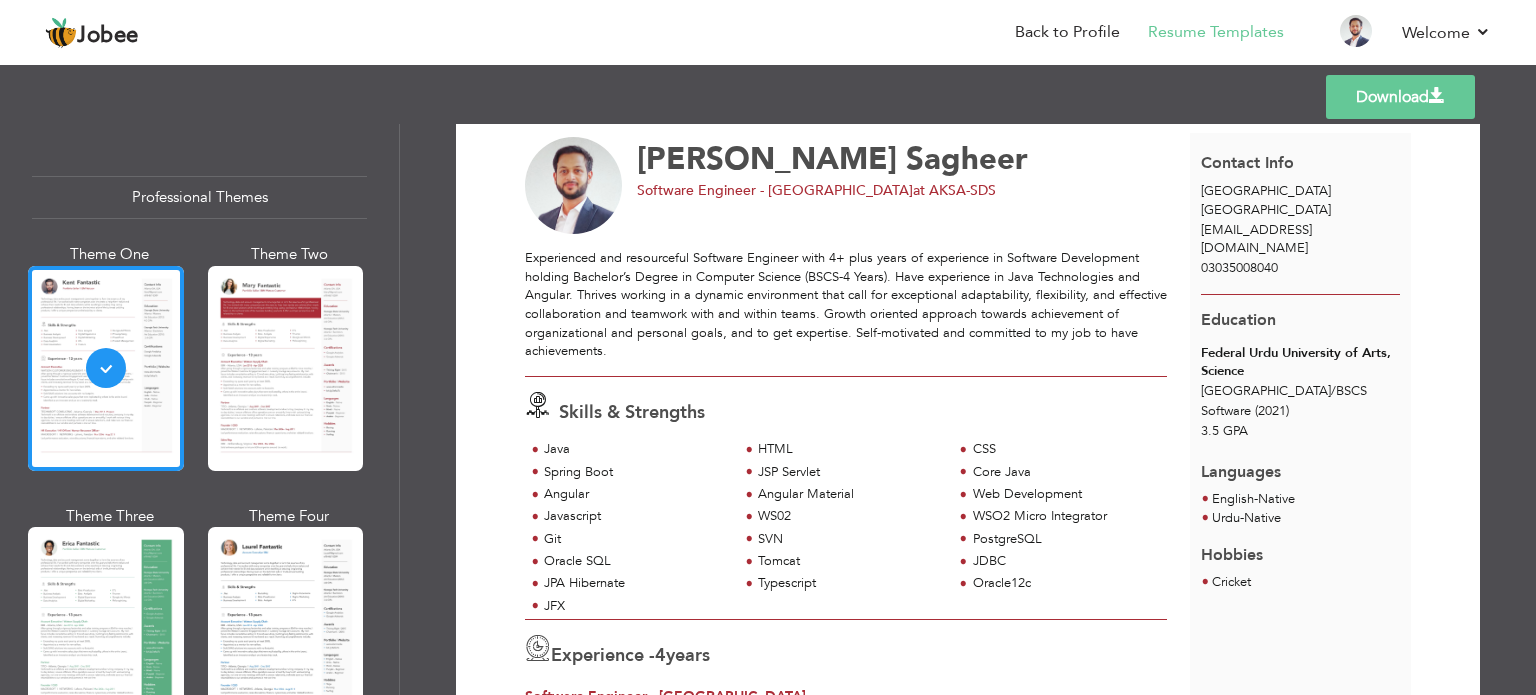 scroll, scrollTop: 0, scrollLeft: 0, axis: both 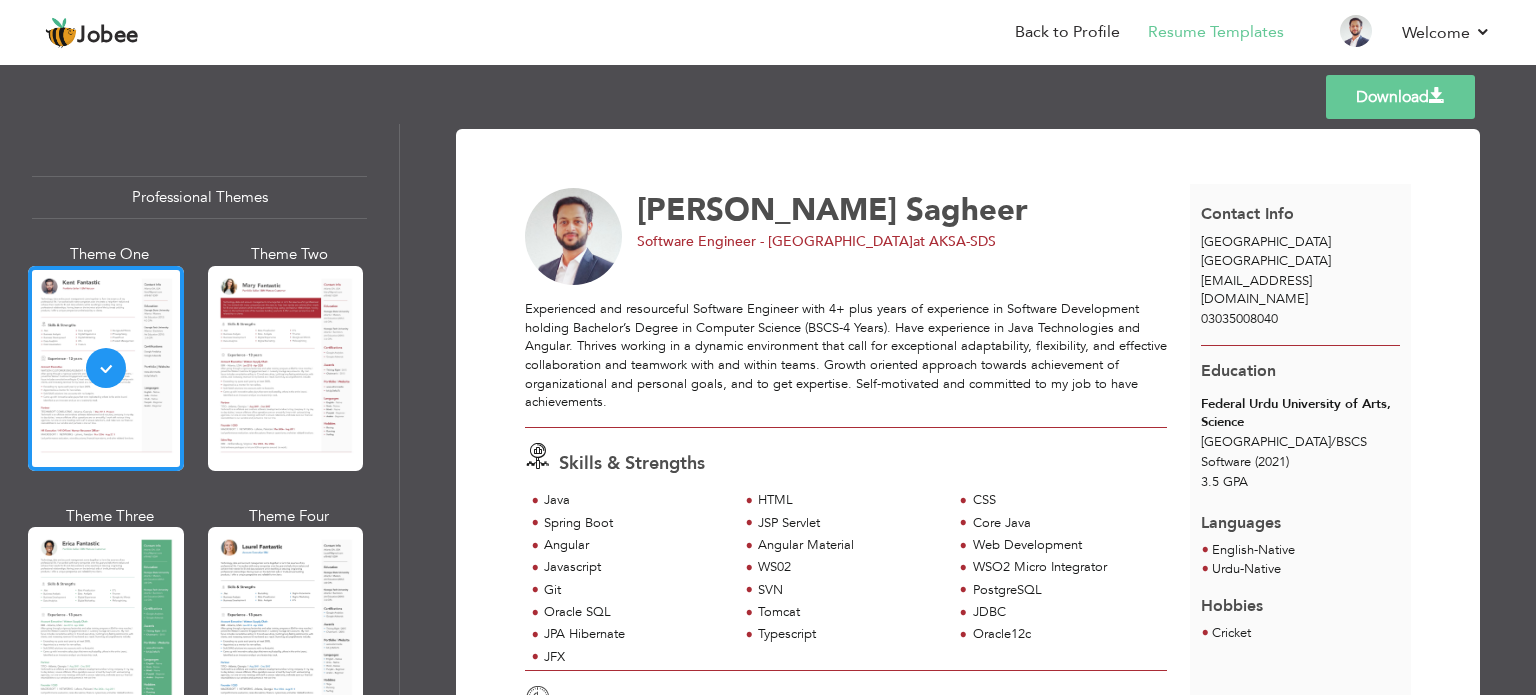 click on "Federal Urdu University of Arts, Science" at bounding box center [1300, 413] 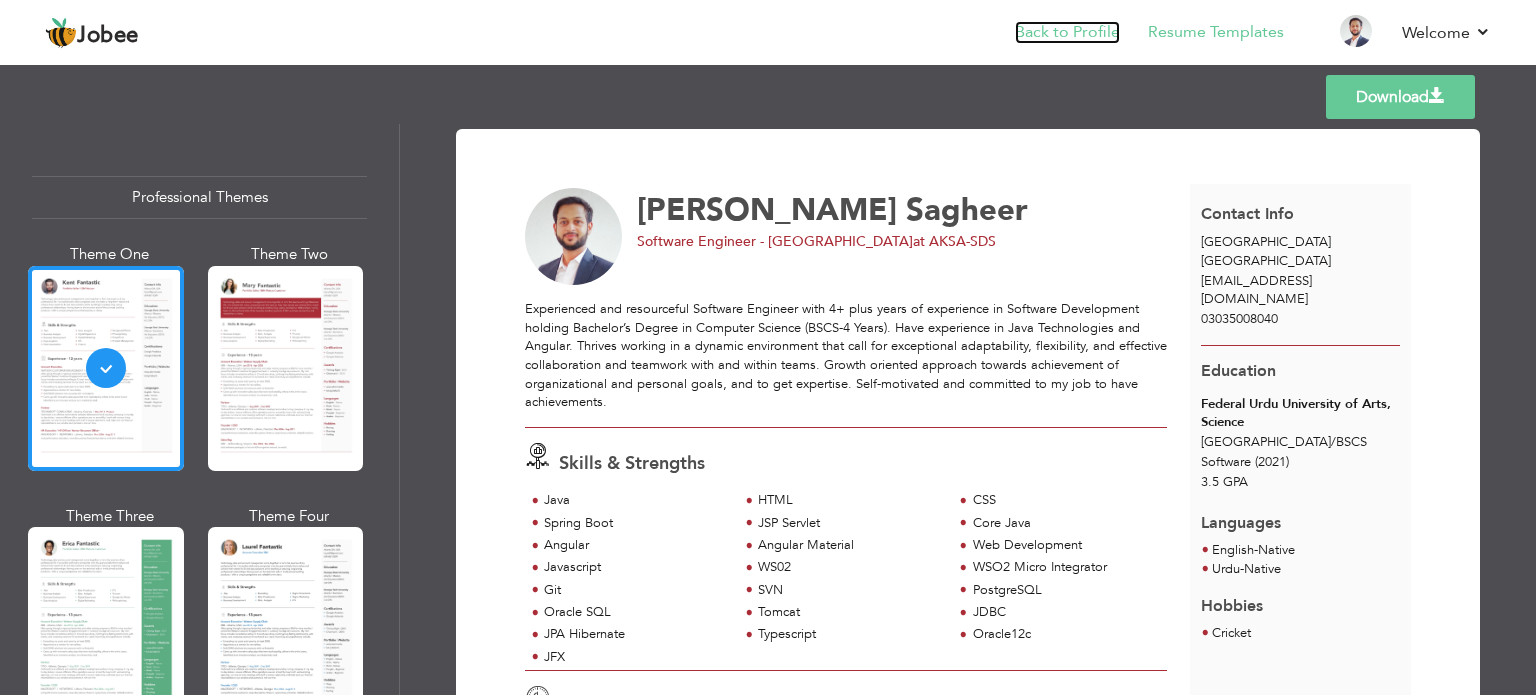click on "Back to Profile" at bounding box center (1067, 32) 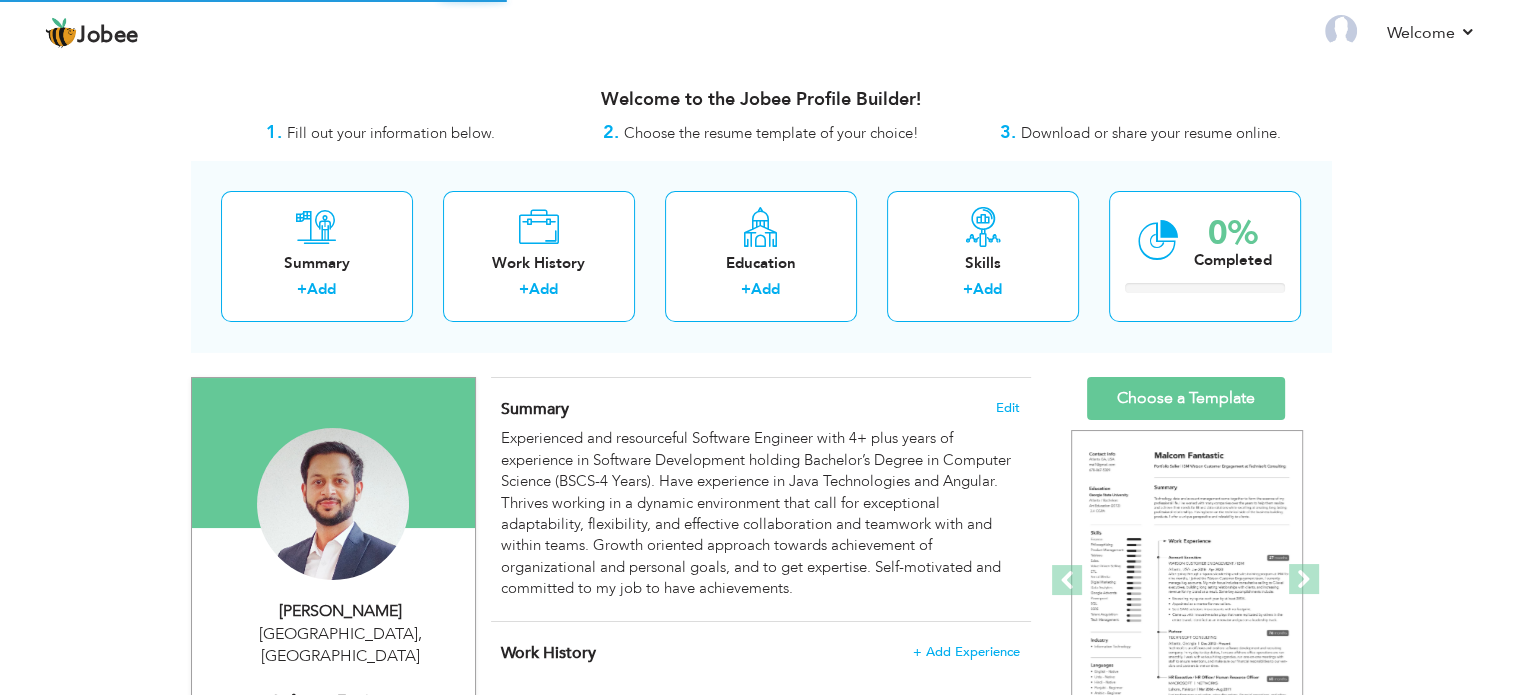 scroll, scrollTop: 0, scrollLeft: 0, axis: both 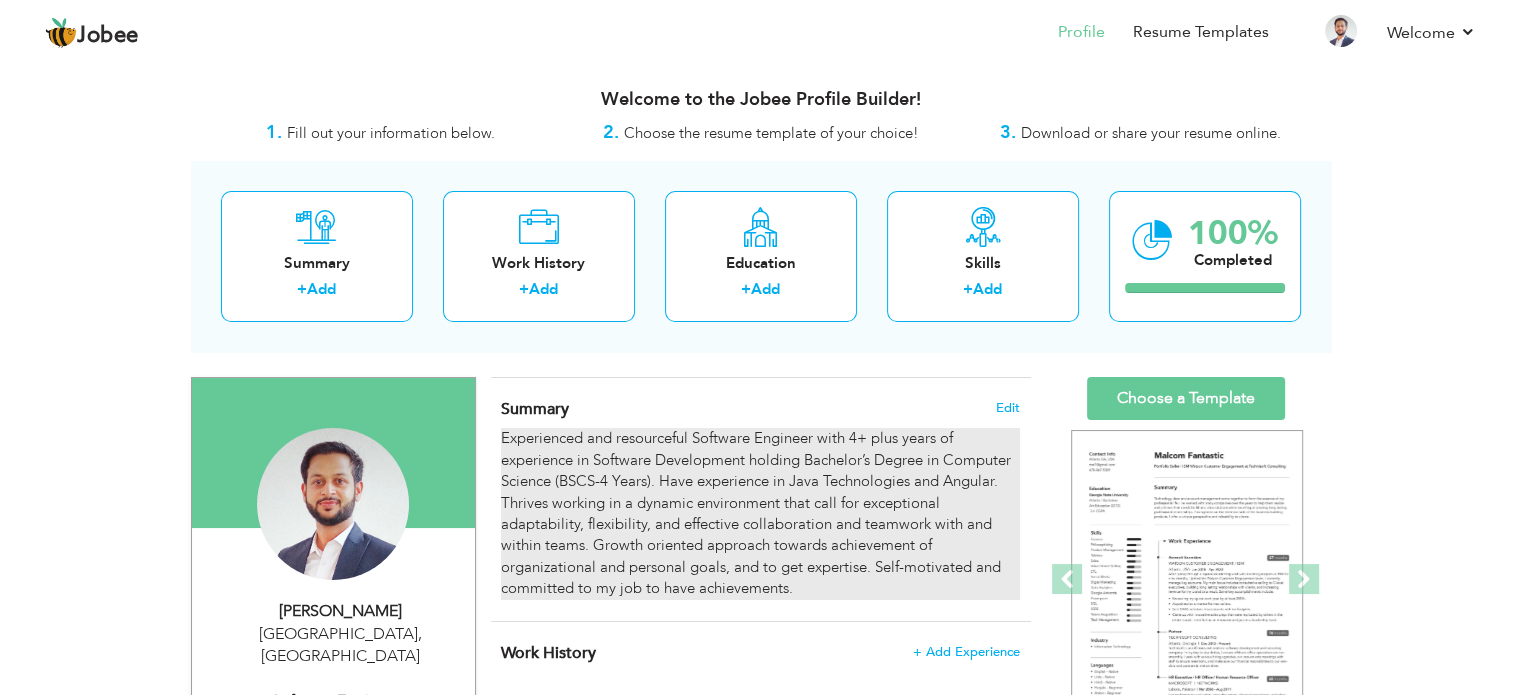 click on "Experienced and resourceful Software Engineer with 4+ plus years of experience in Software Development holding Bachelor’s Degree in Computer Science (BSCS-4 Years). Have experience in Java Technologies and Angular. Thrives working in a dynamic environment that call for exceptional adaptability, flexibility, and effective collaboration and teamwork with and within teams. Growth oriented approach towards achievement of organizational and personal goals, and to get expertise. Self-motivated and committed to my job to have achievements." at bounding box center (760, 513) 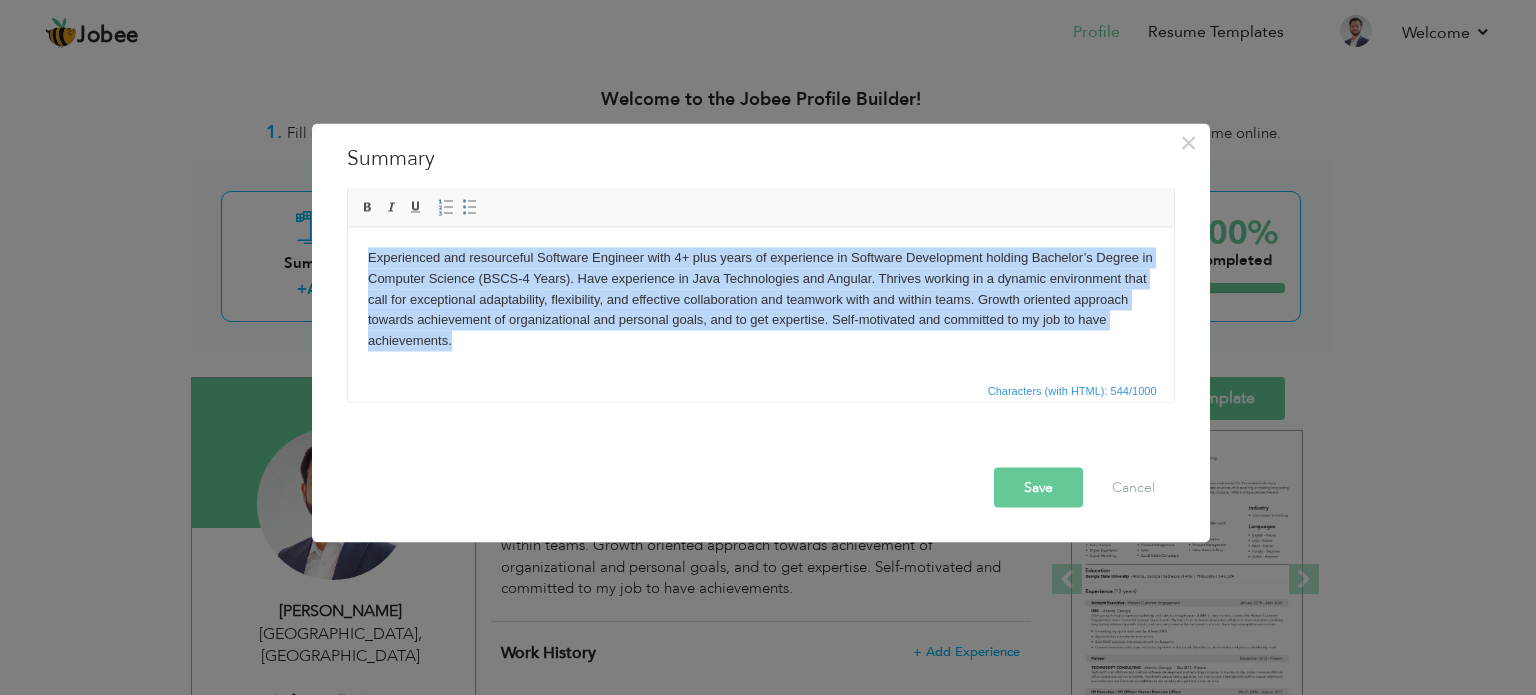 drag, startPoint x: 533, startPoint y: 344, endPoint x: 653, endPoint y: 482, distance: 182.87701 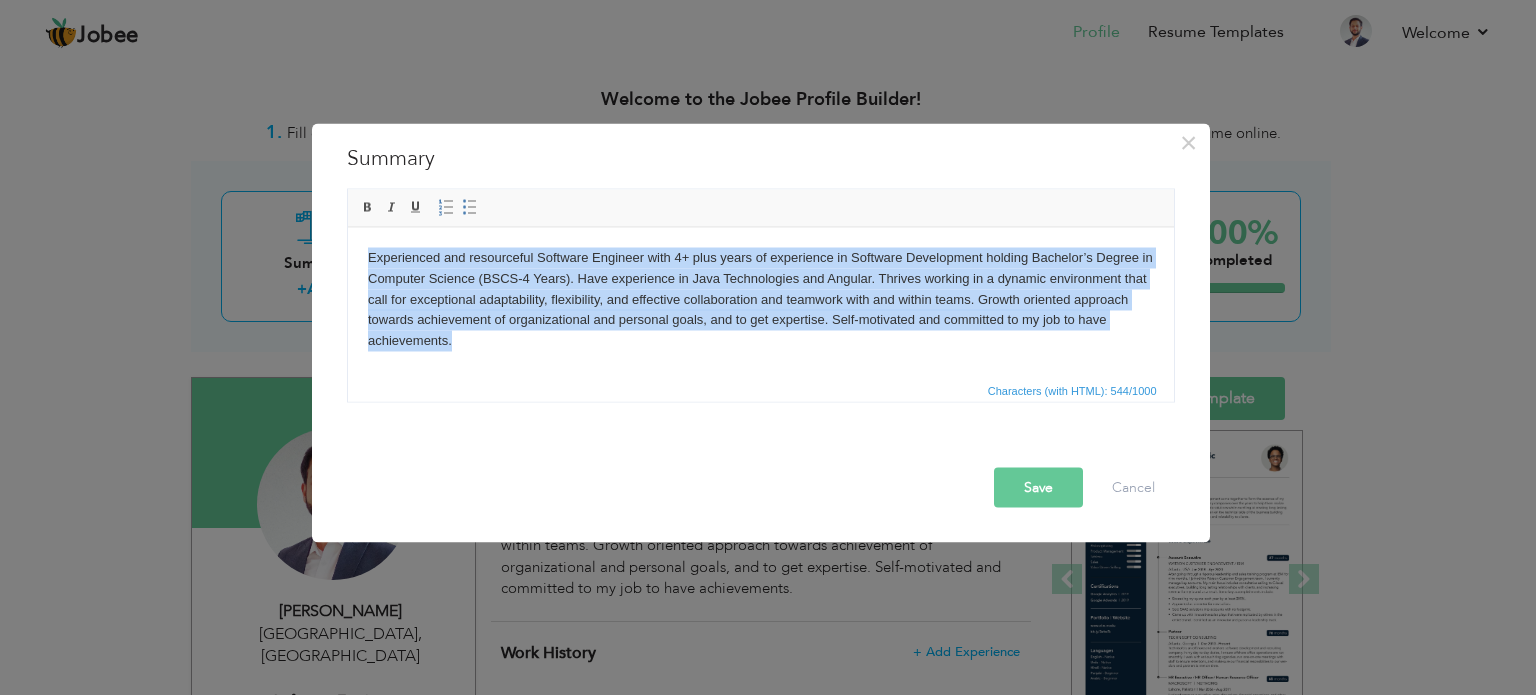 click on "Experienced and resourceful Software Engineer with 4+ plus years of experience in Software Development holding Bachelor’s Degree in Computer Science (BSCS-4 Years). Have experience in Java Technologies and Angular. Thrives working in a dynamic environment that call for exceptional adaptability, flexibility, and effective collaboration and teamwork with and within teams. Growth oriented approach towards achievement of organizational and personal goals, and to get expertise. Self-motivated and committed to my job to have achievements." at bounding box center [760, 299] 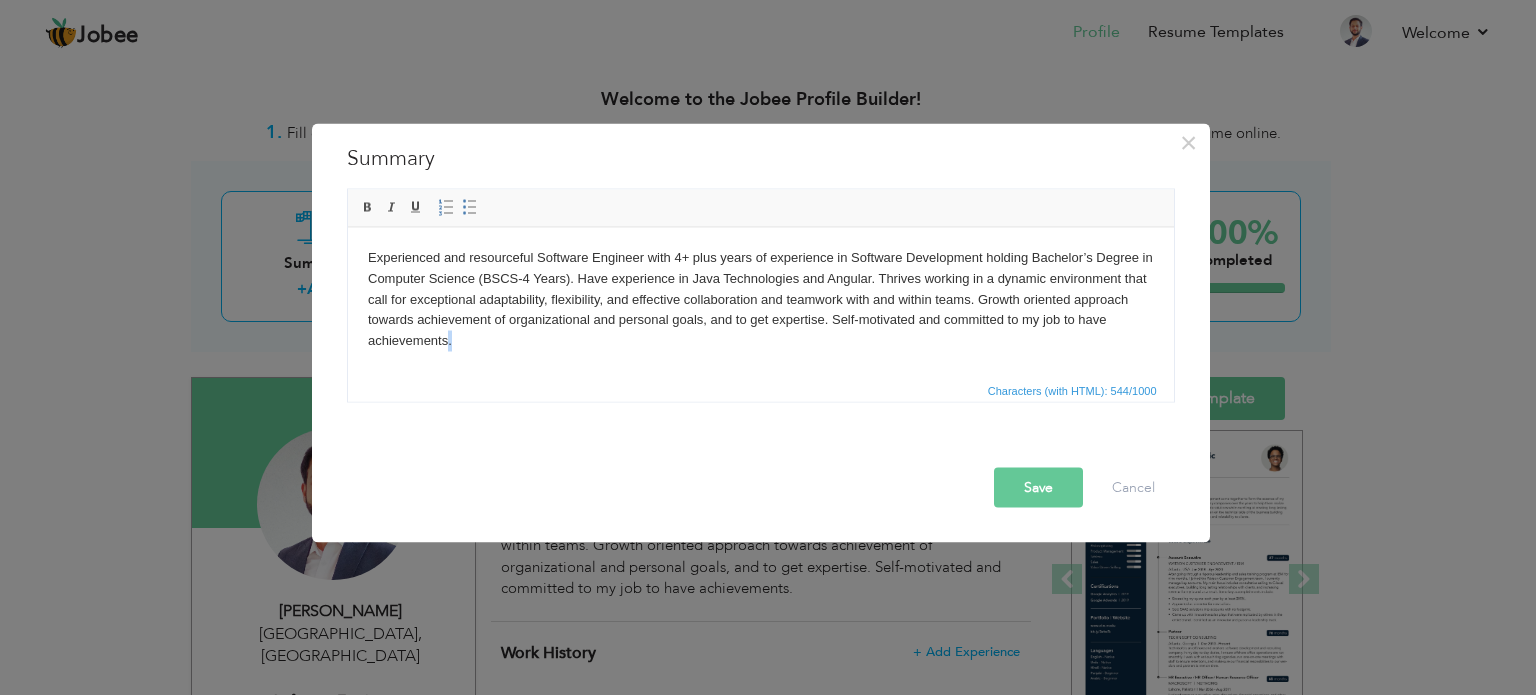click on "Experienced and resourceful Software Engineer with 4+ plus years of experience in Software Development holding Bachelor’s Degree in Computer Science (BSCS-4 Years). Have experience in Java Technologies and Angular. Thrives working in a dynamic environment that call for exceptional adaptability, flexibility, and effective collaboration and teamwork with and within teams. Growth oriented approach towards achievement of organizational and personal goals, and to get expertise. Self-motivated and committed to my job to have achievements." at bounding box center [760, 299] 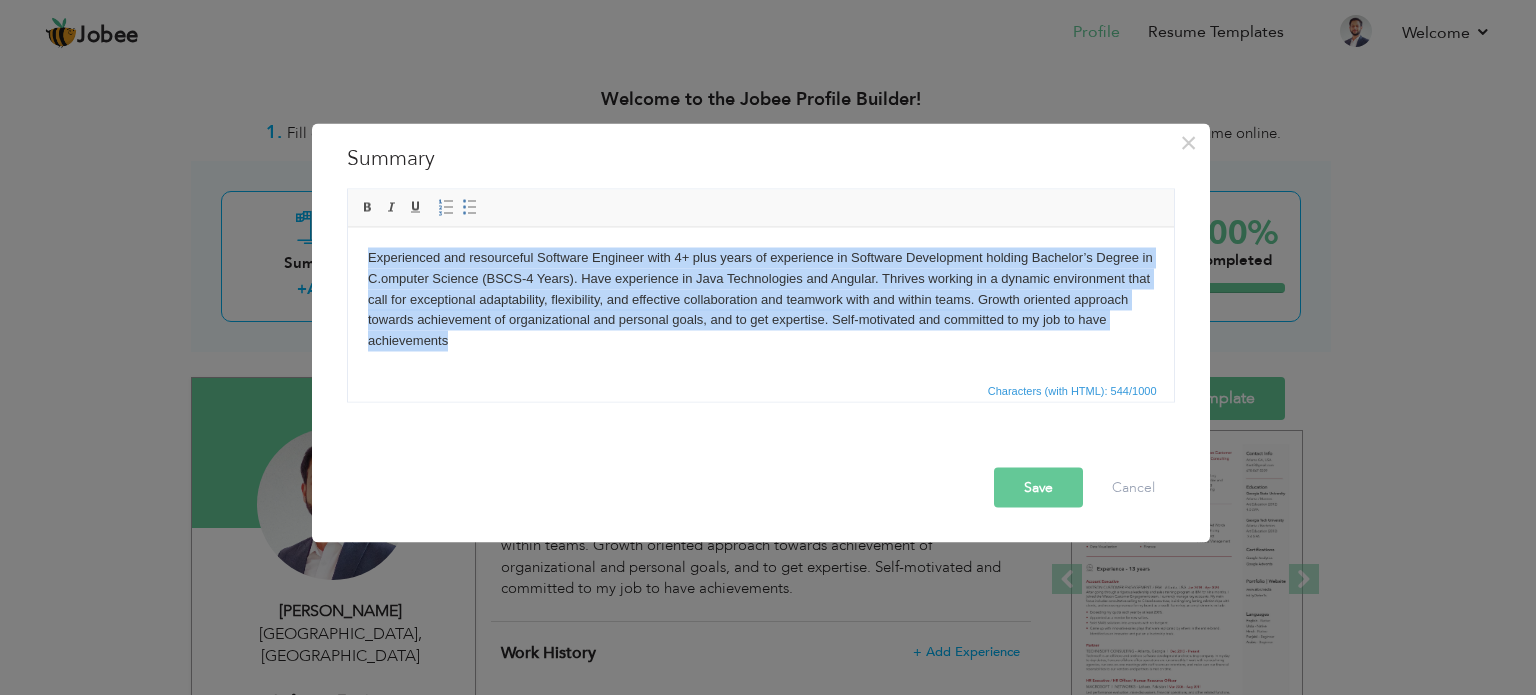 drag, startPoint x: 475, startPoint y: 351, endPoint x: 355, endPoint y: 251, distance: 156.20499 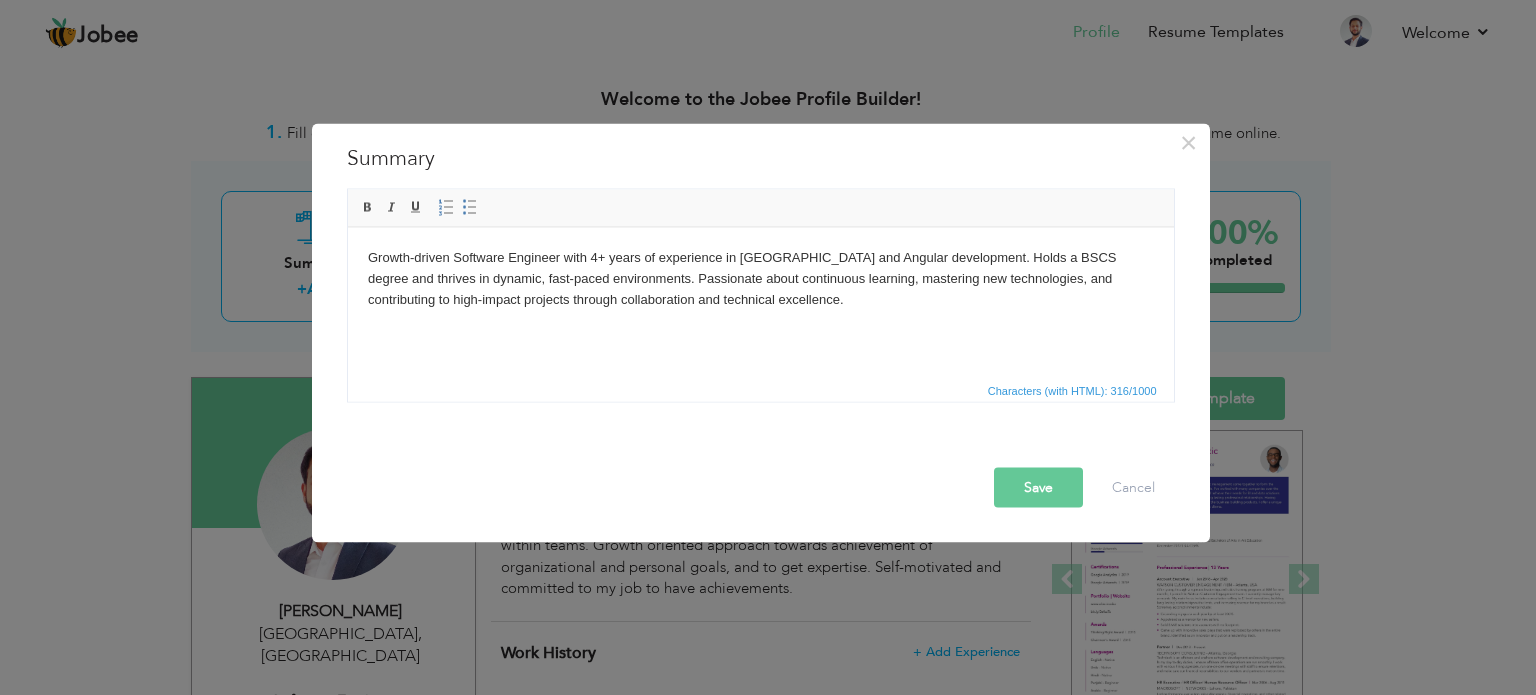 click on "Growth-driven Software Engineer with 4+ years of experience in Java and Angular development. Holds a BSCS degree and thrives in dynamic, fast-paced environments. Passionate about continuous learning, mastering new technologies, and contributing to high-impact projects through collaboration and technical excellence." at bounding box center (760, 278) 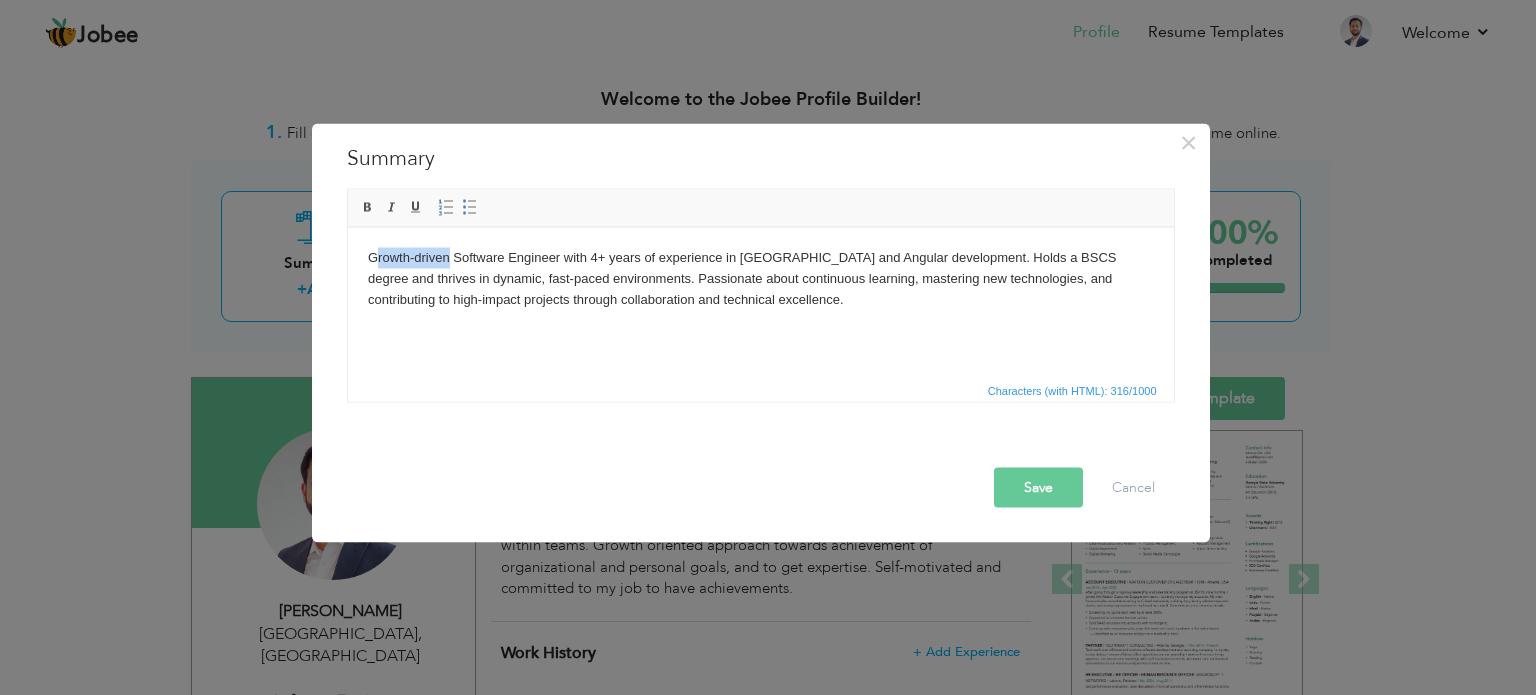 drag, startPoint x: 447, startPoint y: 255, endPoint x: 372, endPoint y: 262, distance: 75.32596 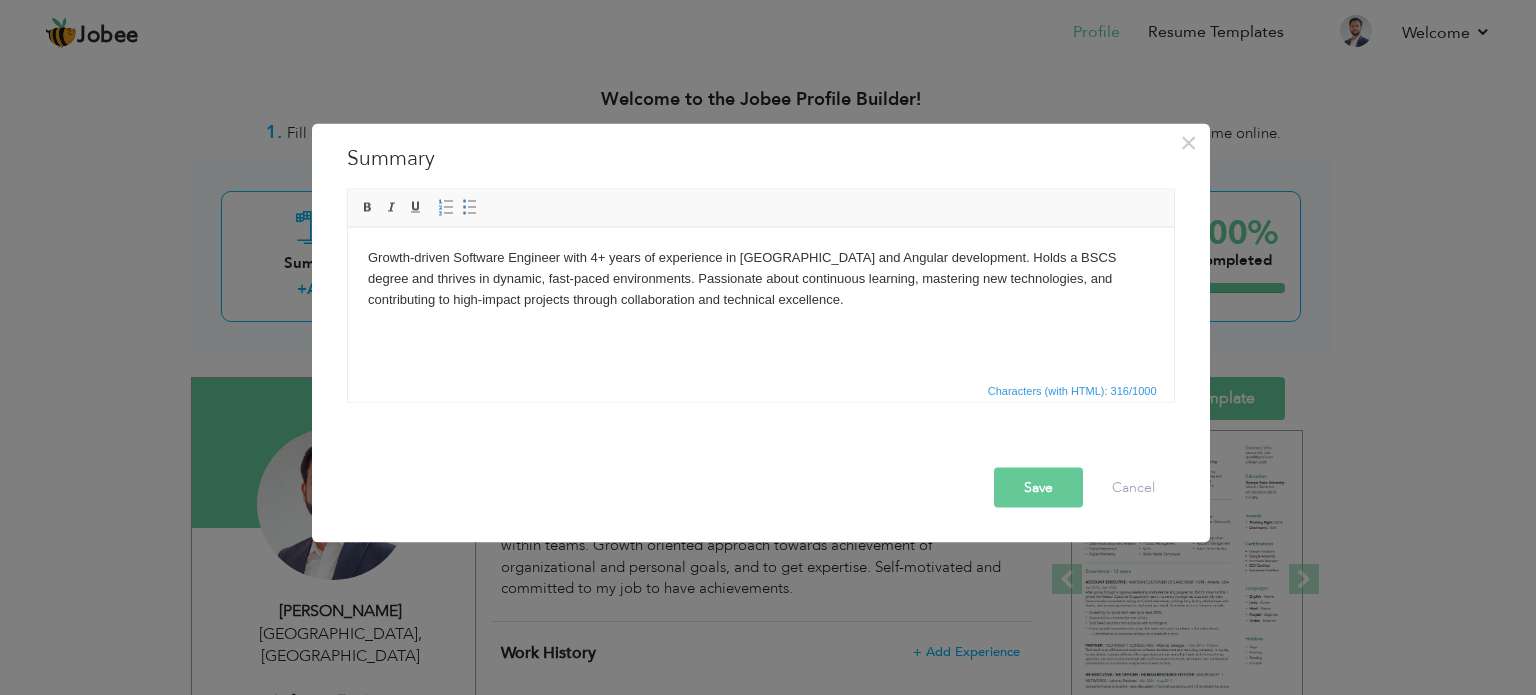 click on "Growth-driven Software Engineer with 4+ years of experience in Java and Angular development. Holds a BSCS degree and thrives in dynamic, fast-paced environments. Passionate about continuous learning, mastering new technologies, and contributing to high-impact projects through collaboration and technical excellence." at bounding box center [760, 278] 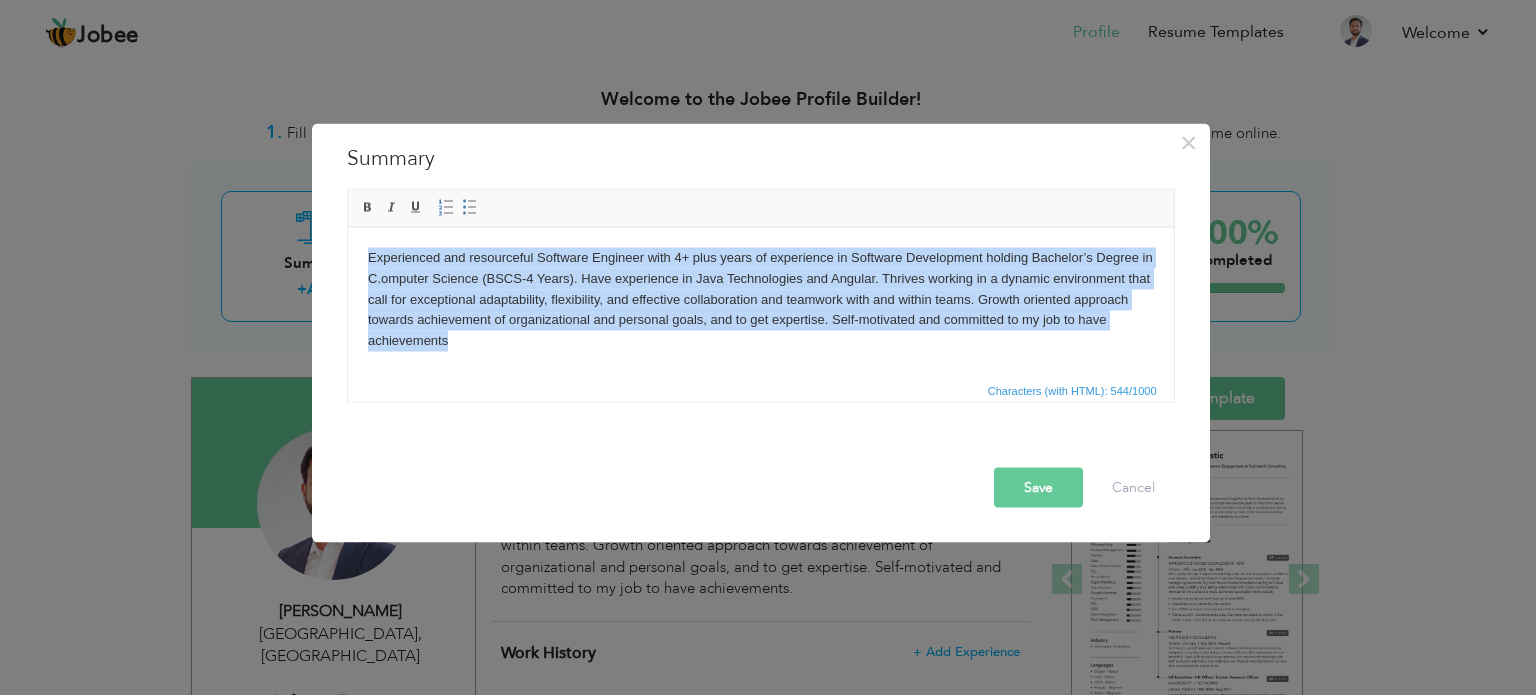 click on "Experienced and resourceful Software Engineer with 4+ plus years of experience in Software Development holding Bachelor’s Degree in C.omputer Science (BSCS-4 Years). Have experience in Java Technologies and Angular. Thrives working in a dynamic environment that call for exceptional adaptability, flexibility, and effective collaboration and teamwork with and within teams. Growth oriented approach towards achievement of organizational and personal goals, and to get expertise. Self-motivated and committed to my job to have achievements" at bounding box center [760, 299] 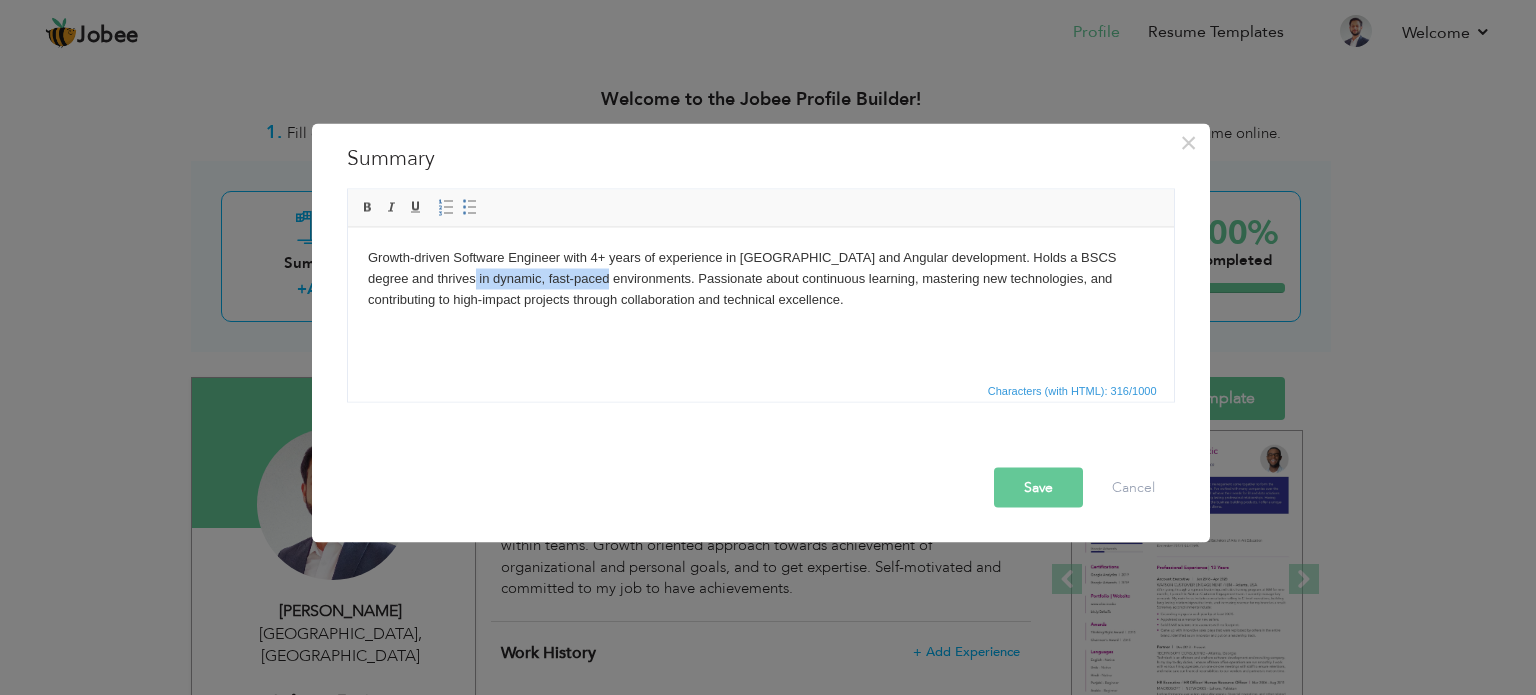 drag, startPoint x: 566, startPoint y: 276, endPoint x: 423, endPoint y: 273, distance: 143.03146 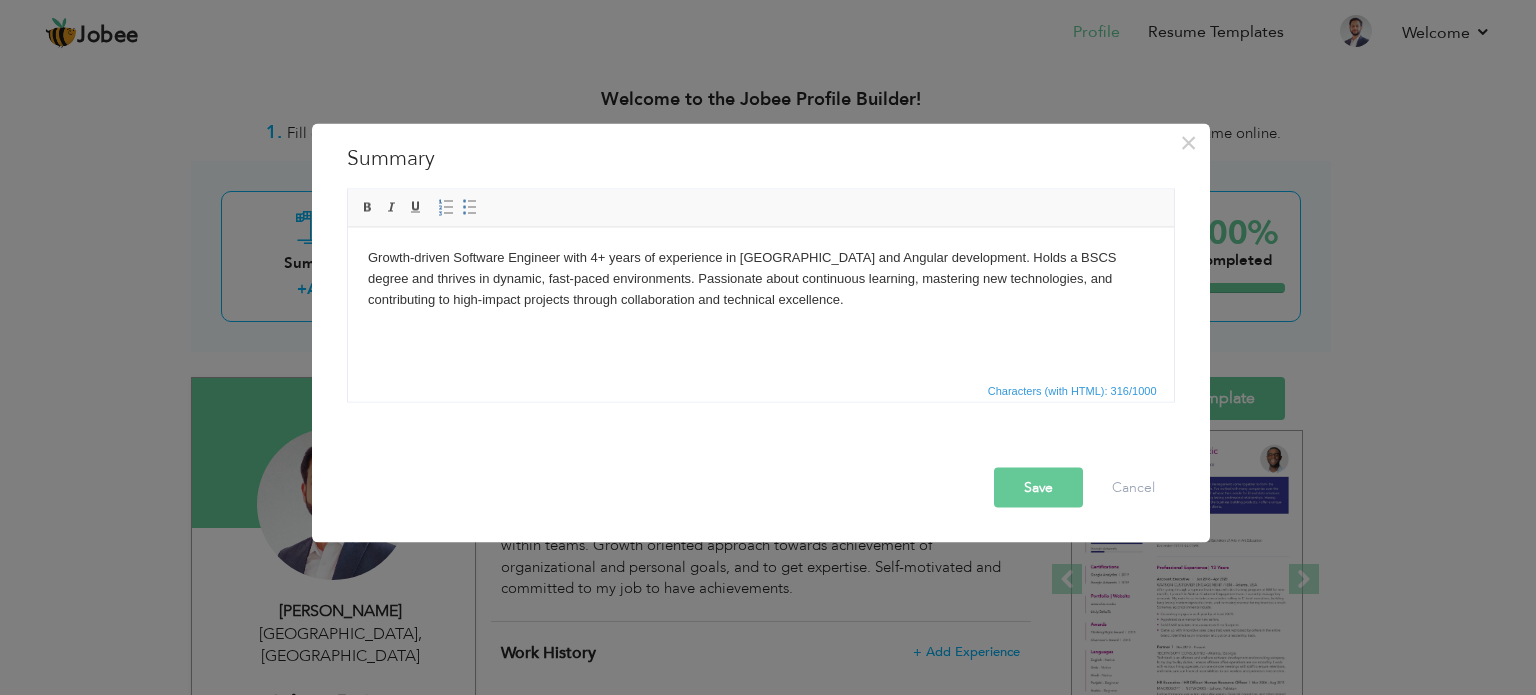click on "Growth-driven Software Engineer with 4+ years of experience in Java and Angular development. Holds a BSCS degree and thrives in dynamic, fast-paced environments. Passionate about continuous learning, mastering new technologies, and contributing to high-impact projects through collaboration and technical excellence." at bounding box center [760, 278] 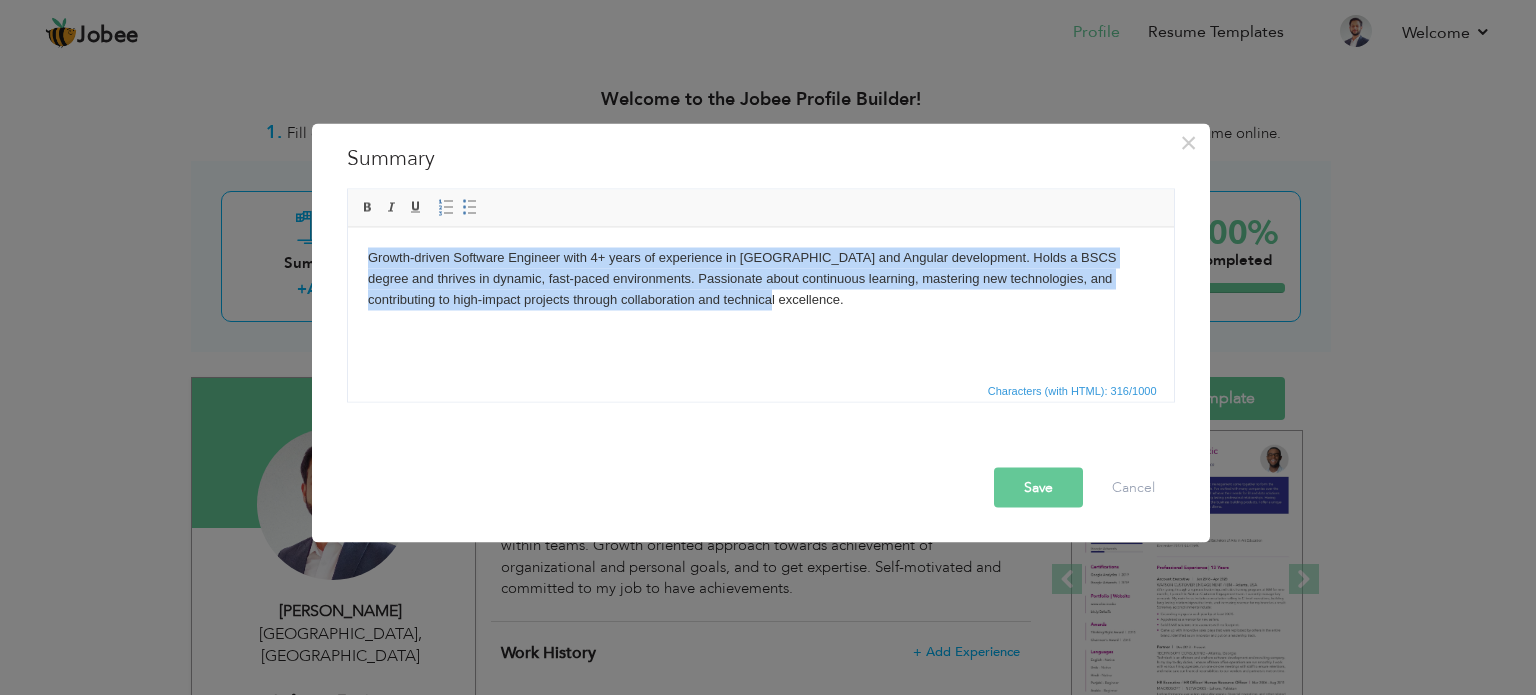 drag, startPoint x: 708, startPoint y: 304, endPoint x: 342, endPoint y: 266, distance: 367.96738 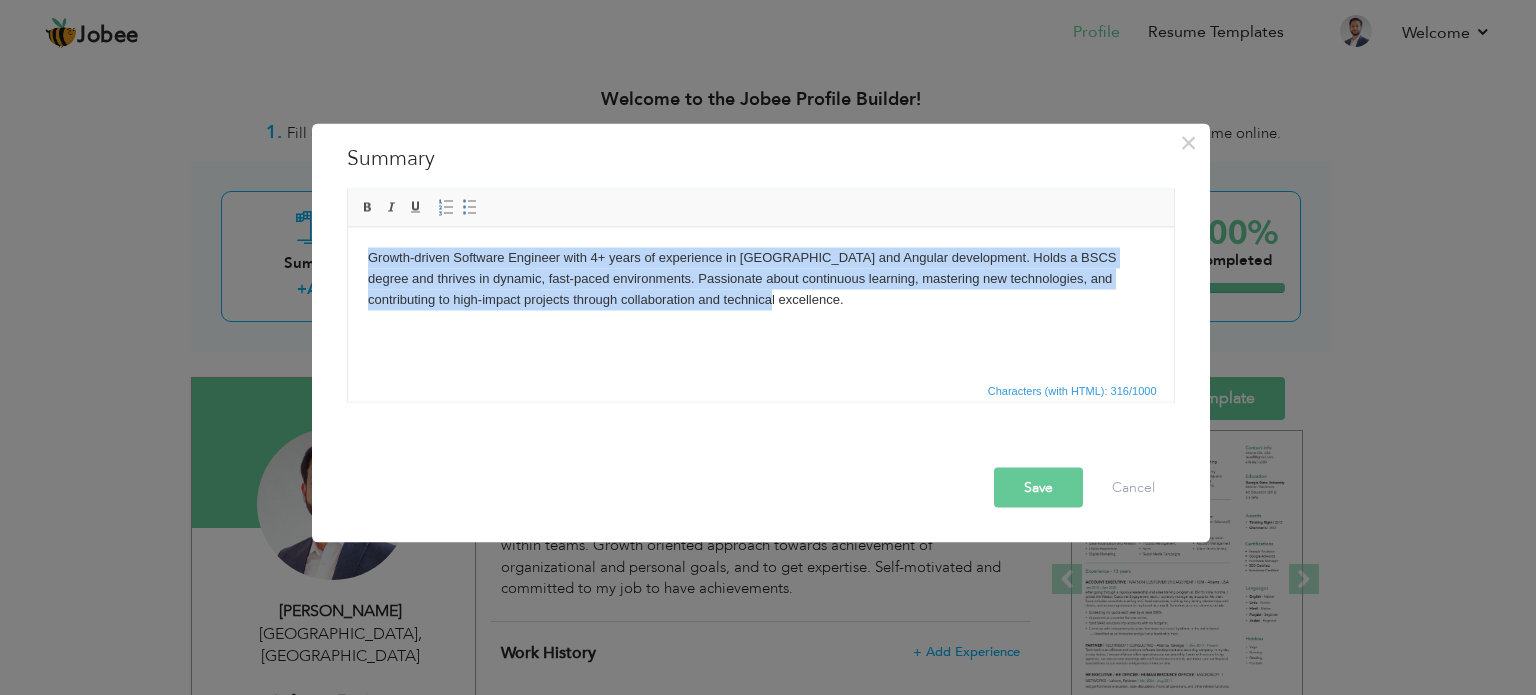 drag, startPoint x: 721, startPoint y: 300, endPoint x: 358, endPoint y: 242, distance: 367.6044 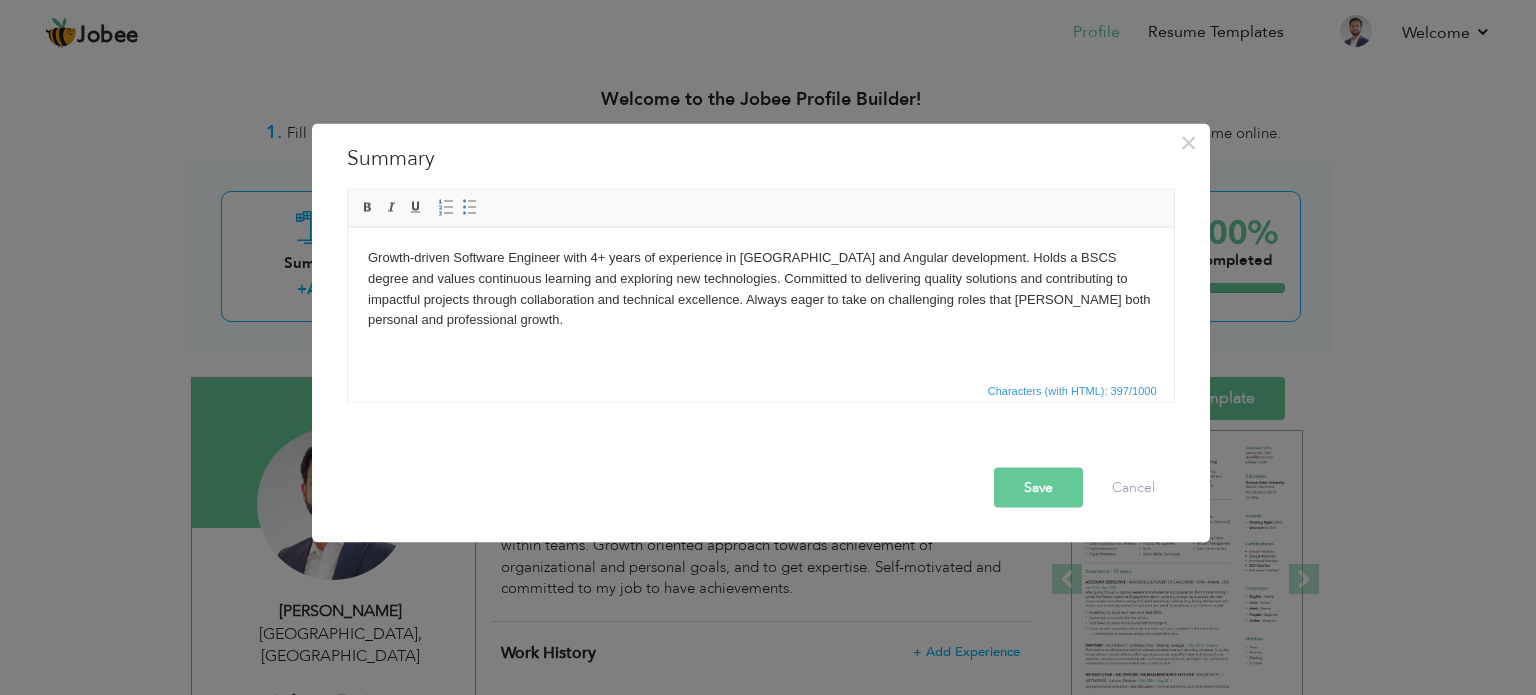 click on "Growth-driven Software Engineer with 4+ years of experience in Java and Angular development. Holds a BSCS degree and values continuous learning and exploring new technologies. Committed to delivering quality solutions and contributing to impactful projects through collaboration and technical excellence. Always eager to take on challenging roles that foster both personal and professional growth." at bounding box center (760, 288) 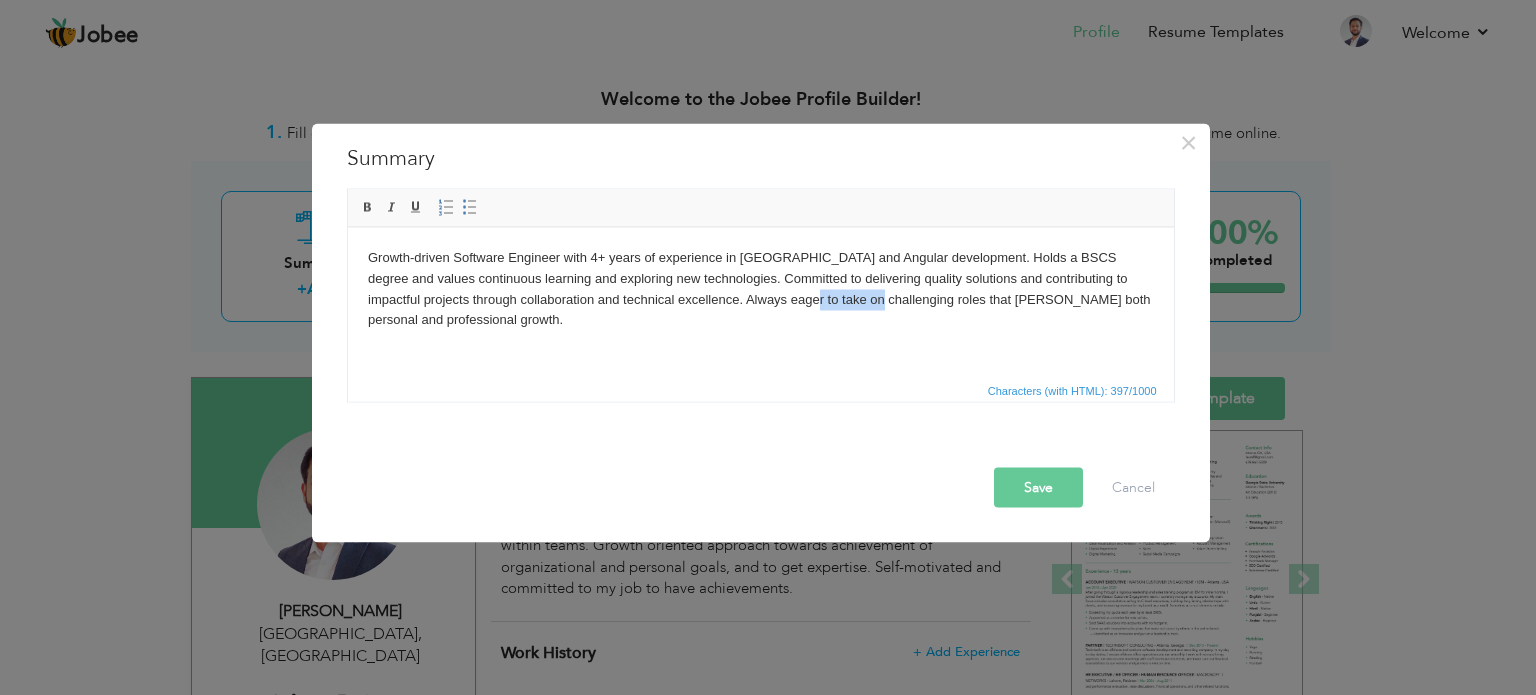 click on "Growth-driven Software Engineer with 4+ years of experience in Java and Angular development. Holds a BSCS degree and values continuous learning and exploring new technologies. Committed to delivering quality solutions and contributing to impactful projects through collaboration and technical excellence. Always eager to take on challenging roles that foster both personal and professional growth." at bounding box center (760, 288) 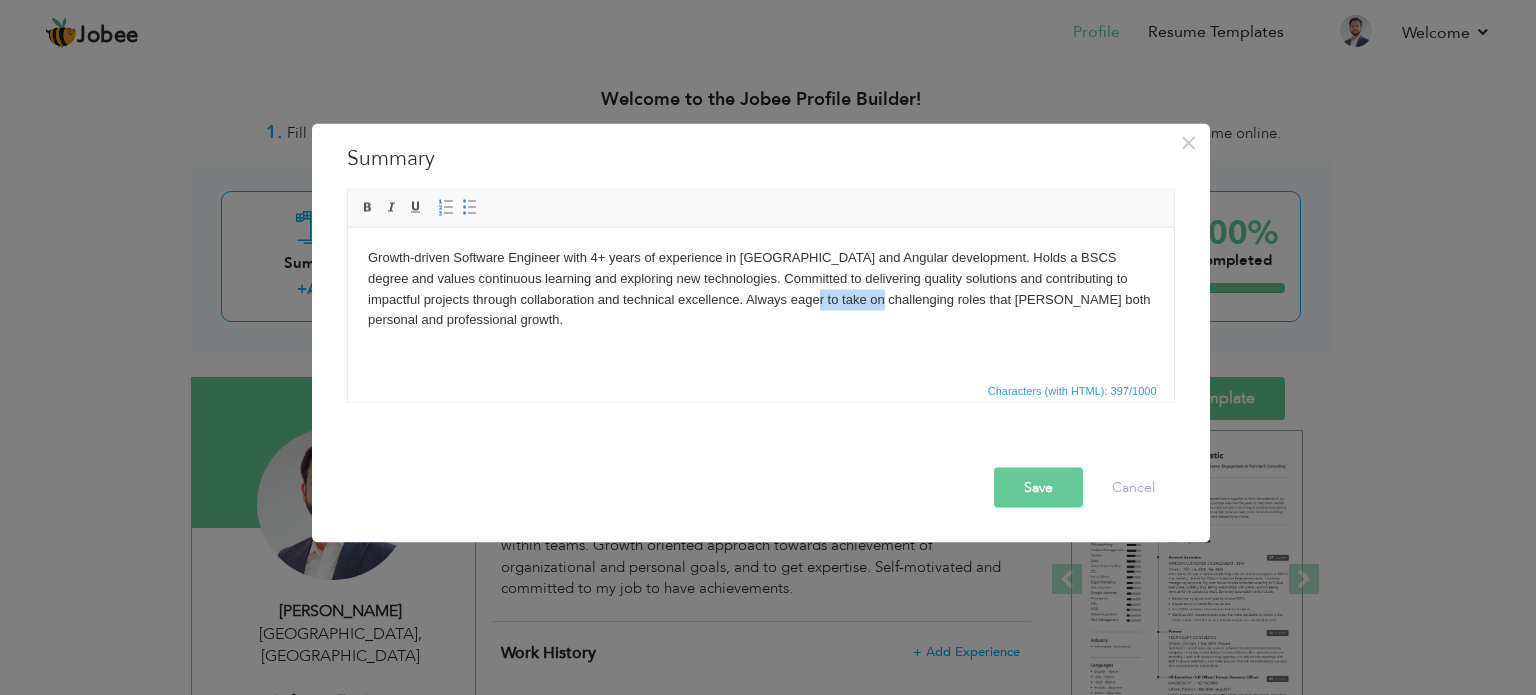 type 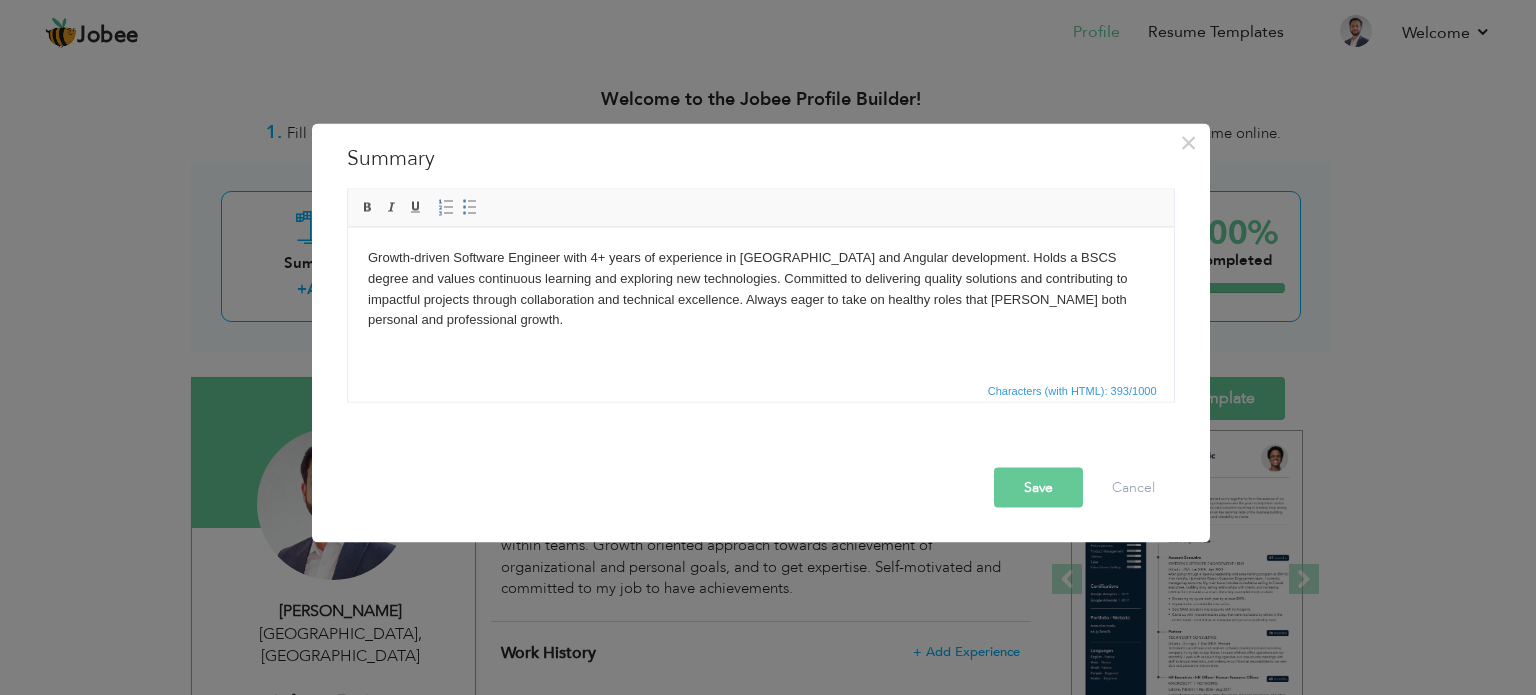 click on "Save" at bounding box center (1038, 487) 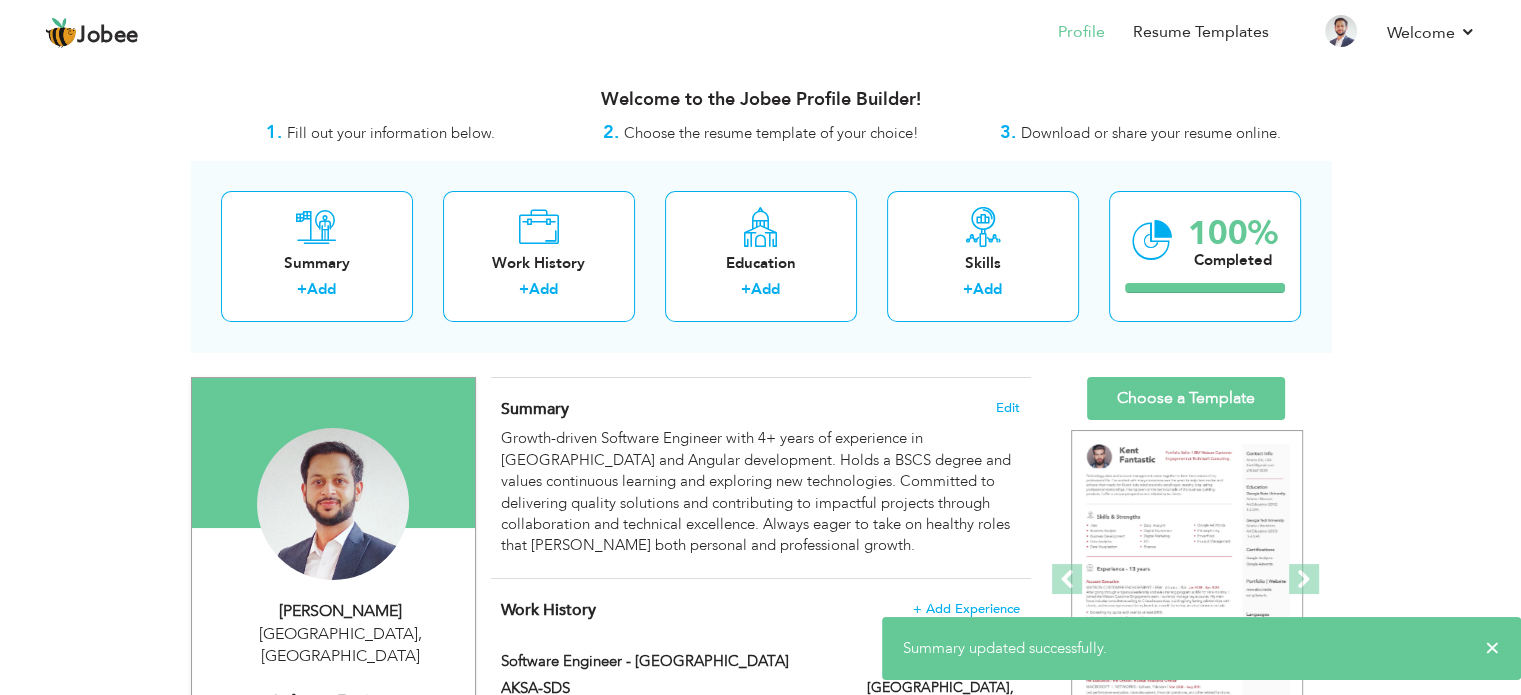 click on "Change
Remove
Muhammad Ibrahim Sagheer
Islamabad ,   Pakistan
AKSA-SDS × ×" at bounding box center [761, 1249] 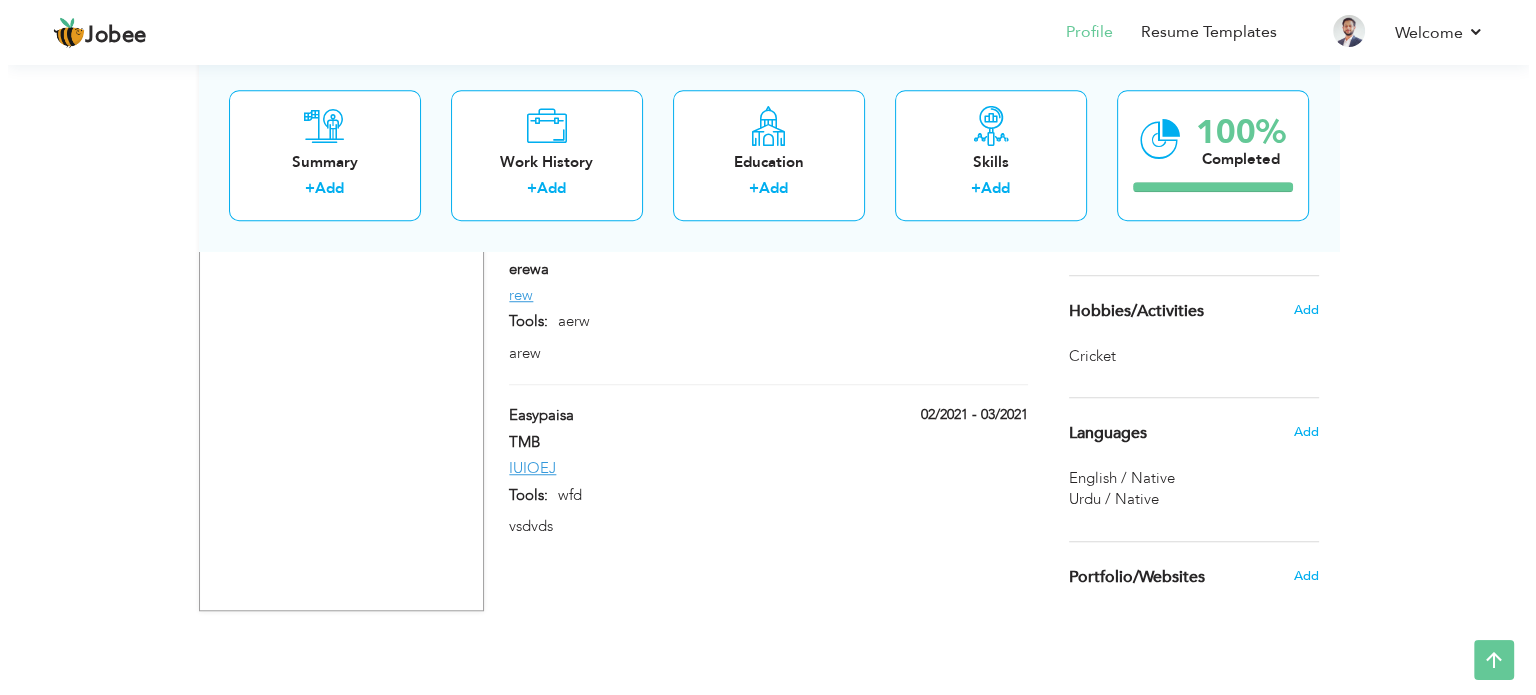 scroll, scrollTop: 1283, scrollLeft: 0, axis: vertical 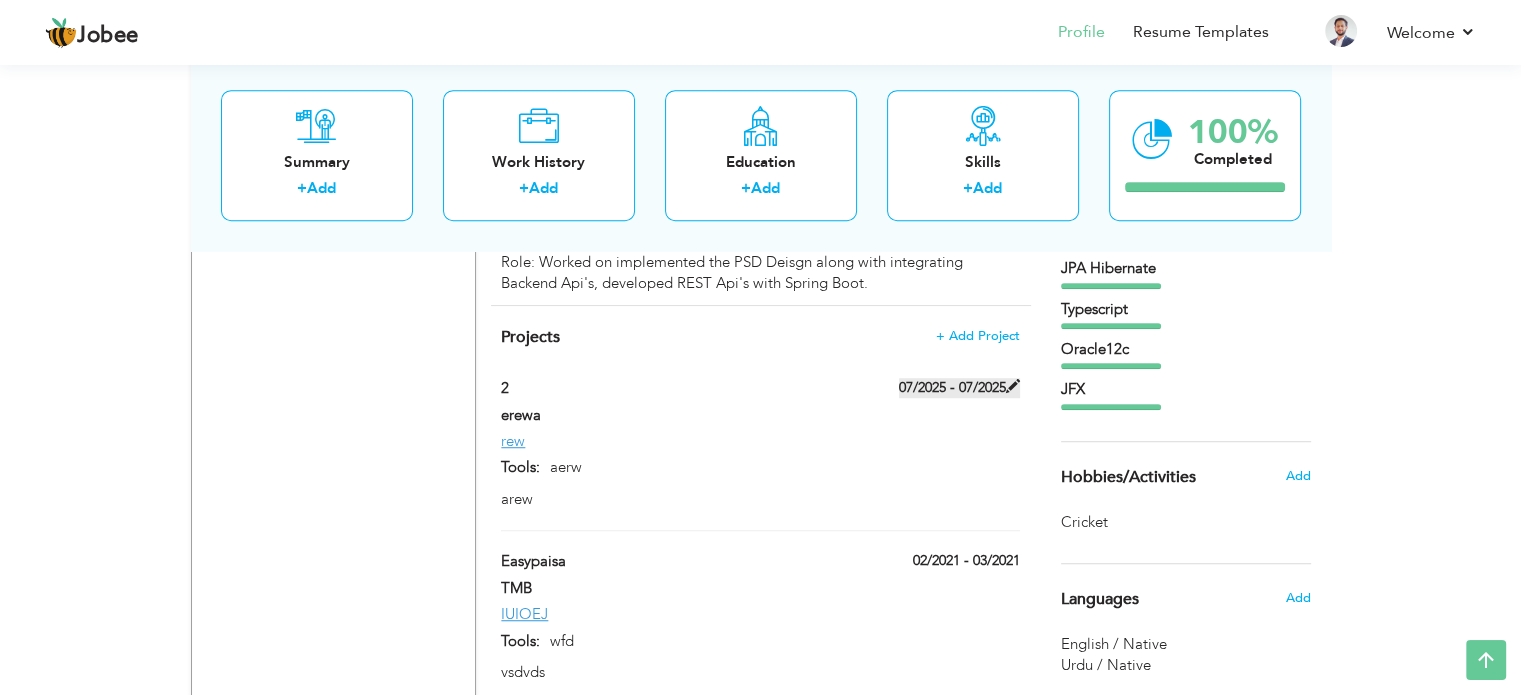 click at bounding box center [1013, 386] 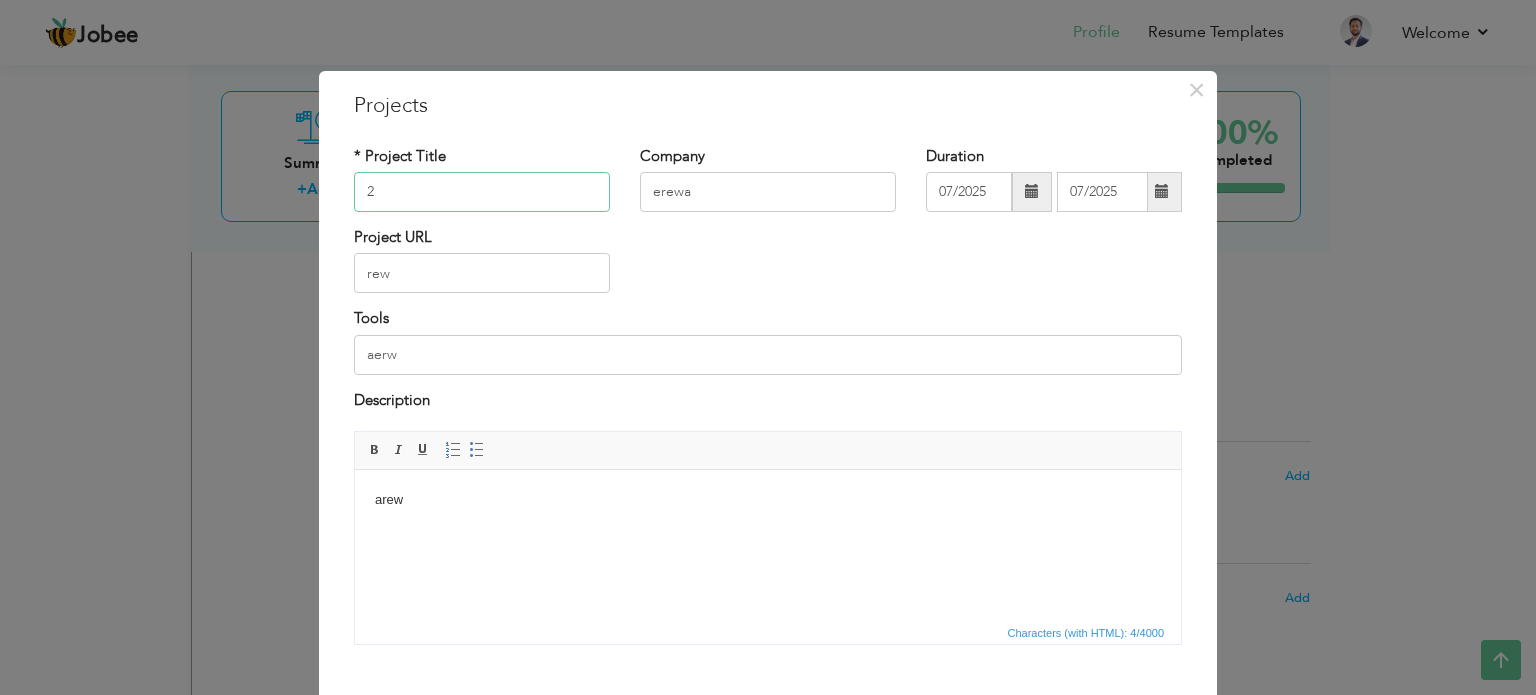 drag, startPoint x: 402, startPoint y: 191, endPoint x: 300, endPoint y: 175, distance: 103.24728 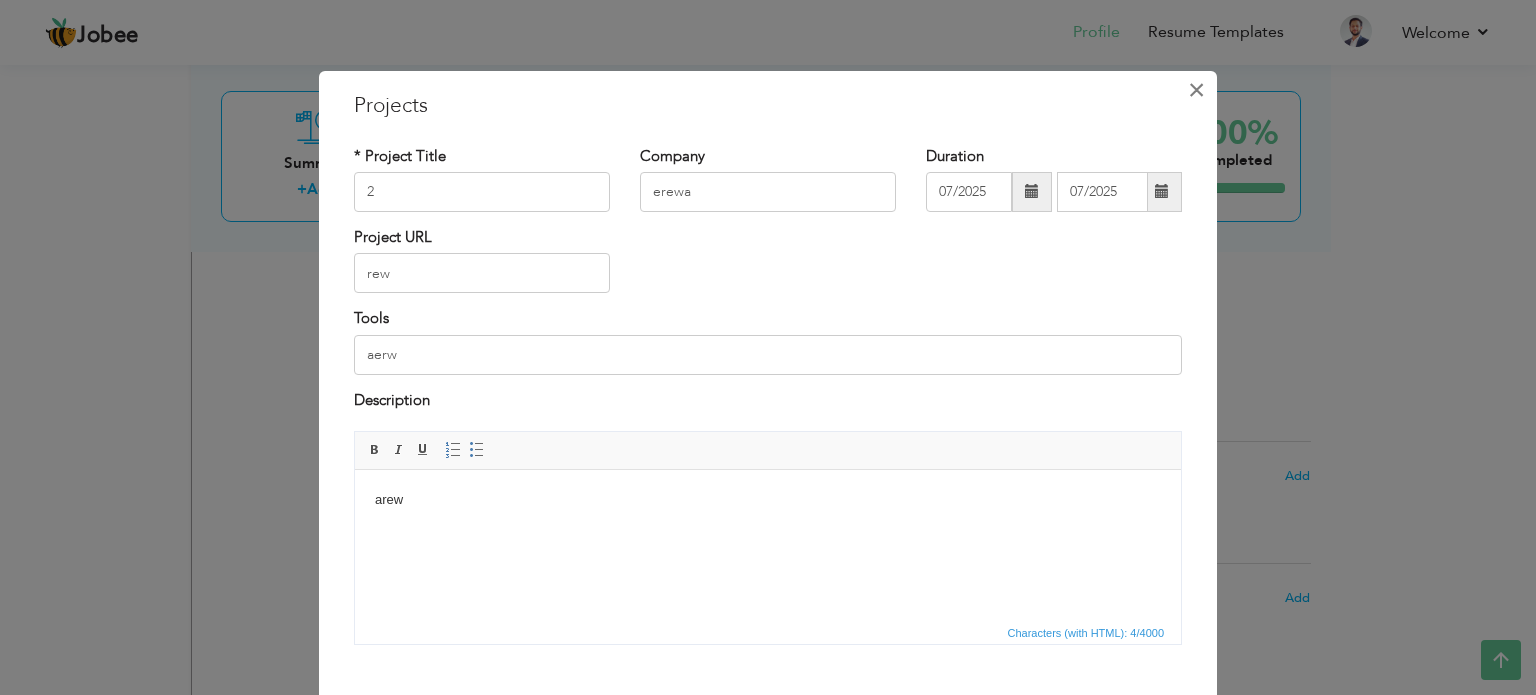 click on "×" at bounding box center (1196, 90) 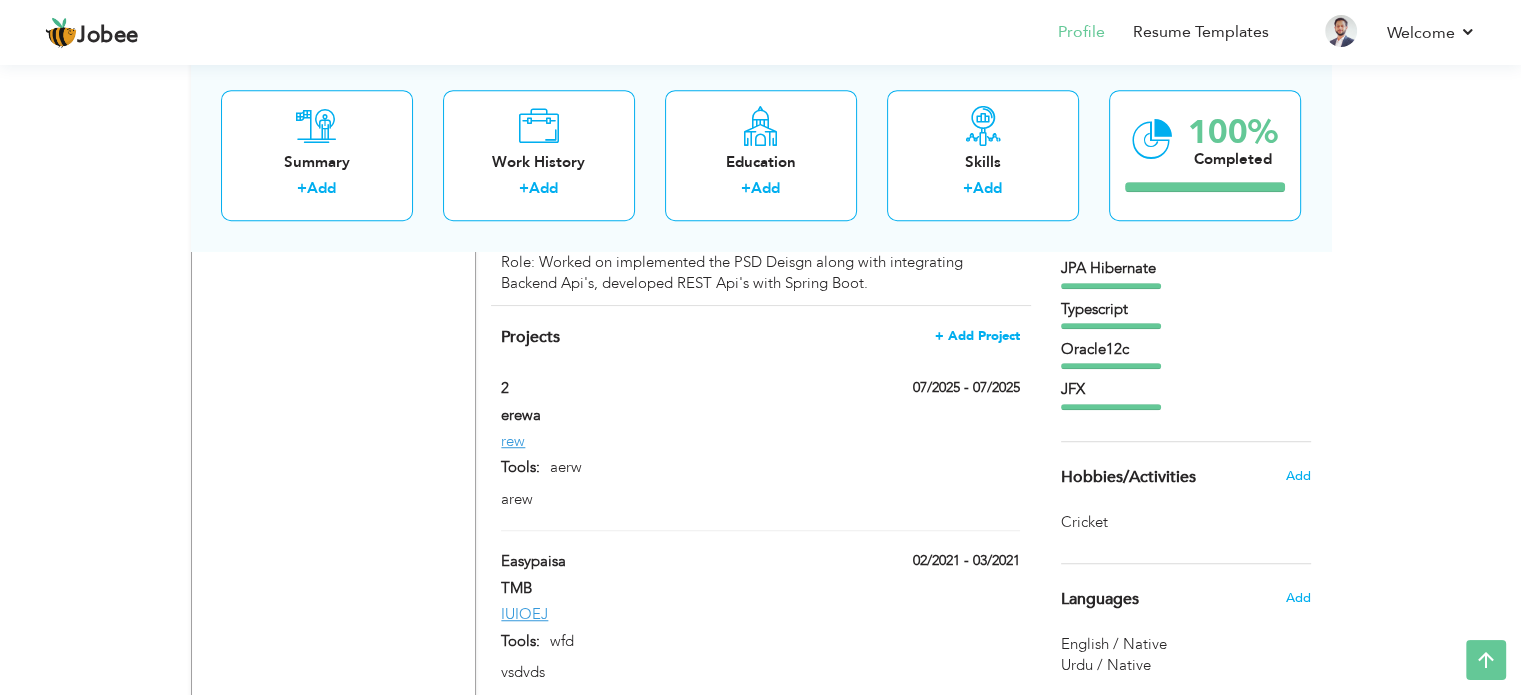 click on "+ Add Project" at bounding box center [977, 336] 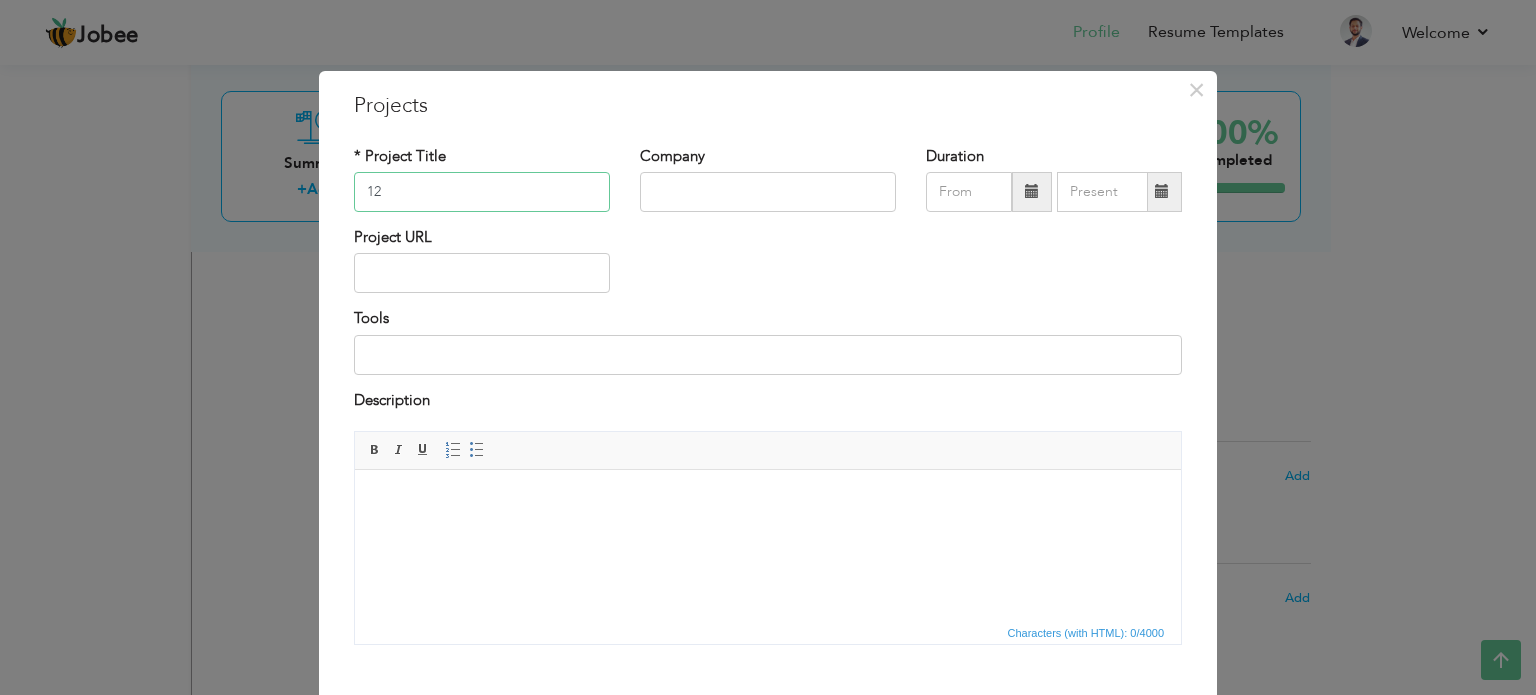 type on "12" 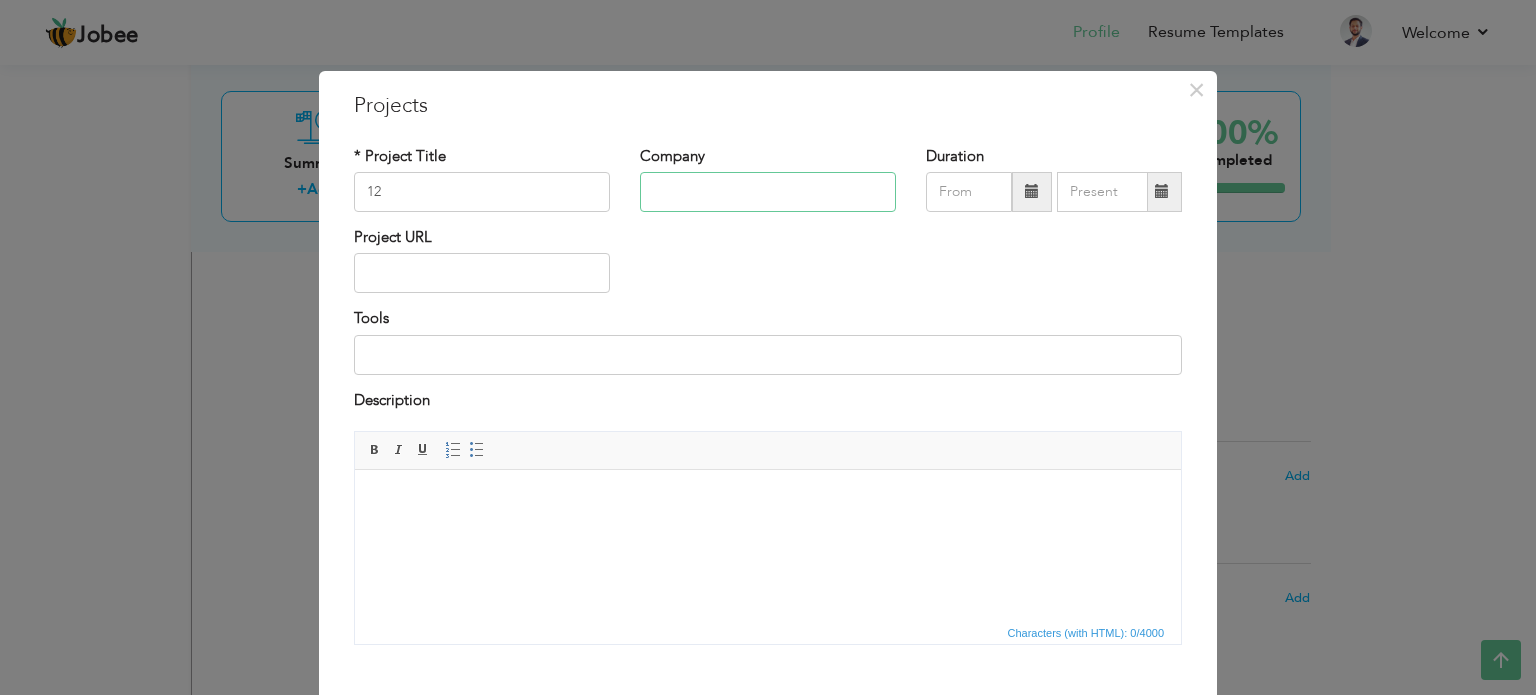 click at bounding box center [768, 192] 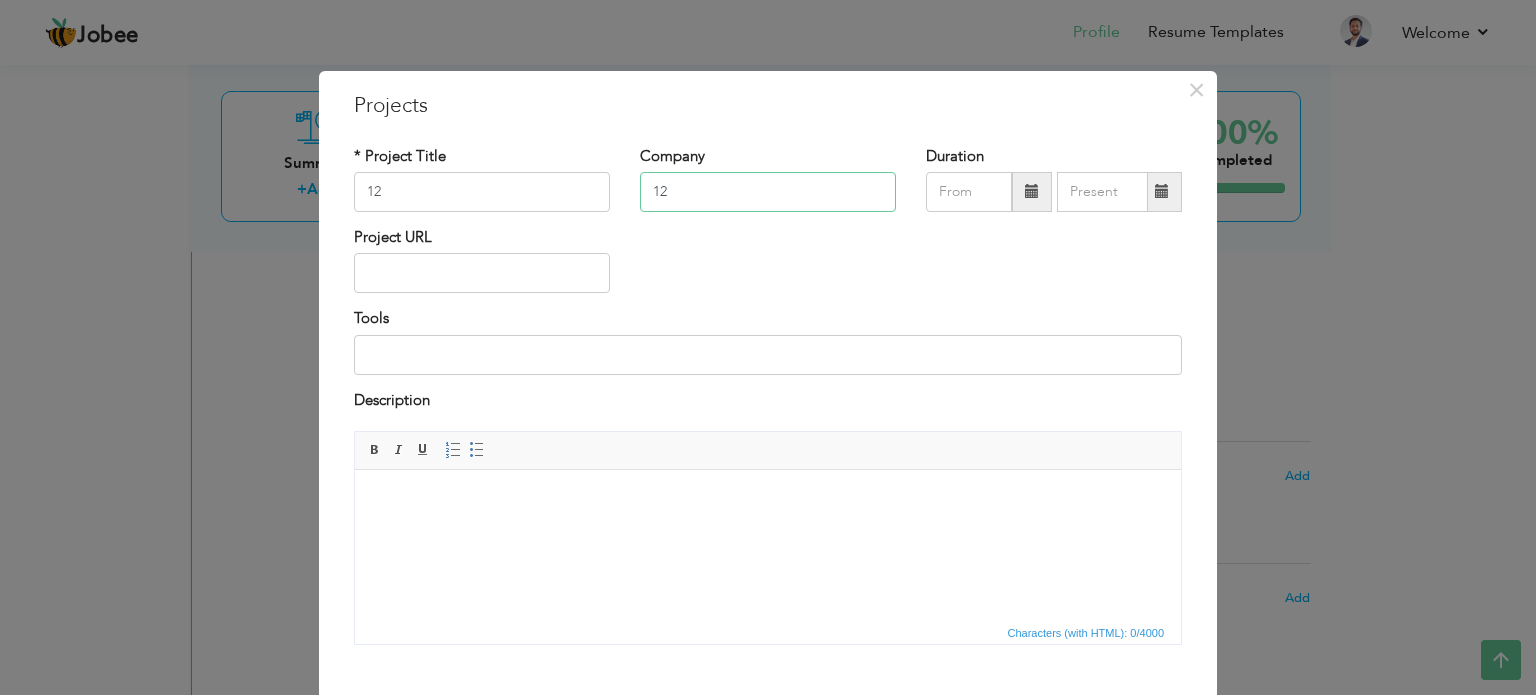 type on "12" 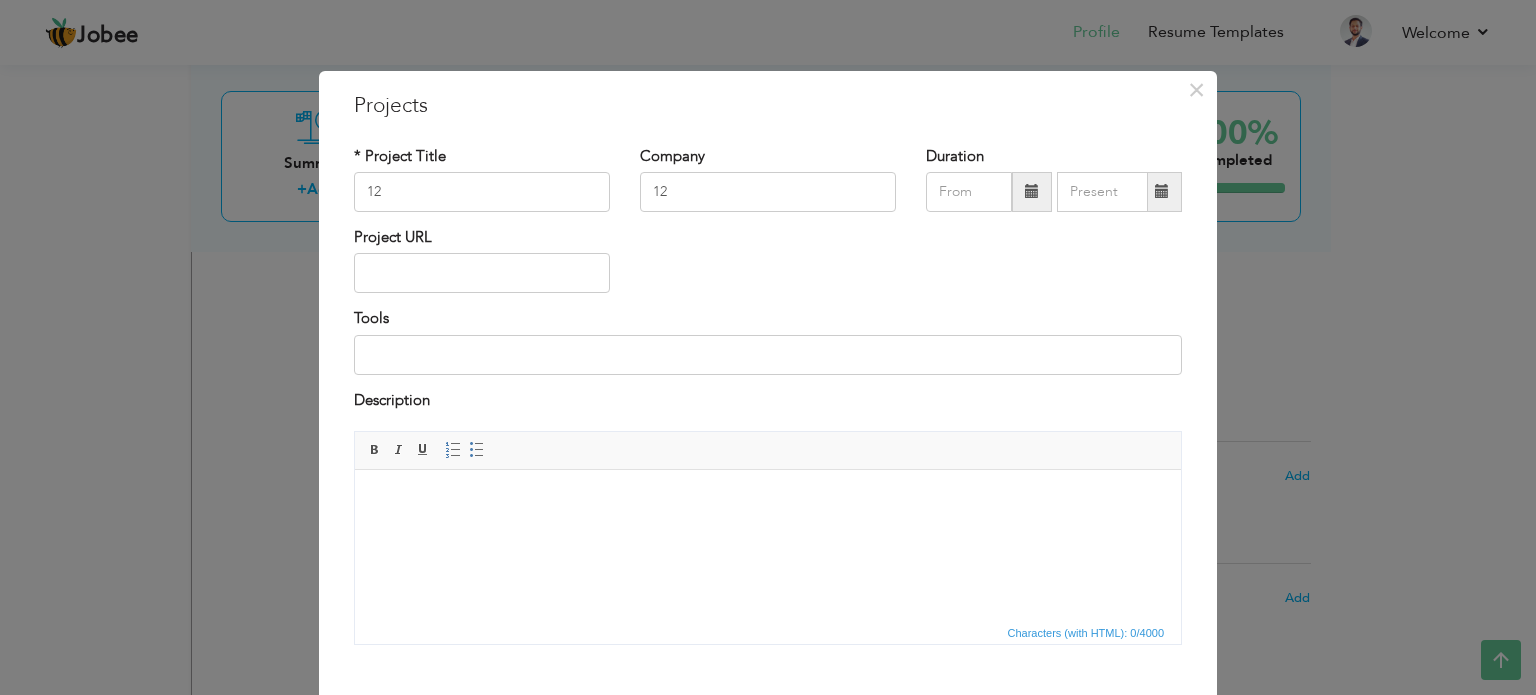 click at bounding box center [1032, 191] 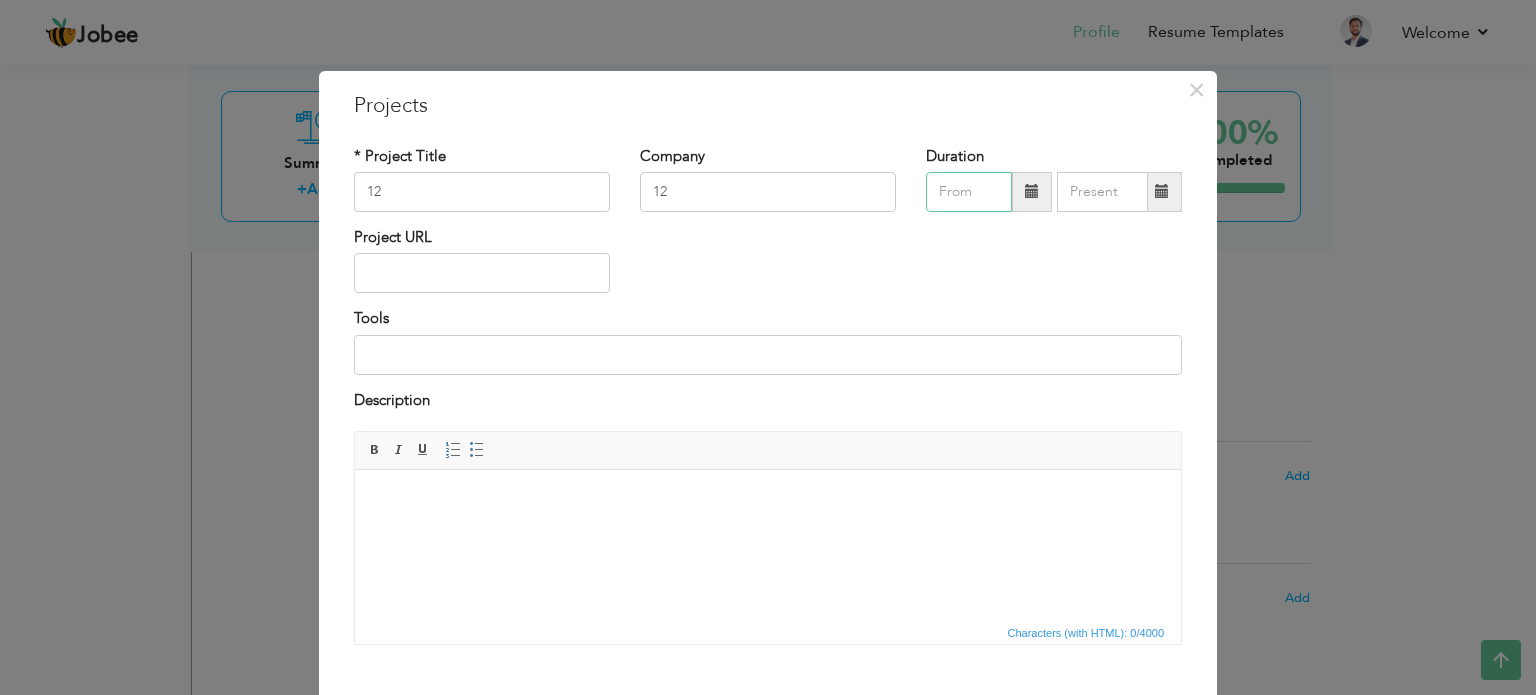 type on "07/2025" 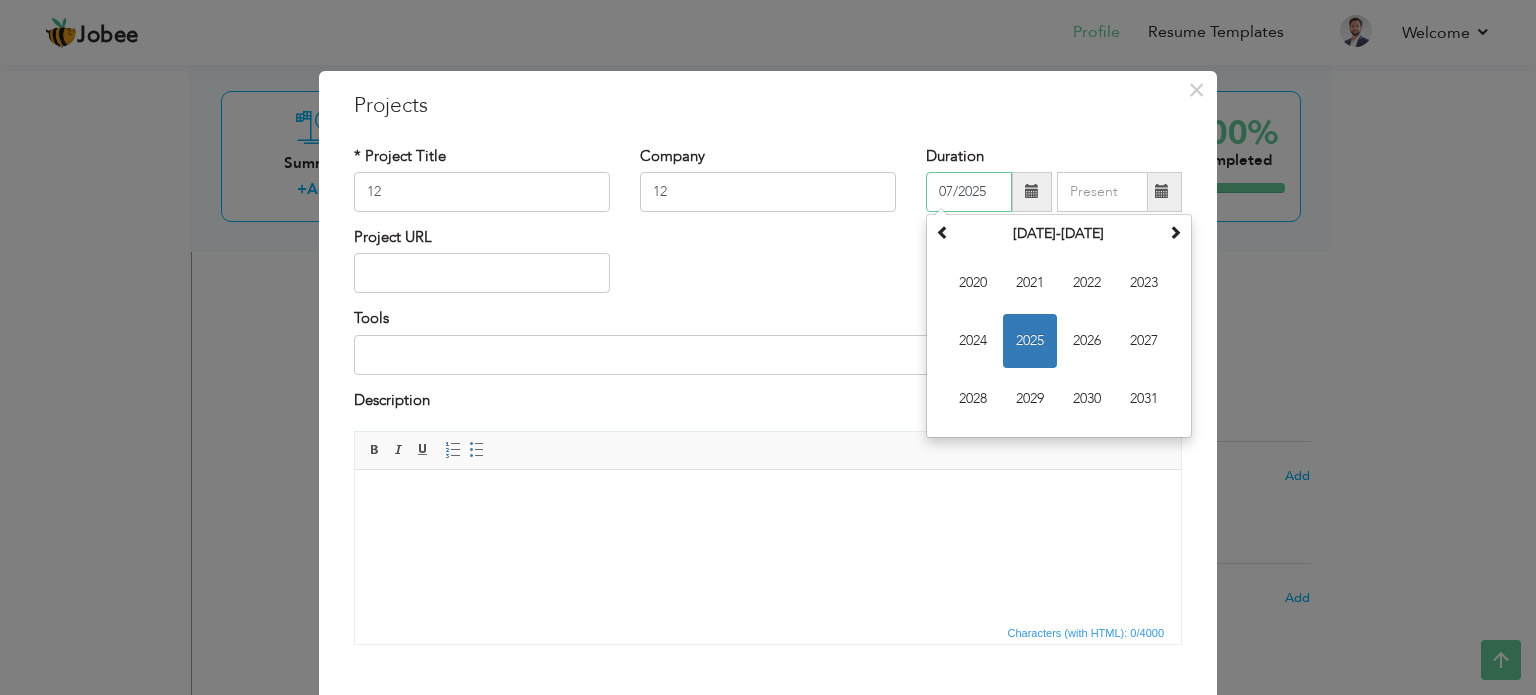 click on "2021" at bounding box center [1030, 283] 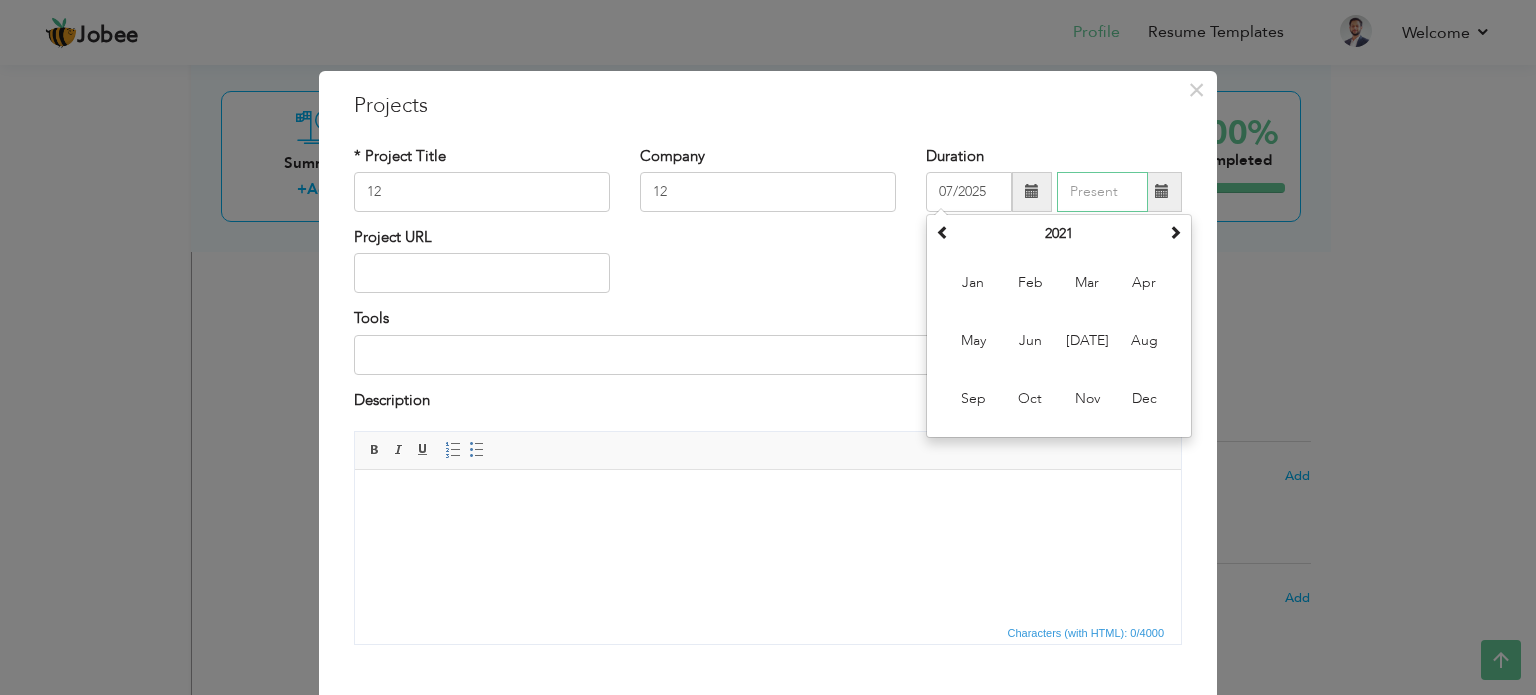 type on "07/2025" 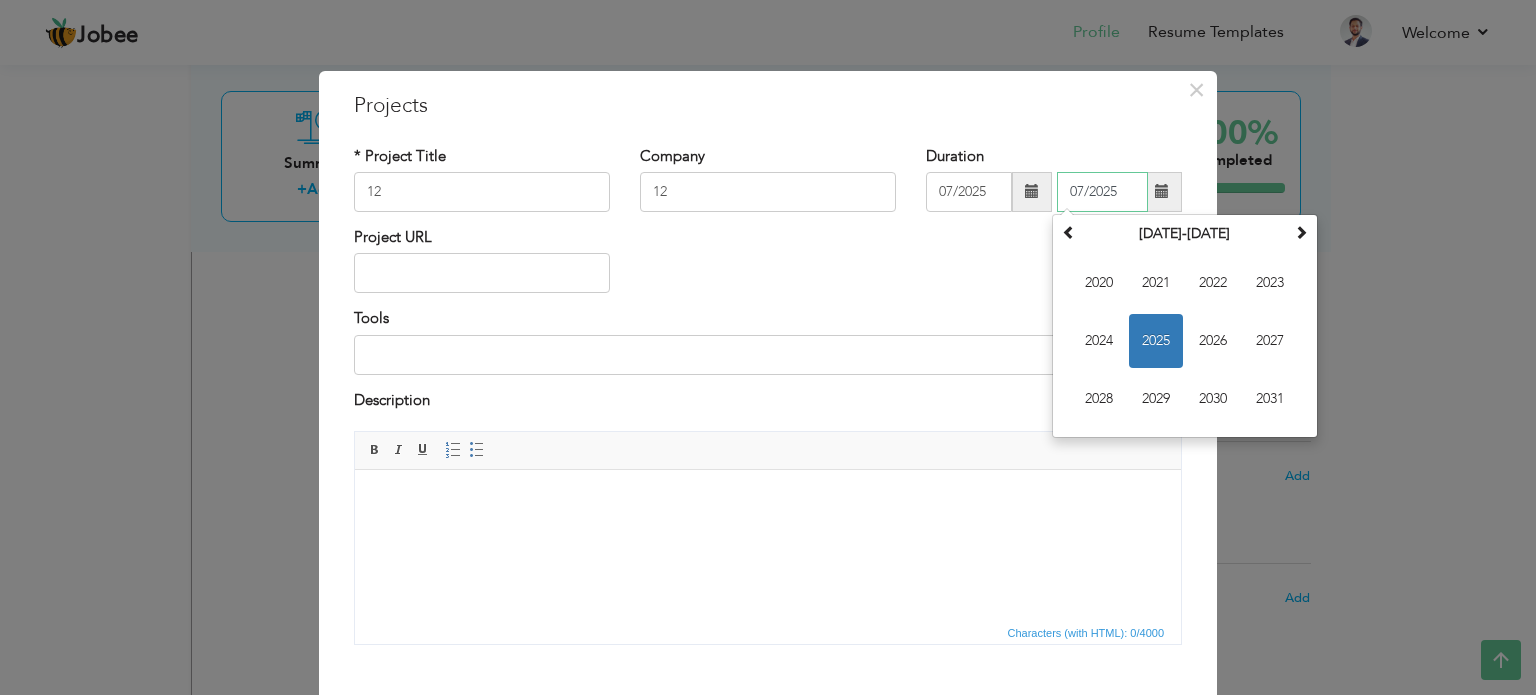 click on "07/2025" at bounding box center (1102, 192) 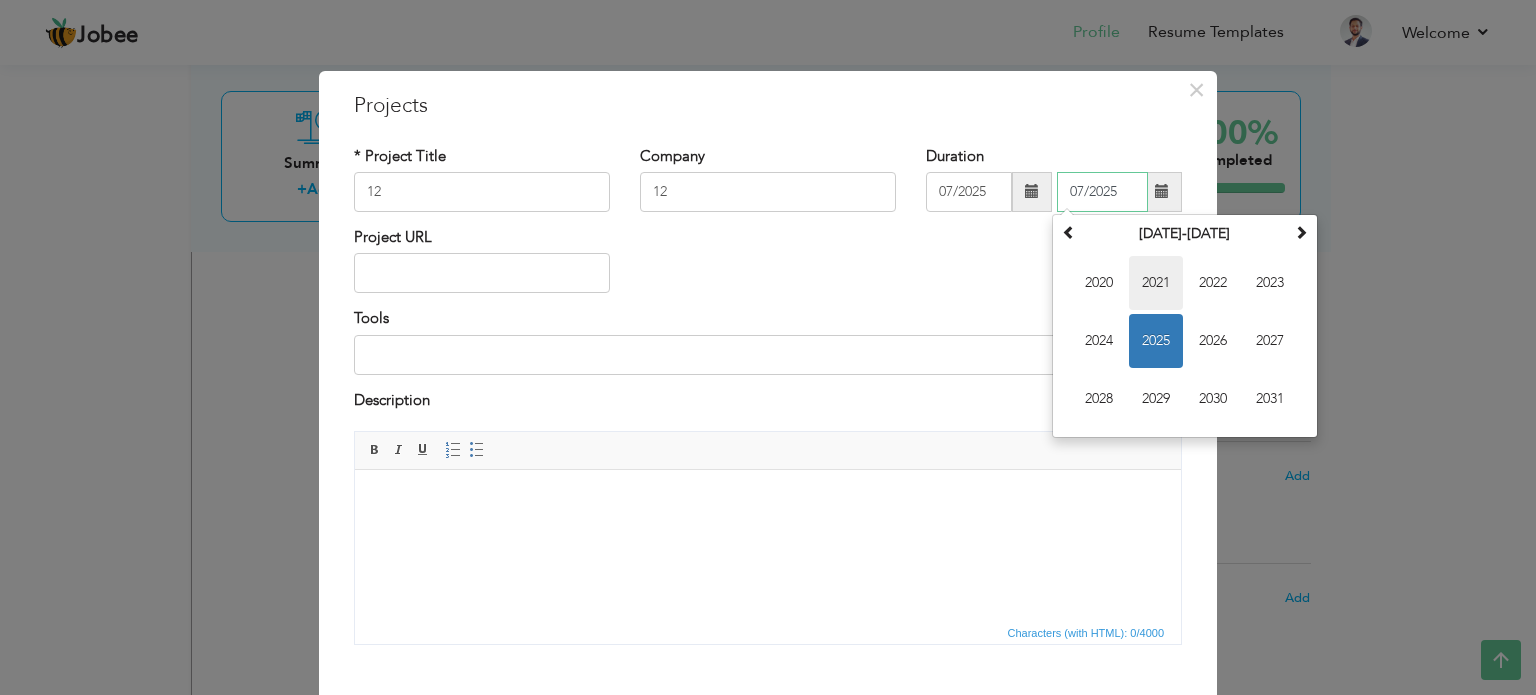 click on "2021" at bounding box center [1156, 283] 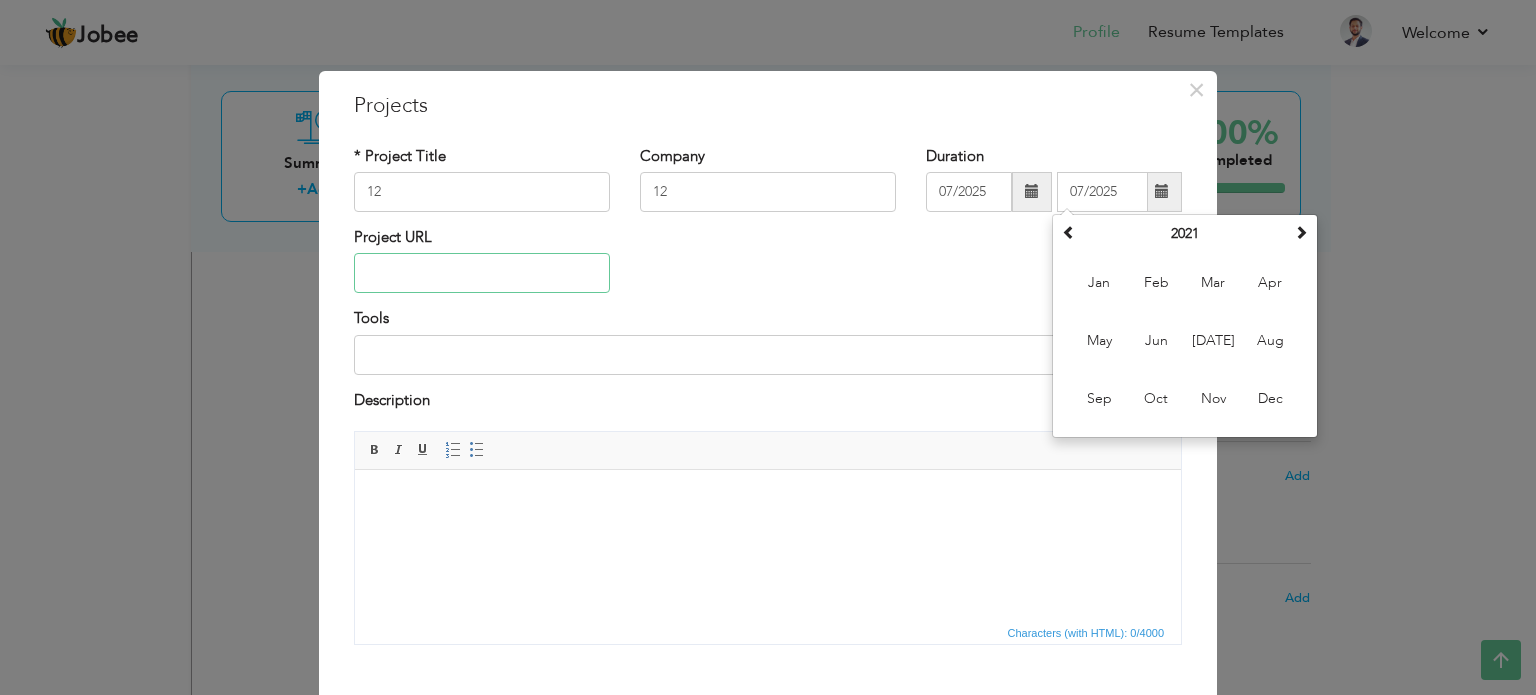 click at bounding box center (482, 273) 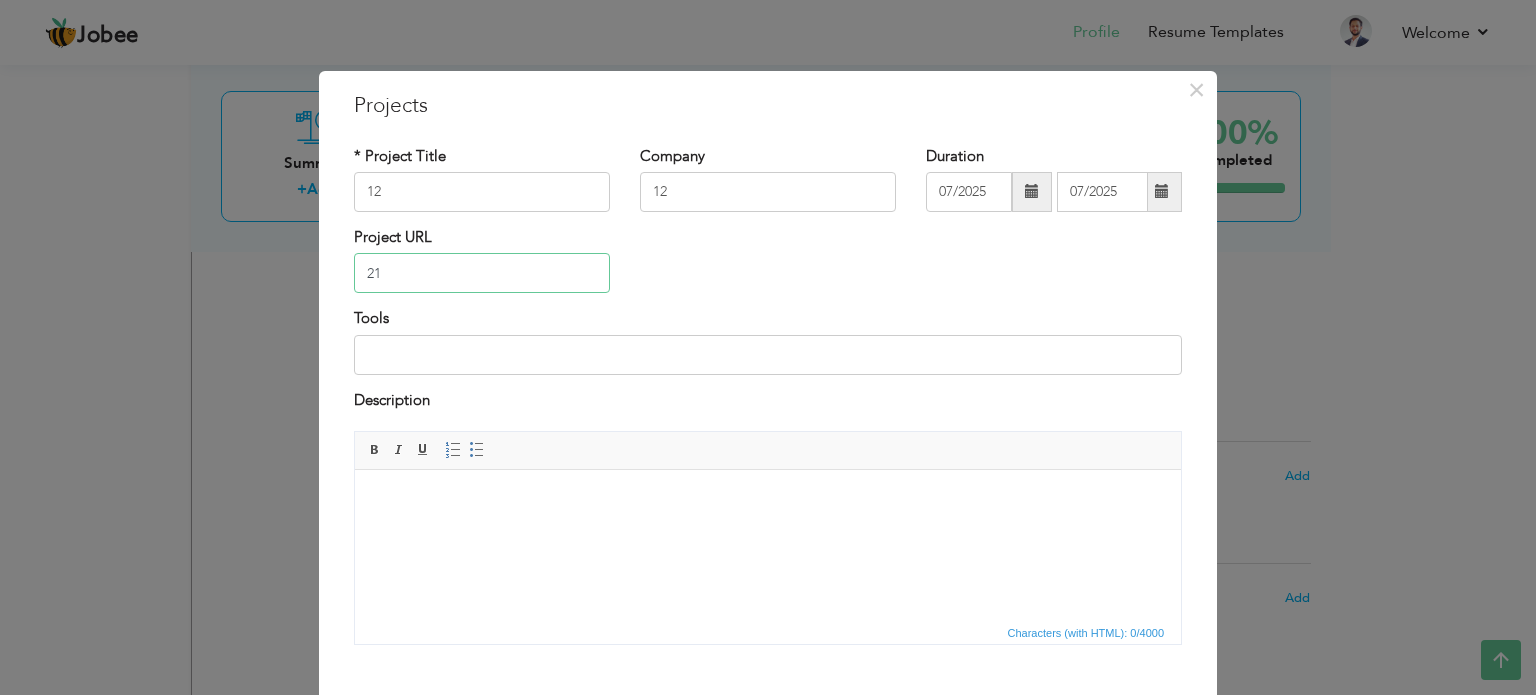 type on "21" 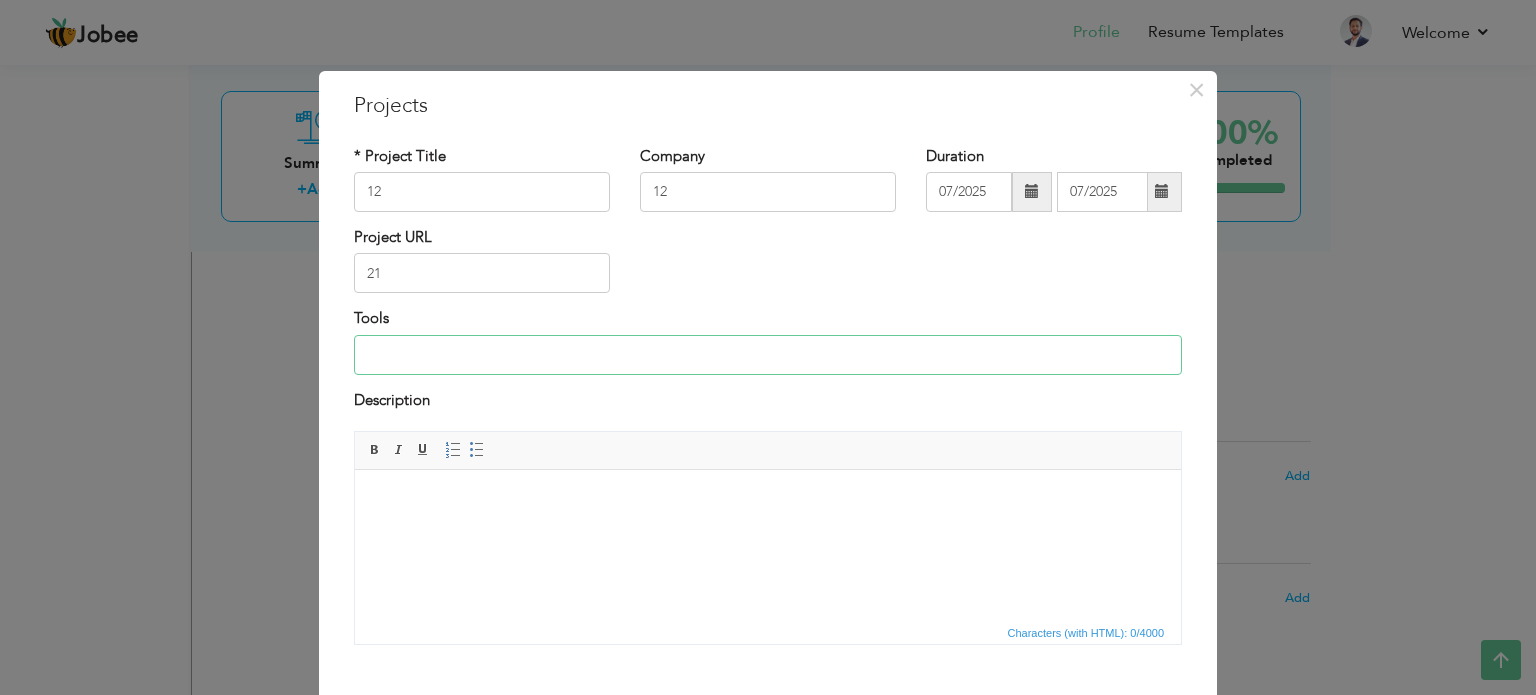 click at bounding box center (768, 355) 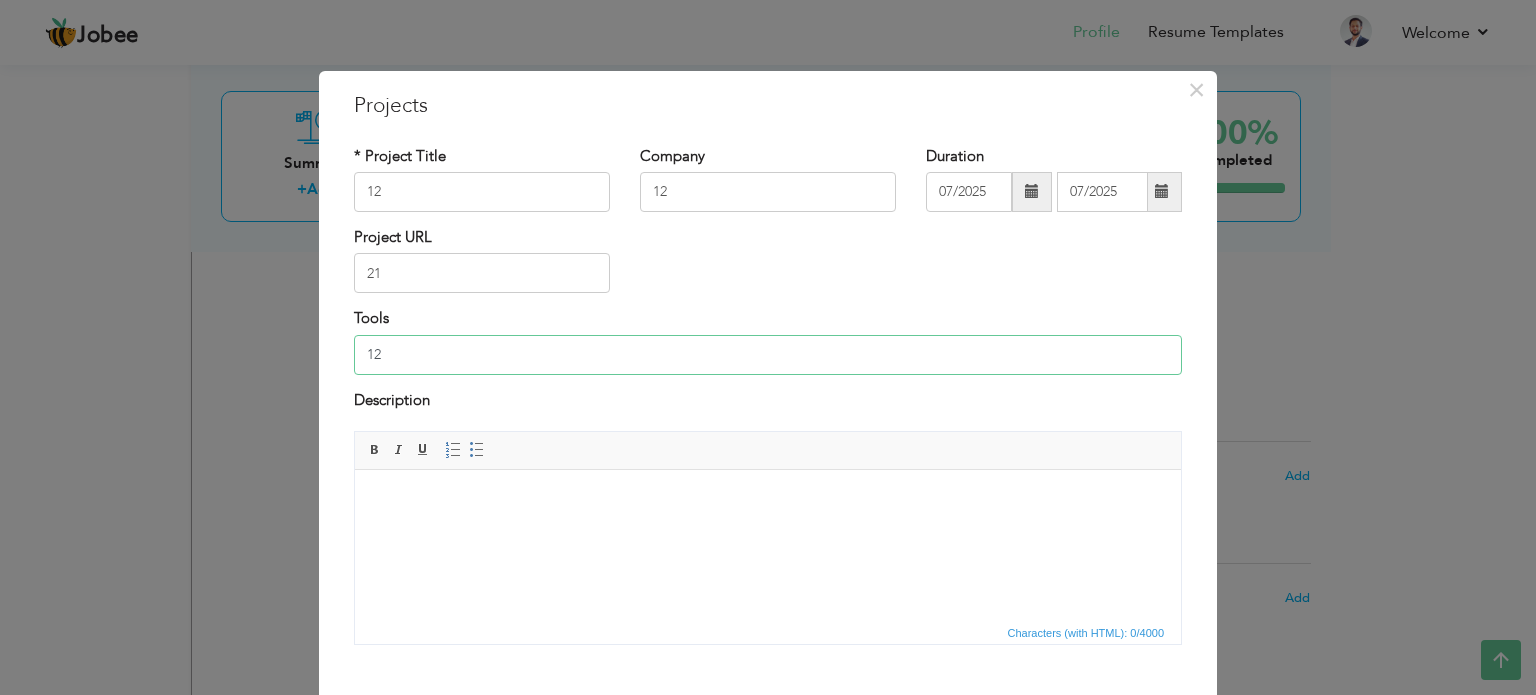 click on "Editor toolbars Basic Styles   Bold   Italic   Underline Paragraph   Insert/Remove Numbered List   Insert/Remove Bulleted List" at bounding box center (768, 451) 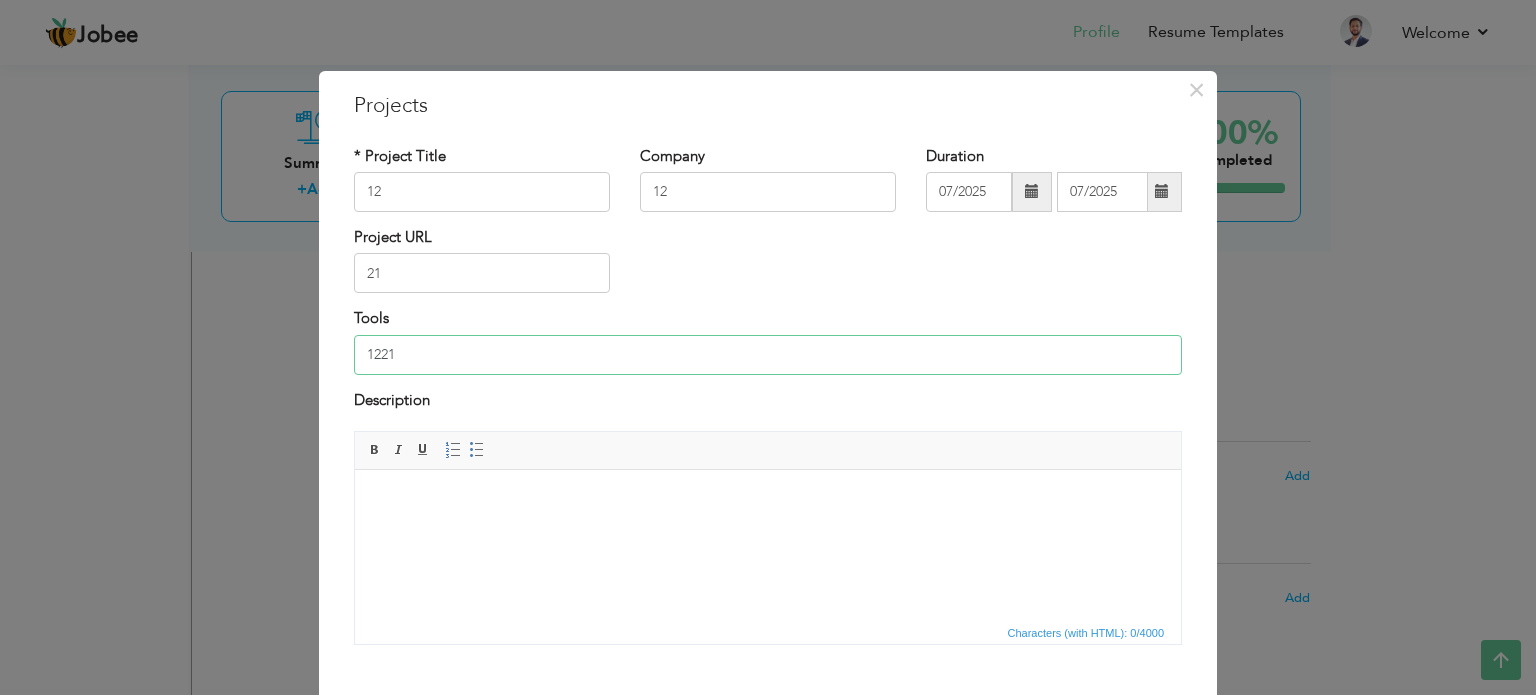 type on "1221" 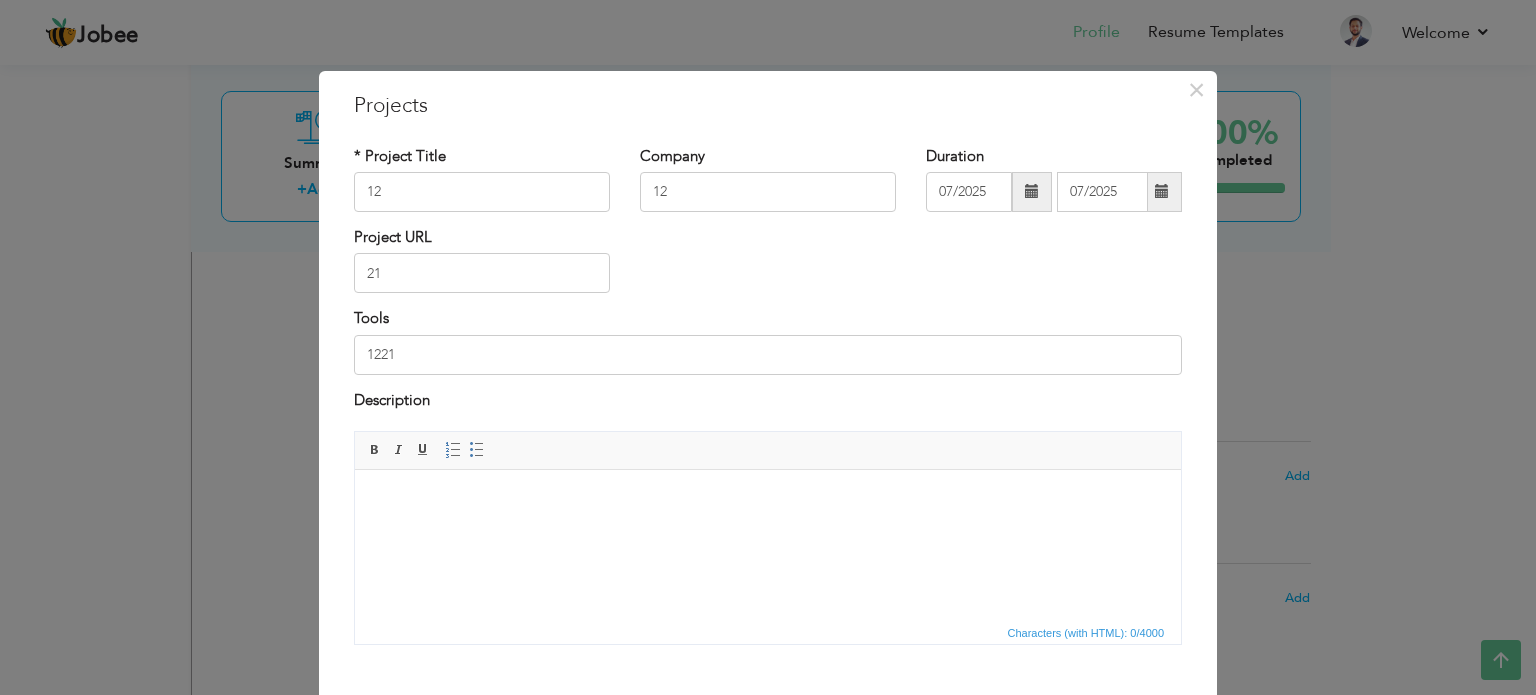 click at bounding box center [768, 500] 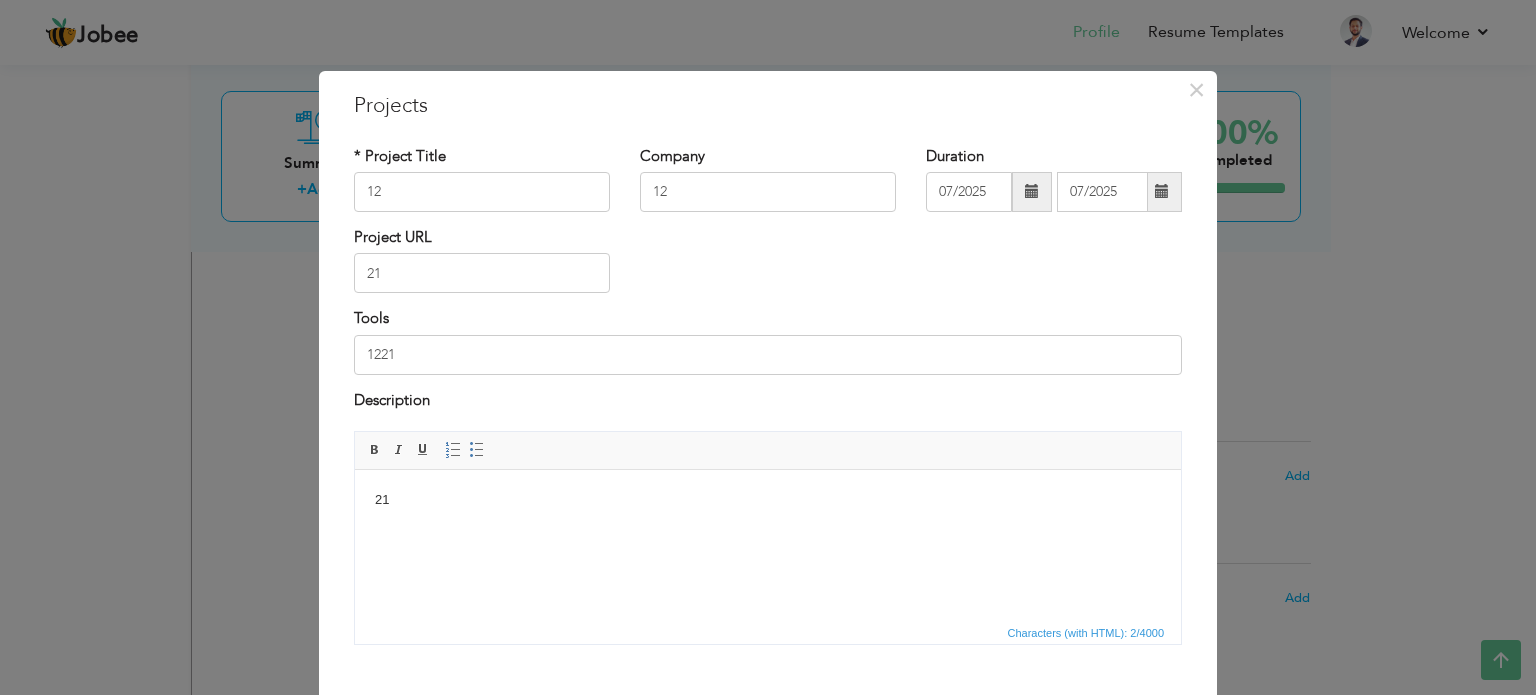 scroll, scrollTop: 111, scrollLeft: 0, axis: vertical 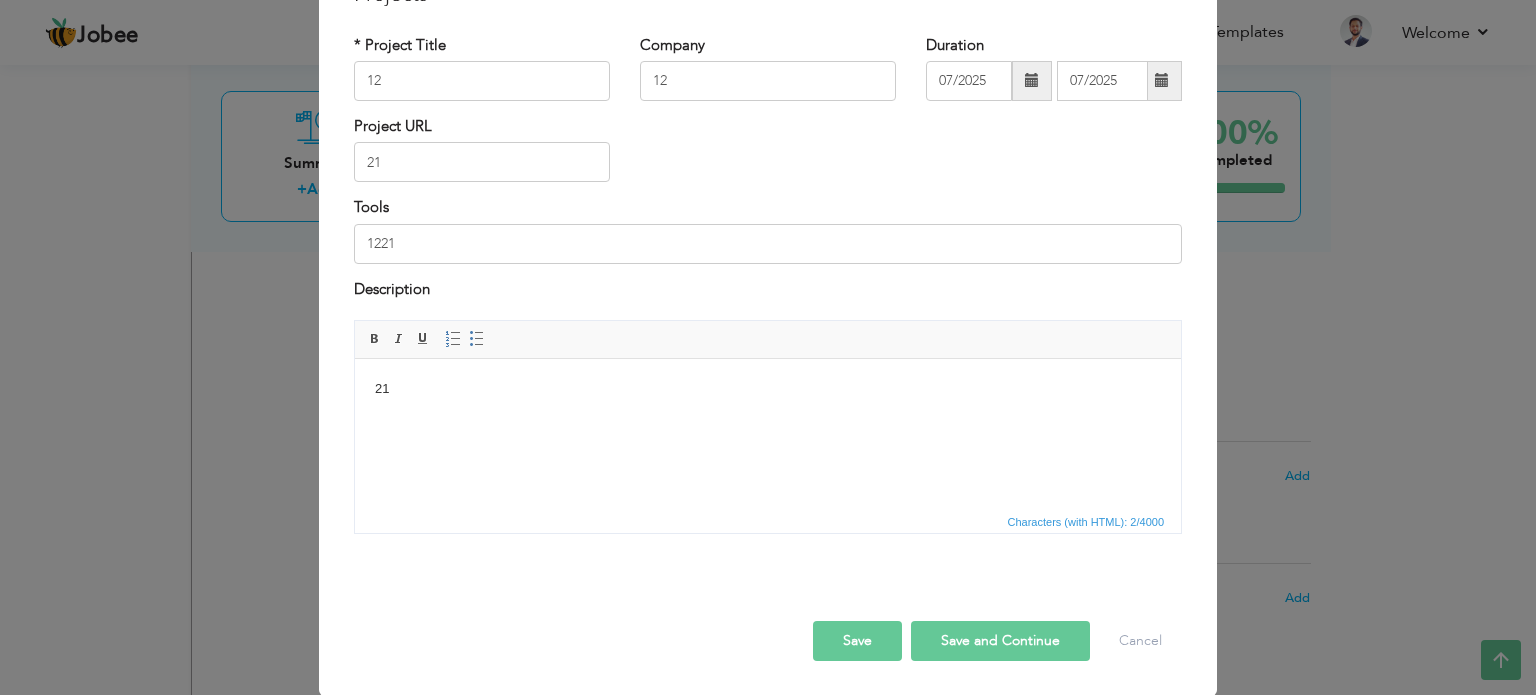 click on "Save" at bounding box center [857, 641] 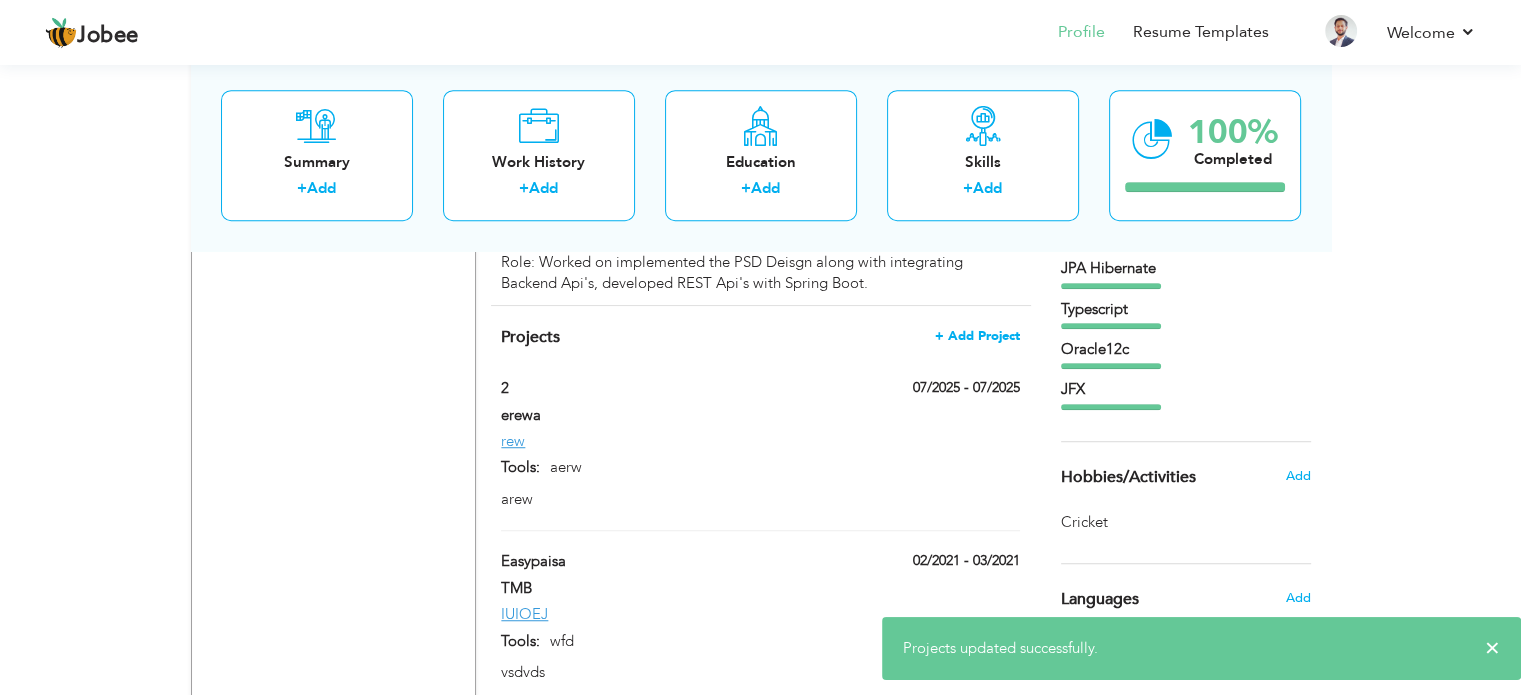 click on "+ Add Project" at bounding box center (977, 336) 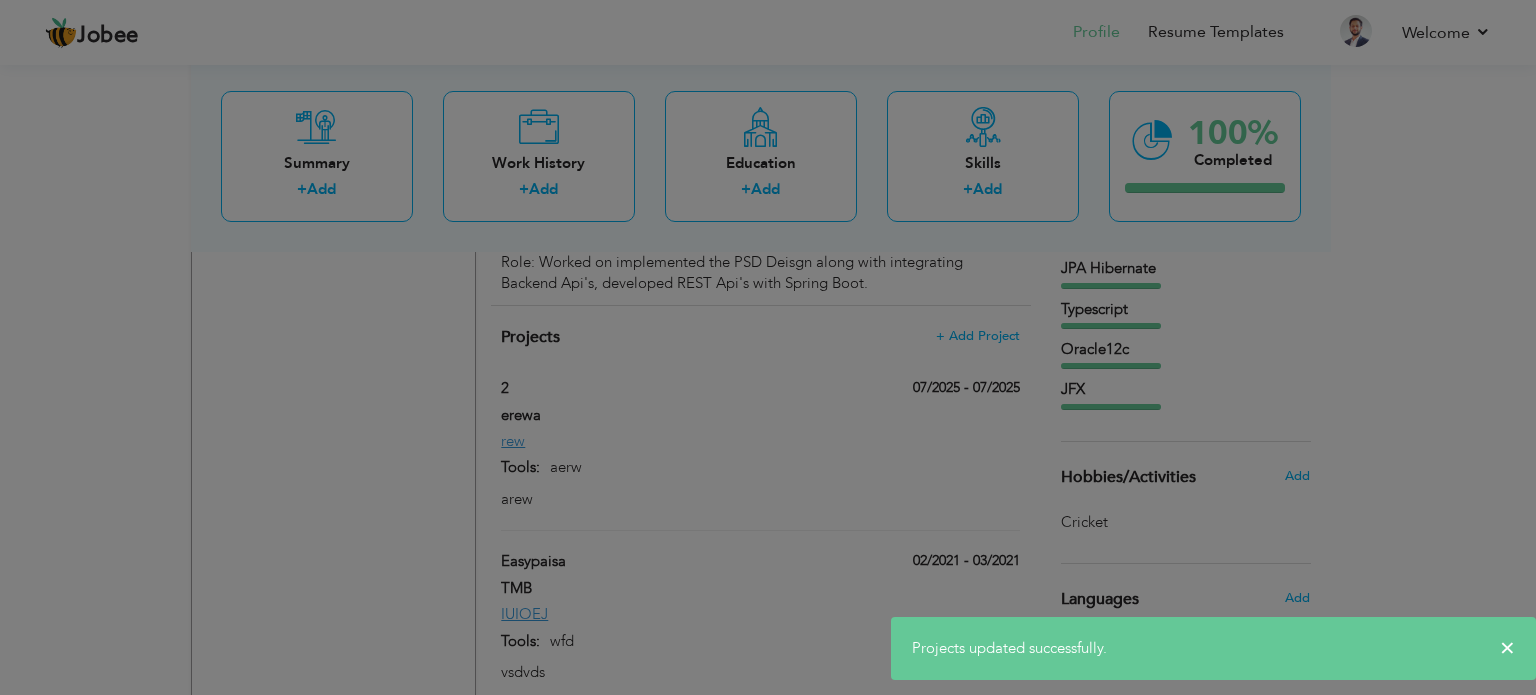 scroll, scrollTop: 0, scrollLeft: 0, axis: both 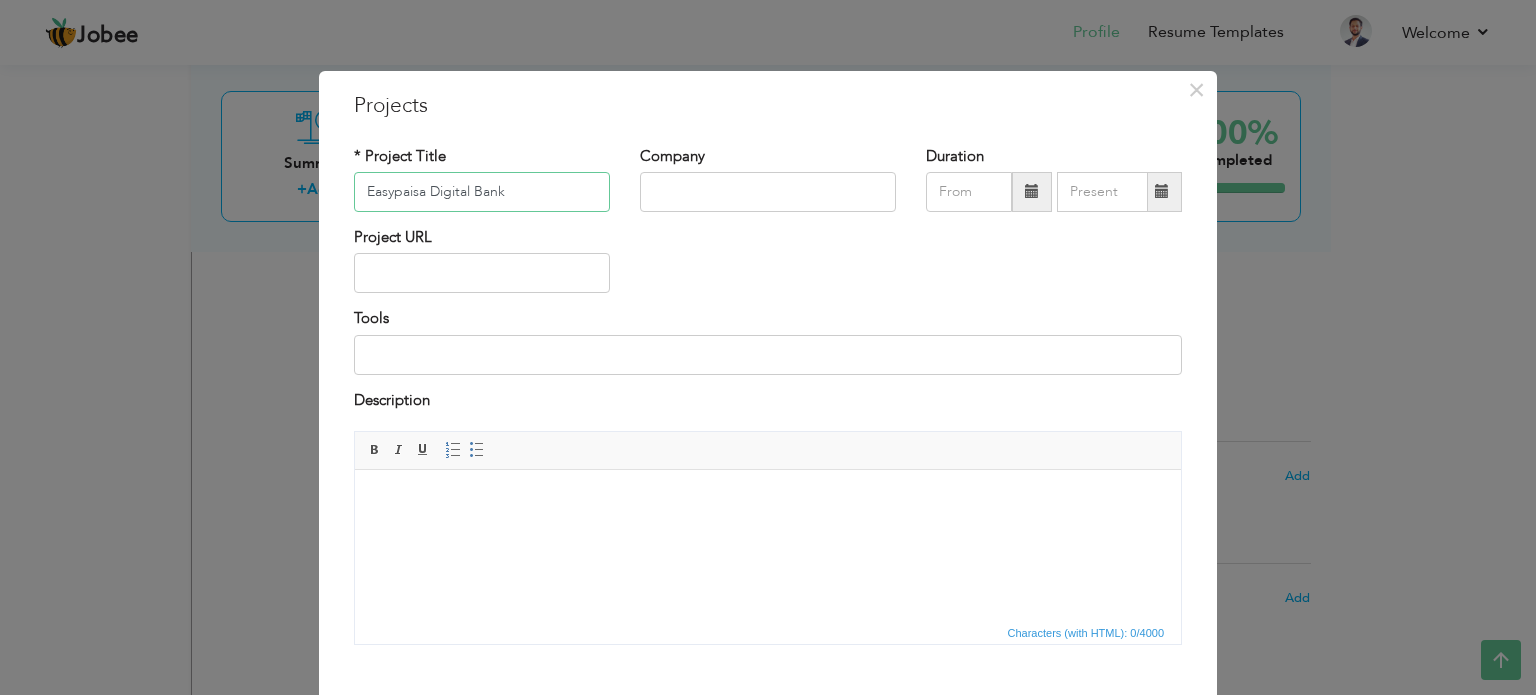 type on "Easypaisa Digital Bank" 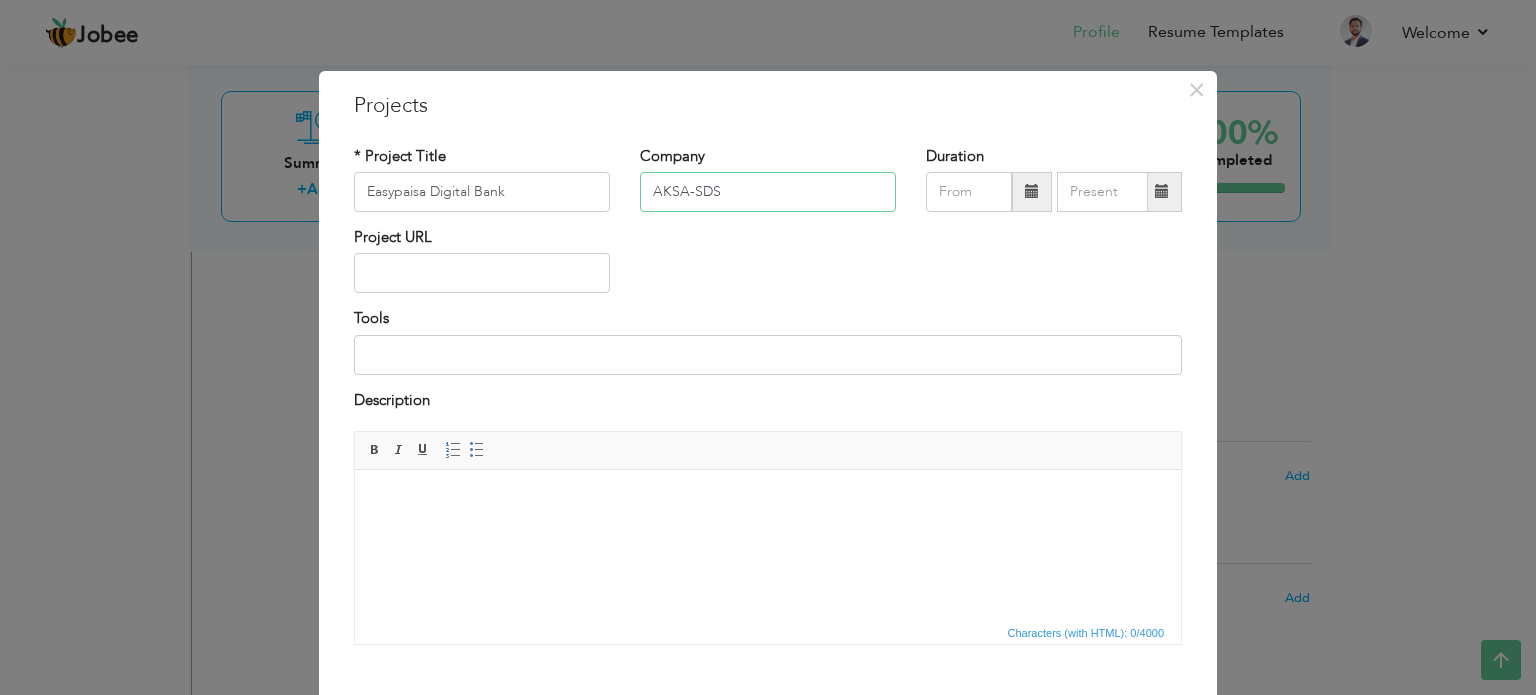 type on "AKSA-SDS" 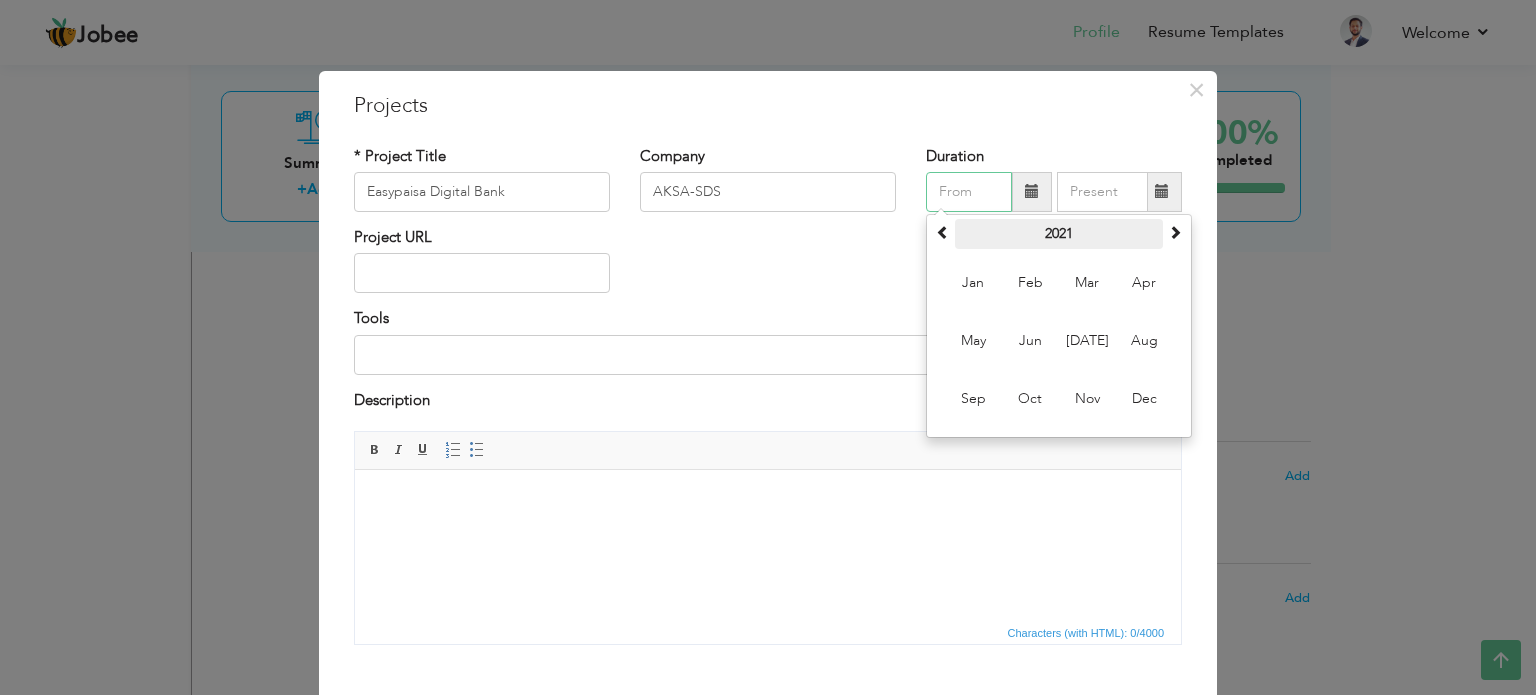 click on "2021" at bounding box center (1059, 234) 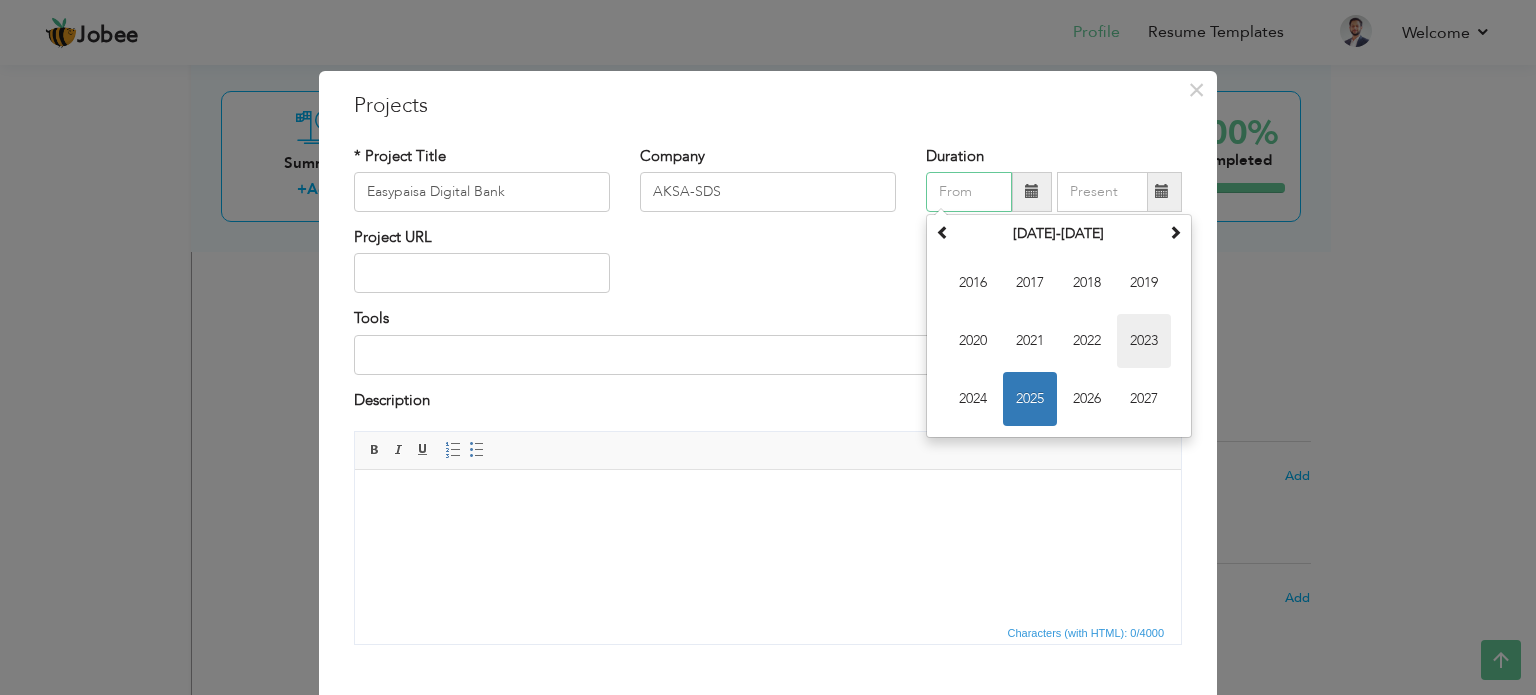 click on "2023" at bounding box center (1144, 341) 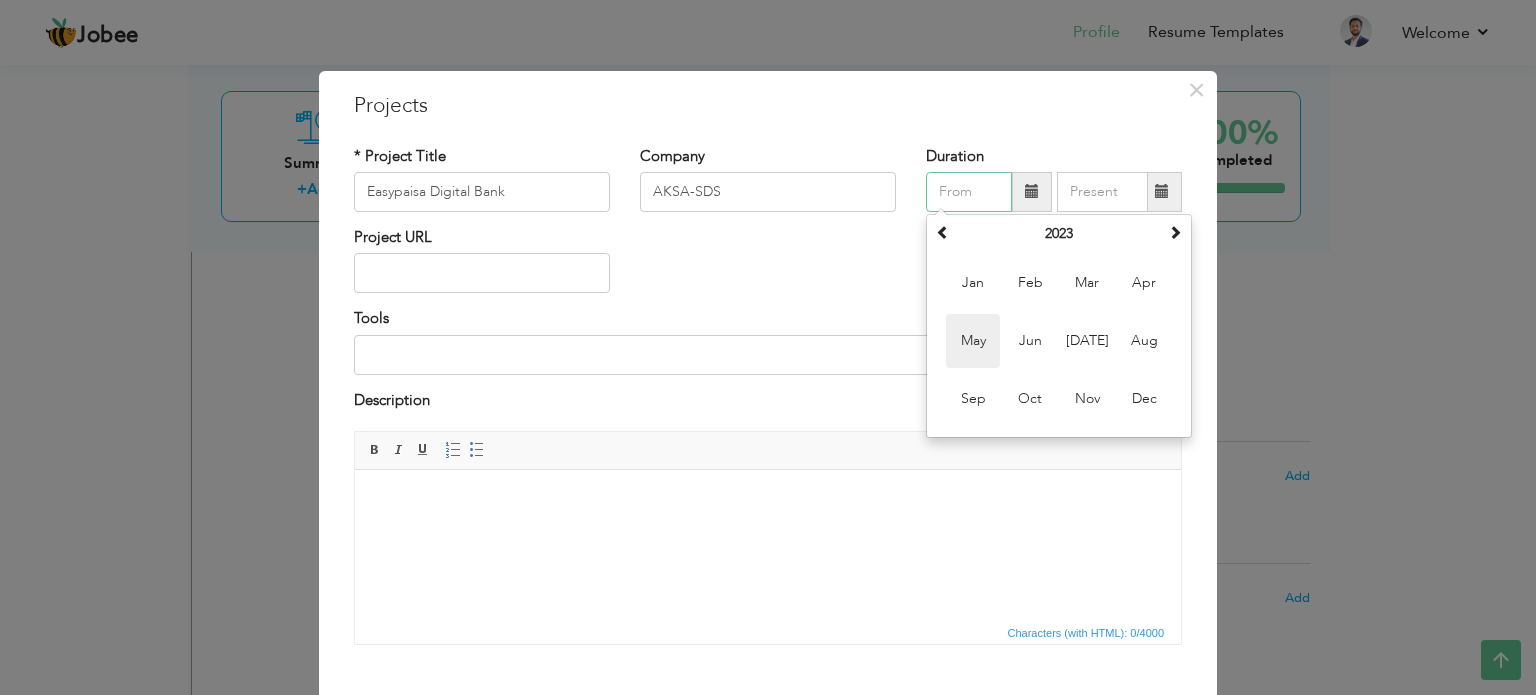 click on "May" at bounding box center [973, 341] 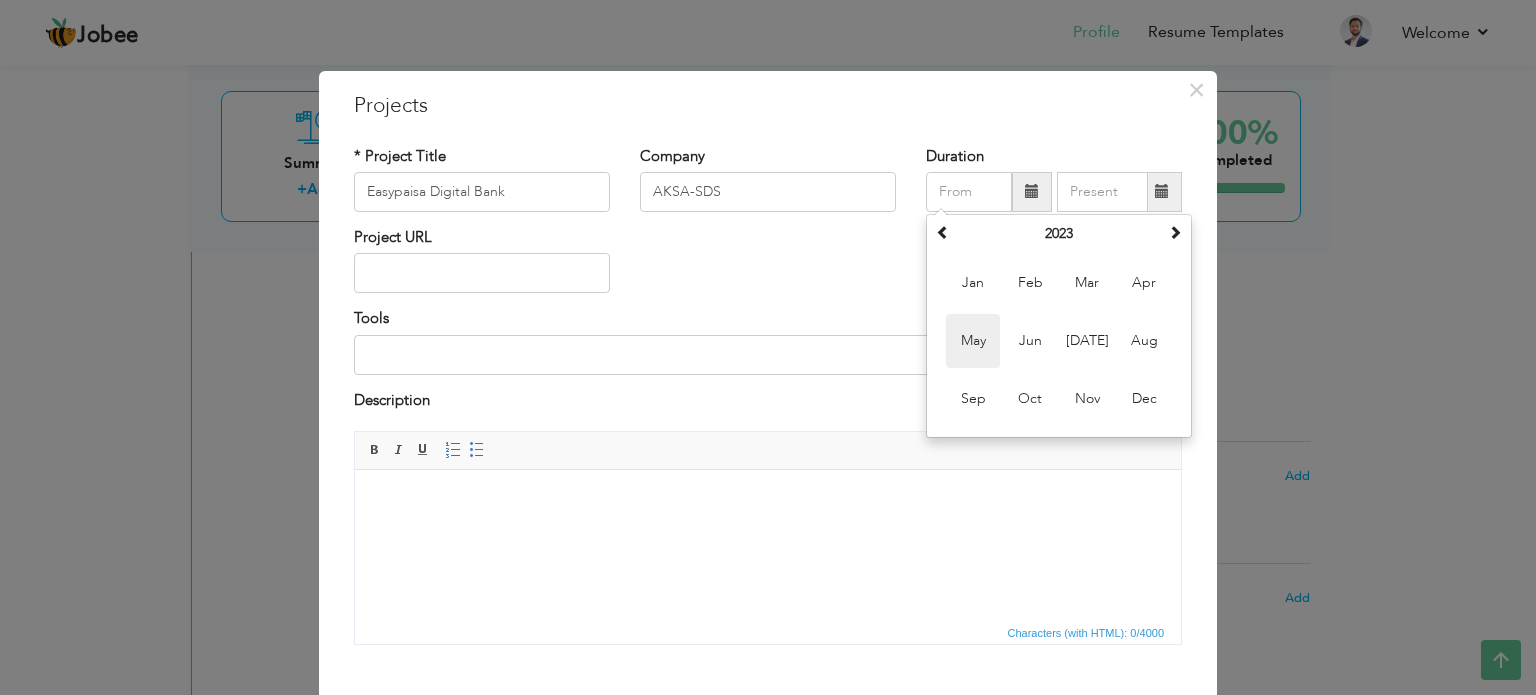 type on "05/2023" 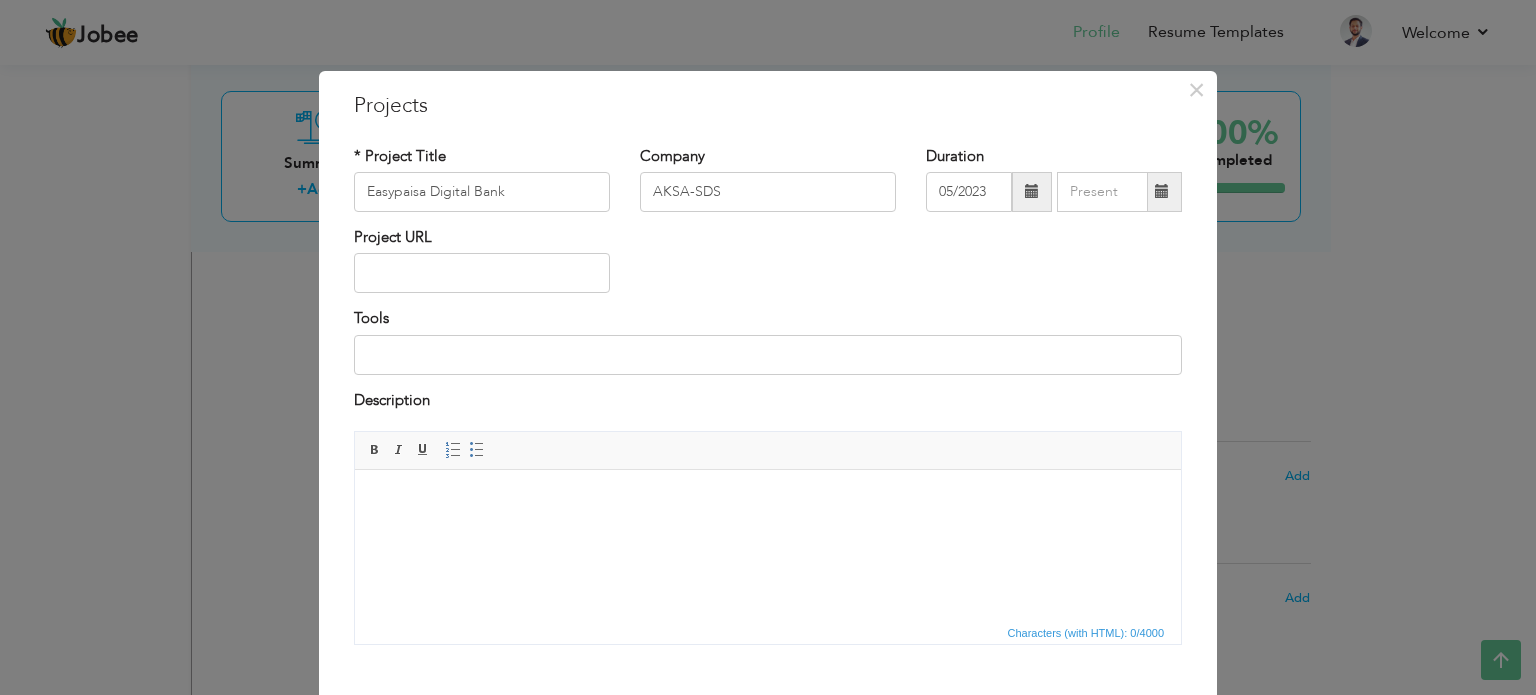 click at bounding box center (1162, 192) 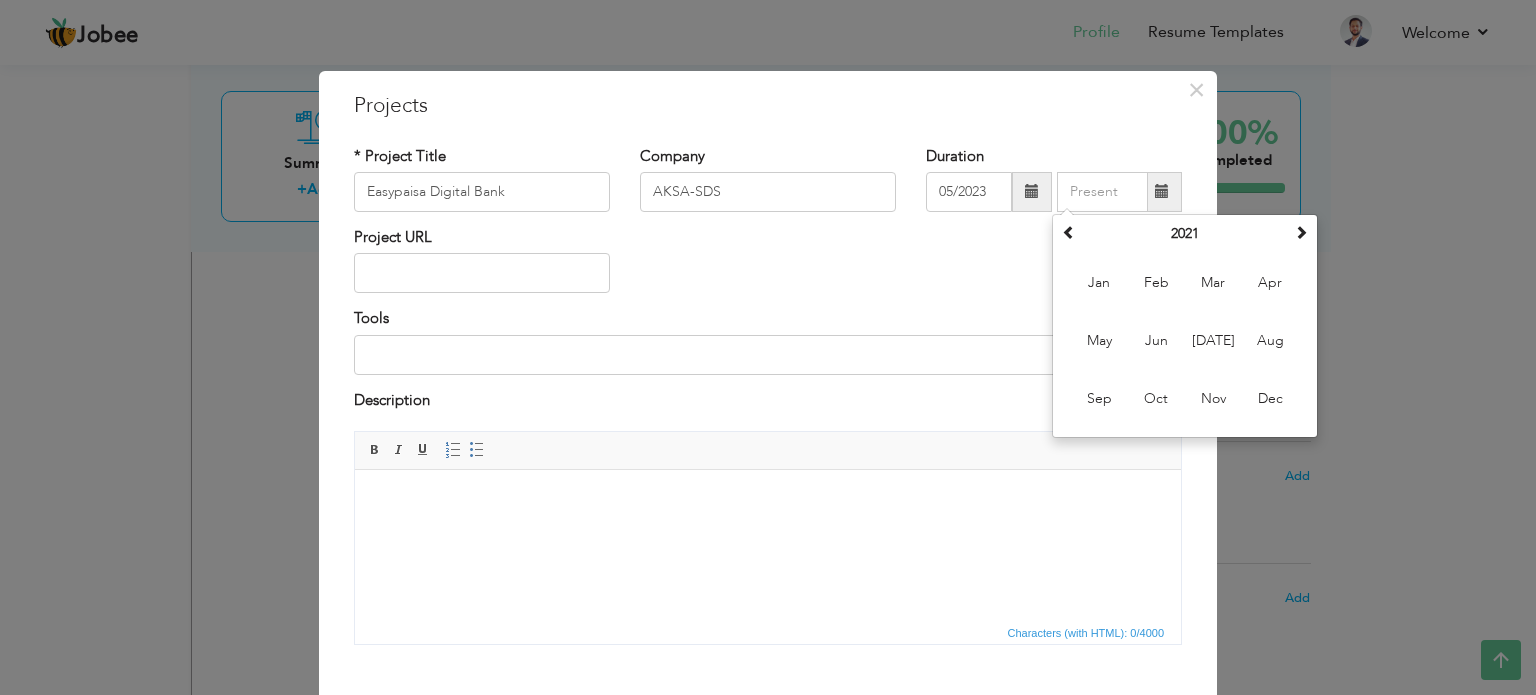 click on "Project URL" at bounding box center [768, 267] 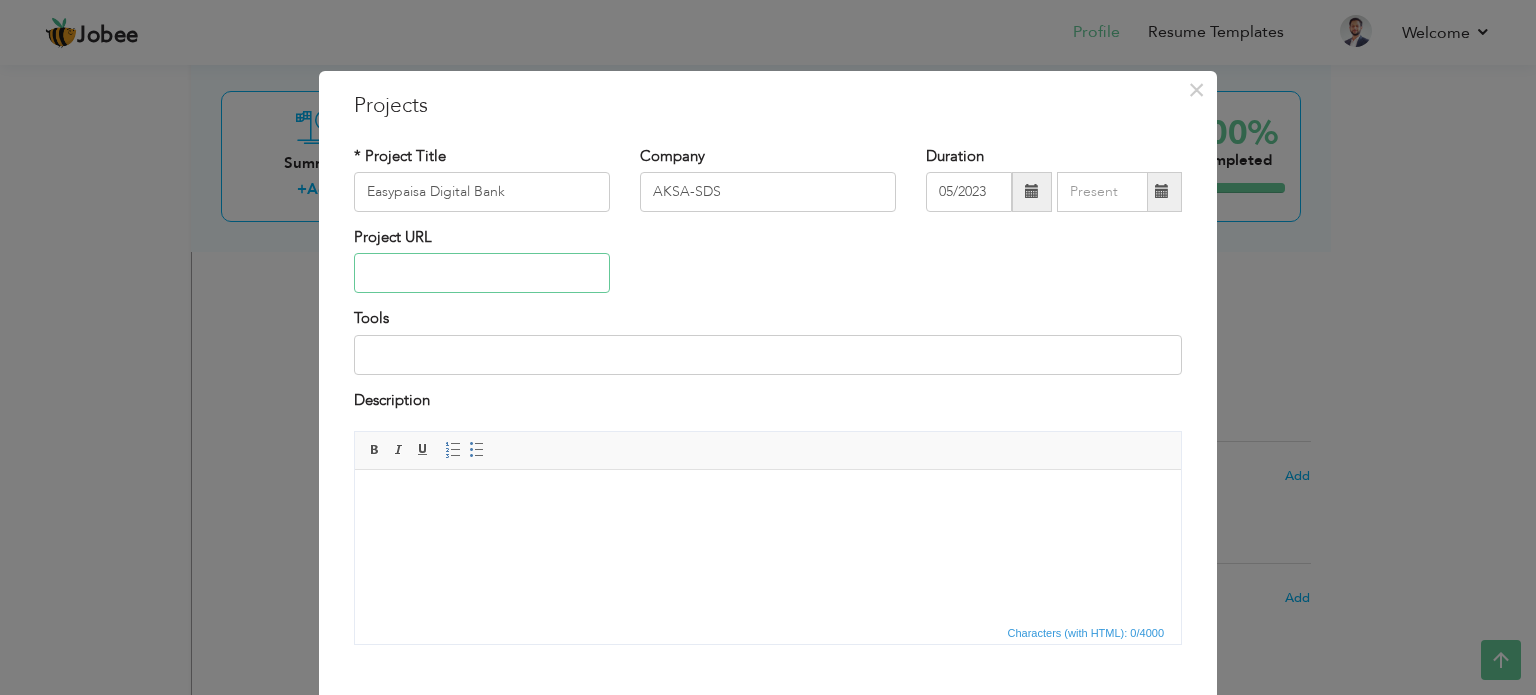 click at bounding box center [482, 273] 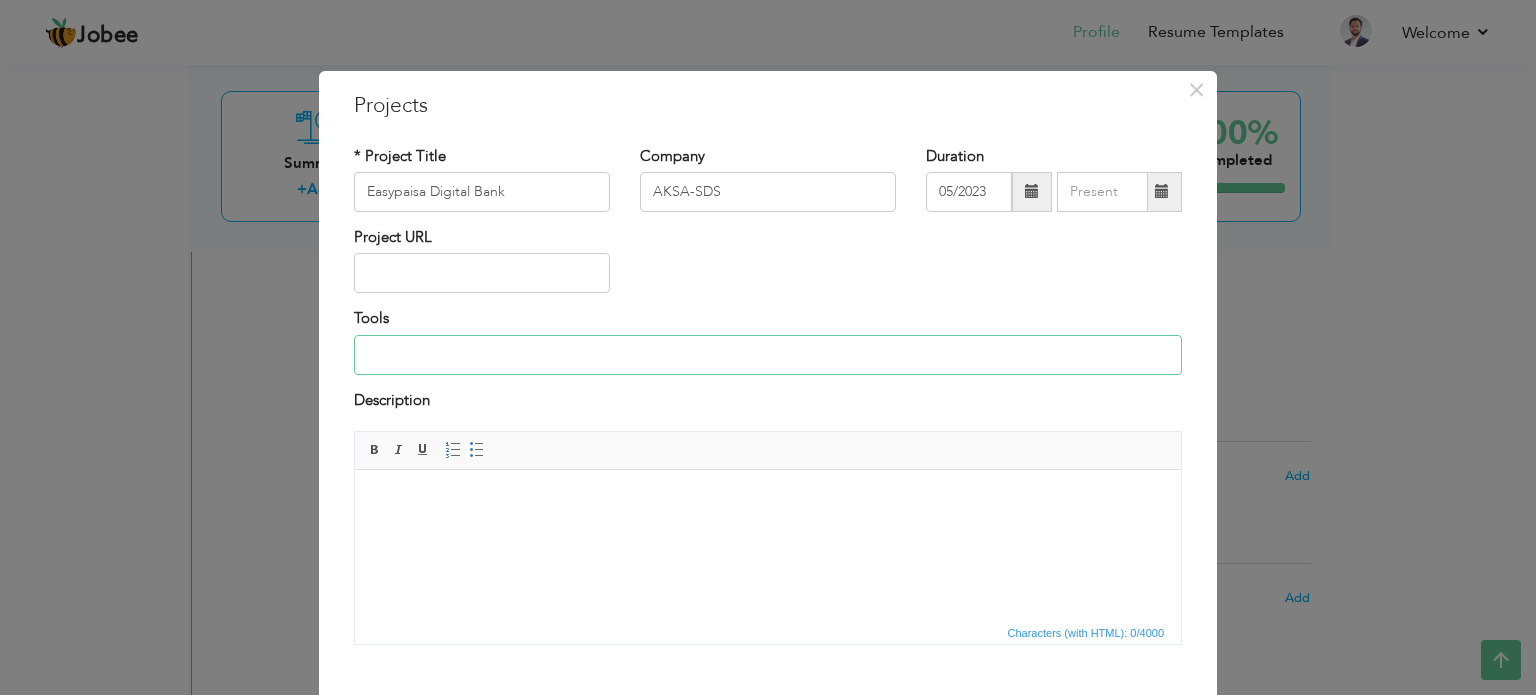 click at bounding box center [768, 355] 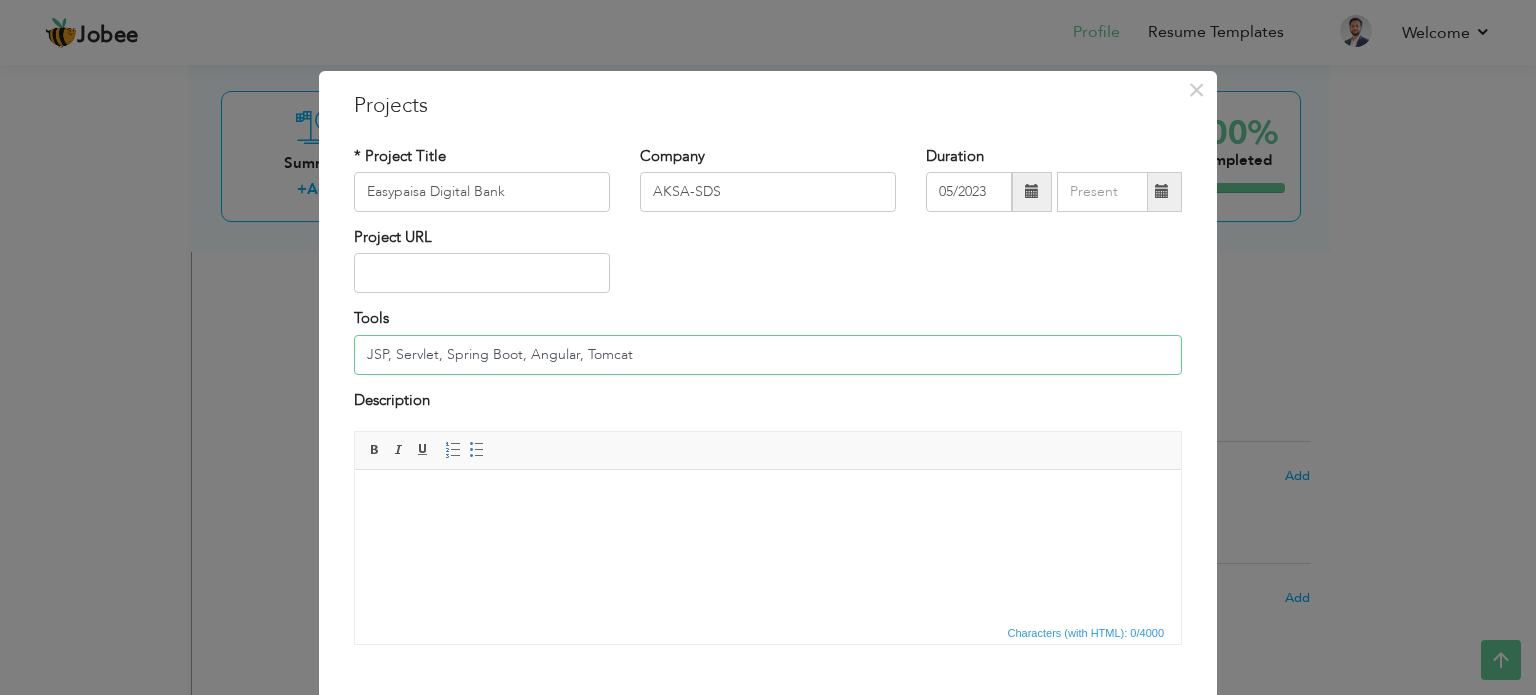 click on "JSP, Servlet, Spring Boot, Angular, Tomcat" at bounding box center [768, 355] 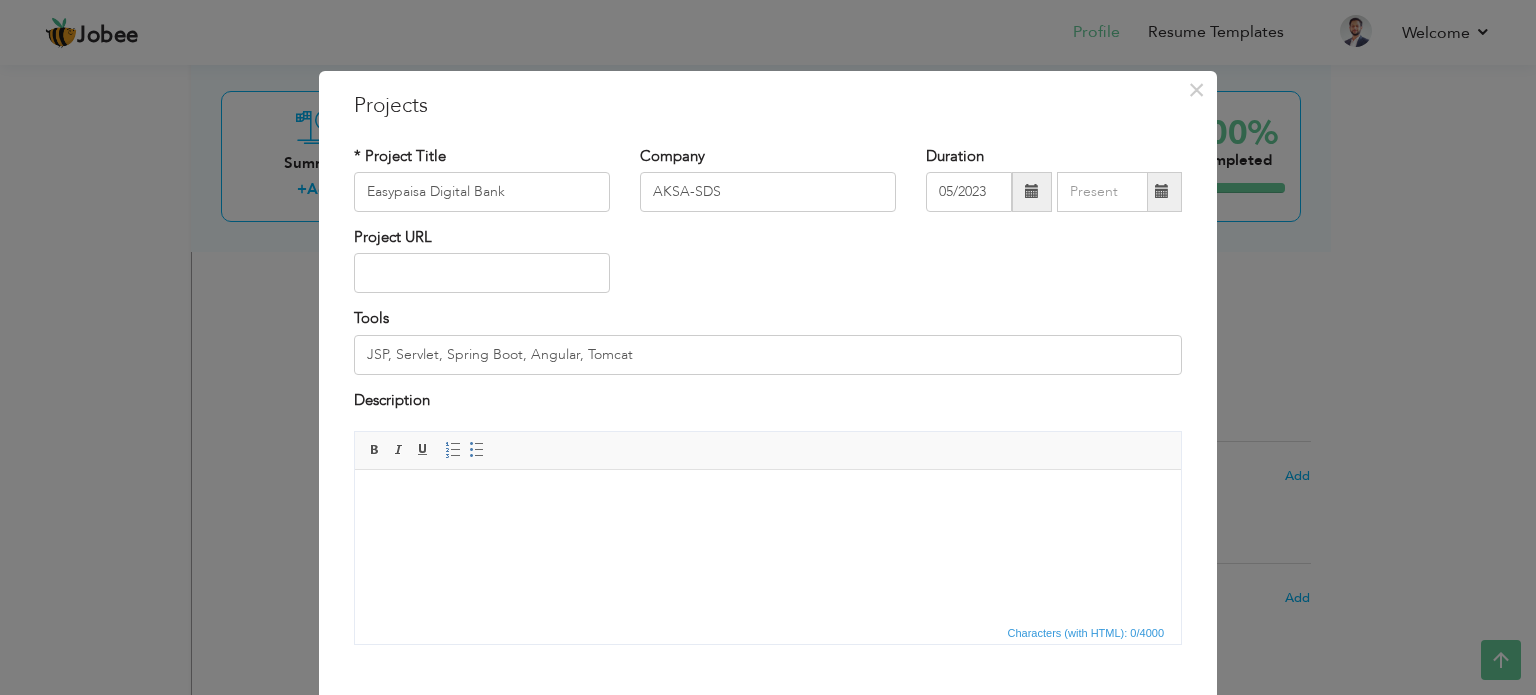 click at bounding box center (768, 500) 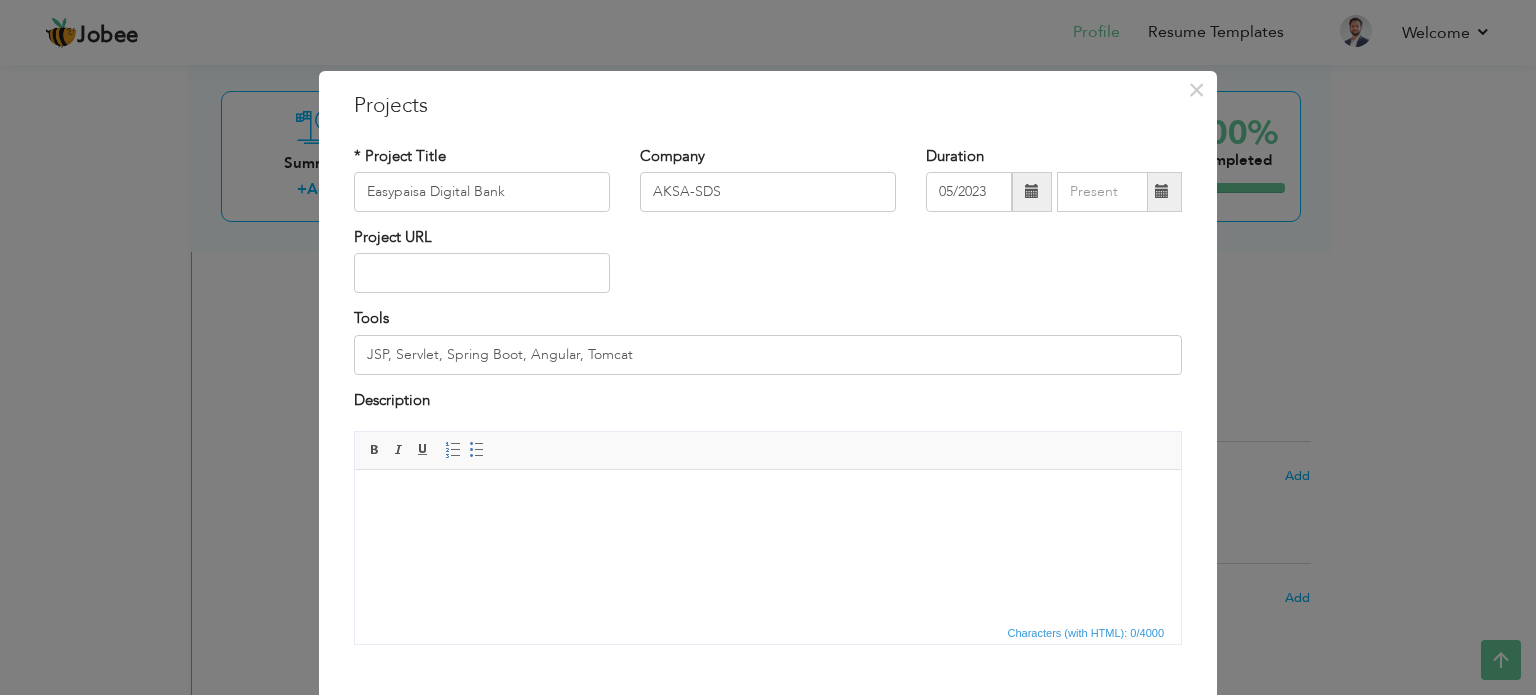 click at bounding box center (768, 500) 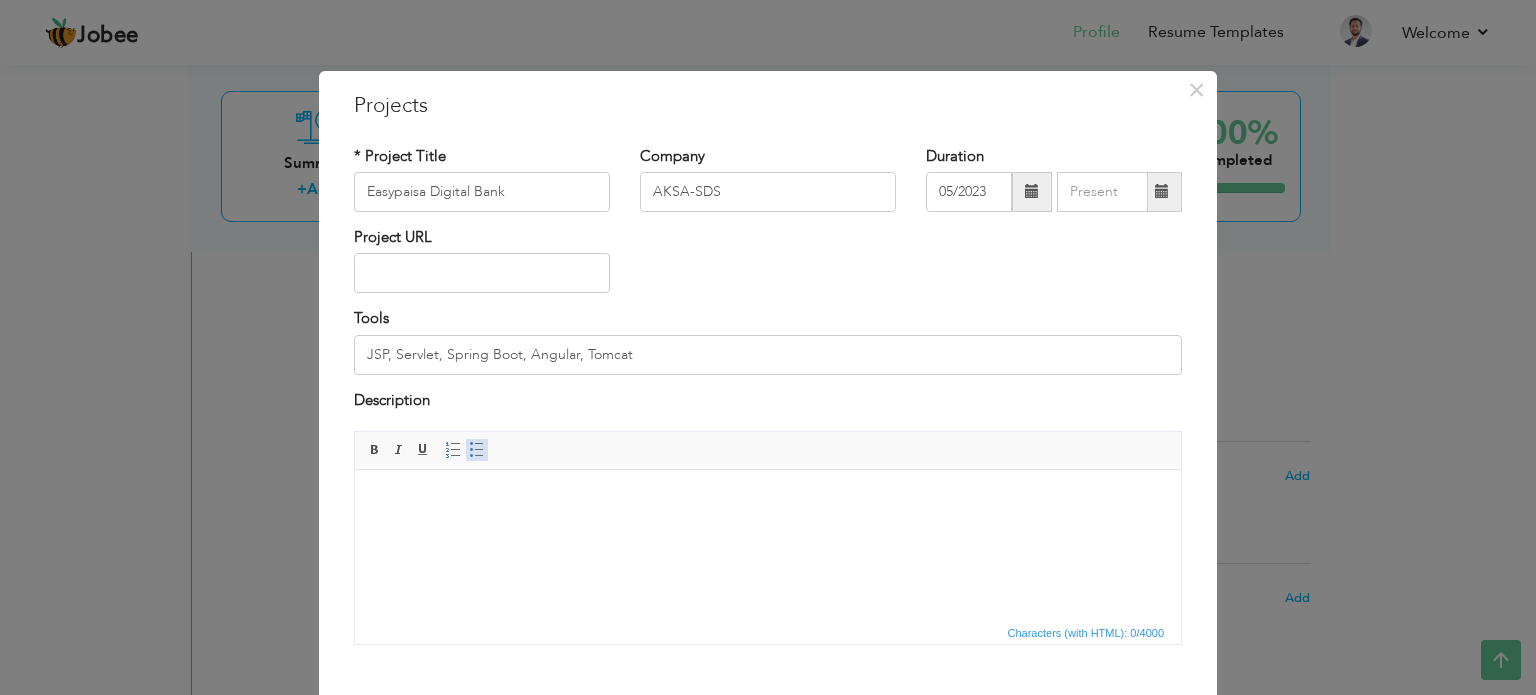 click at bounding box center [477, 450] 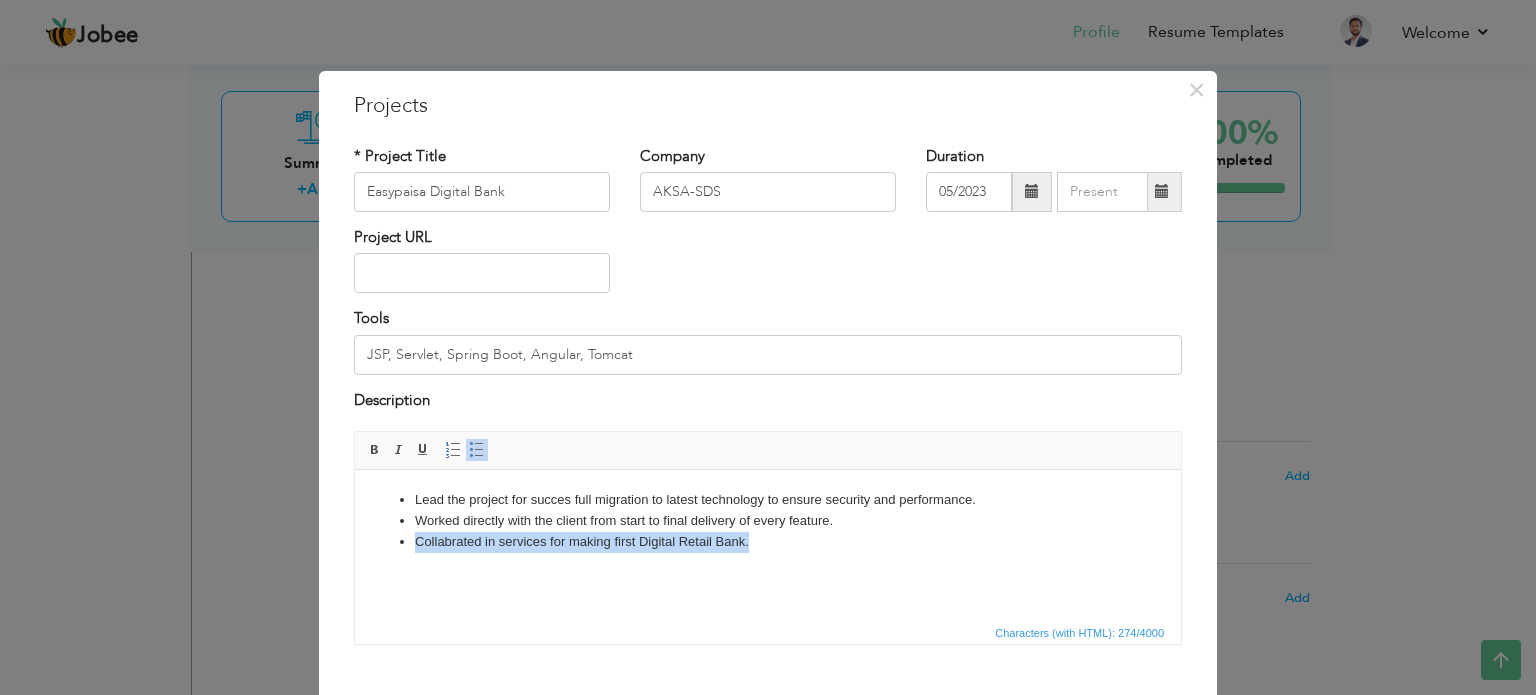 drag, startPoint x: 756, startPoint y: 538, endPoint x: 416, endPoint y: 542, distance: 340.02353 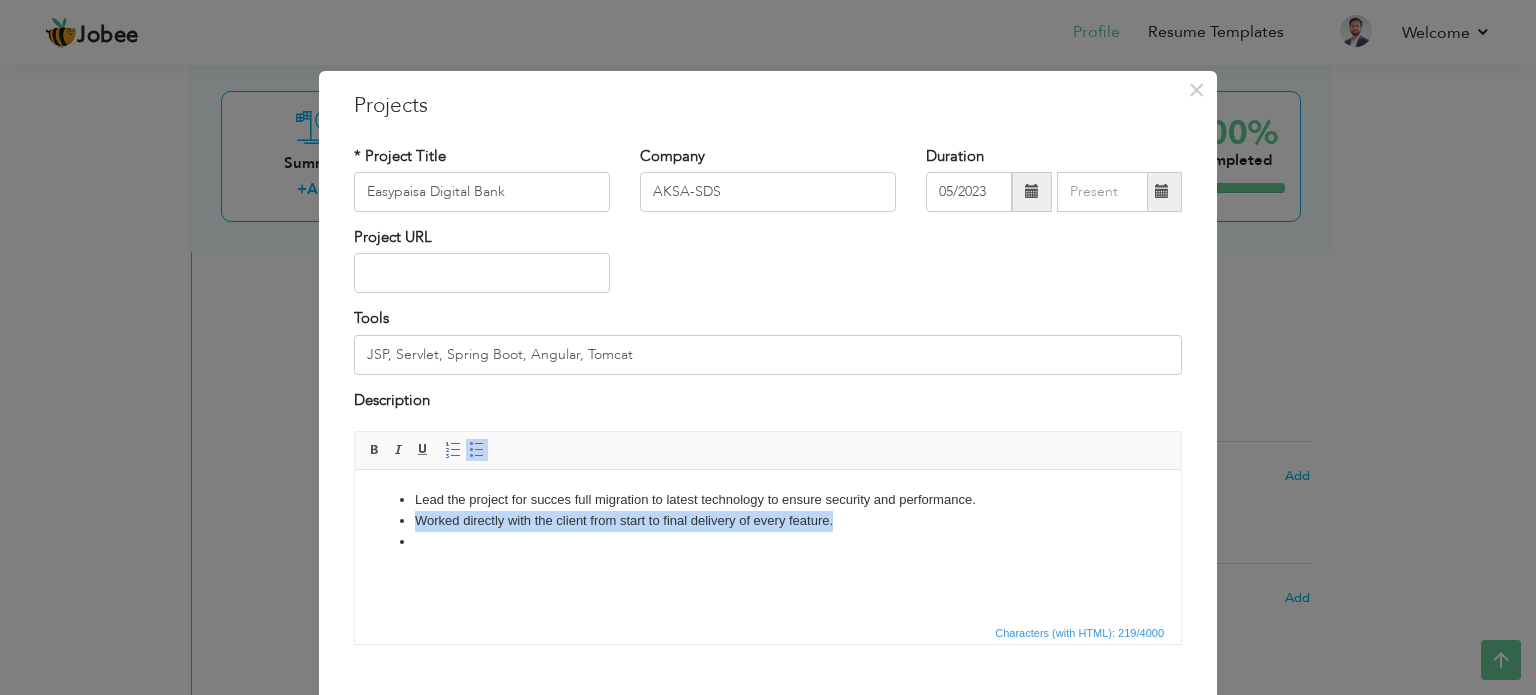 drag, startPoint x: 849, startPoint y: 518, endPoint x: 414, endPoint y: 511, distance: 435.0563 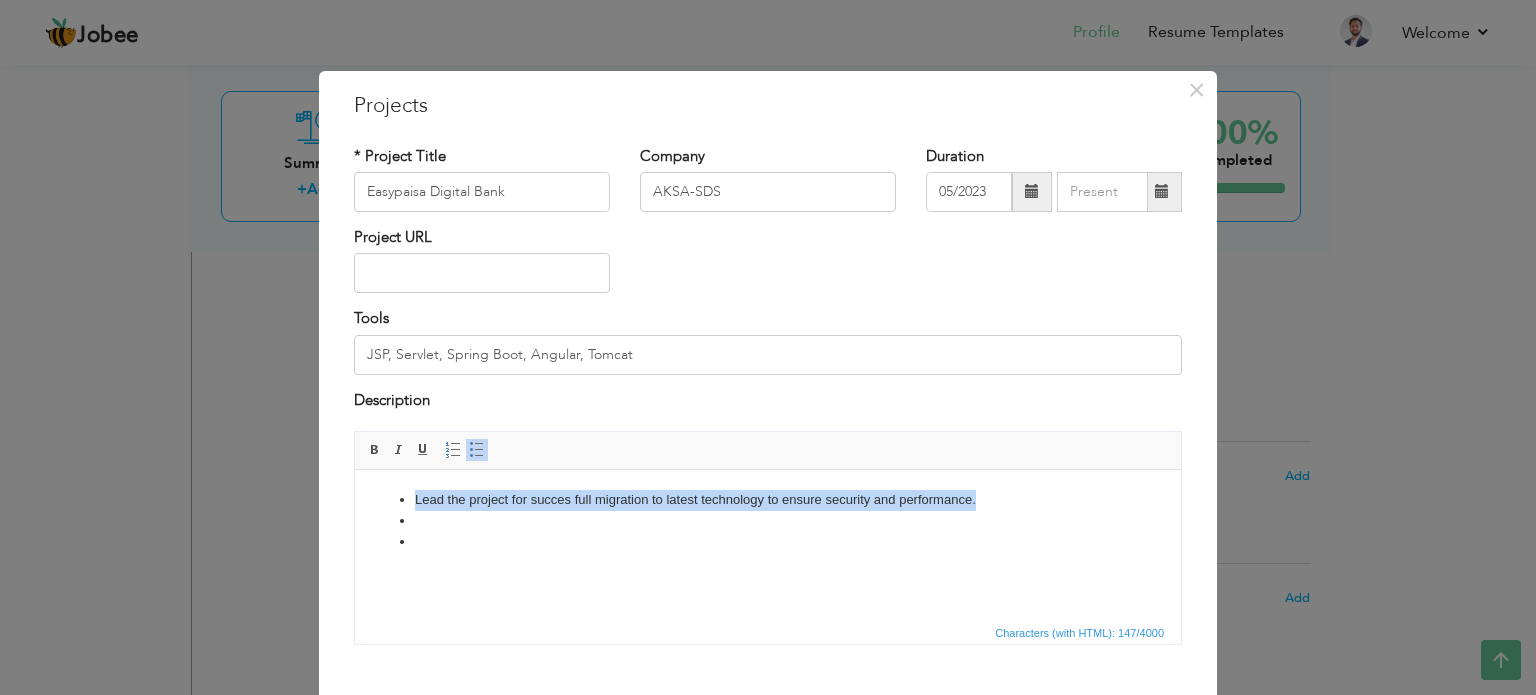 drag, startPoint x: 976, startPoint y: 500, endPoint x: 412, endPoint y: 492, distance: 564.05676 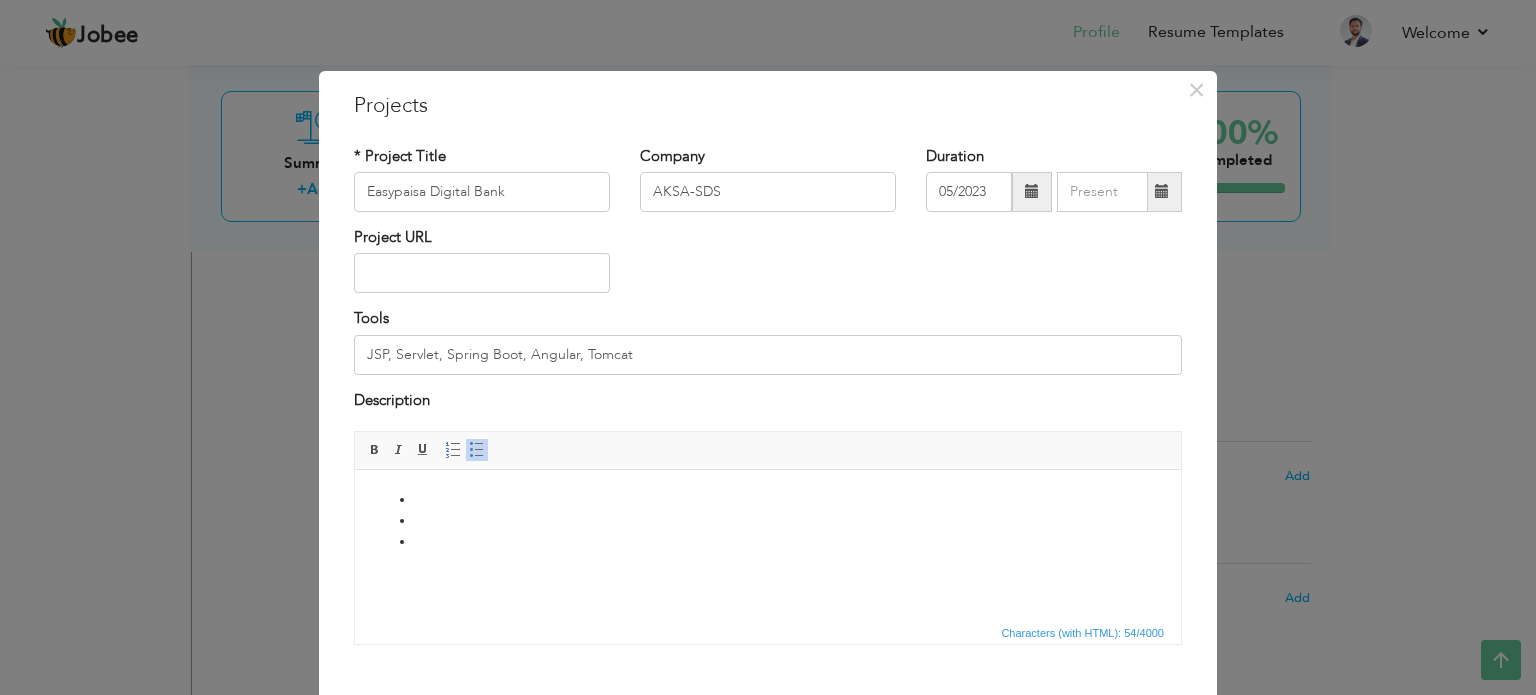 click at bounding box center (768, 500) 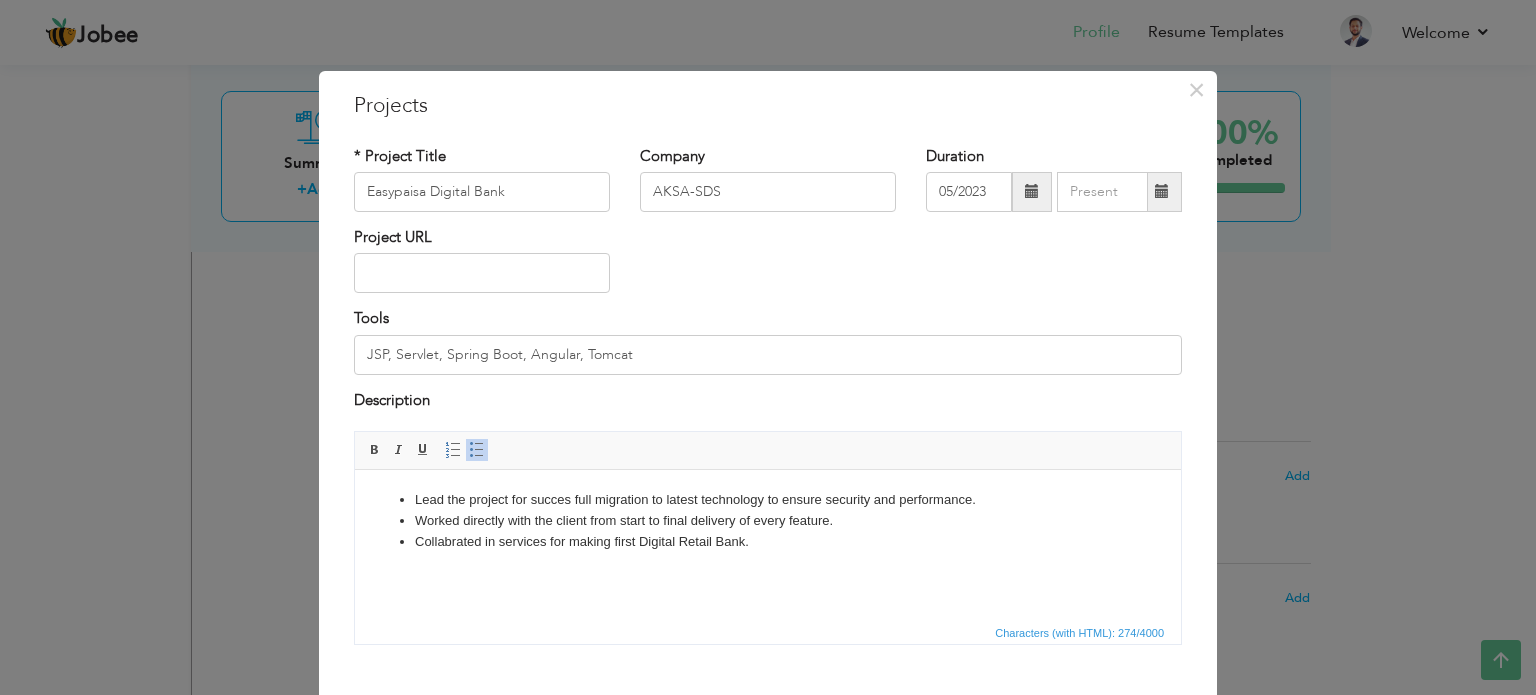 click on "Collabrated in services for making first Digital Retail Bank." at bounding box center (768, 542) 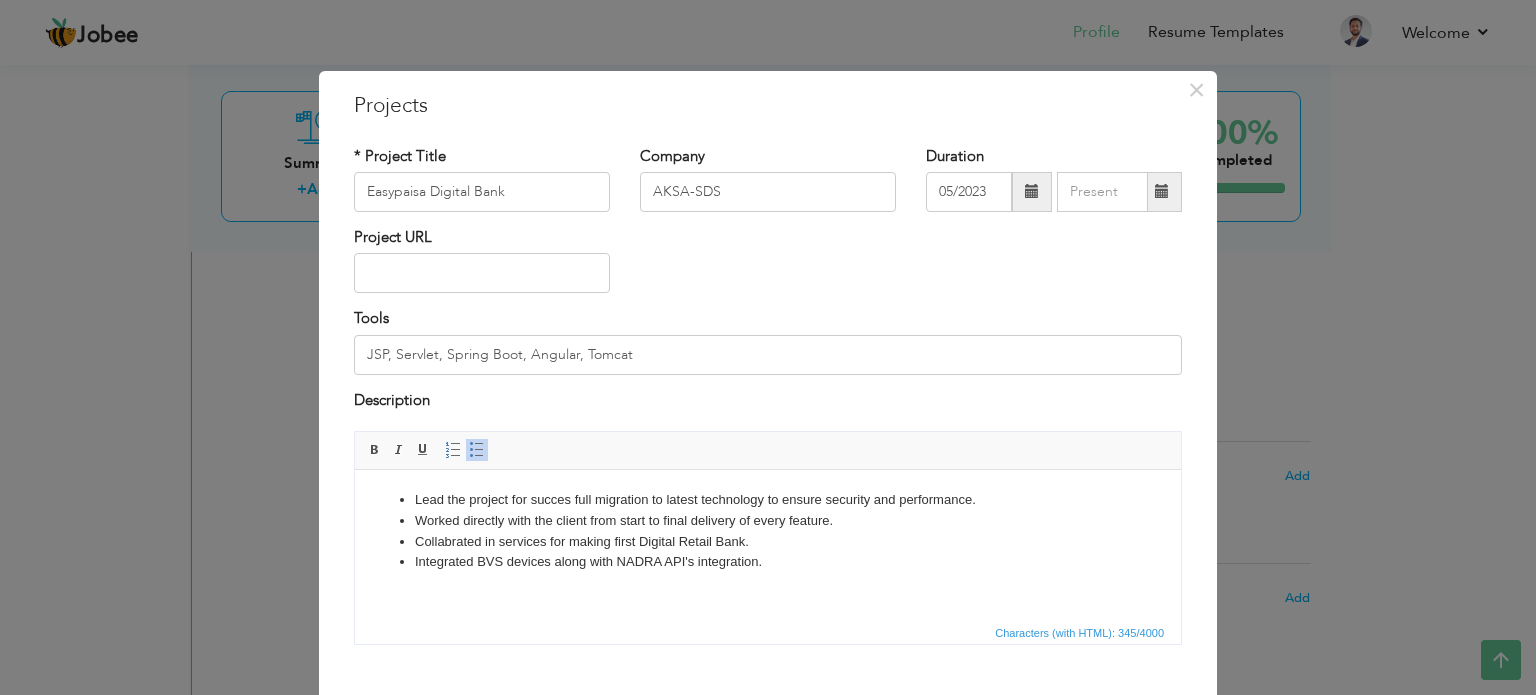 click on "Collabrated in services for making first Digital Retail Bank." at bounding box center [768, 542] 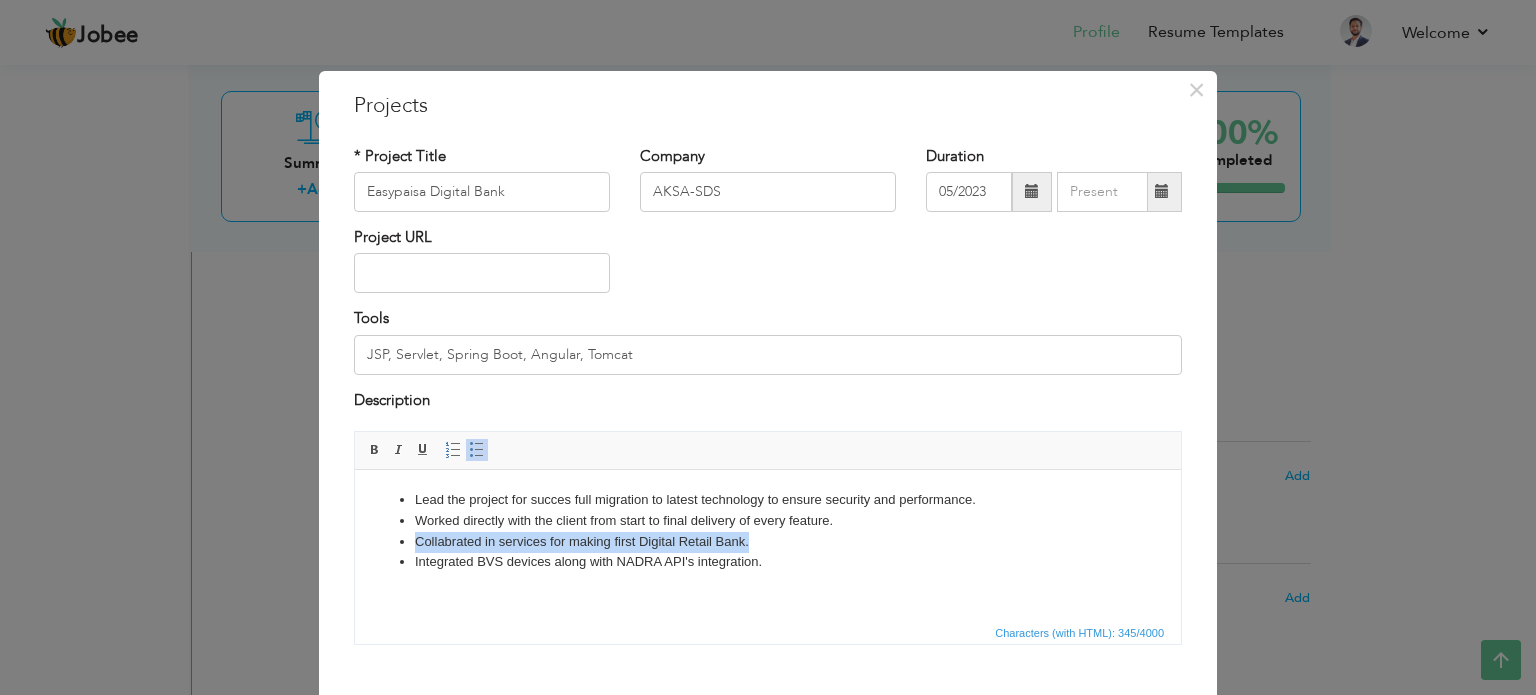 drag, startPoint x: 780, startPoint y: 538, endPoint x: 397, endPoint y: 542, distance: 383.02087 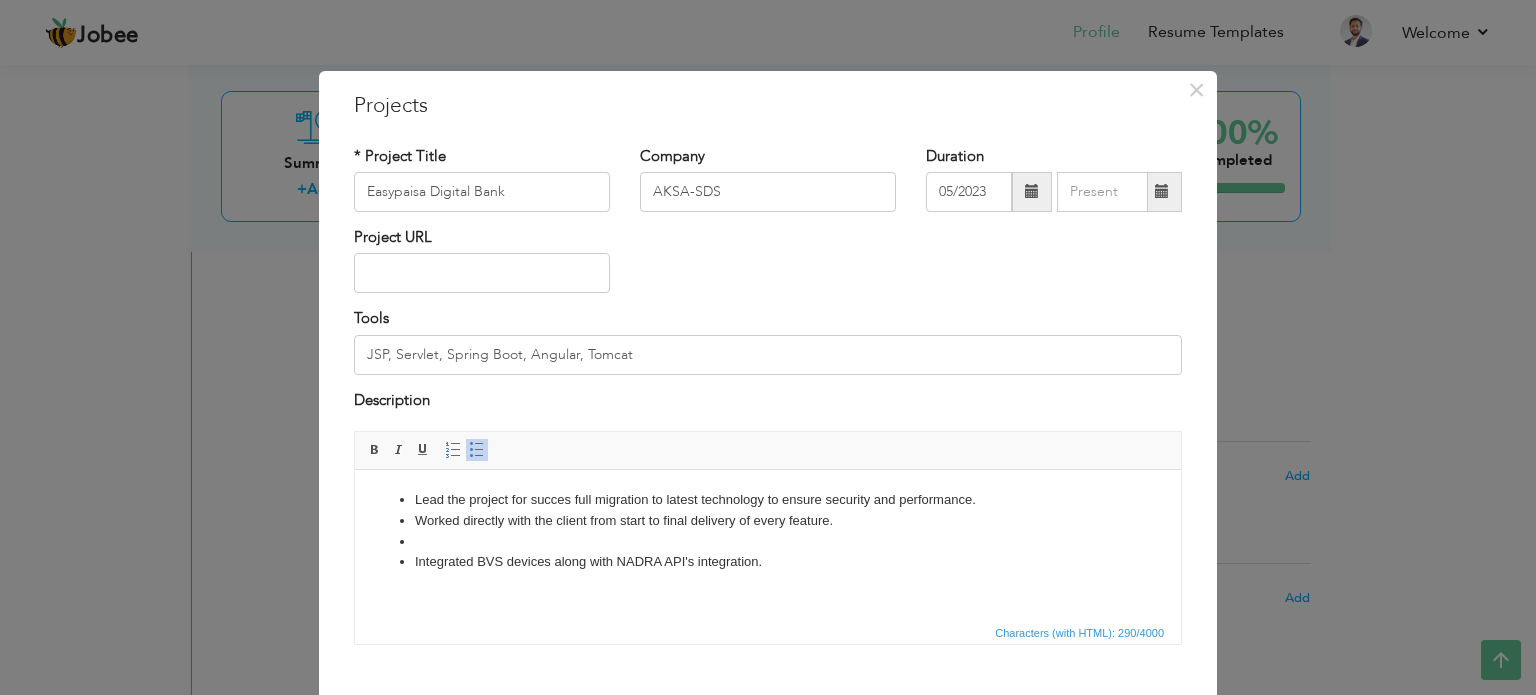 click on "Worked directly with the client from start to final delivery of every feature." at bounding box center [768, 521] 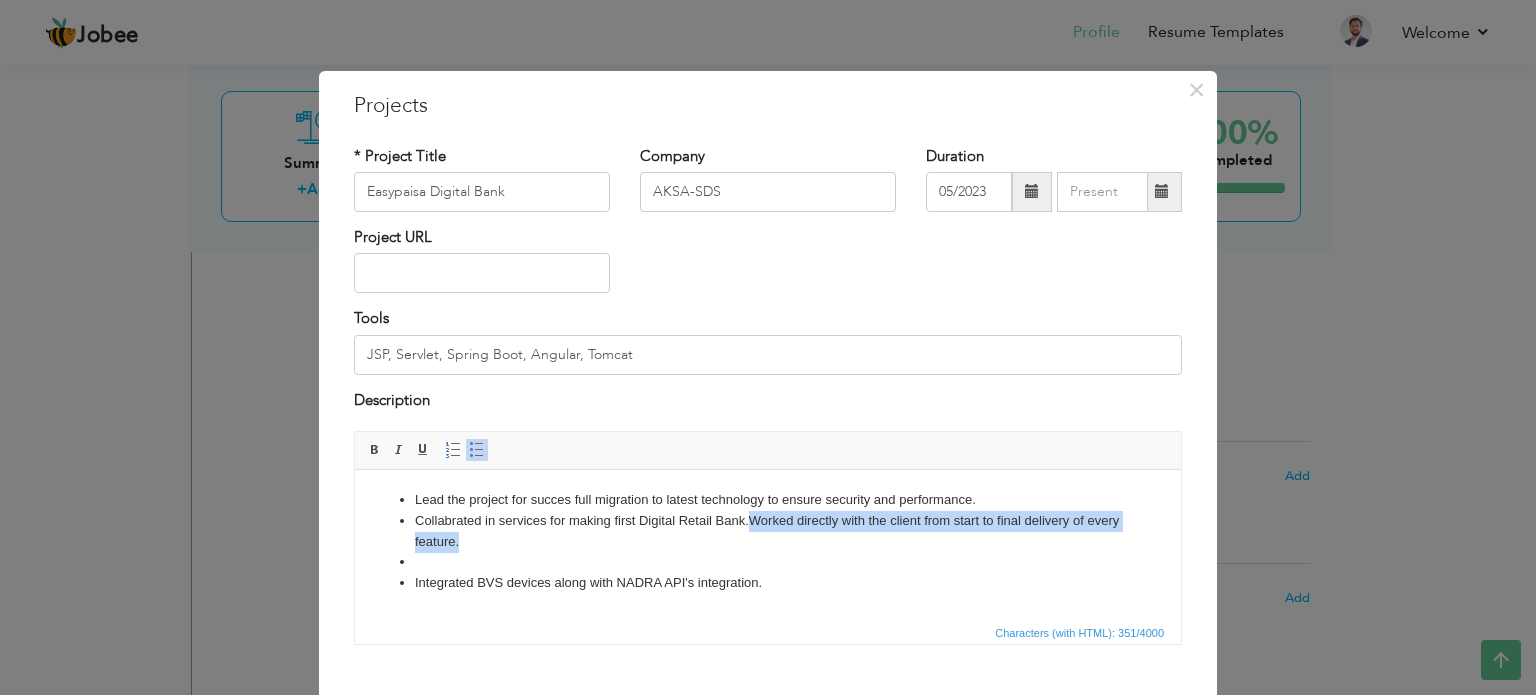 drag, startPoint x: 752, startPoint y: 522, endPoint x: 747, endPoint y: 535, distance: 13.928389 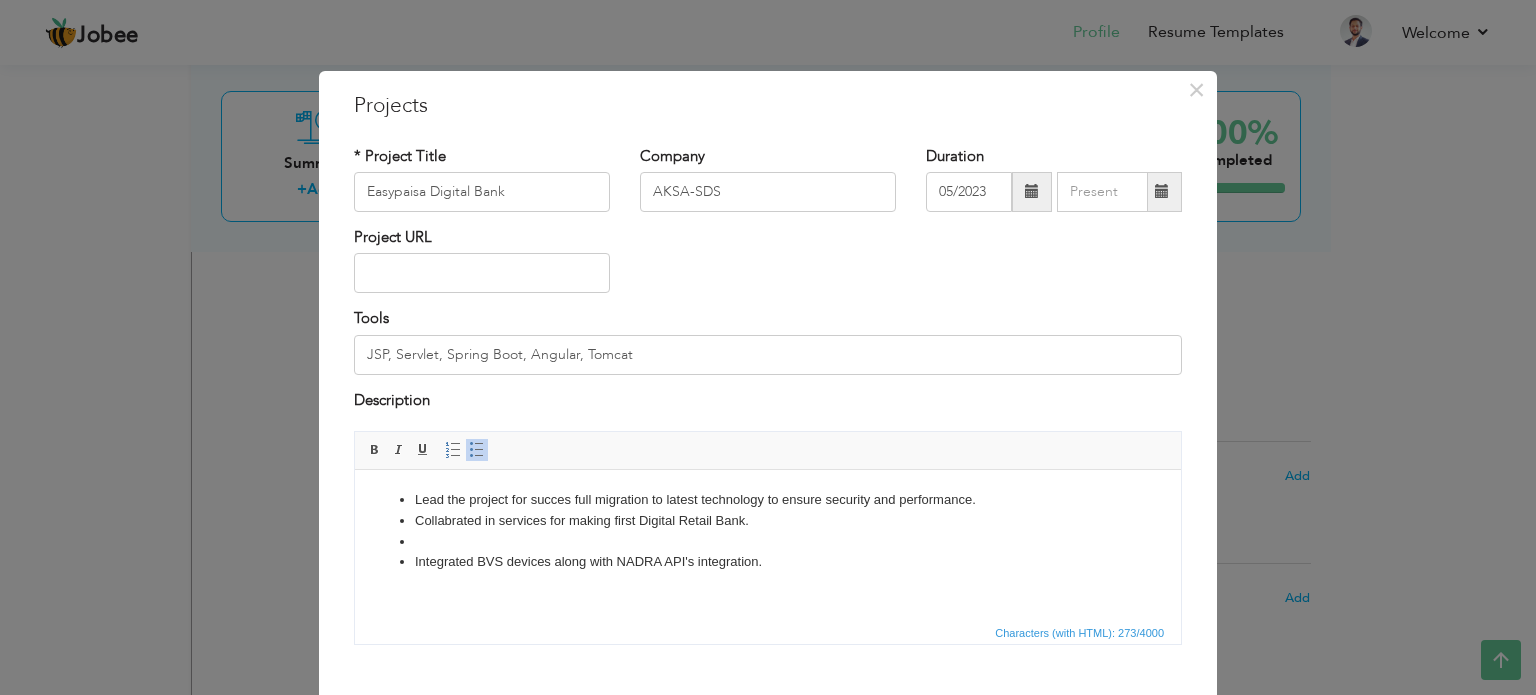 click at bounding box center [768, 542] 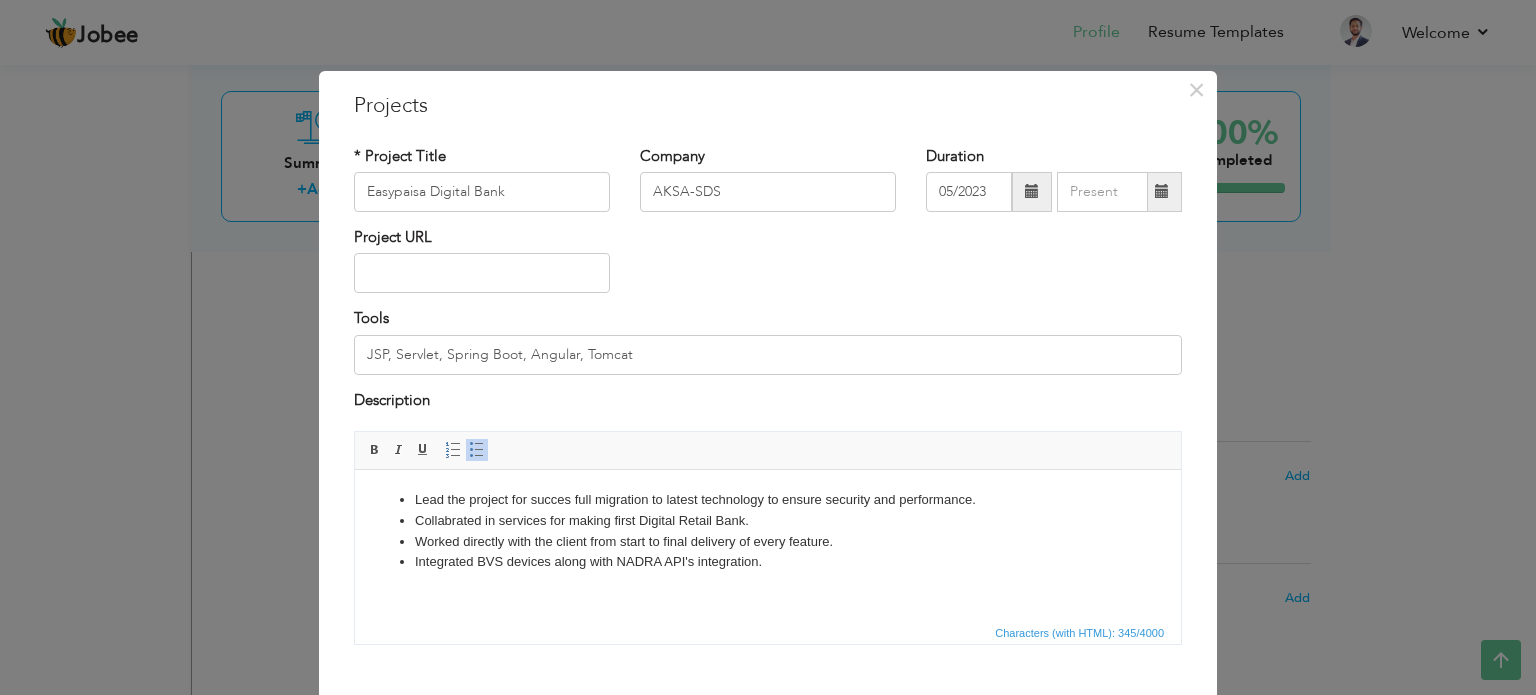 click on "Collabrated in services for making first Digital Retail Bank." at bounding box center [768, 521] 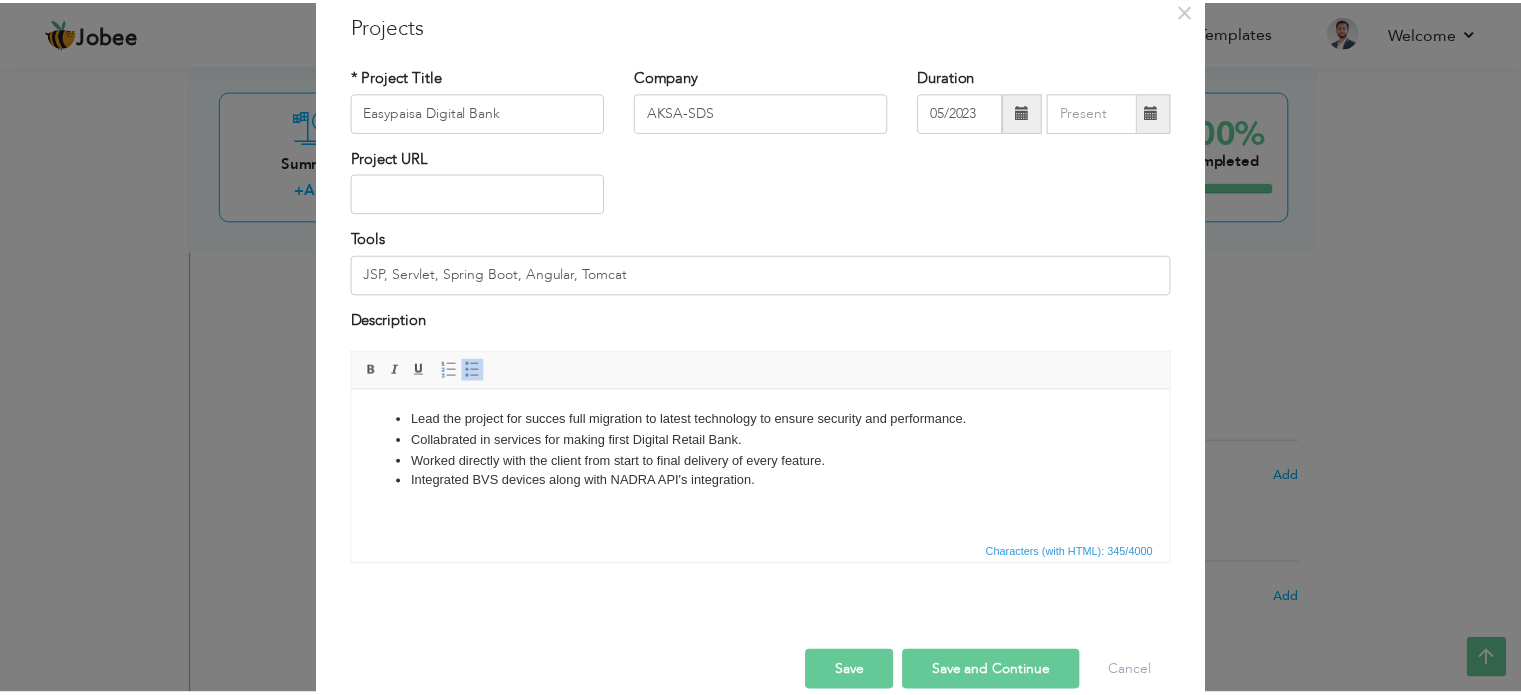 scroll, scrollTop: 111, scrollLeft: 0, axis: vertical 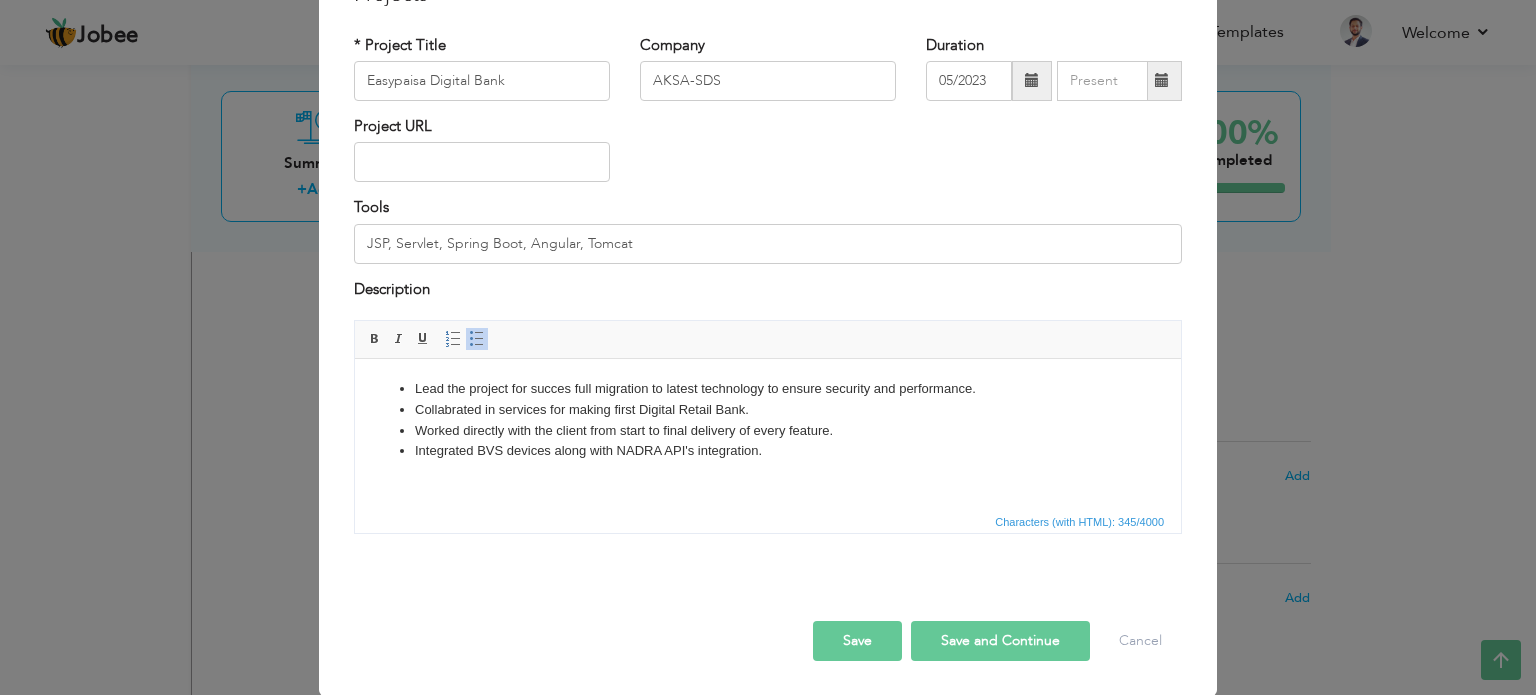 click on "Save" at bounding box center [857, 641] 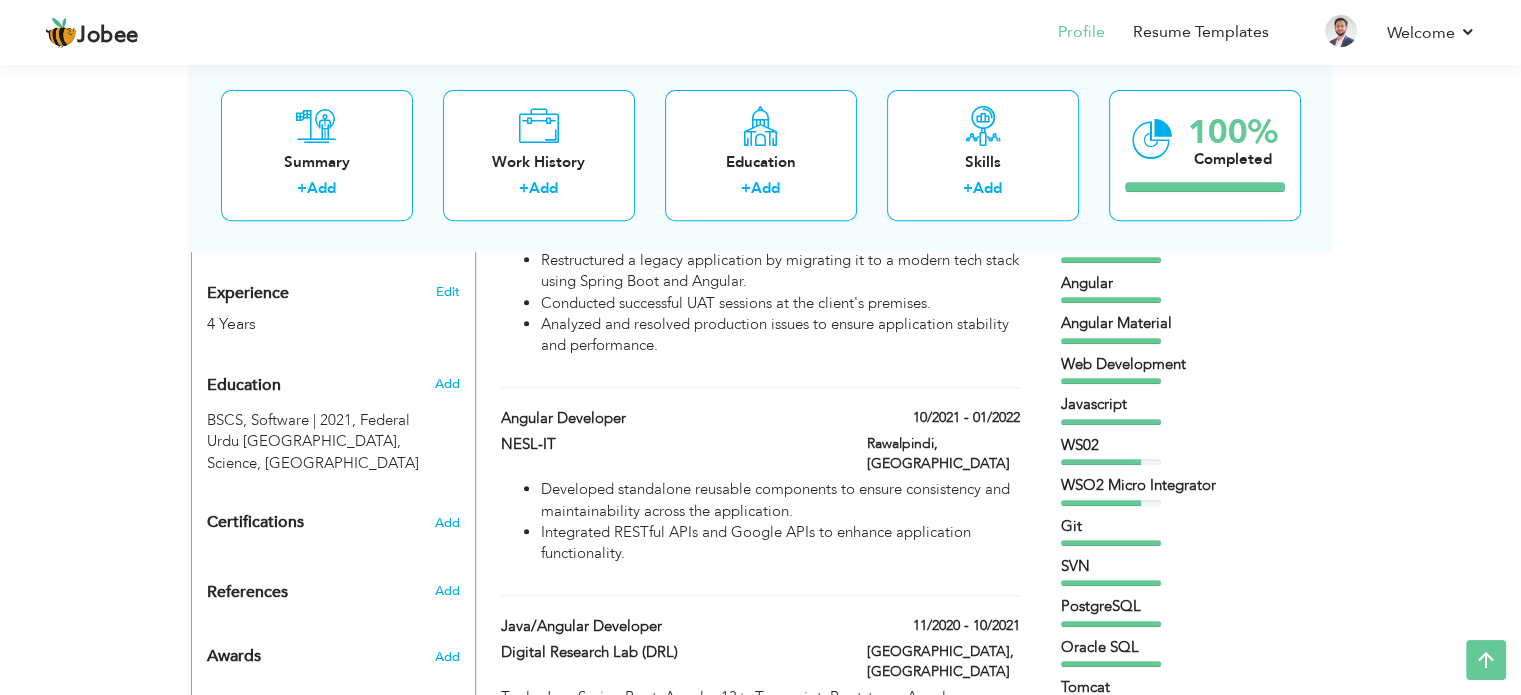 scroll, scrollTop: 949, scrollLeft: 0, axis: vertical 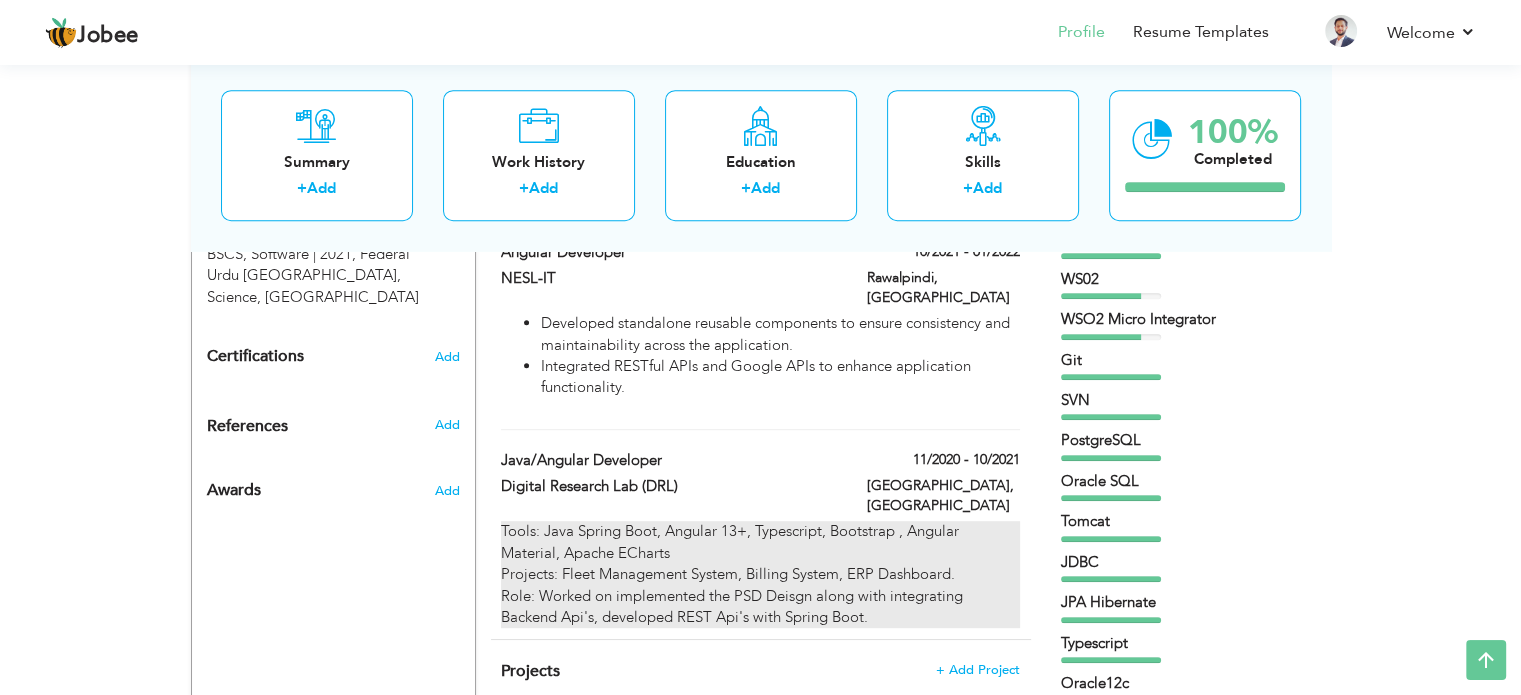 click on "Tools: Java Spring Boot, Angular 13+, Typescript, Bootstrap , Angular Material, Apache ECharts
Projects: Fleet Management System, Billing System, ERP Dashboard.
Role: Worked on implemented the PSD Deisgn along with integrating Backend Api's, developed REST Api's with Spring Boot." at bounding box center (760, 574) 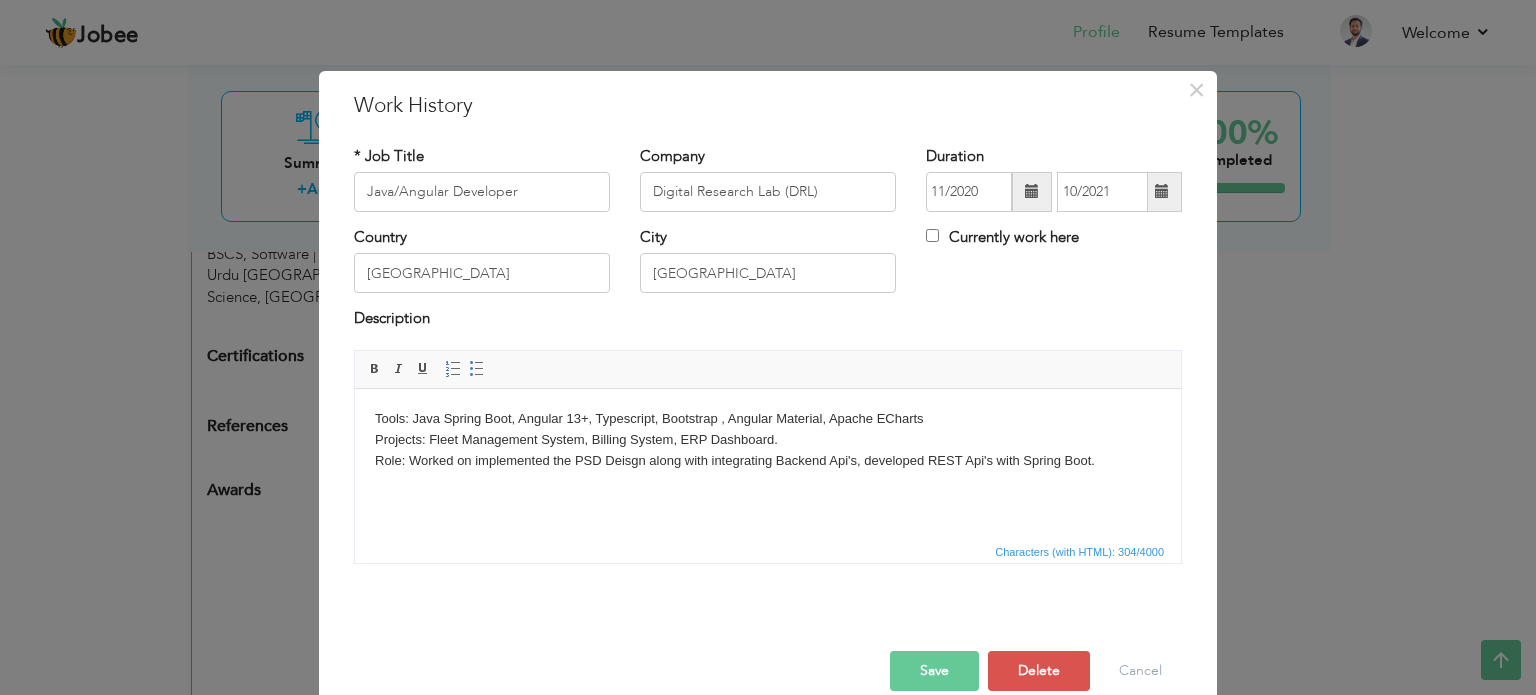 click on "×
Work History
* Job Title
Java/Angular Developer
Company
Digital Research Lab (DRL)
Duration 11/2020 10/2021 Country" at bounding box center (768, 347) 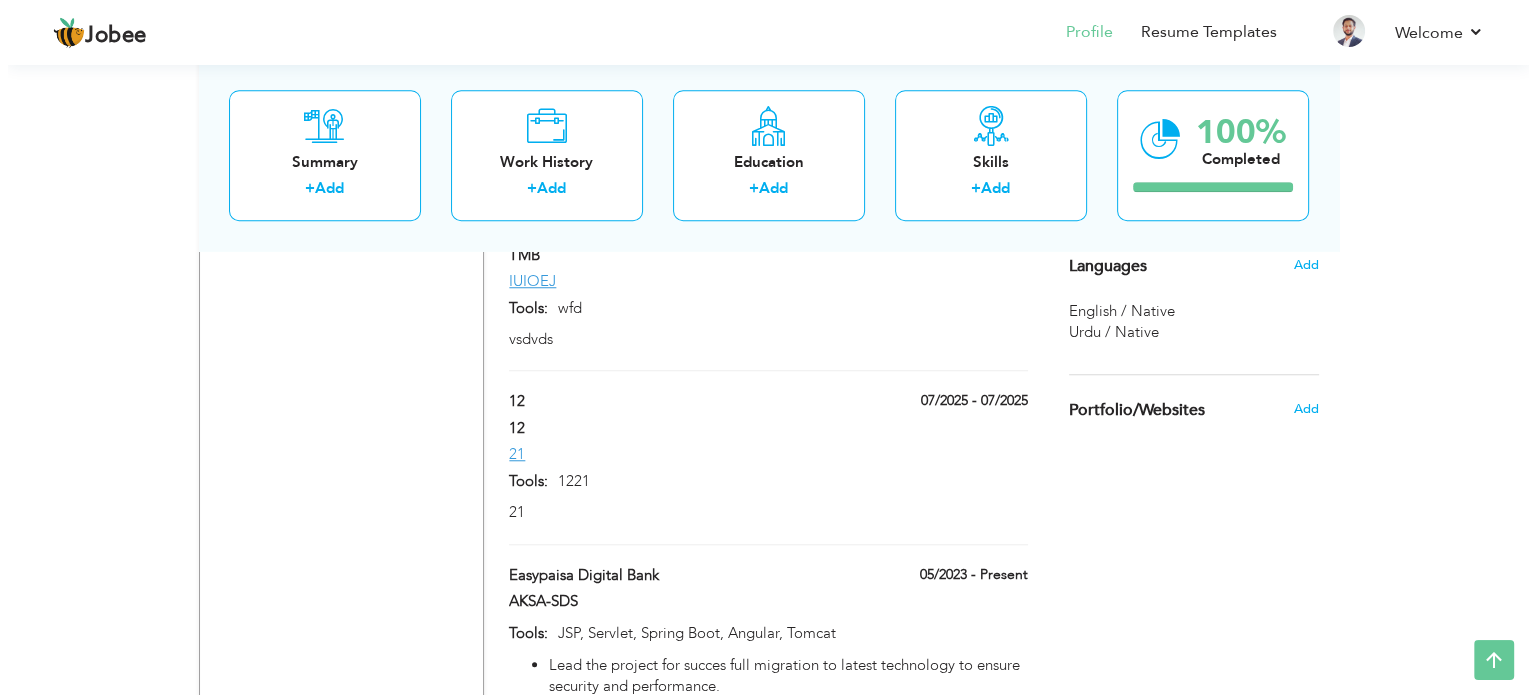 scroll, scrollTop: 1578, scrollLeft: 0, axis: vertical 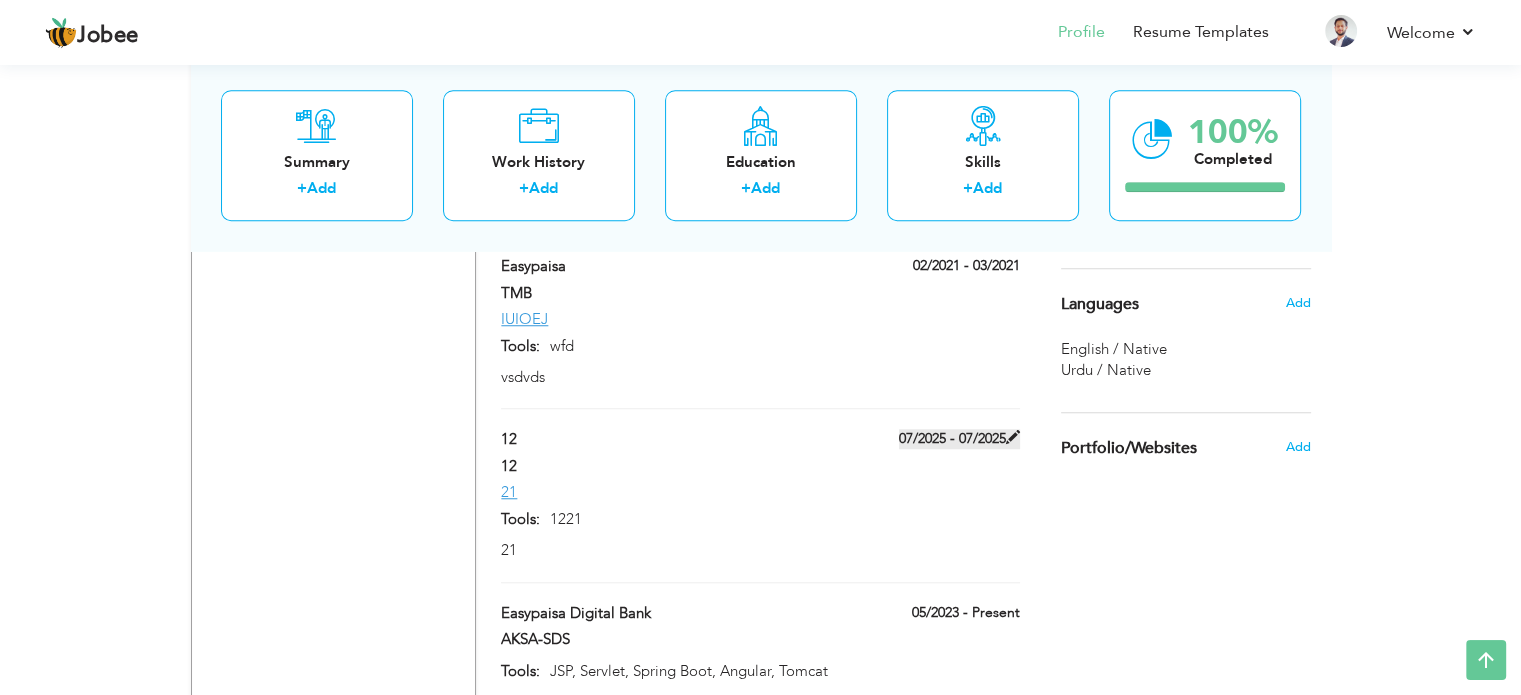 click at bounding box center [1013, 437] 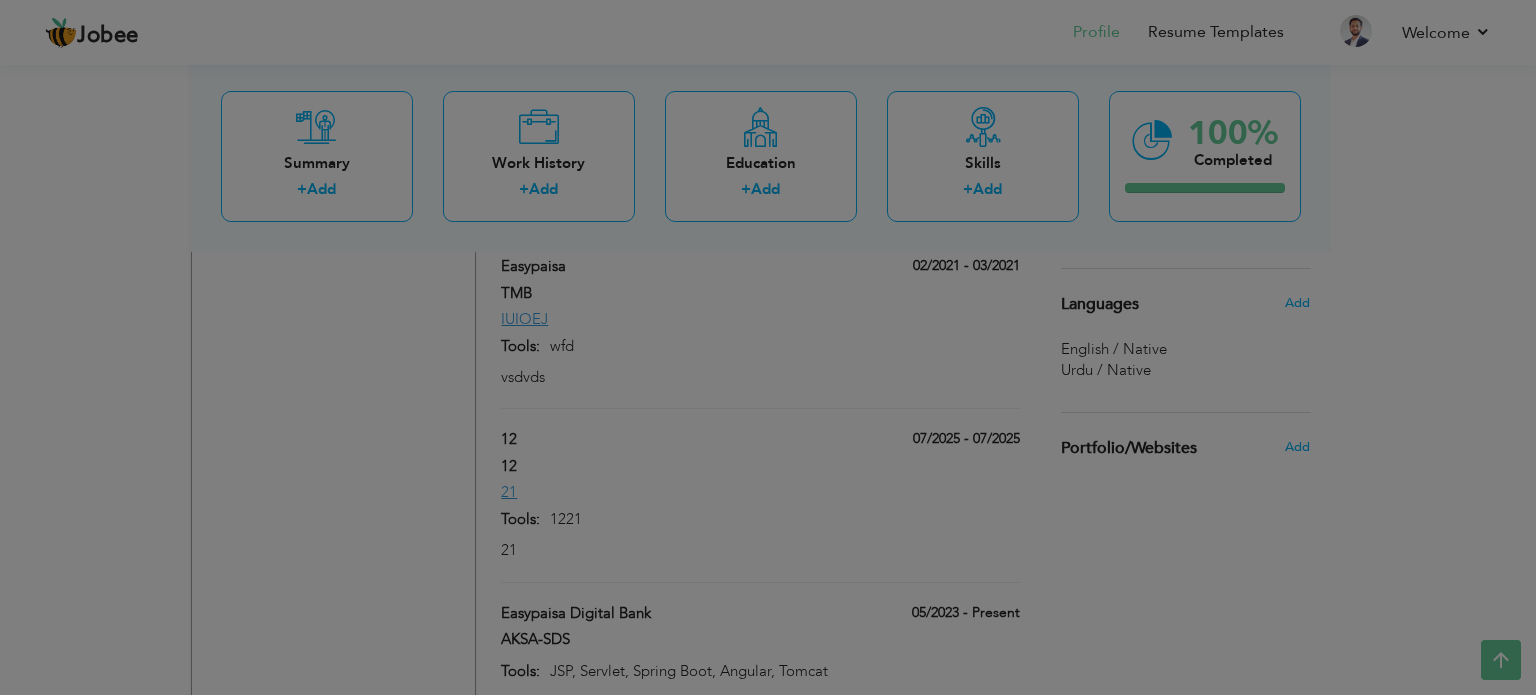 scroll, scrollTop: 0, scrollLeft: 0, axis: both 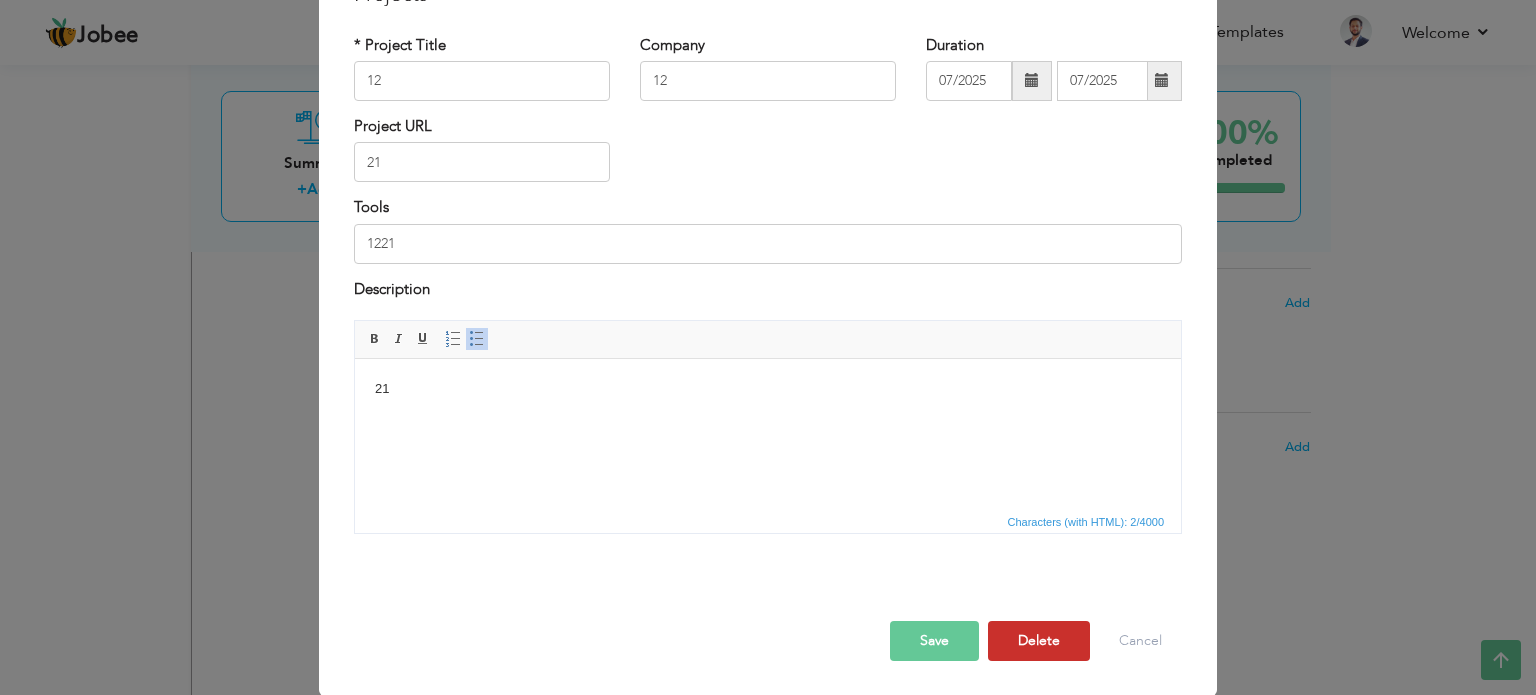 click on "Delete" at bounding box center [1039, 641] 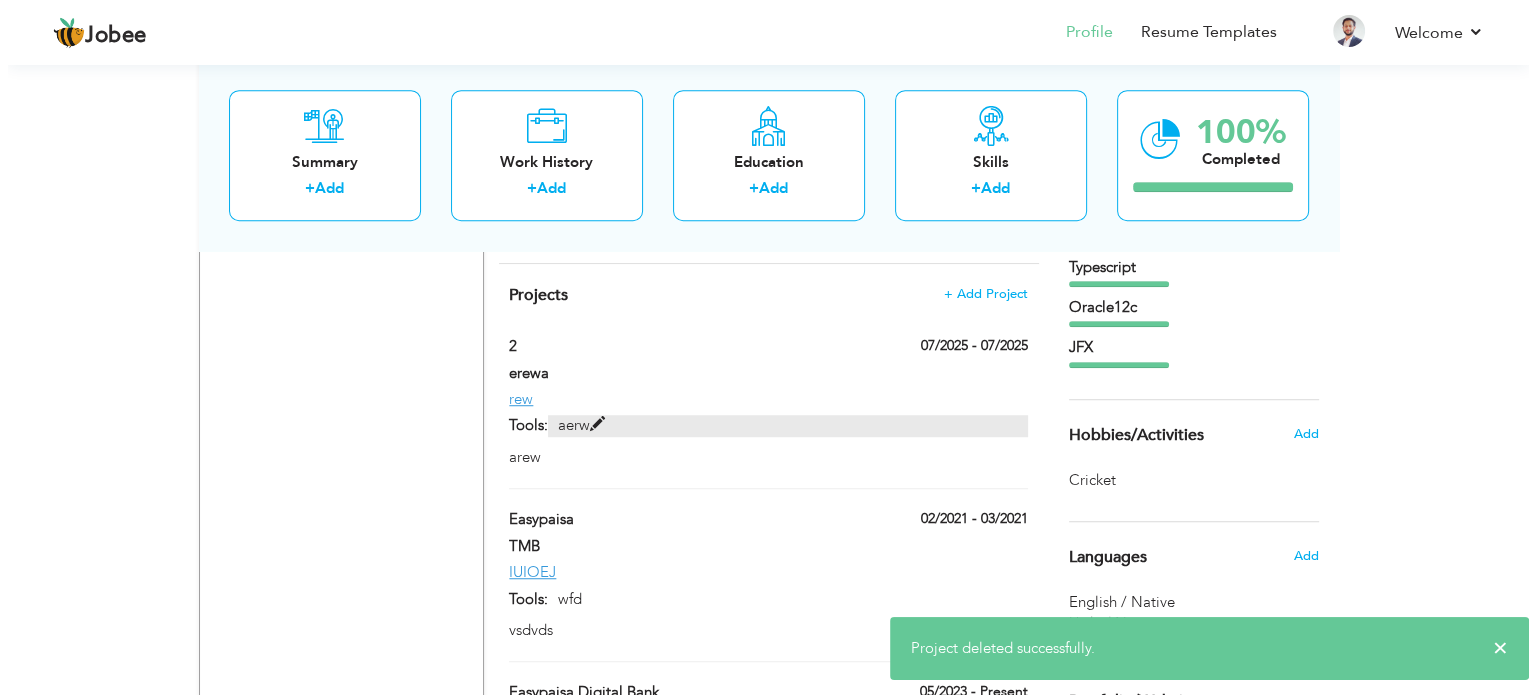 scroll, scrollTop: 1244, scrollLeft: 0, axis: vertical 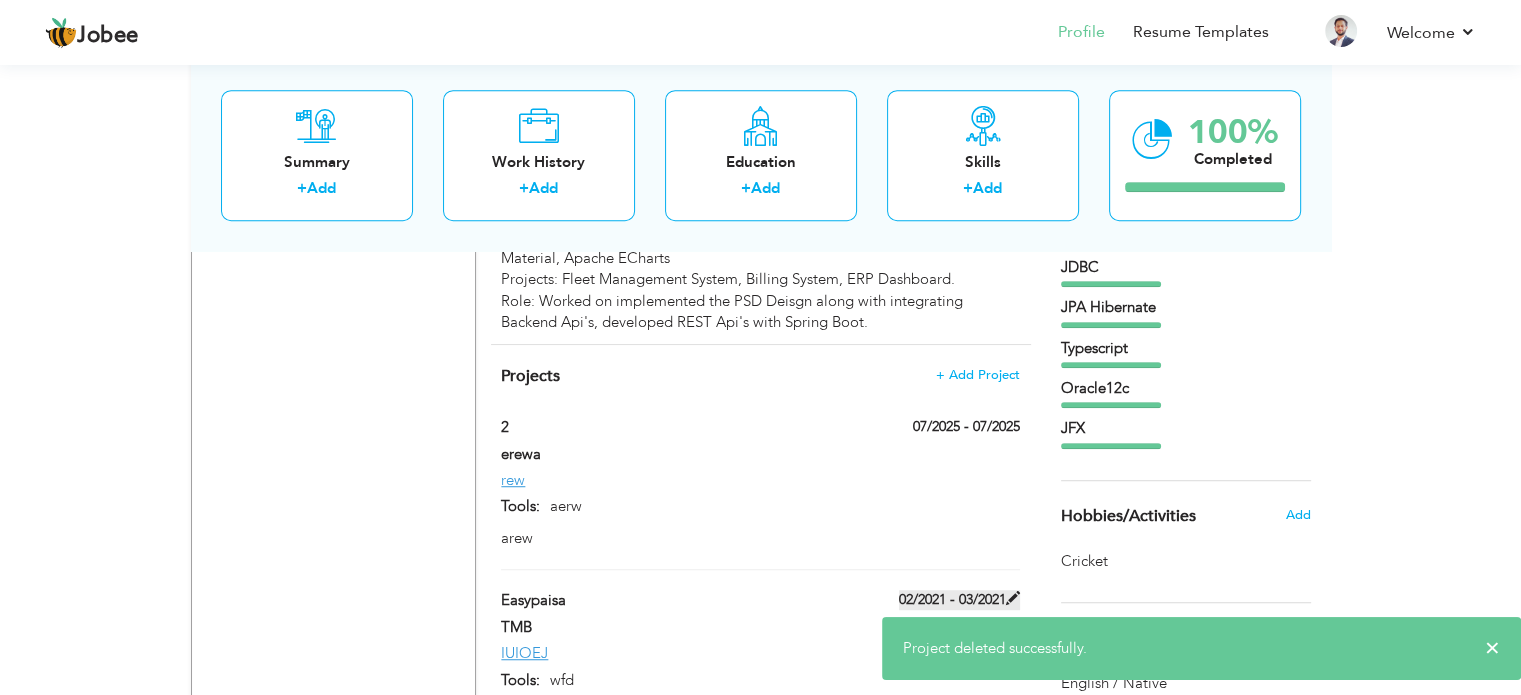 click on "02/2021 -  03/2021" at bounding box center (959, 600) 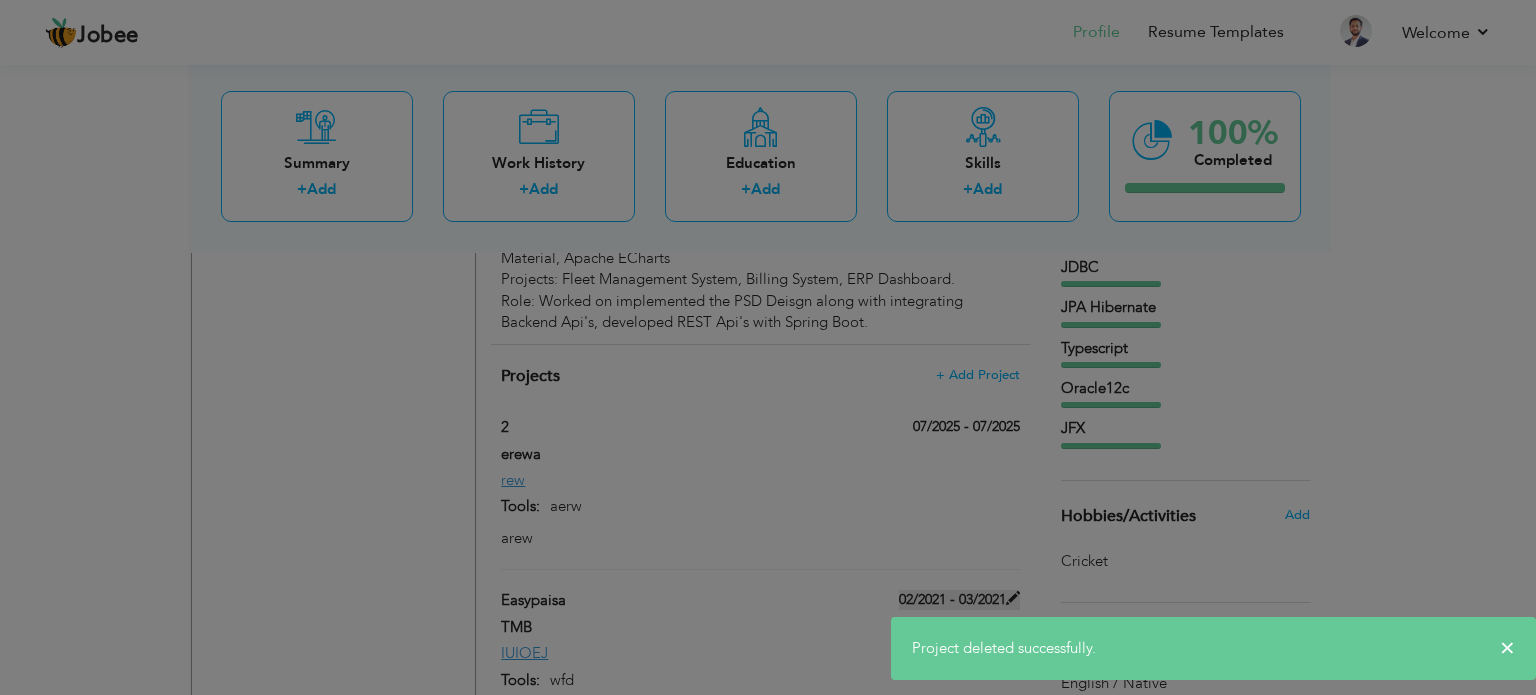 scroll, scrollTop: 0, scrollLeft: 0, axis: both 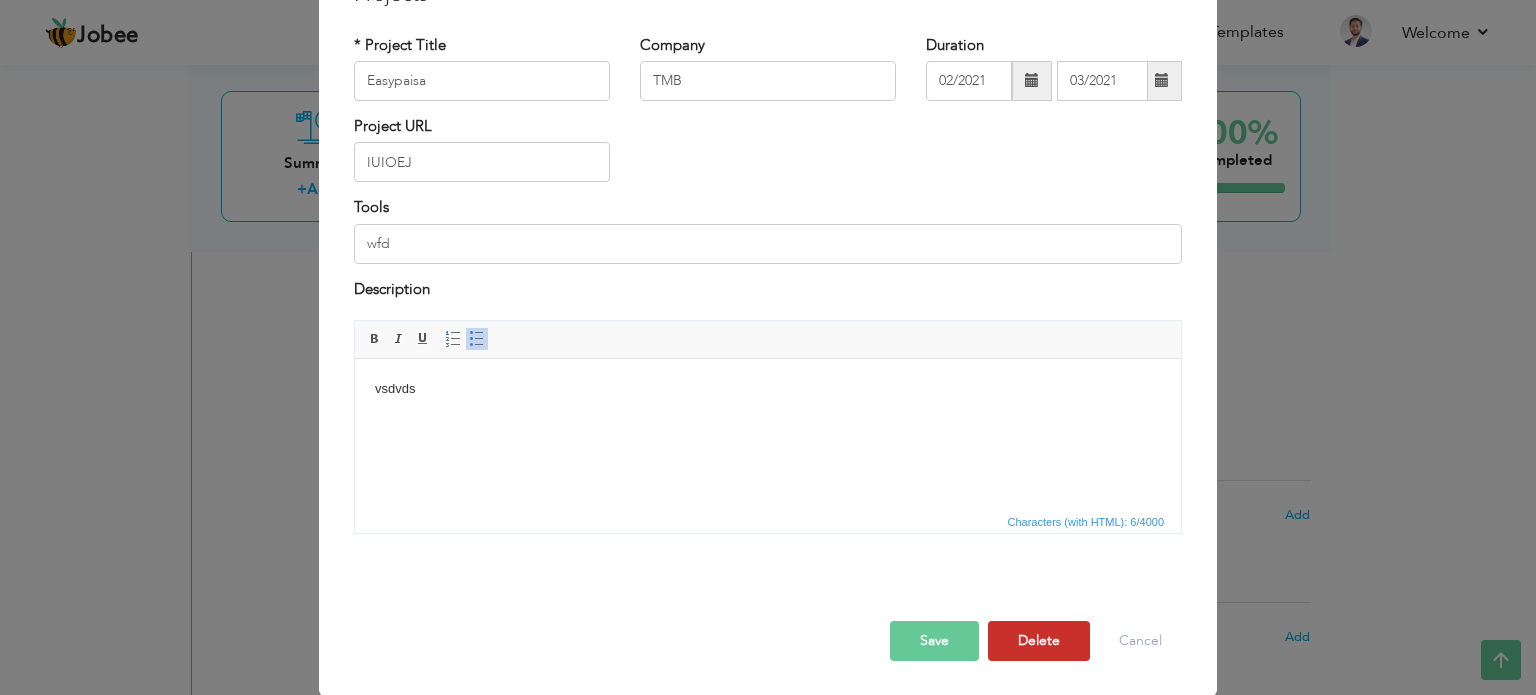 click on "Delete" at bounding box center [1039, 641] 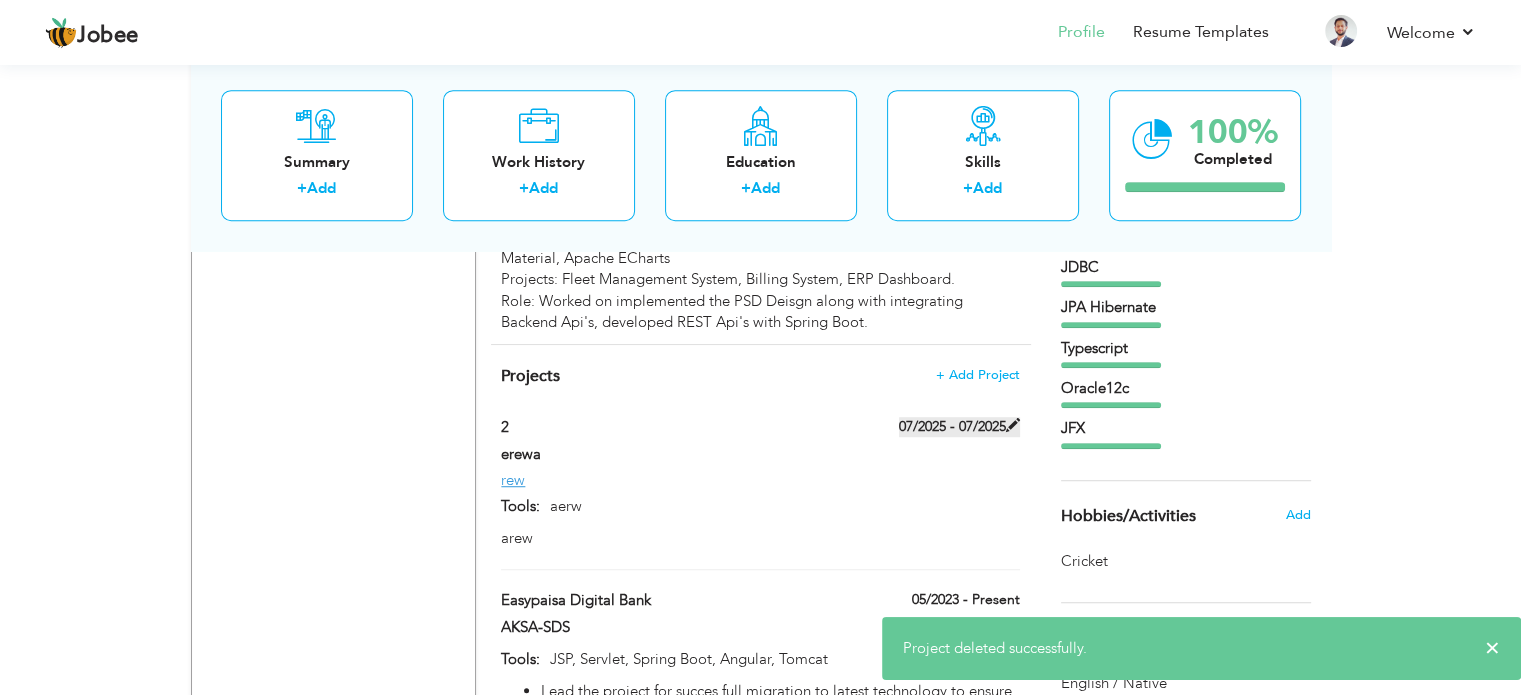 click on "07/2025 -  07/2025" at bounding box center (959, 427) 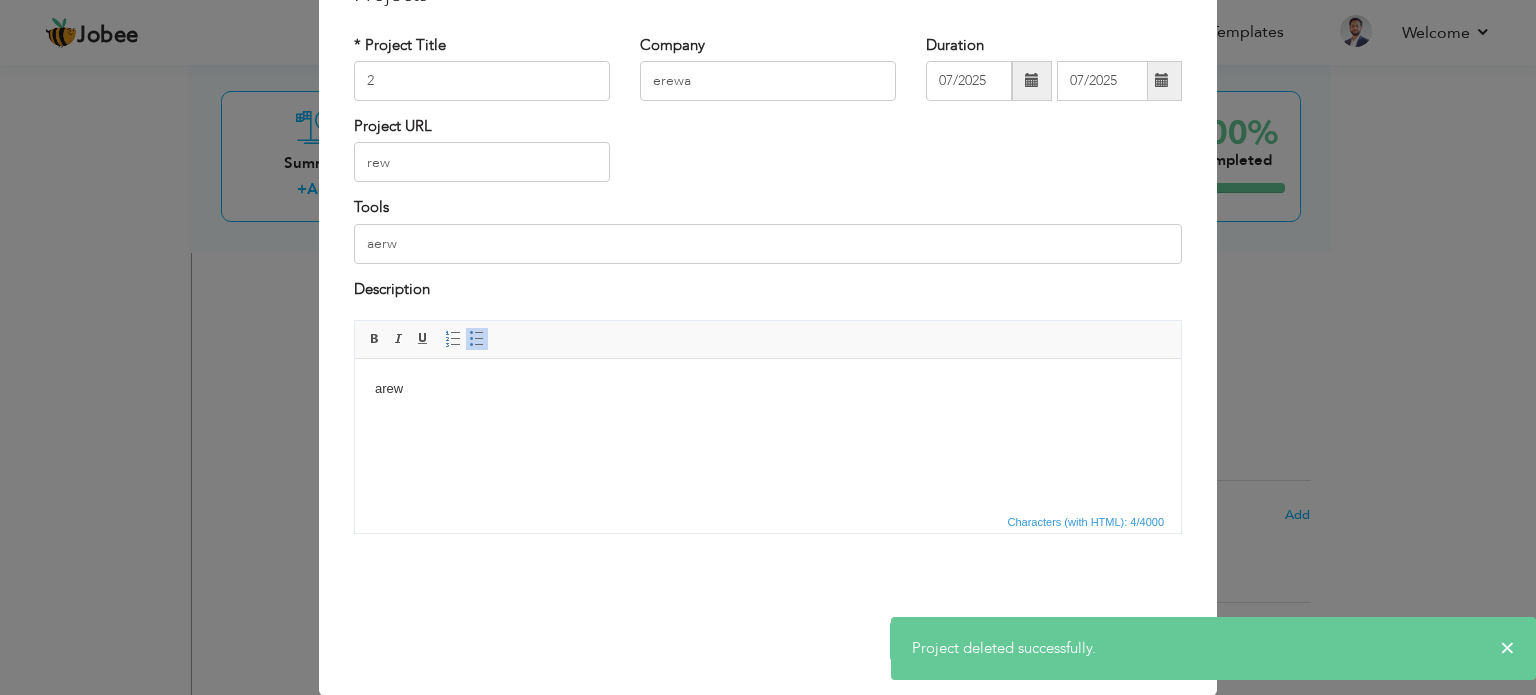 scroll, scrollTop: 0, scrollLeft: 0, axis: both 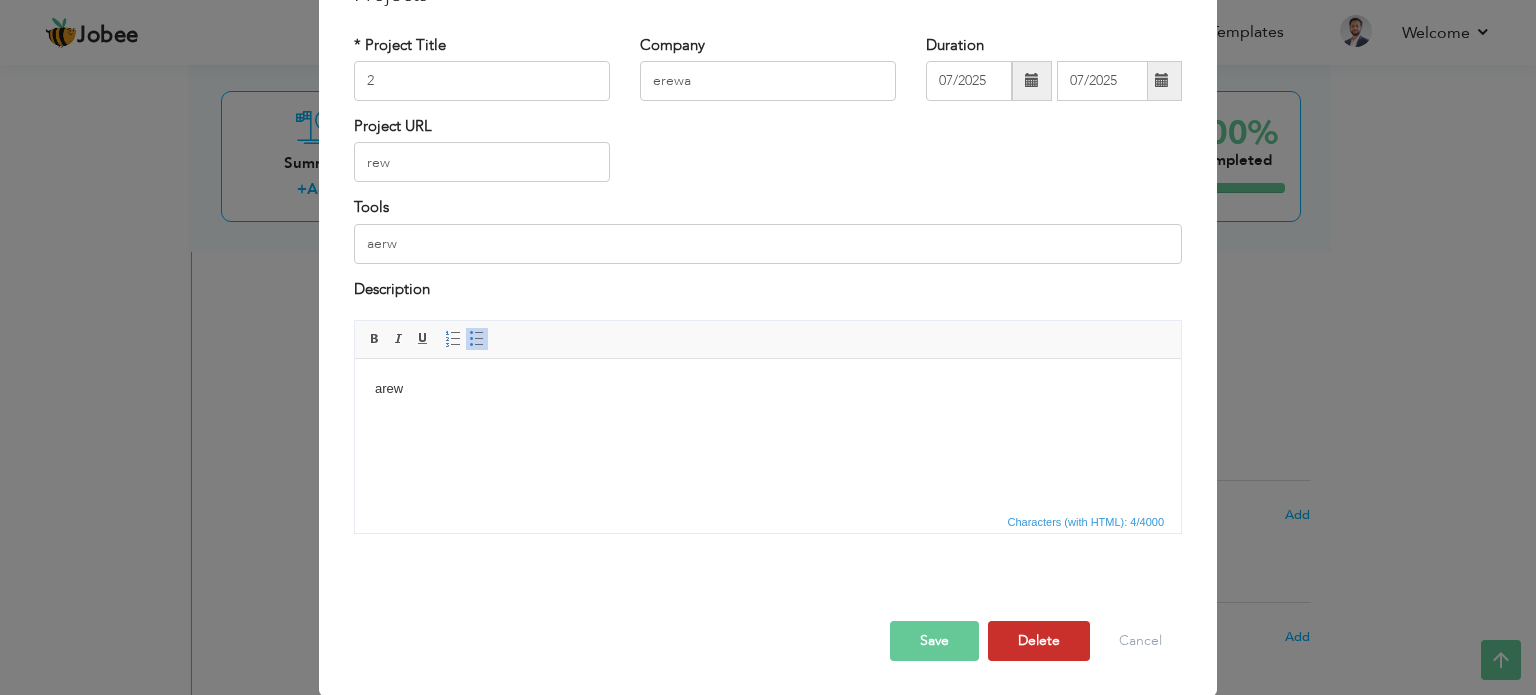 click on "Delete" at bounding box center (1039, 641) 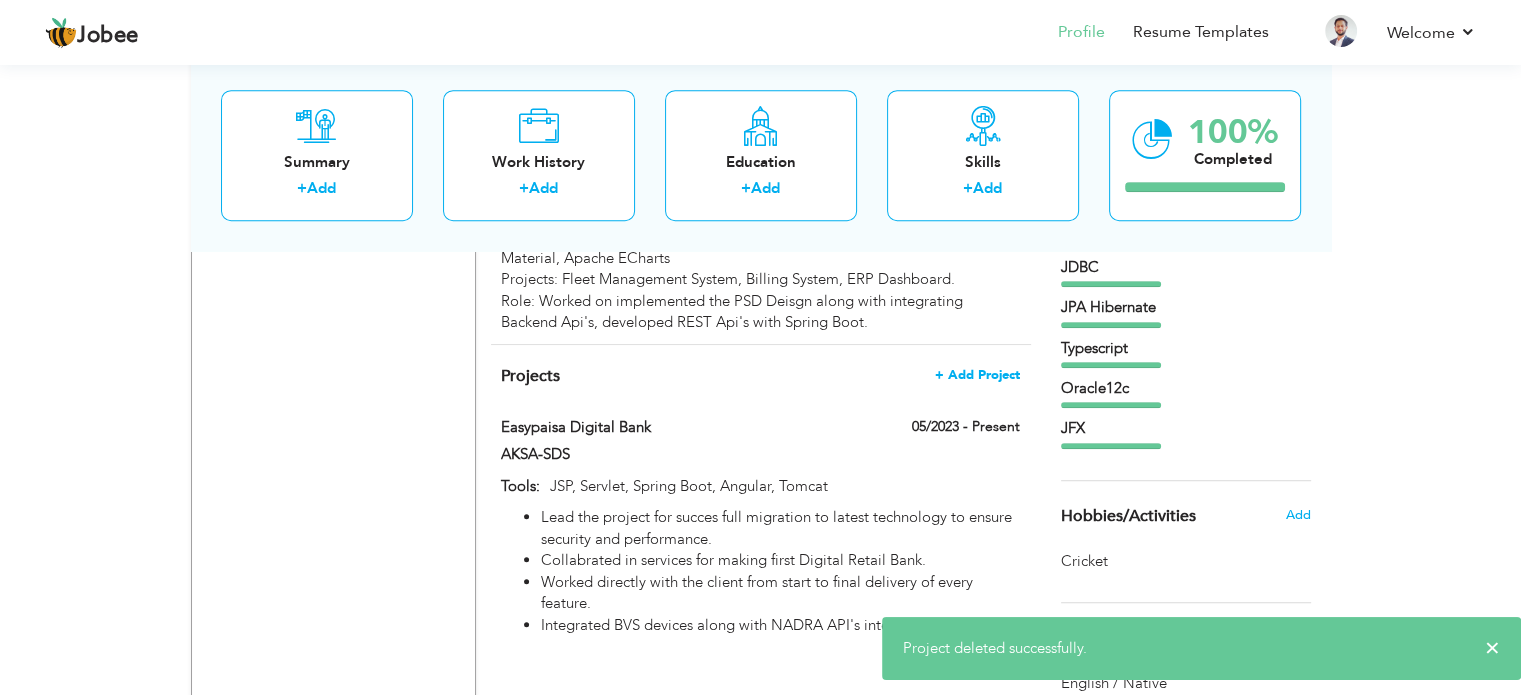 click on "+ Add Project" at bounding box center [977, 375] 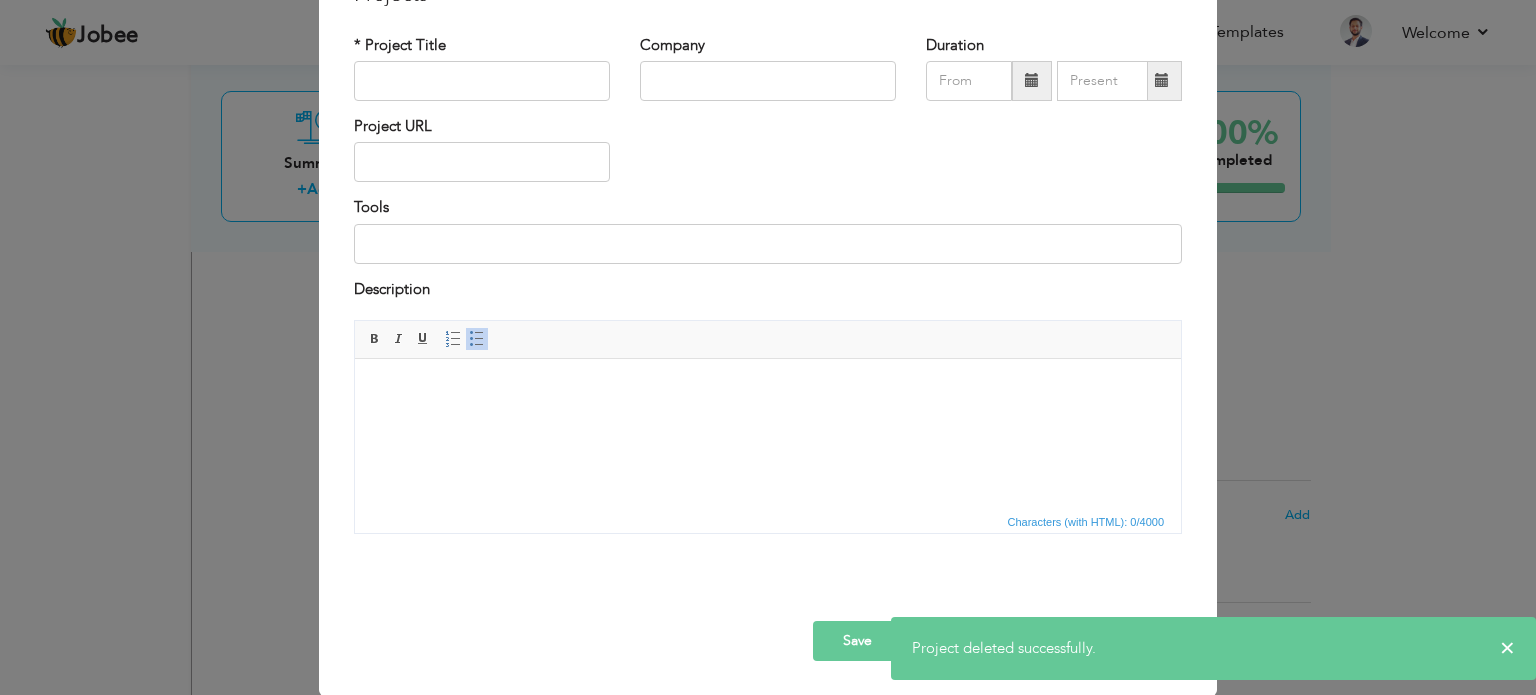 scroll, scrollTop: 0, scrollLeft: 0, axis: both 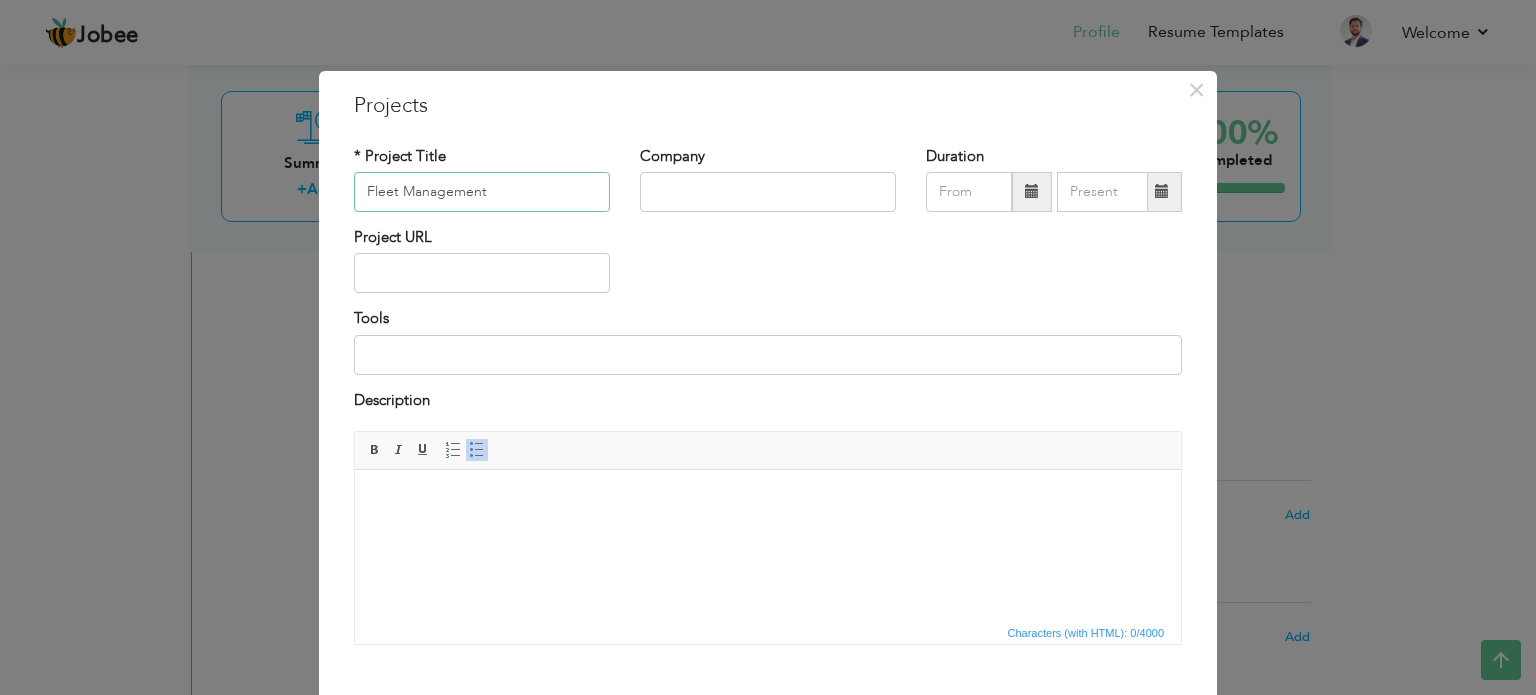 type on "Fleet Management" 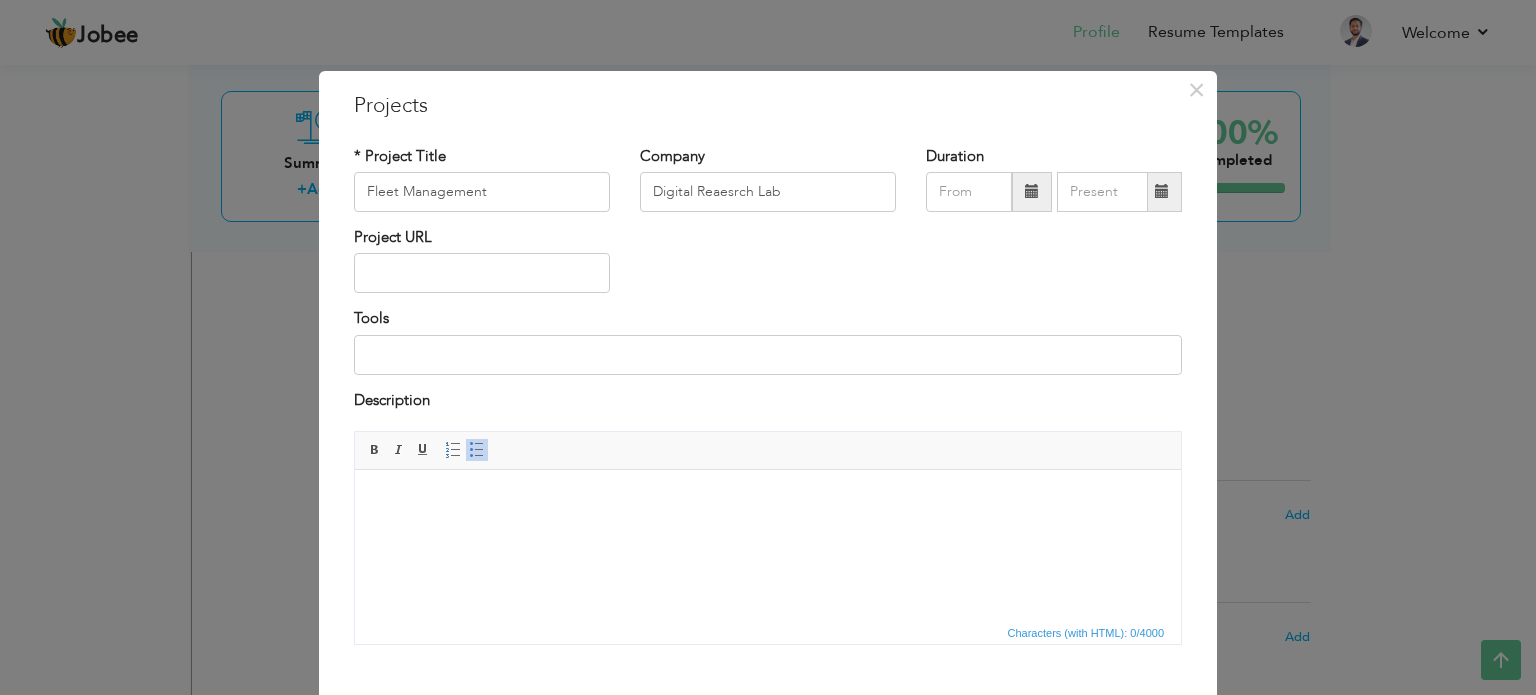 click on "Project URL" at bounding box center [768, 267] 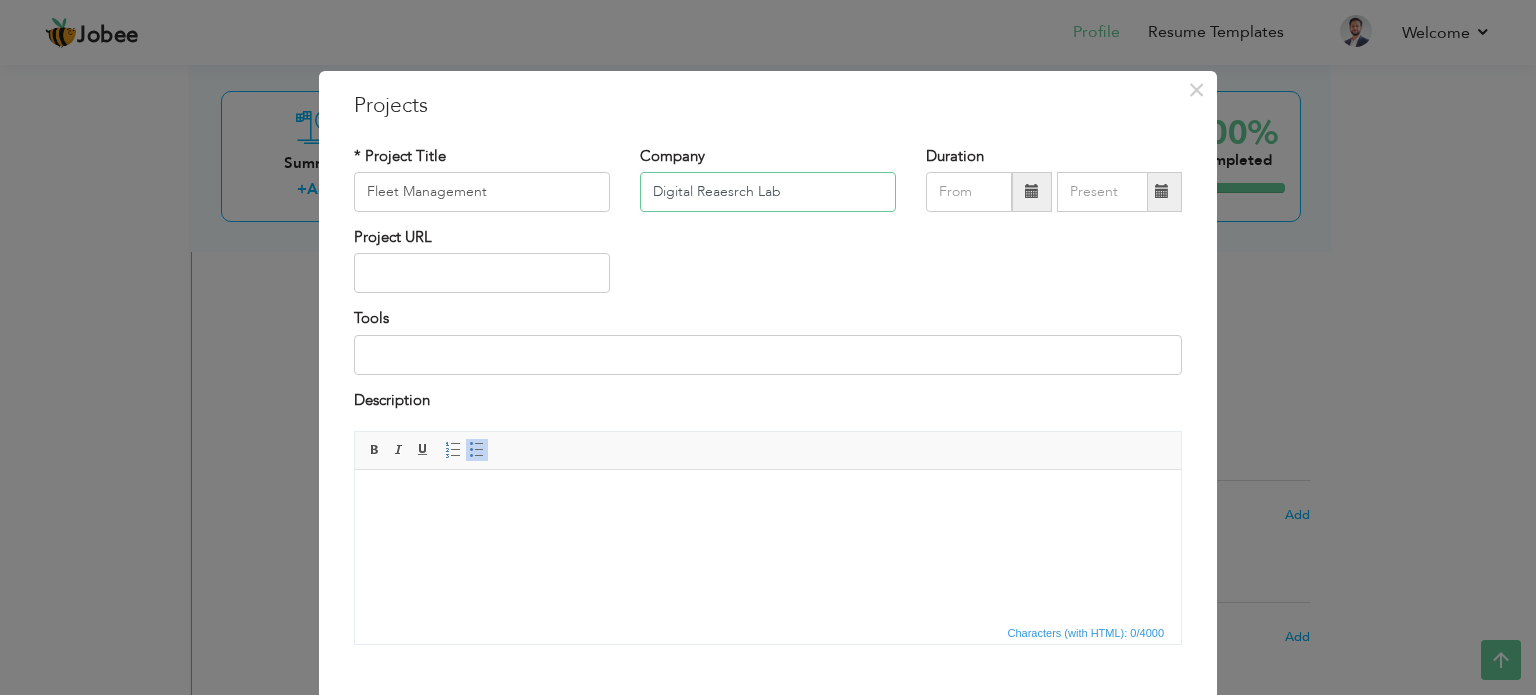 drag, startPoint x: 708, startPoint y: 183, endPoint x: 693, endPoint y: 191, distance: 17 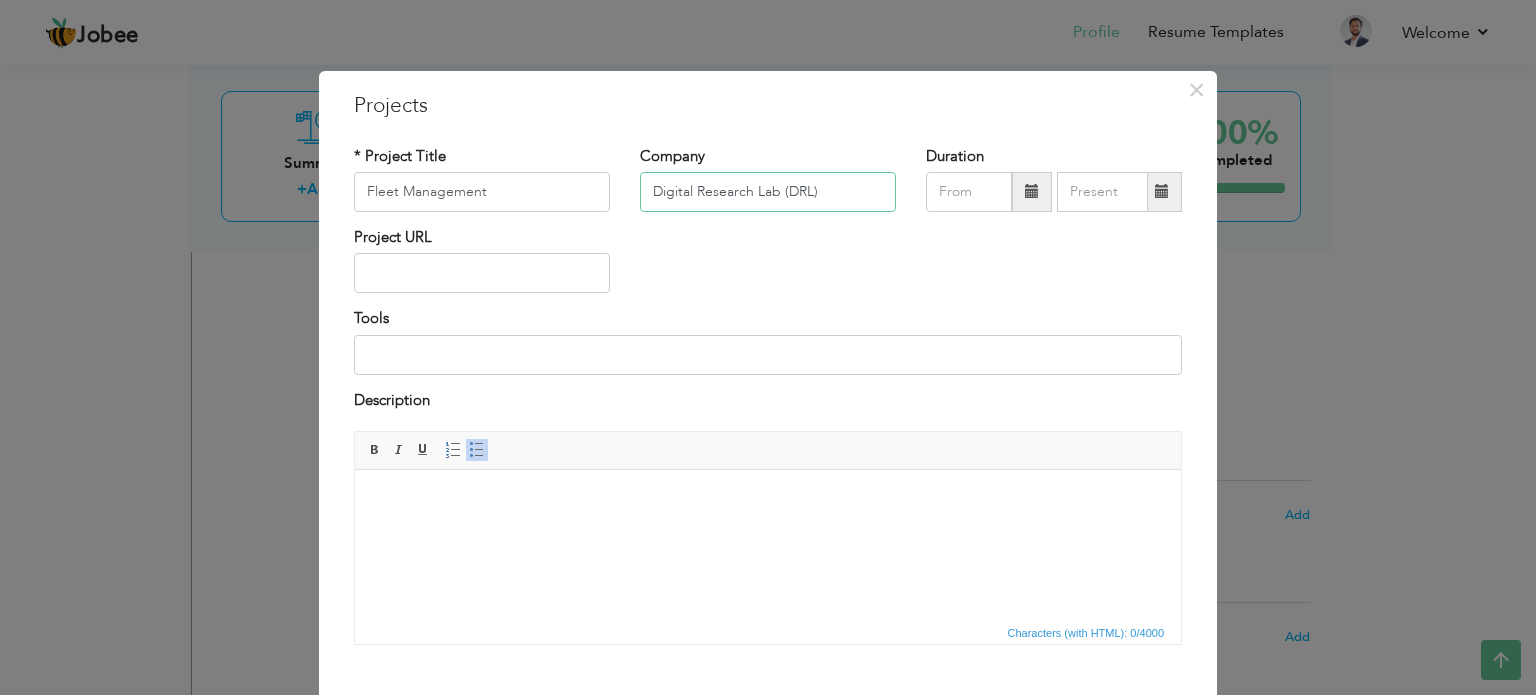 type on "Digital Research Lab (DRL)" 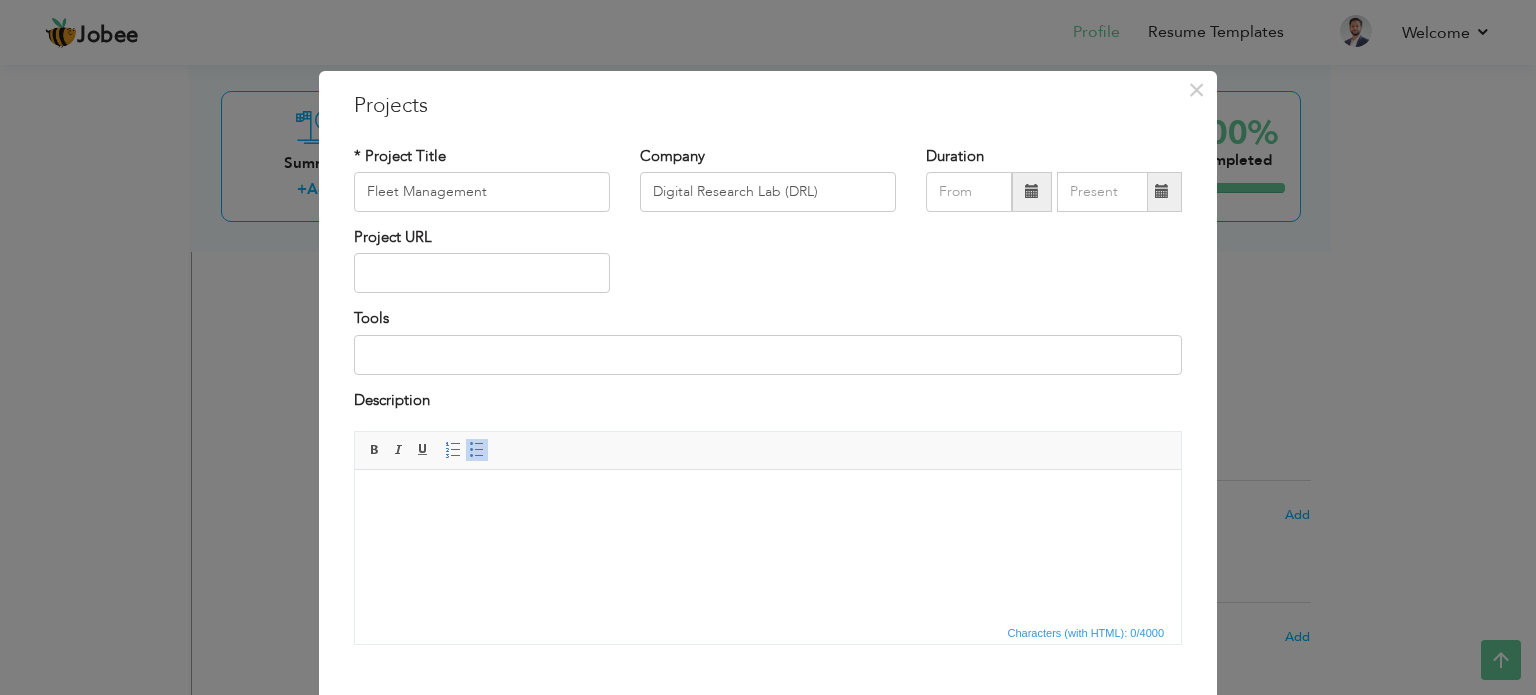 drag, startPoint x: 906, startPoint y: 314, endPoint x: 1028, endPoint y: 204, distance: 164.26807 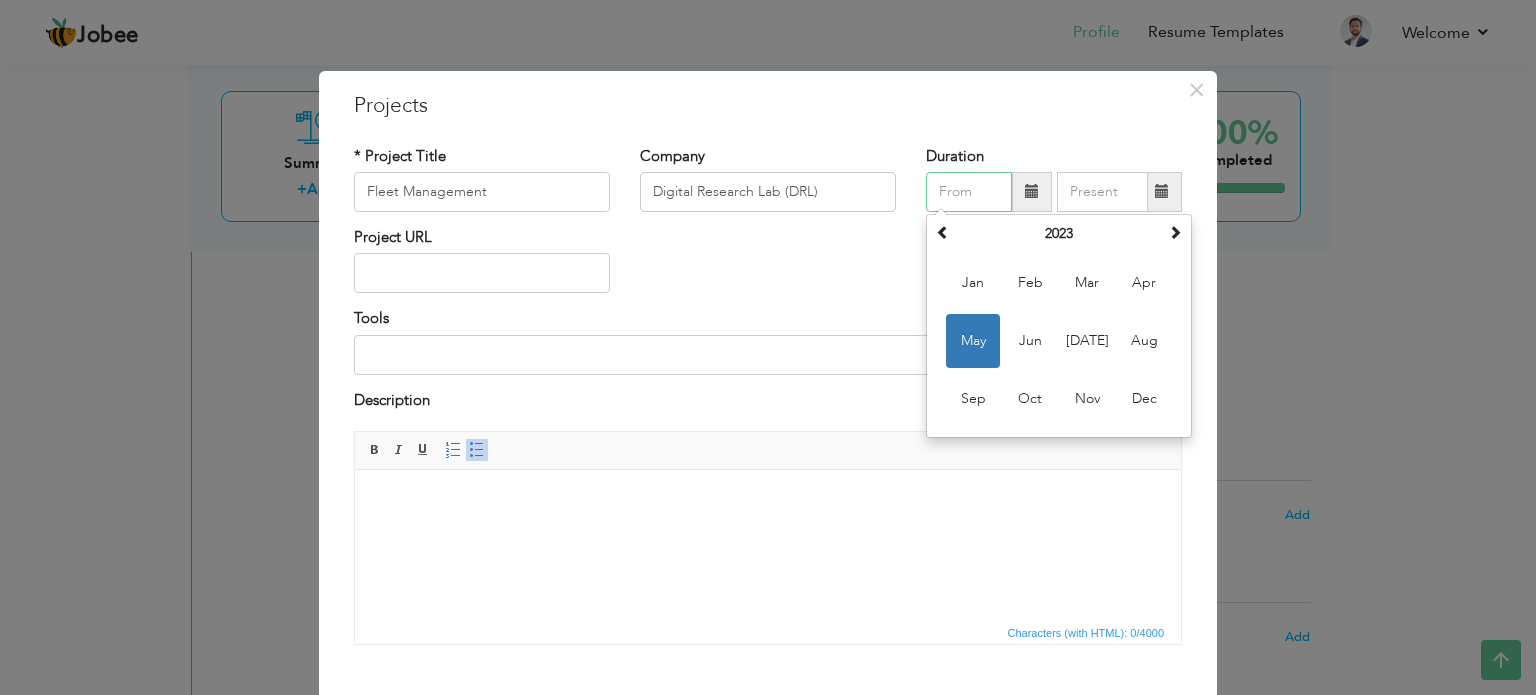click on "Nov" at bounding box center (1087, 399) 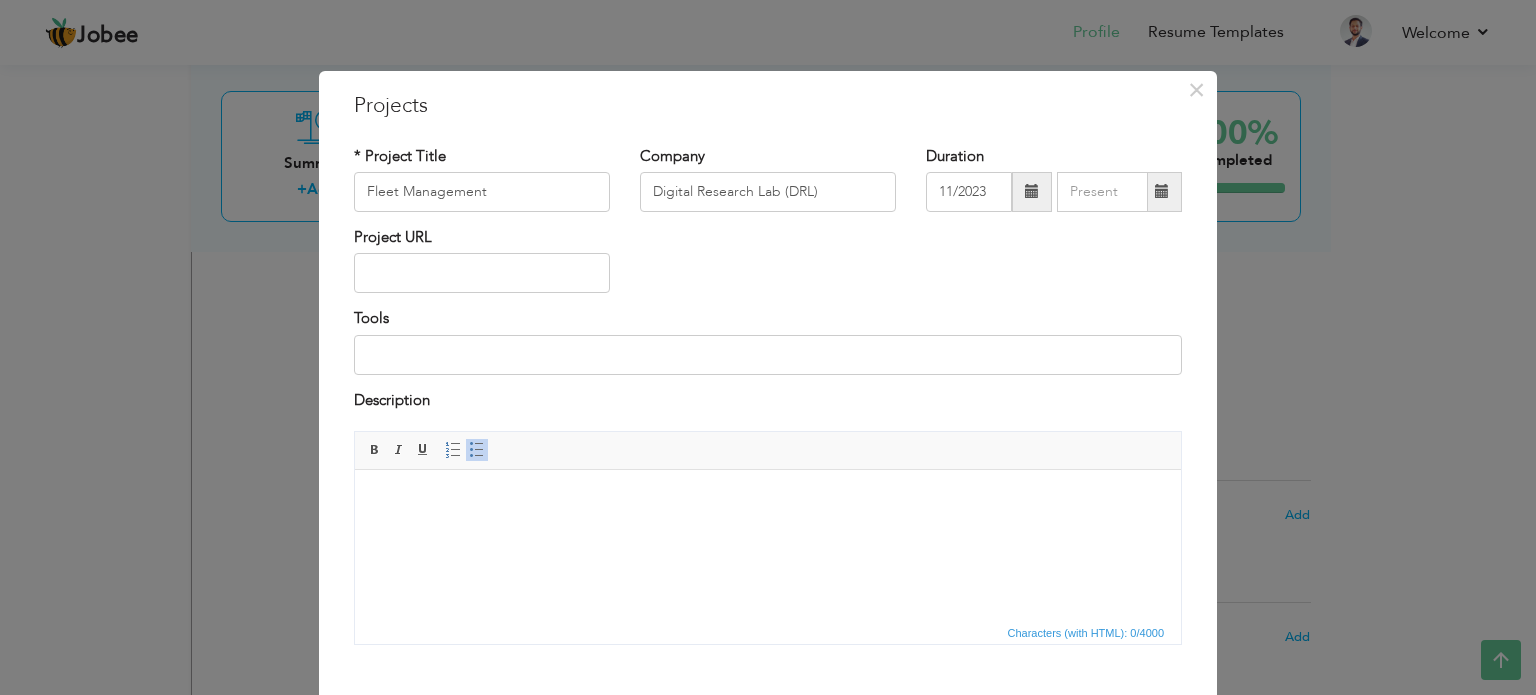 click at bounding box center [1032, 192] 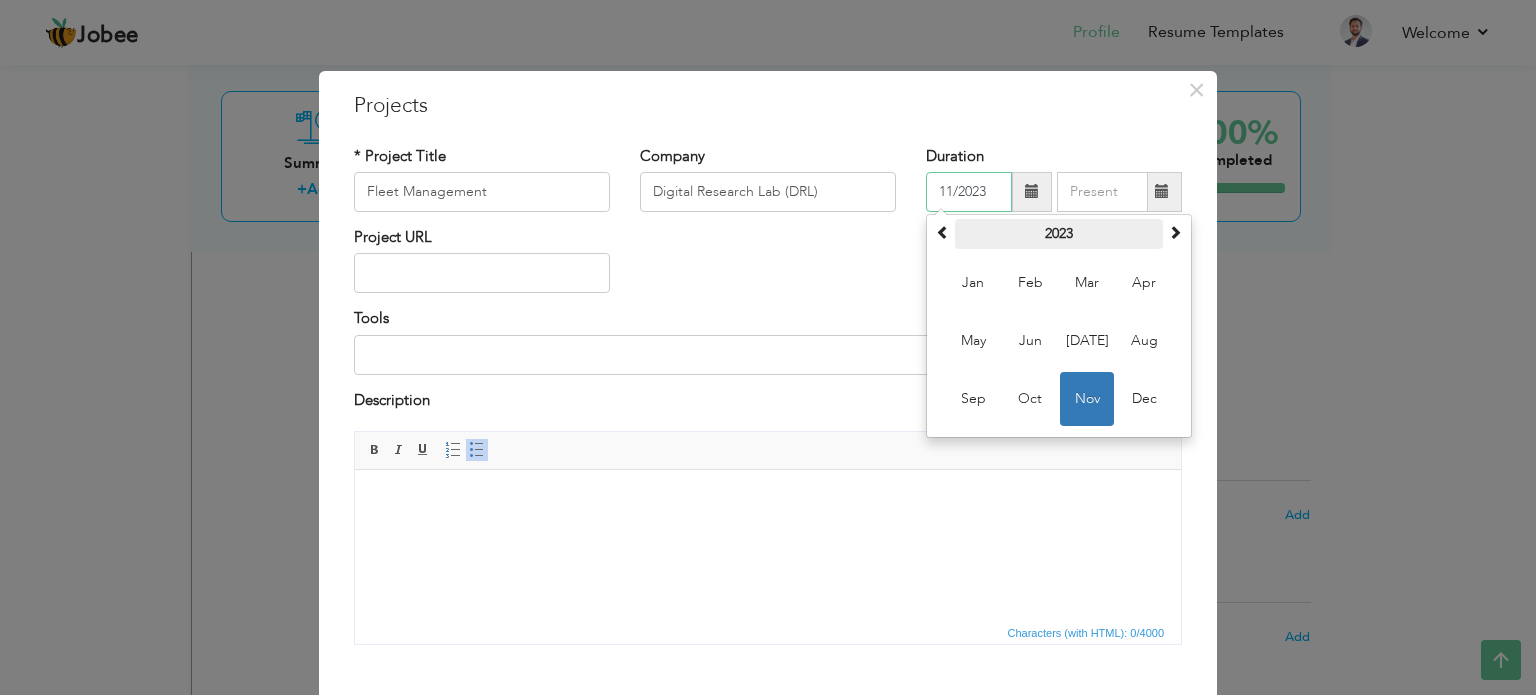 click on "2023" at bounding box center (1059, 234) 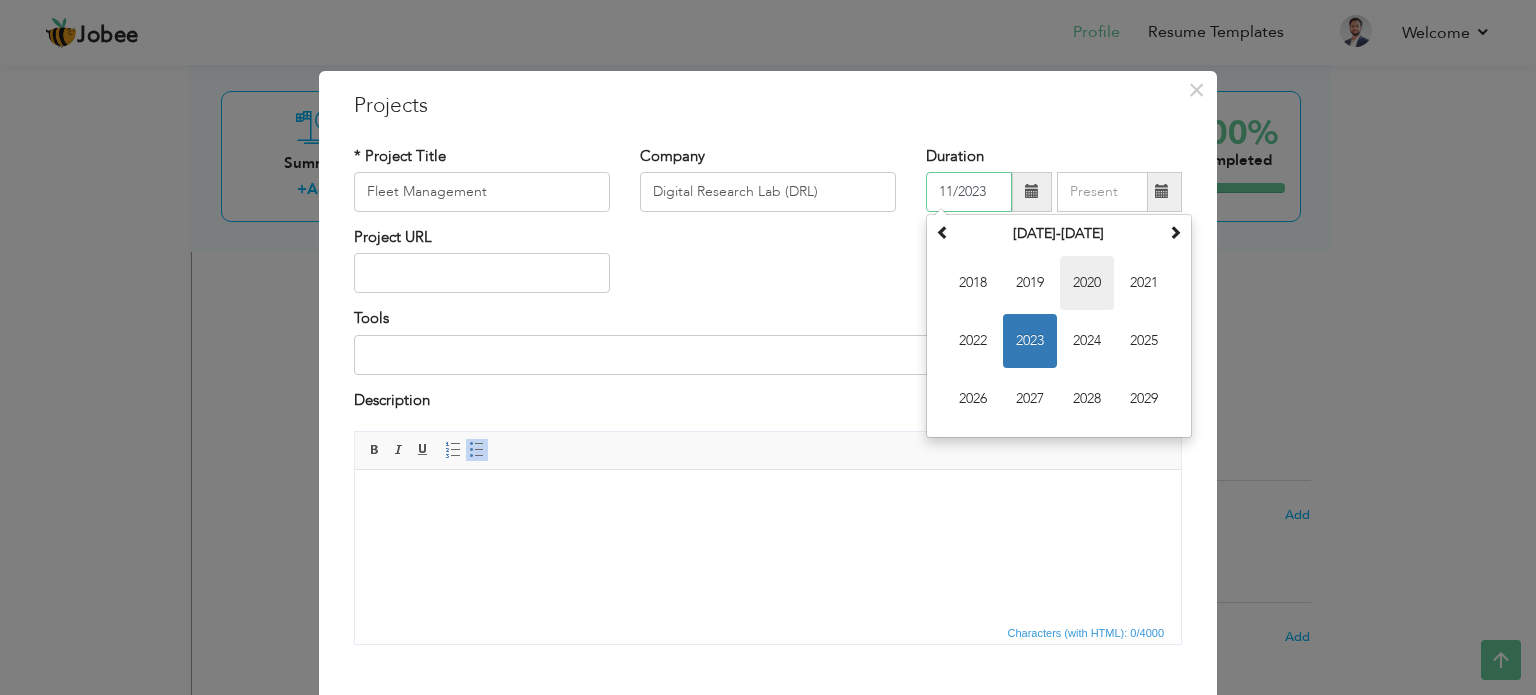 click on "2020" at bounding box center (1087, 283) 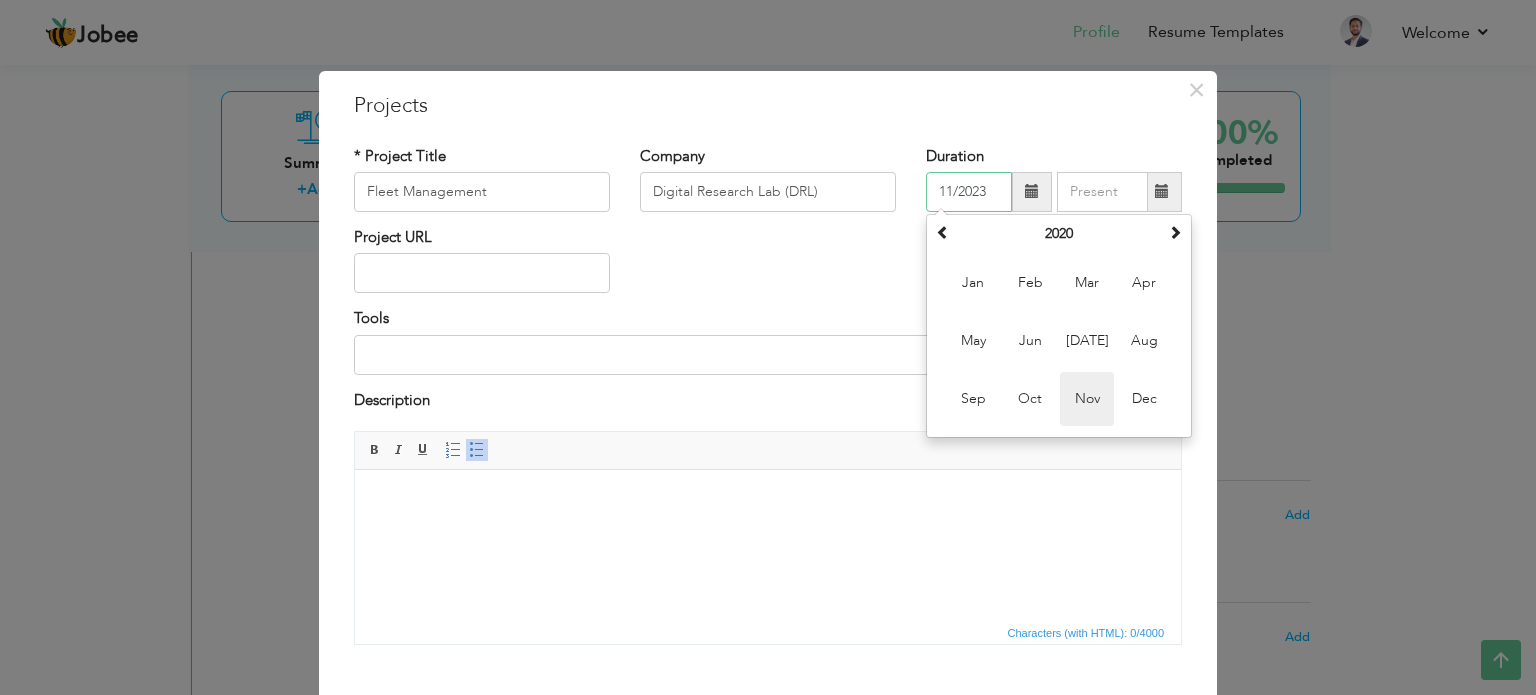 click on "Nov" at bounding box center [1087, 399] 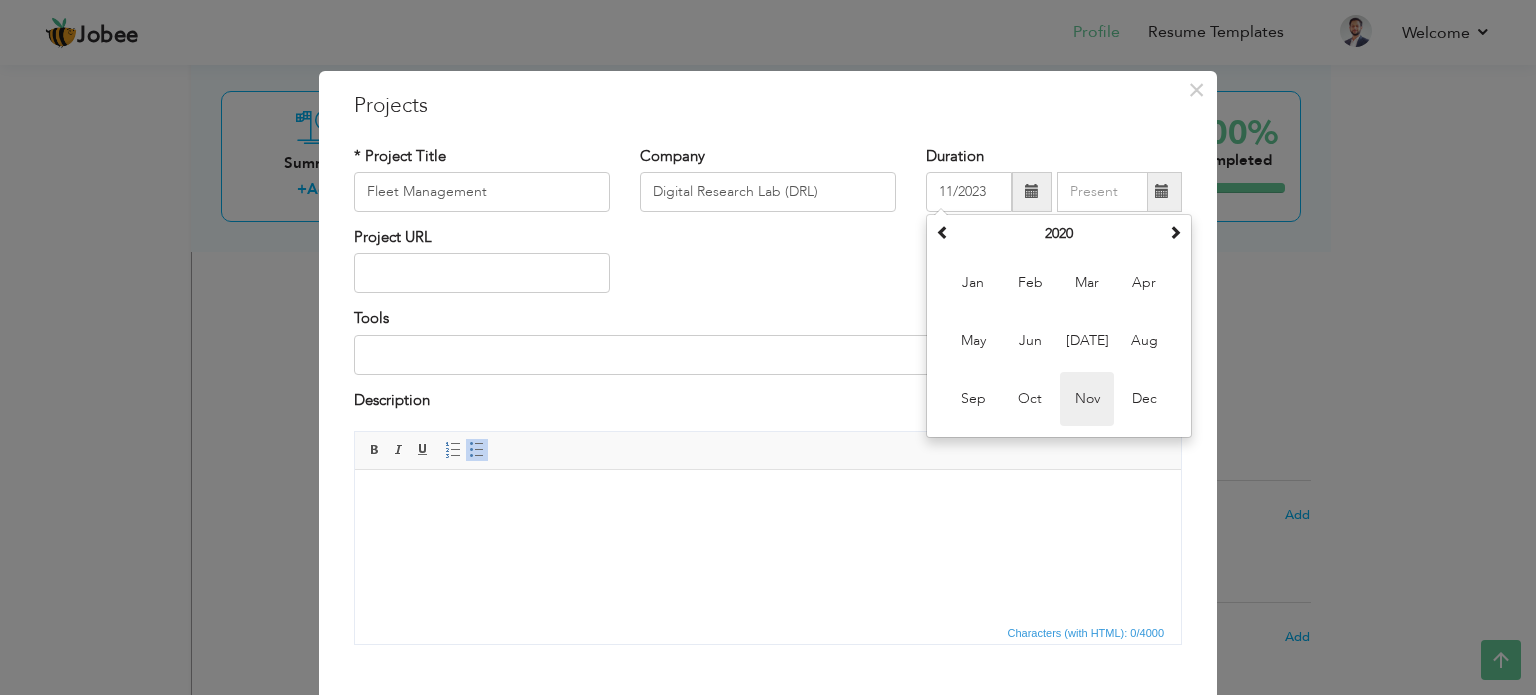 type on "11/2020" 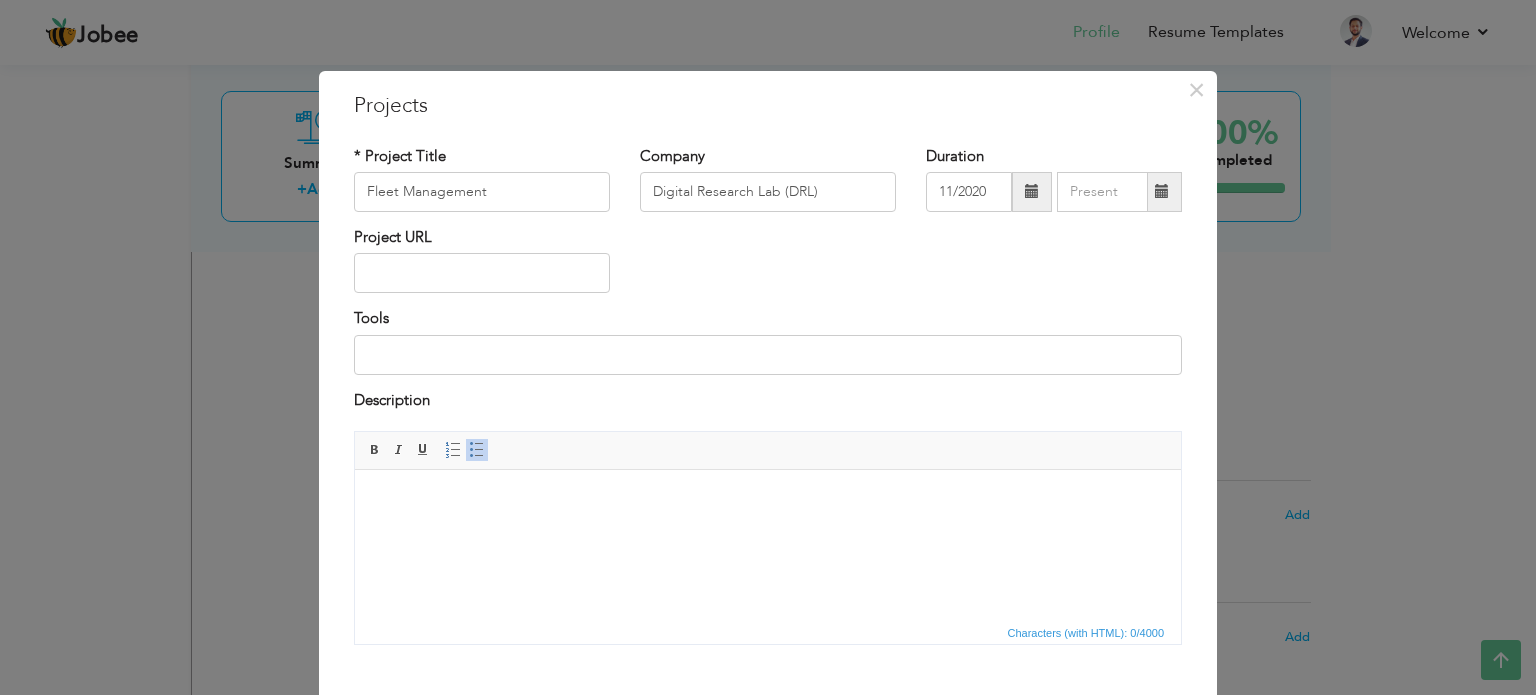 click at bounding box center [1162, 191] 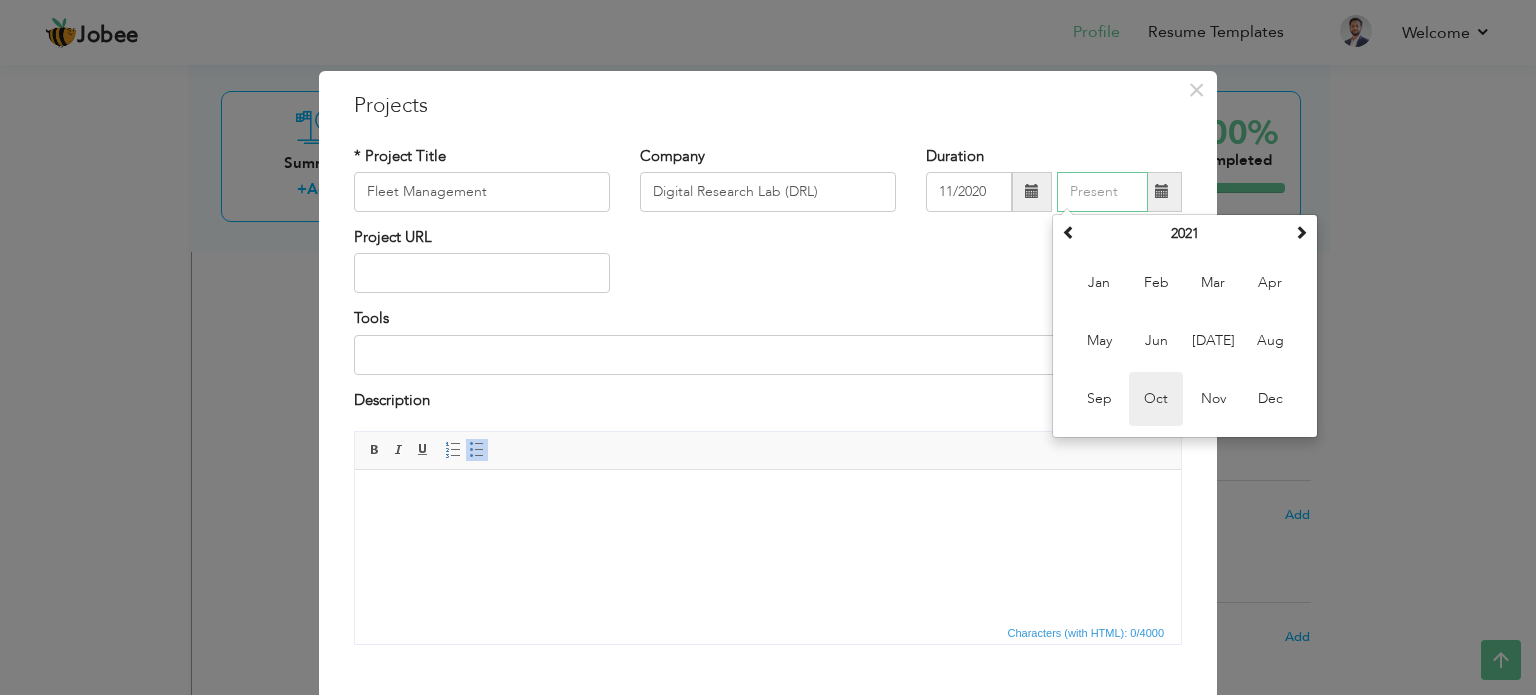 click on "Oct" at bounding box center [1156, 399] 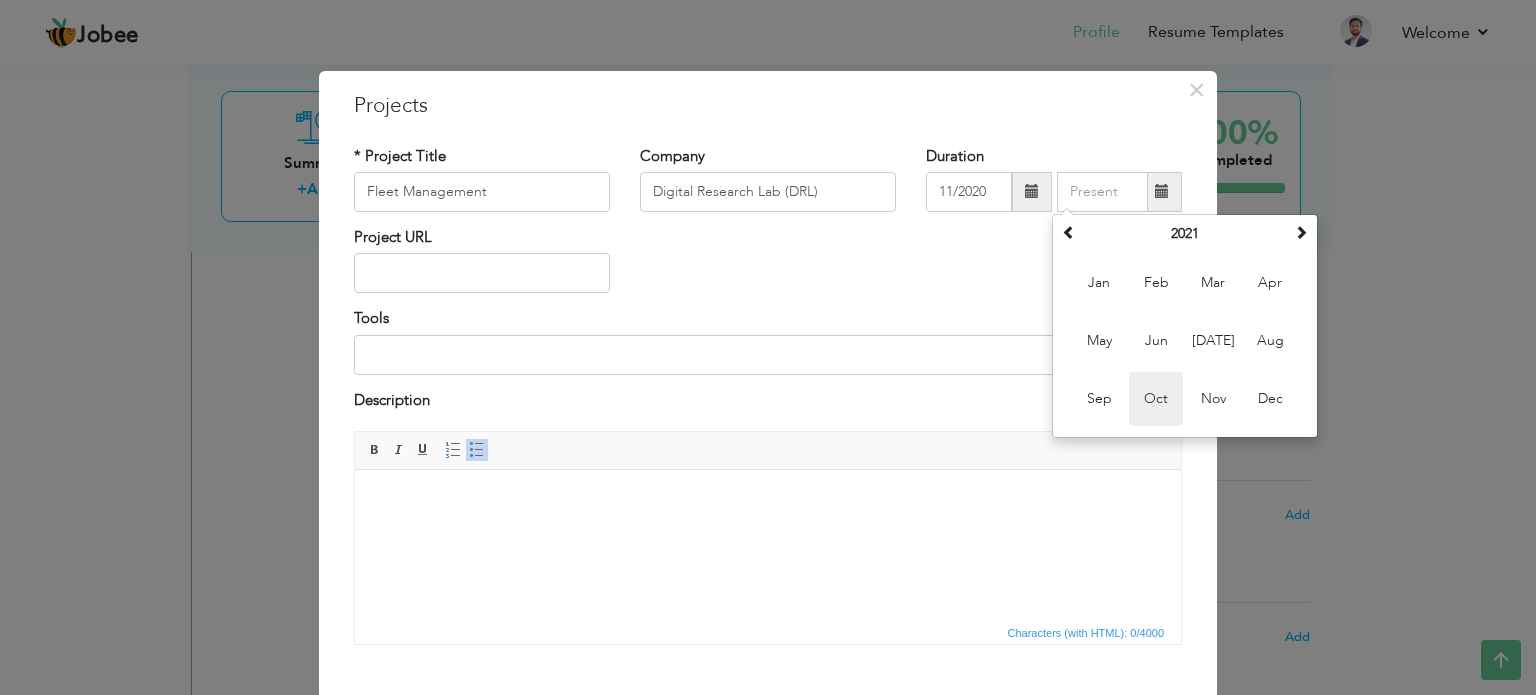 type on "10/2021" 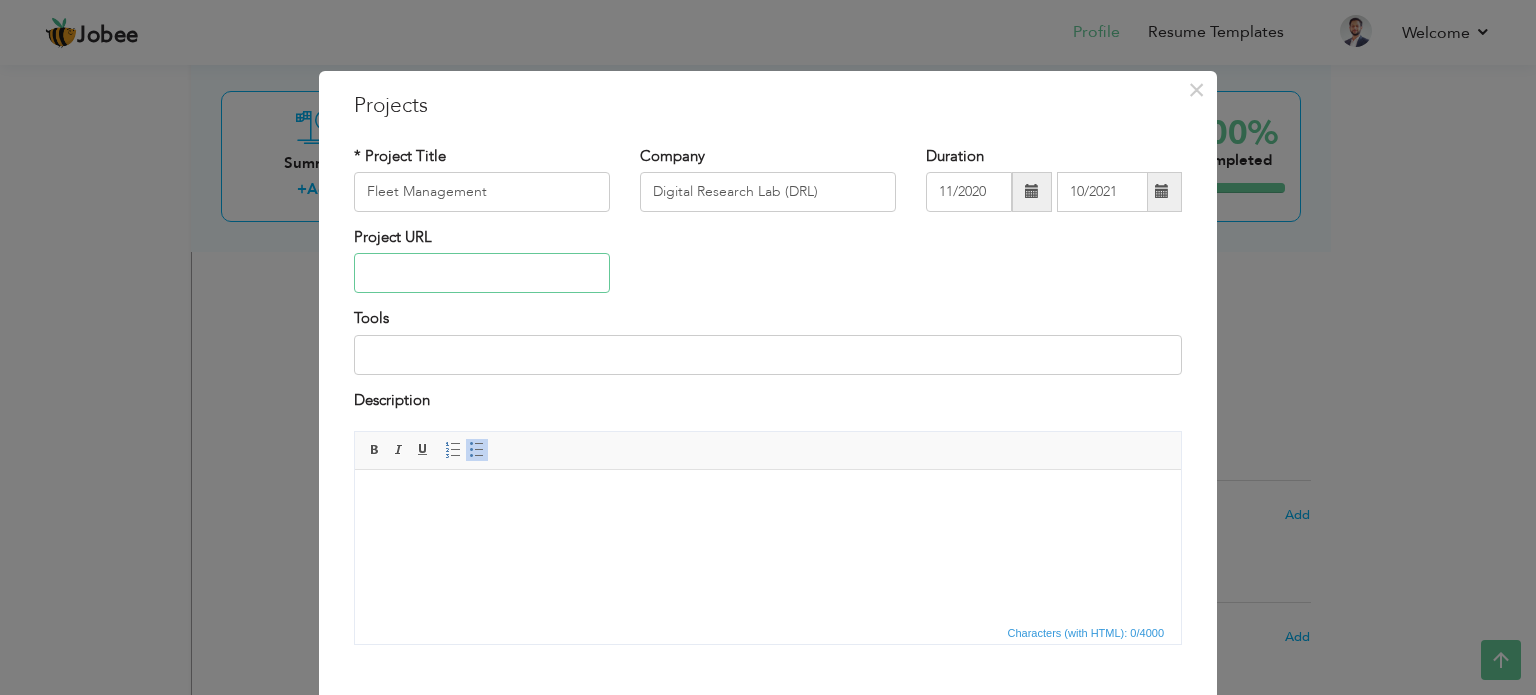 click at bounding box center [482, 273] 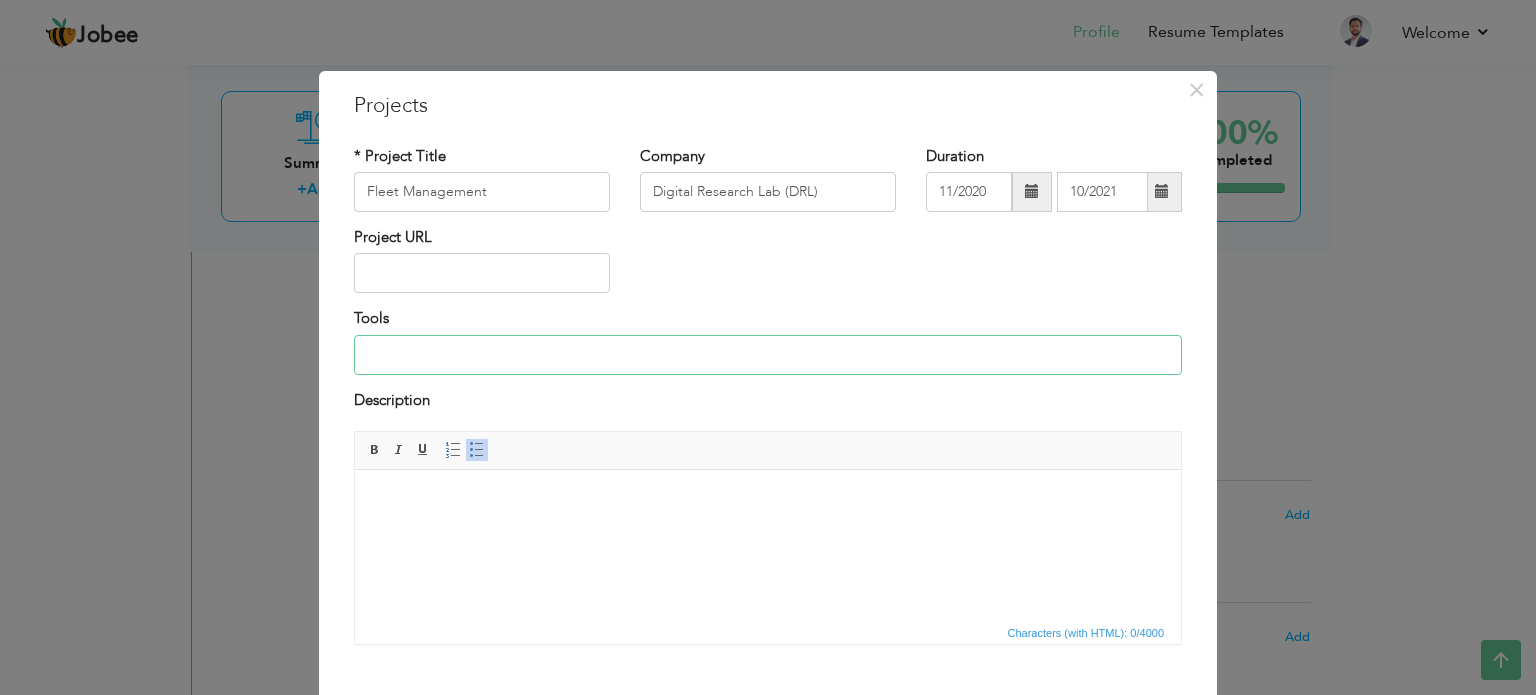 click at bounding box center (768, 355) 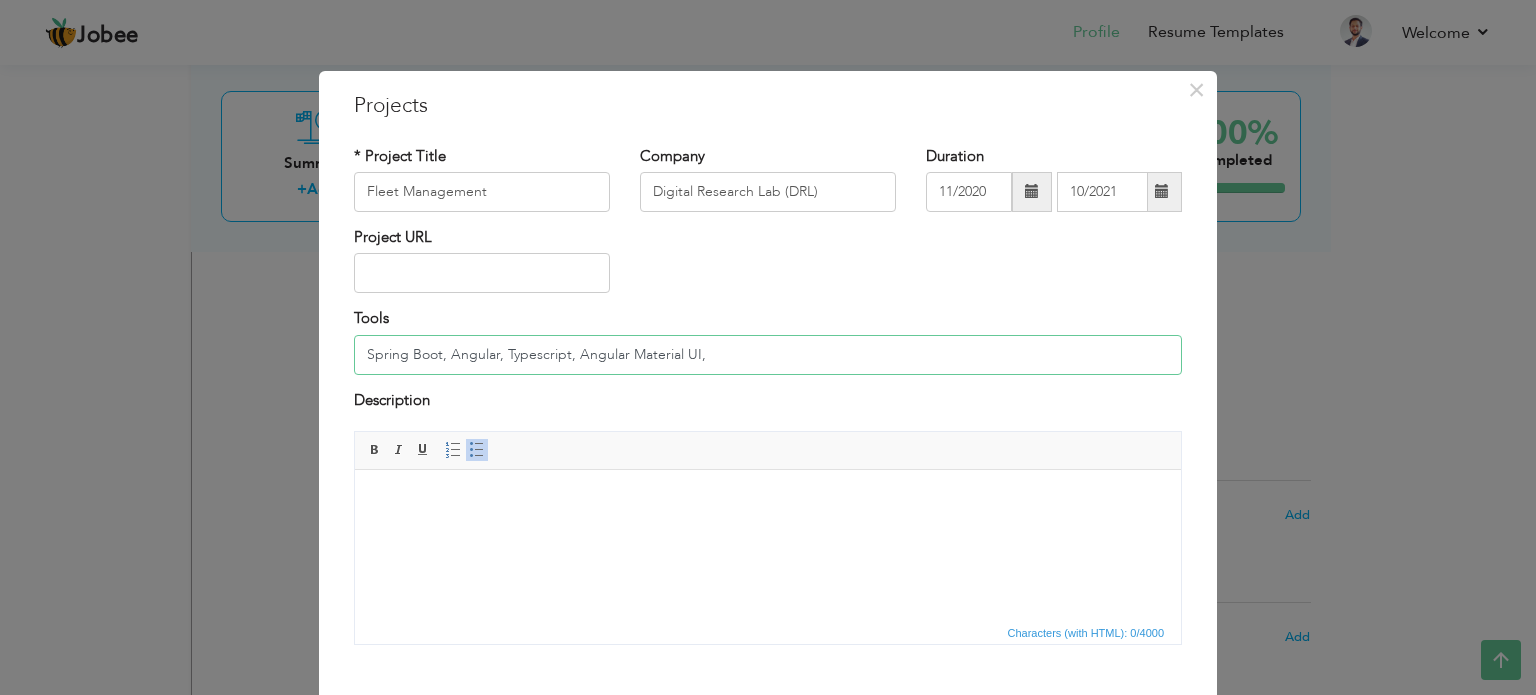 paste on "JPA, Hibernate" 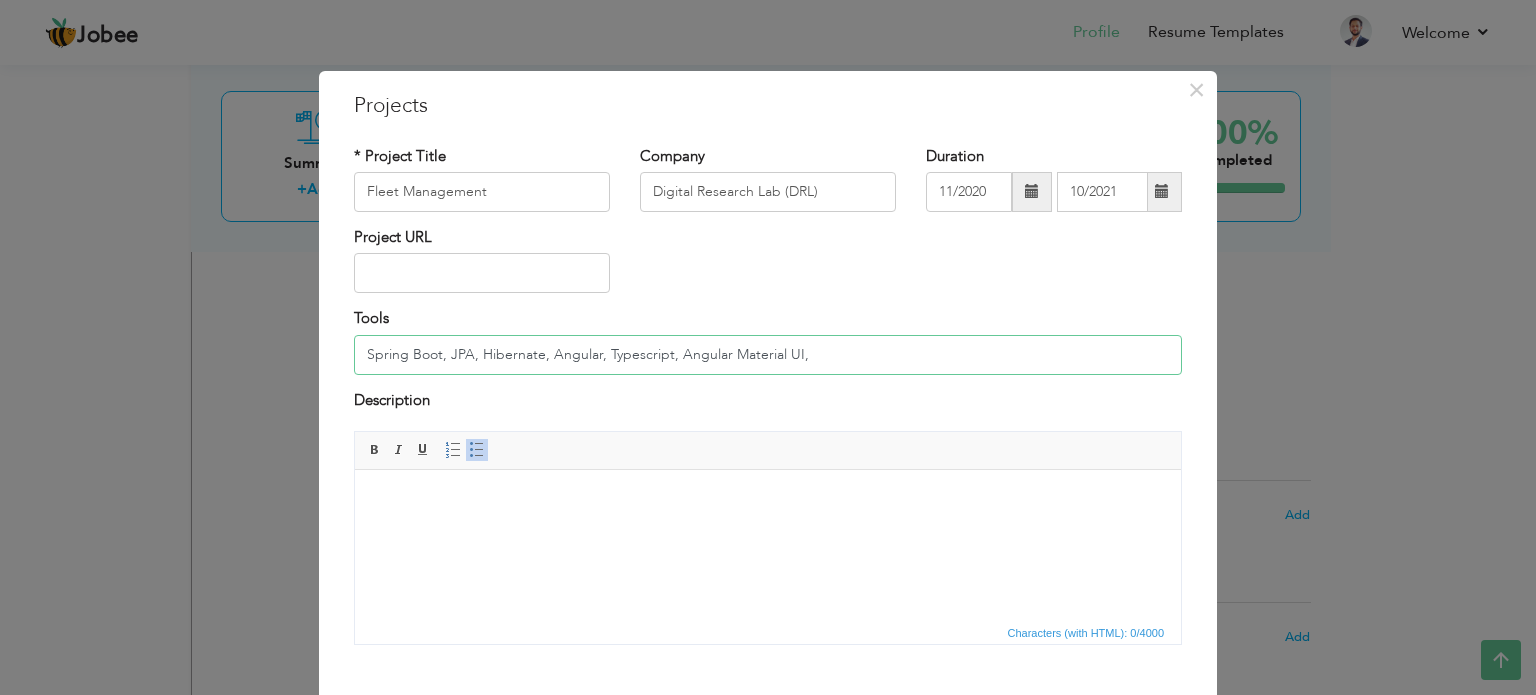 click on "Spring Boot, JPA, Hibernate, Angular, Typescript, Angular Material UI," at bounding box center (768, 355) 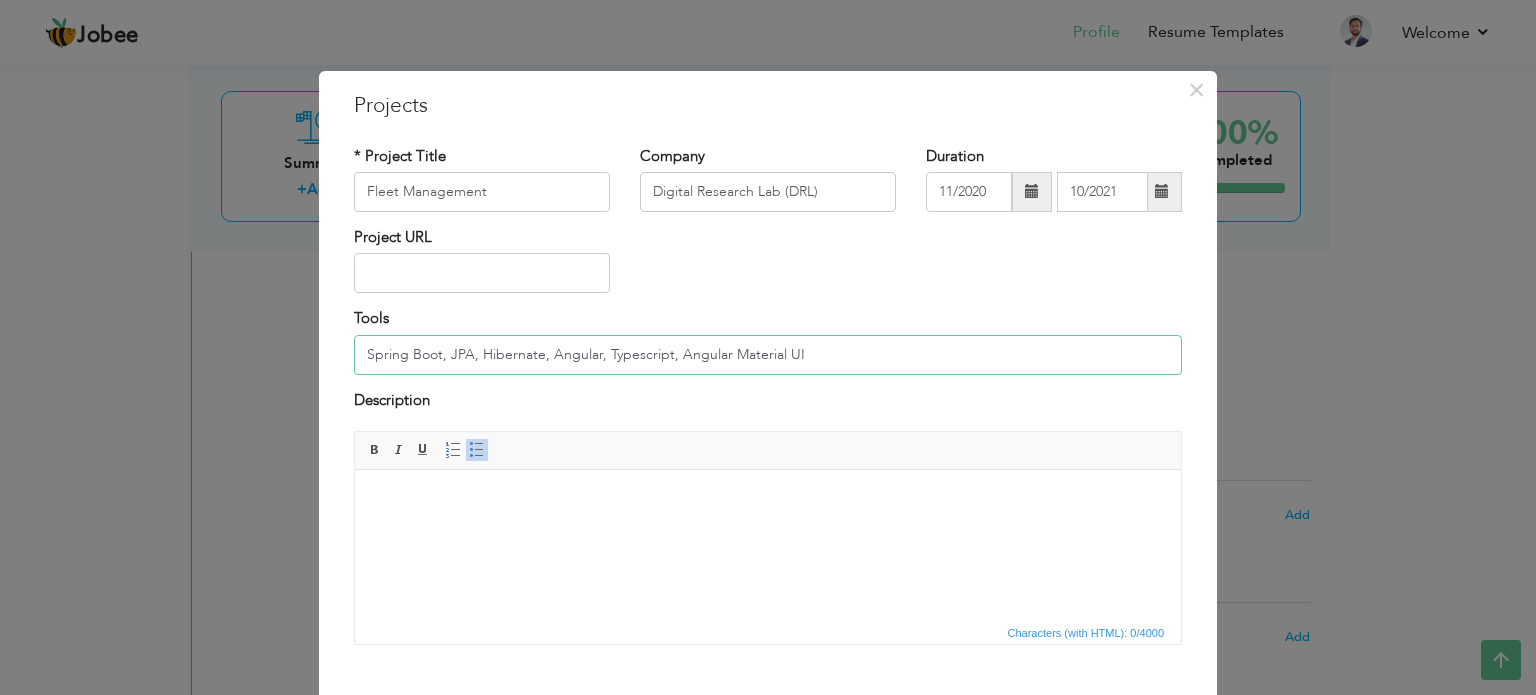 type on "Spring Boot, JPA, Hibernate, Angular, Typescript, Angular Material UI" 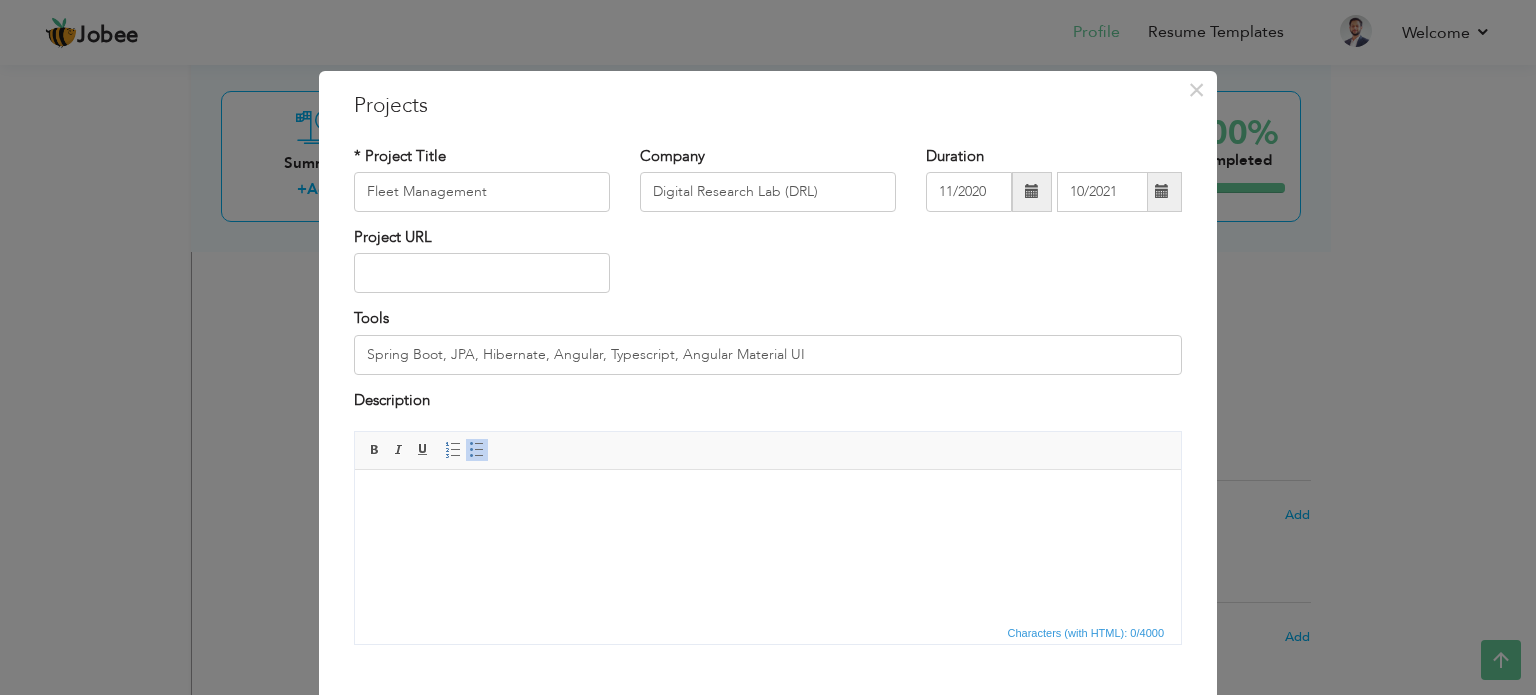 click at bounding box center (768, 500) 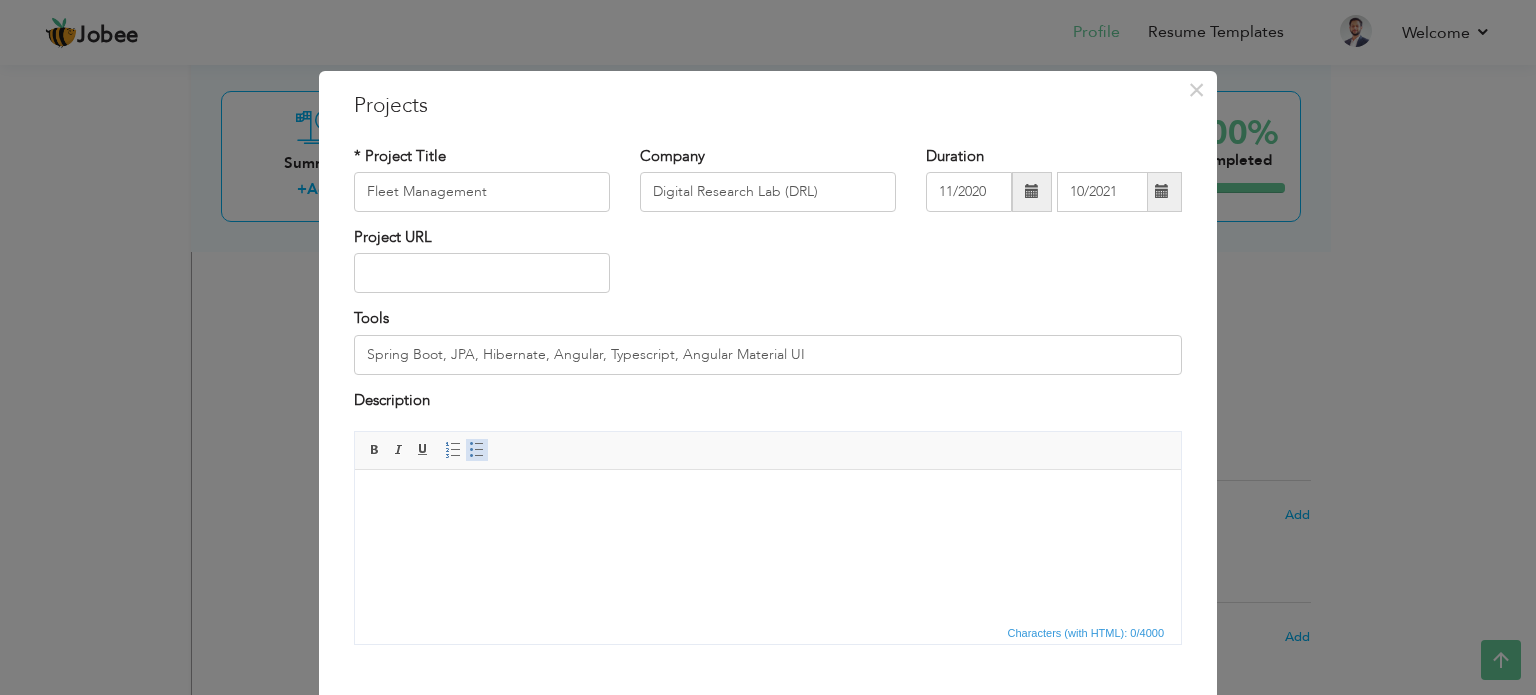 click at bounding box center (477, 450) 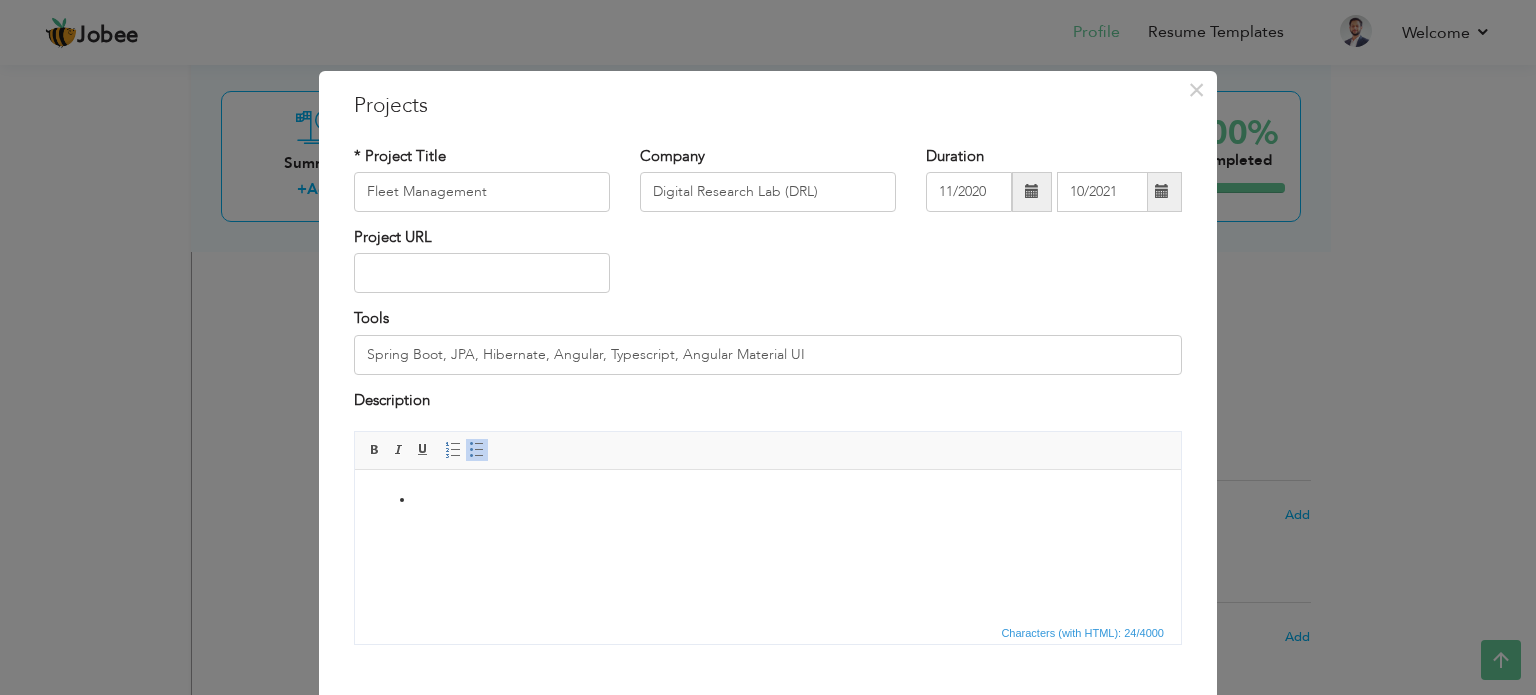 type 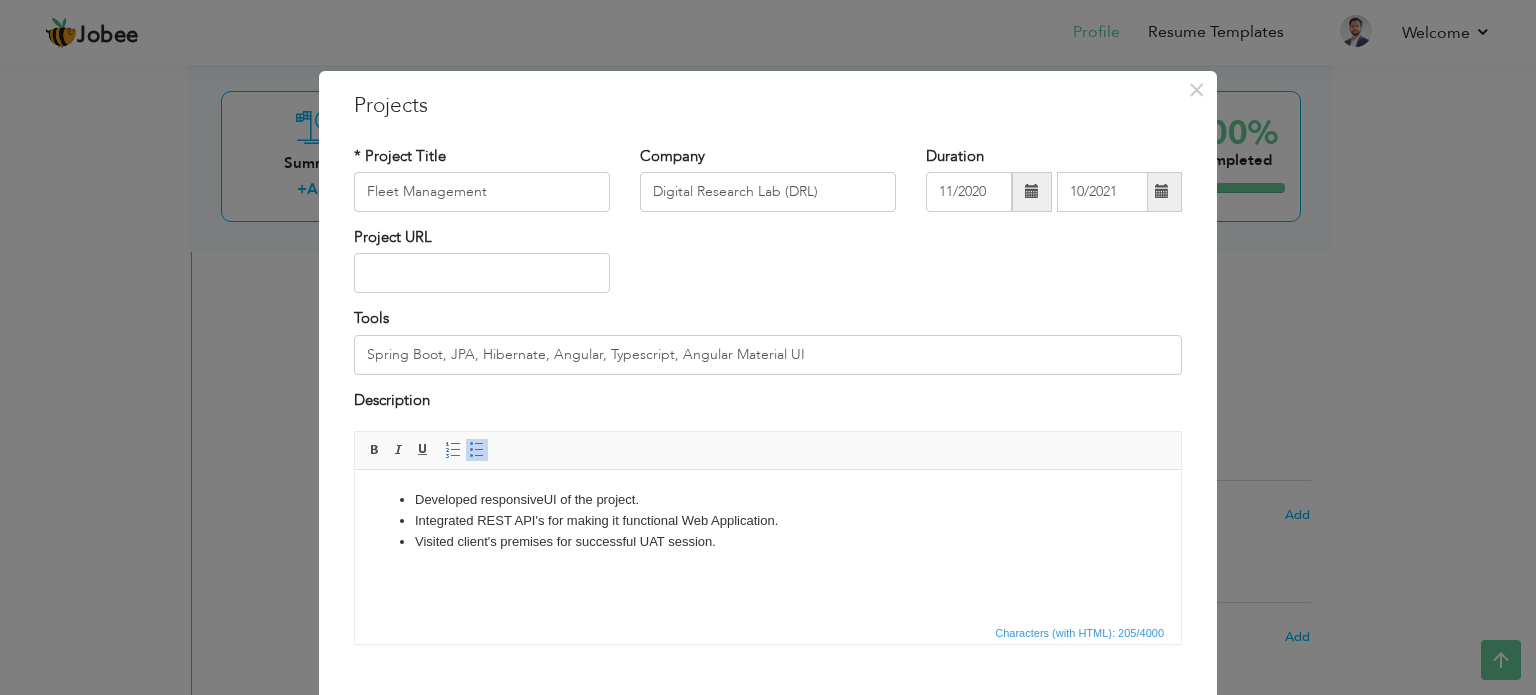 click on "Developed responsive  UI of the project." at bounding box center [768, 500] 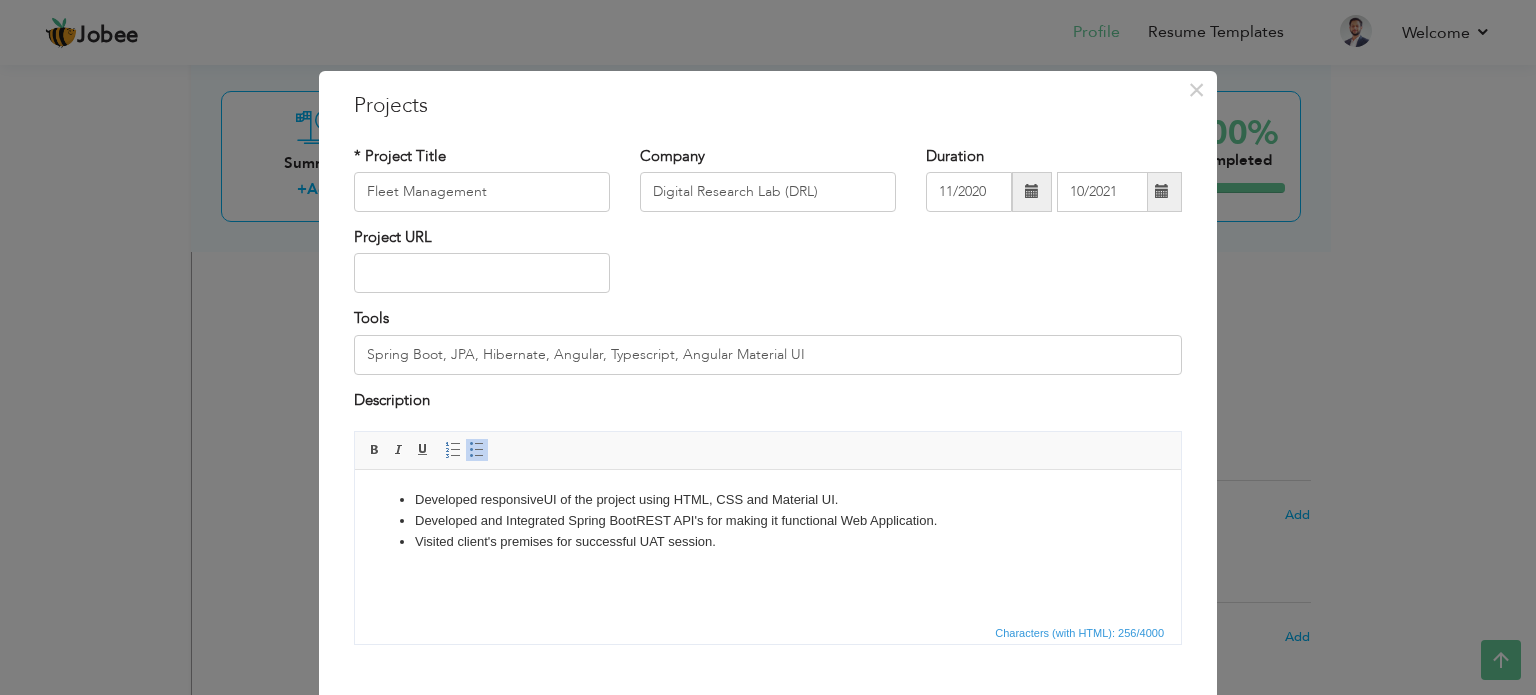 click on "Developed responsive  UI of the project using HTML, CSS and Material UI." at bounding box center [768, 500] 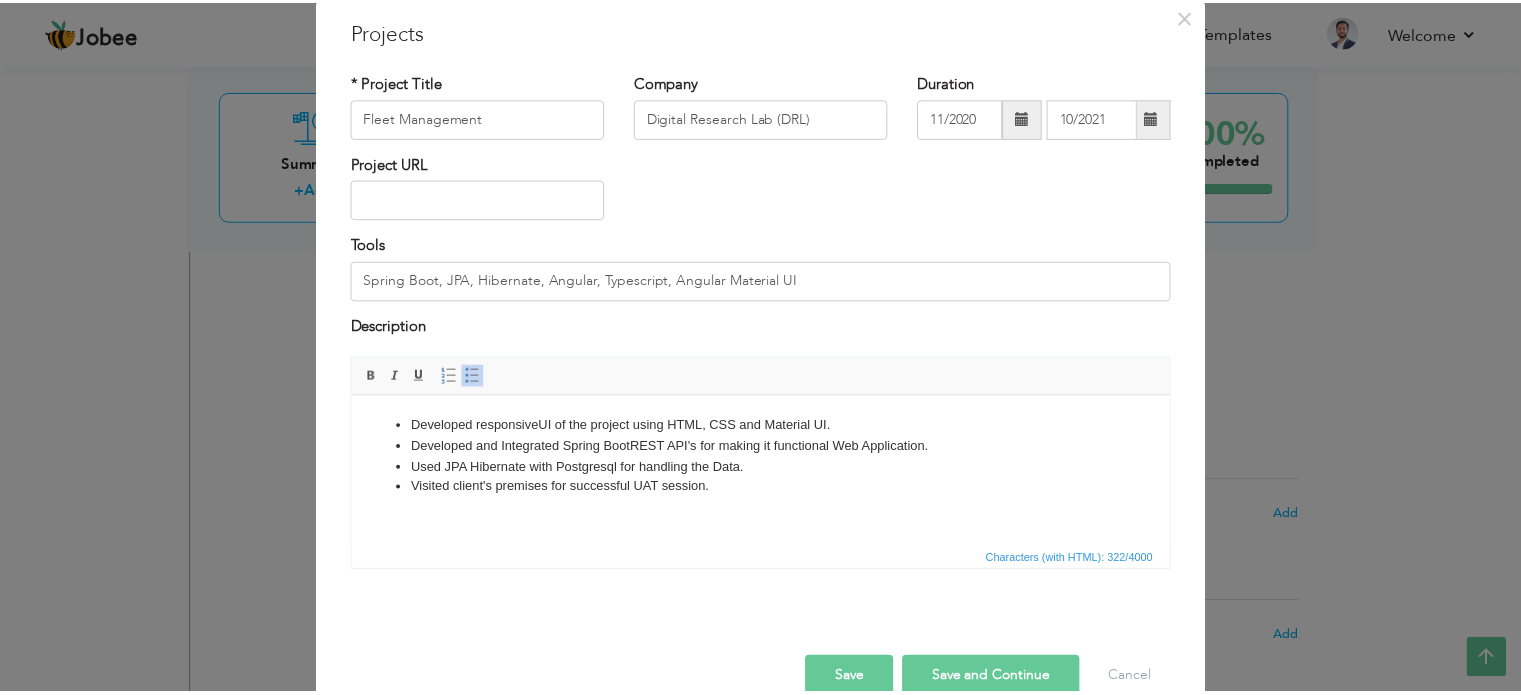 scroll, scrollTop: 111, scrollLeft: 0, axis: vertical 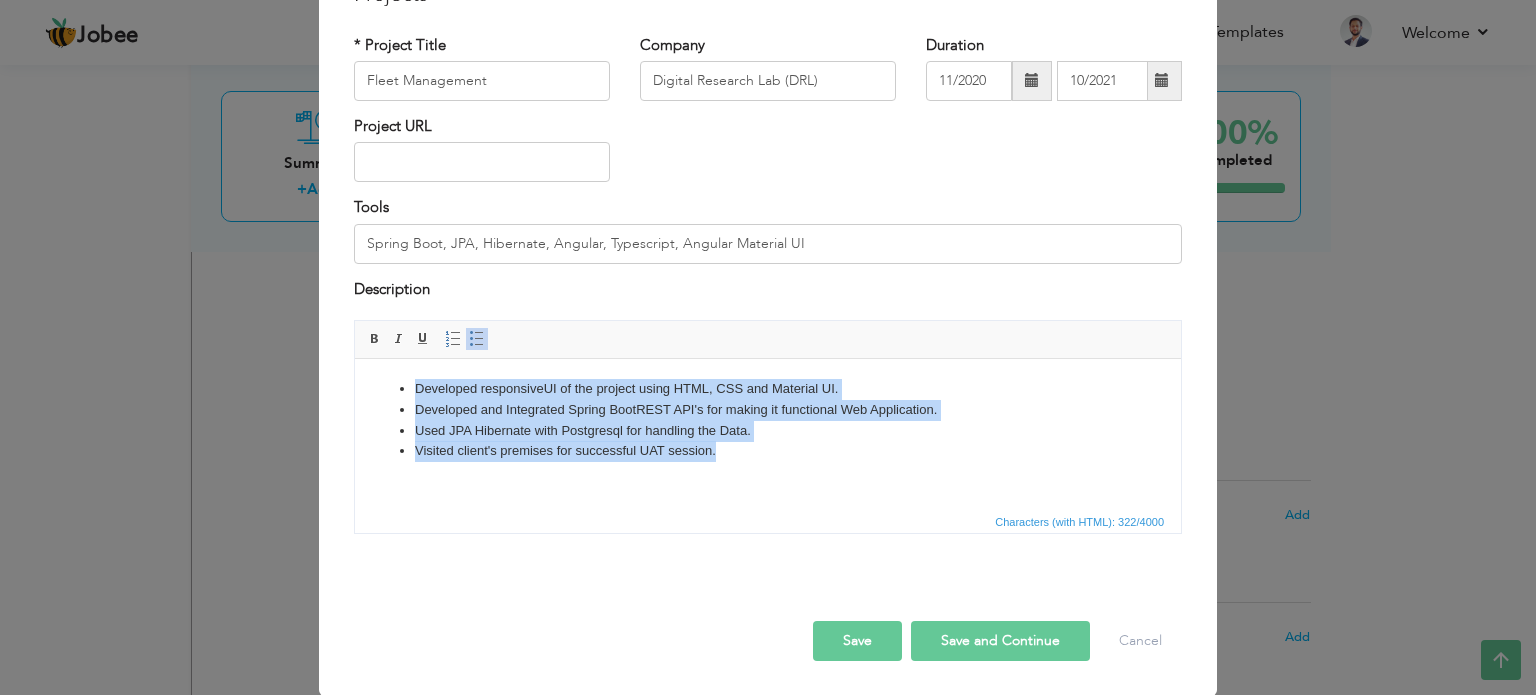 drag, startPoint x: 731, startPoint y: 443, endPoint x: 696, endPoint y: 724, distance: 283.17133 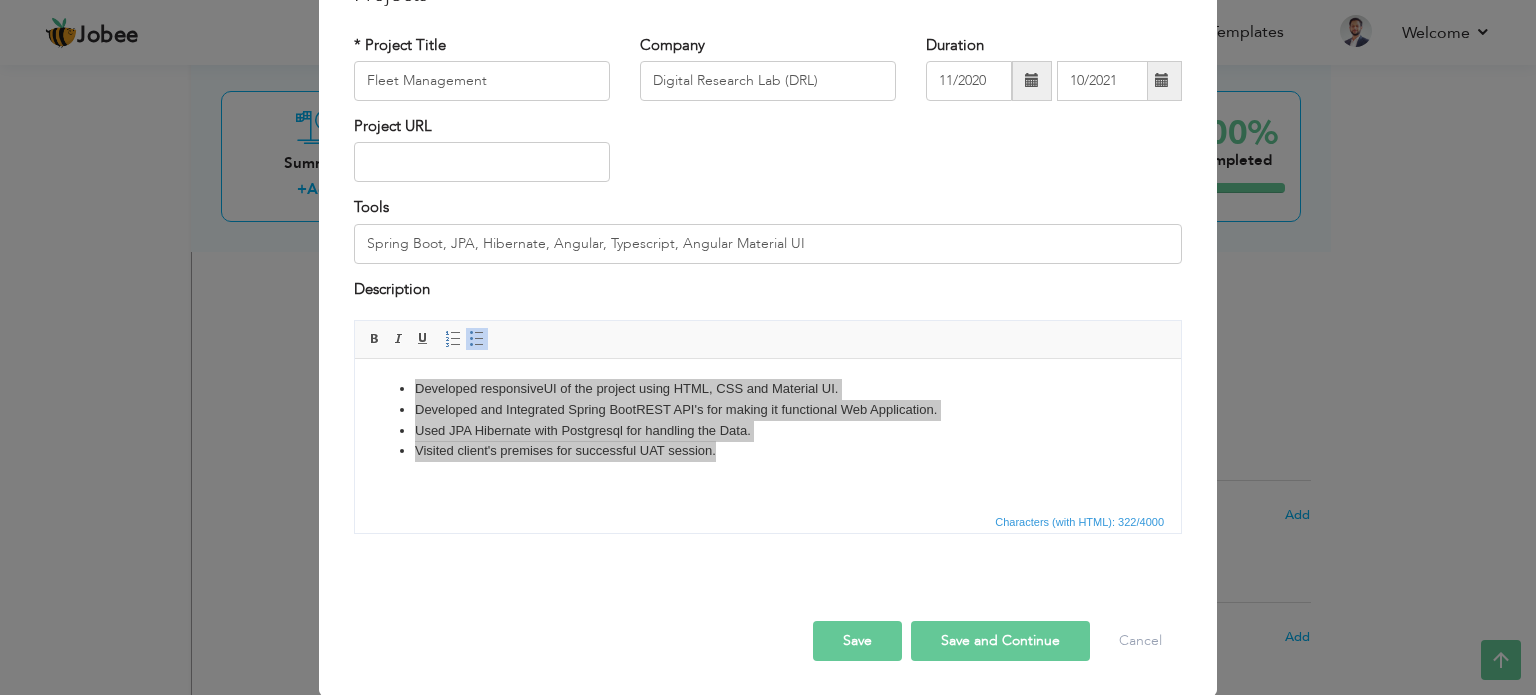 click on "Save" at bounding box center (857, 641) 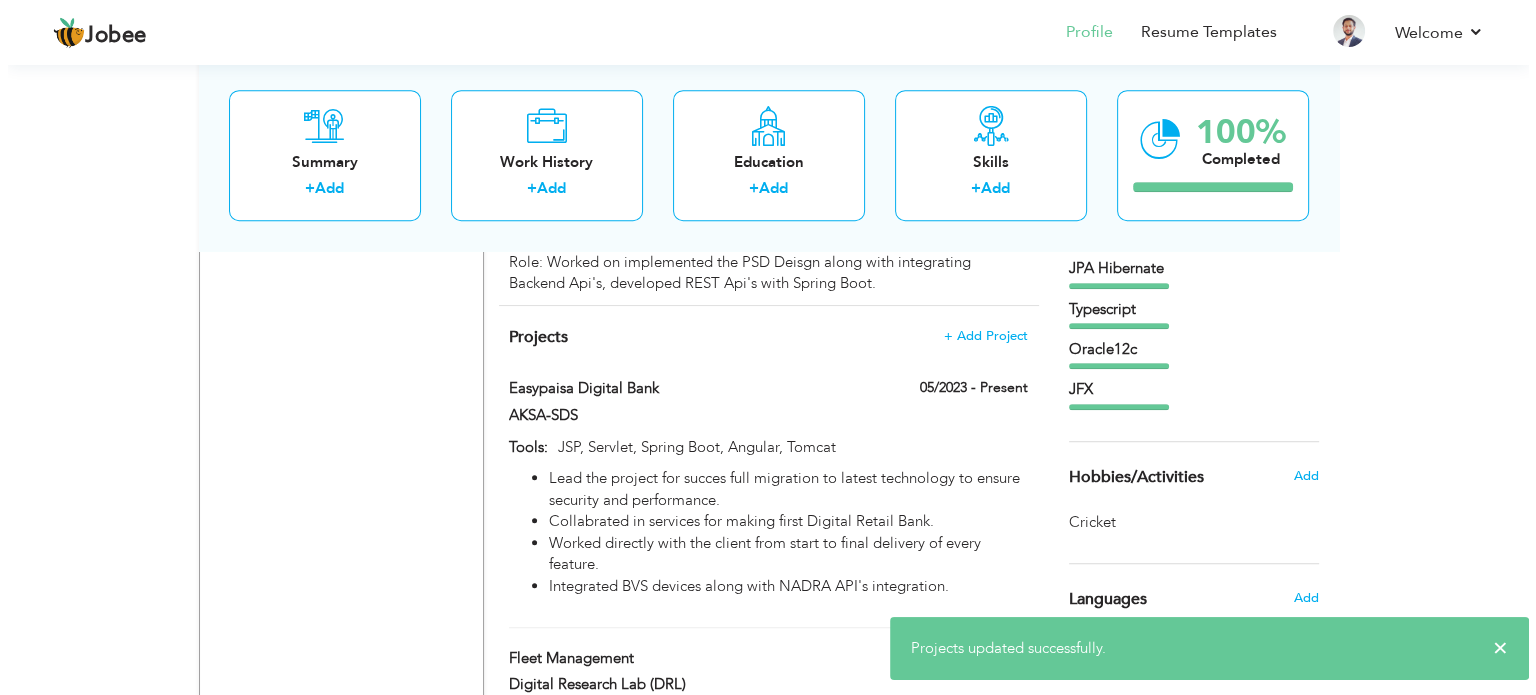 scroll, scrollTop: 1244, scrollLeft: 0, axis: vertical 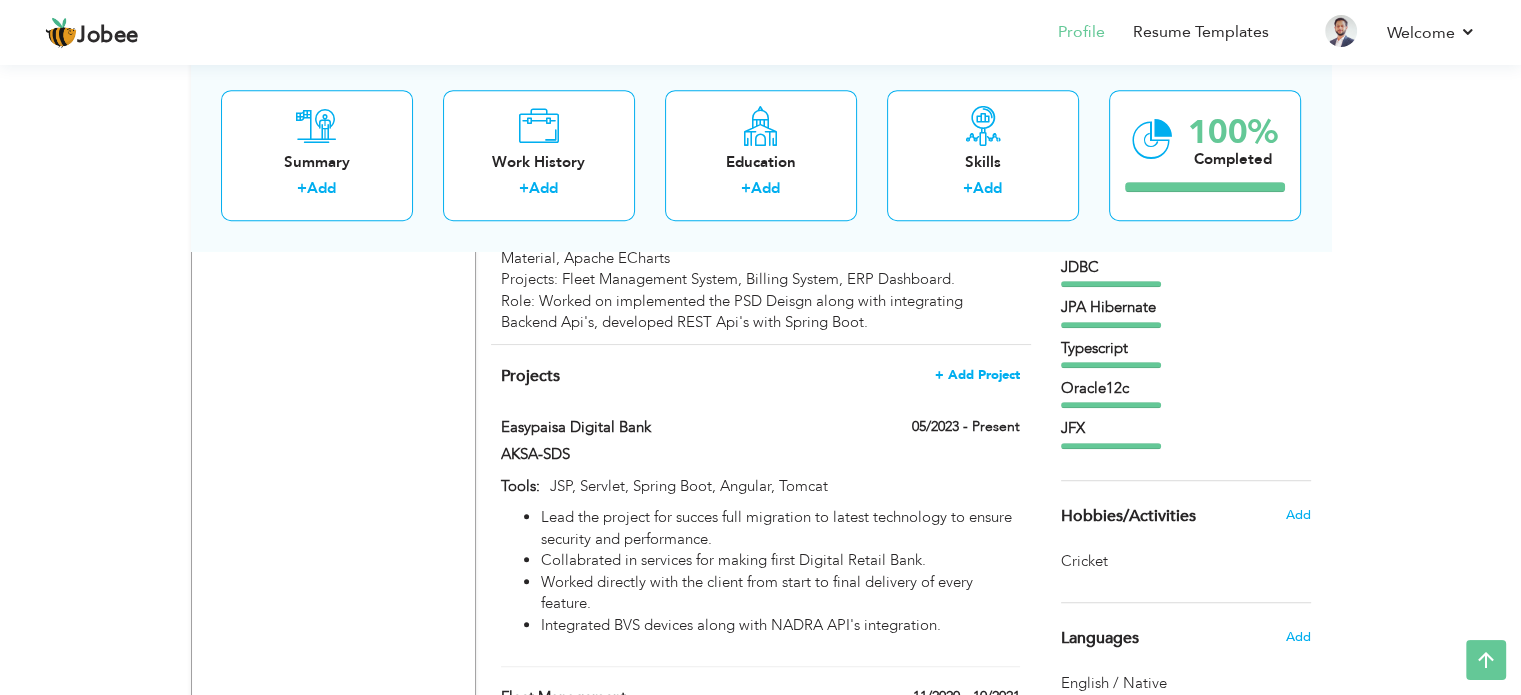 click on "+ Add Project" at bounding box center (977, 375) 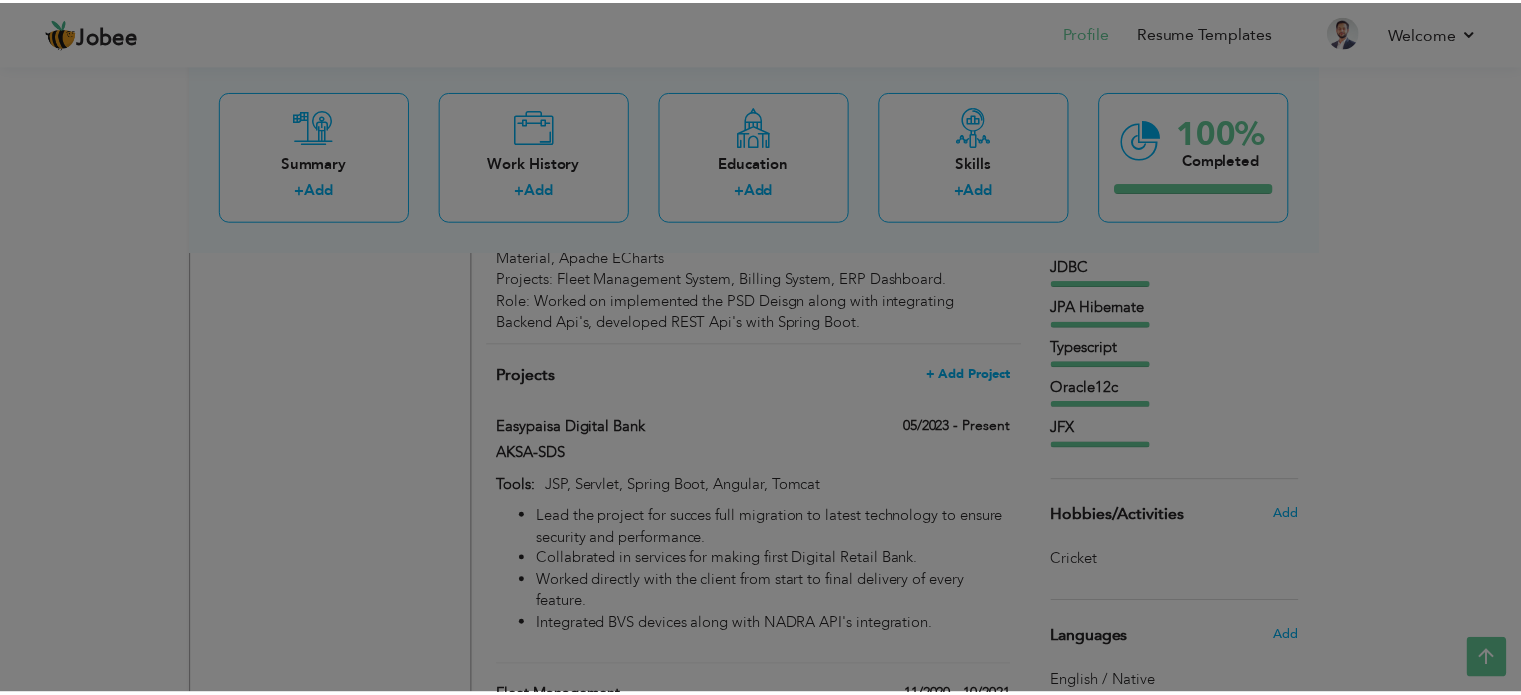 scroll, scrollTop: 0, scrollLeft: 0, axis: both 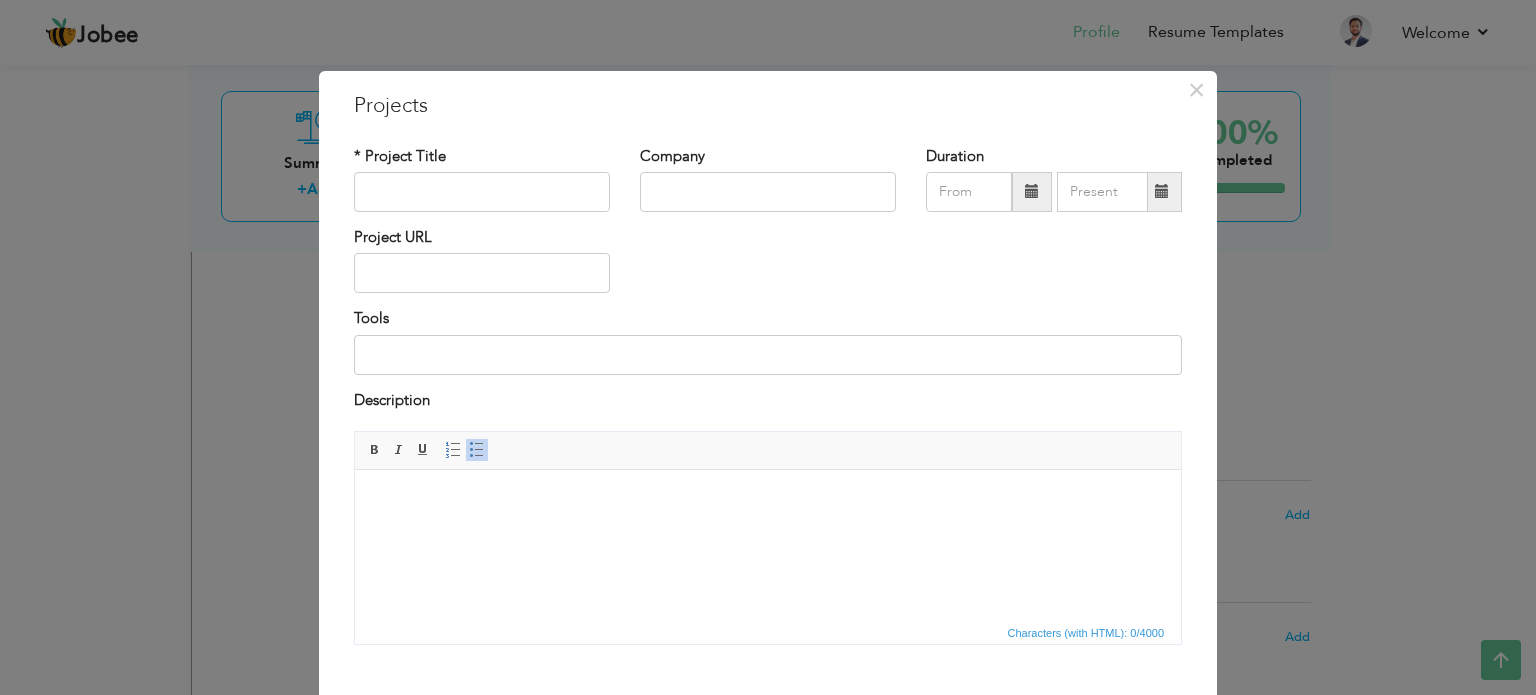 click at bounding box center (1032, 192) 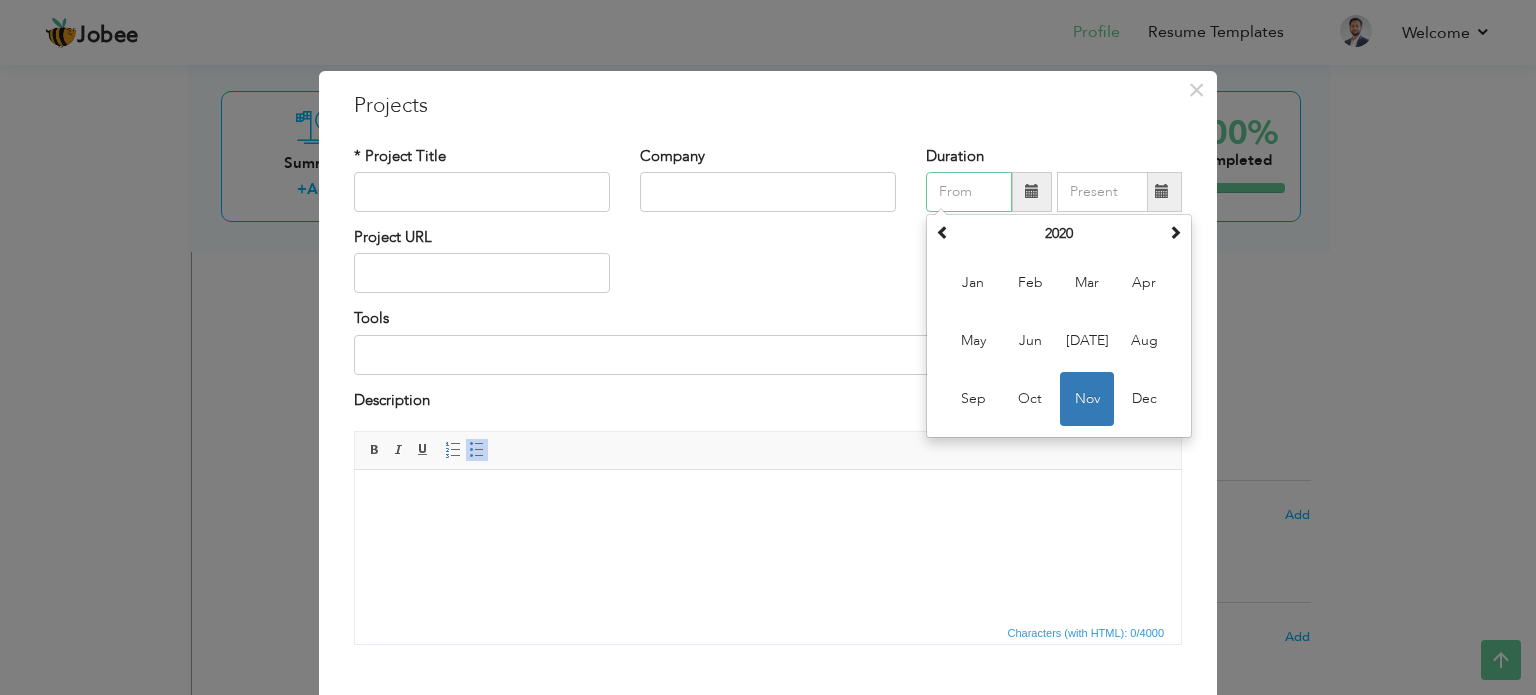 click on "Nov" at bounding box center (1087, 399) 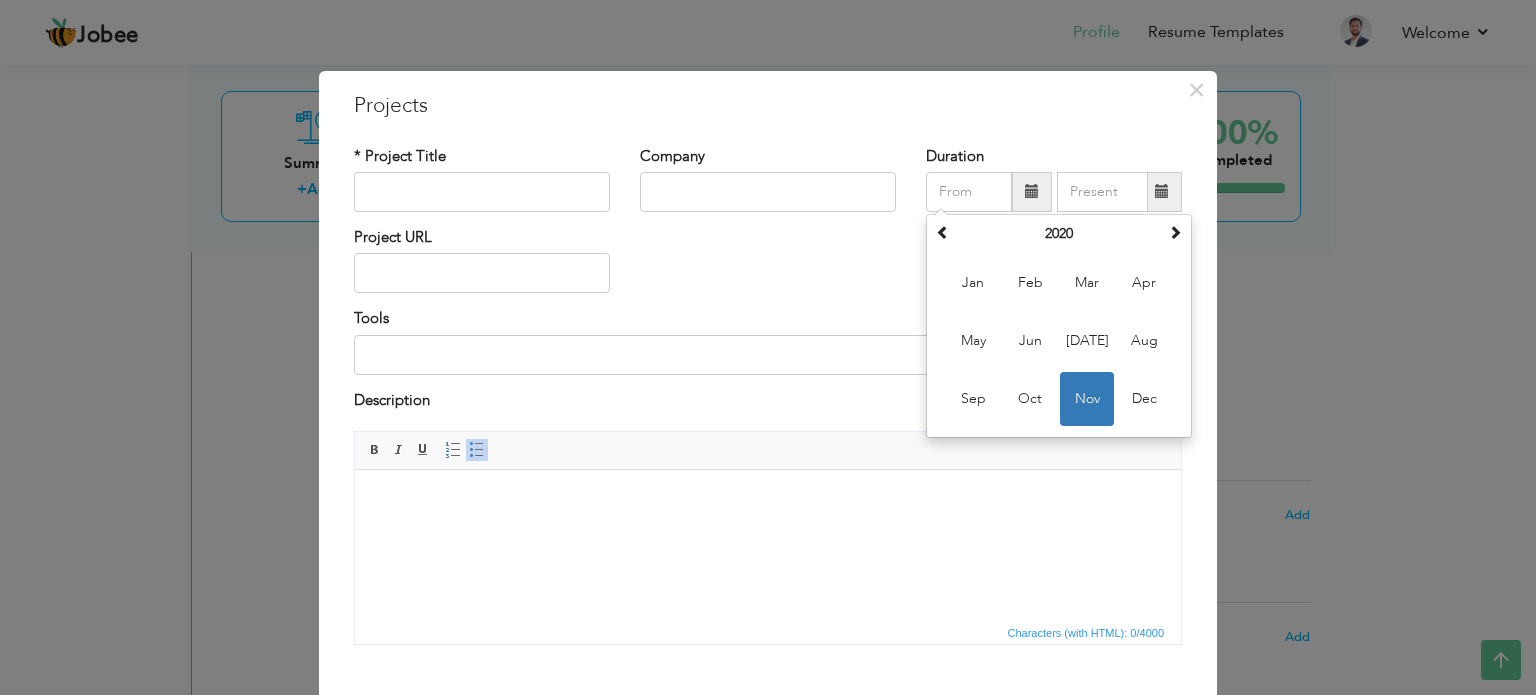 type on "11/2020" 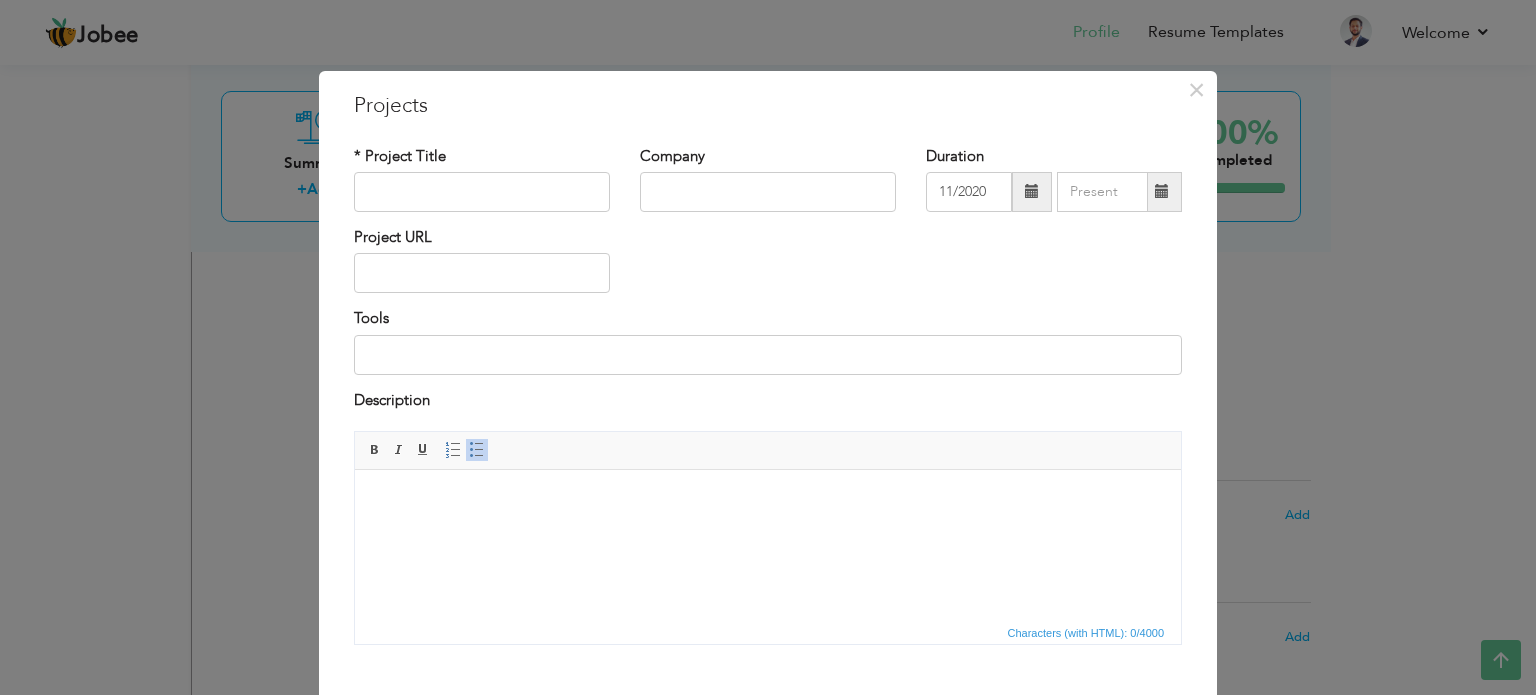 click at bounding box center [1162, 192] 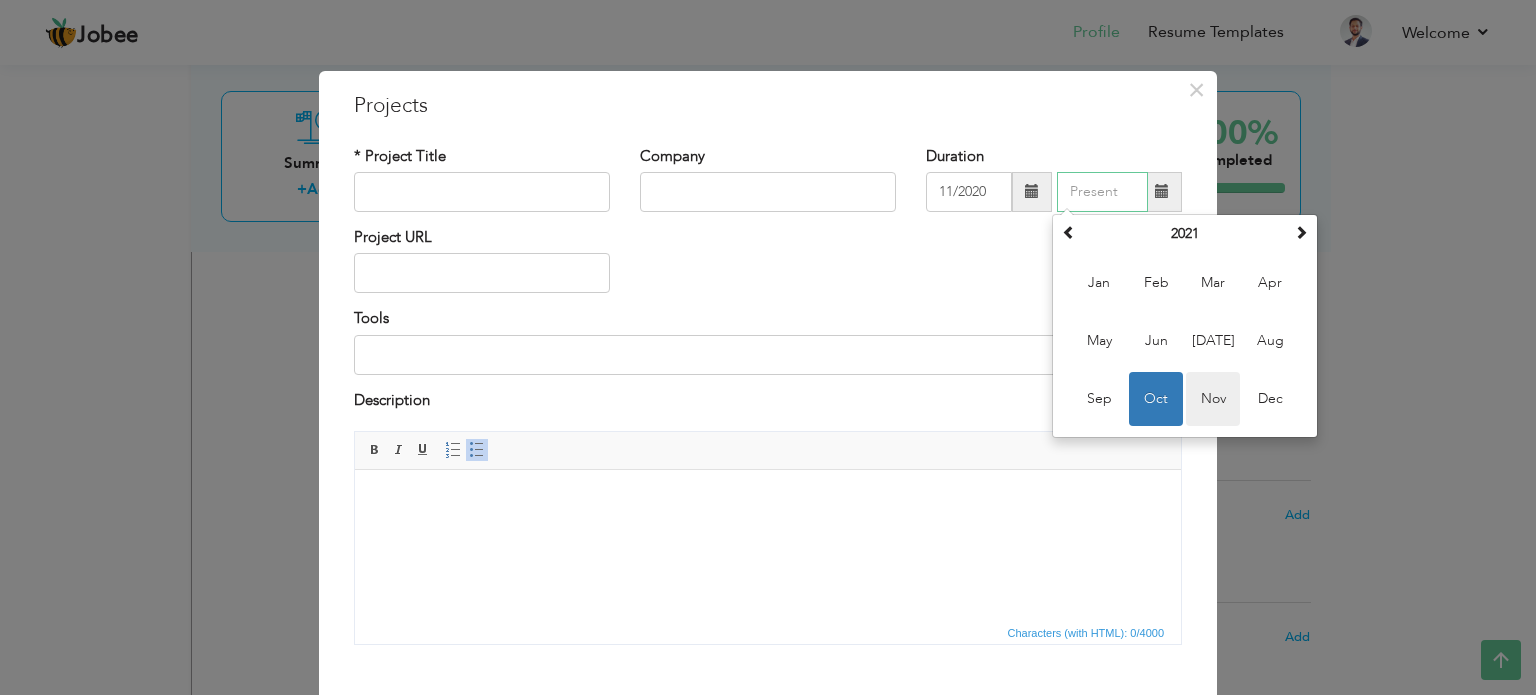 click on "Nov" at bounding box center (1213, 399) 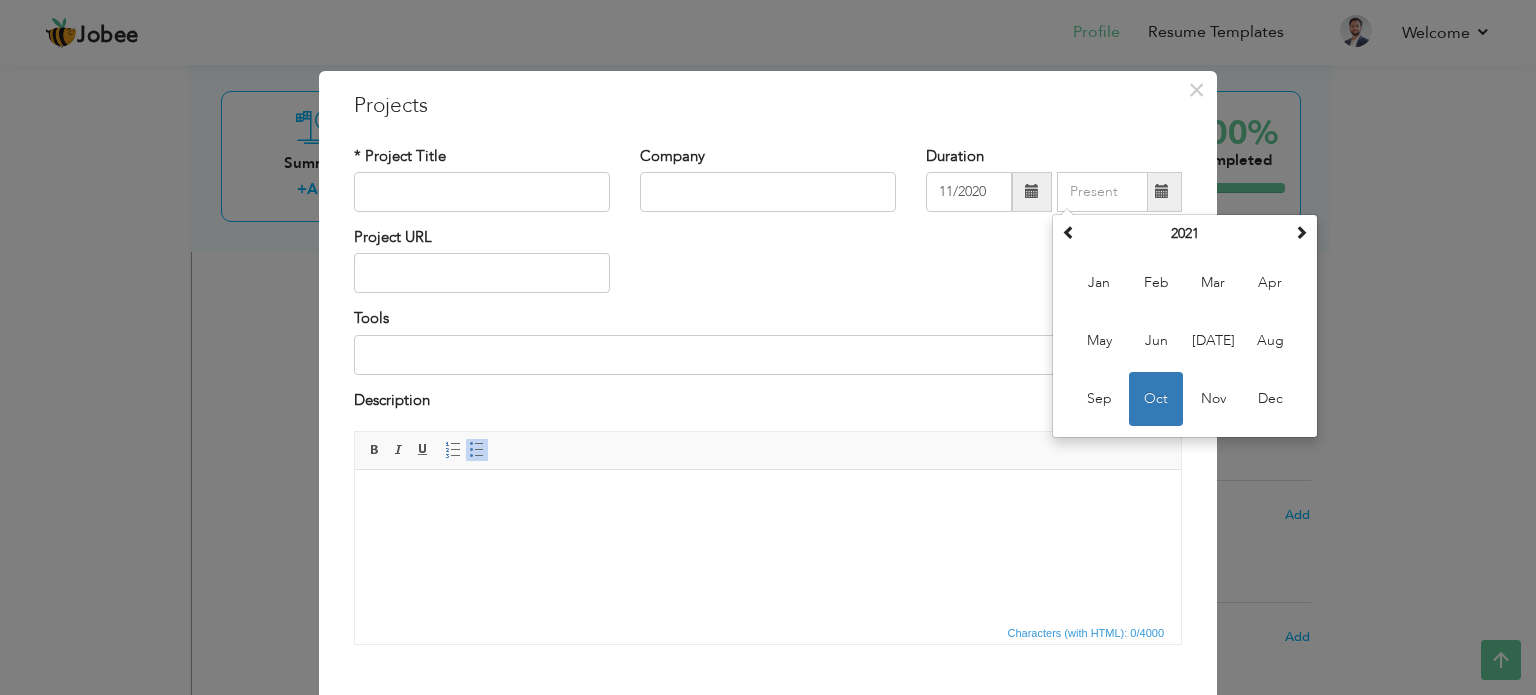 type on "11/2021" 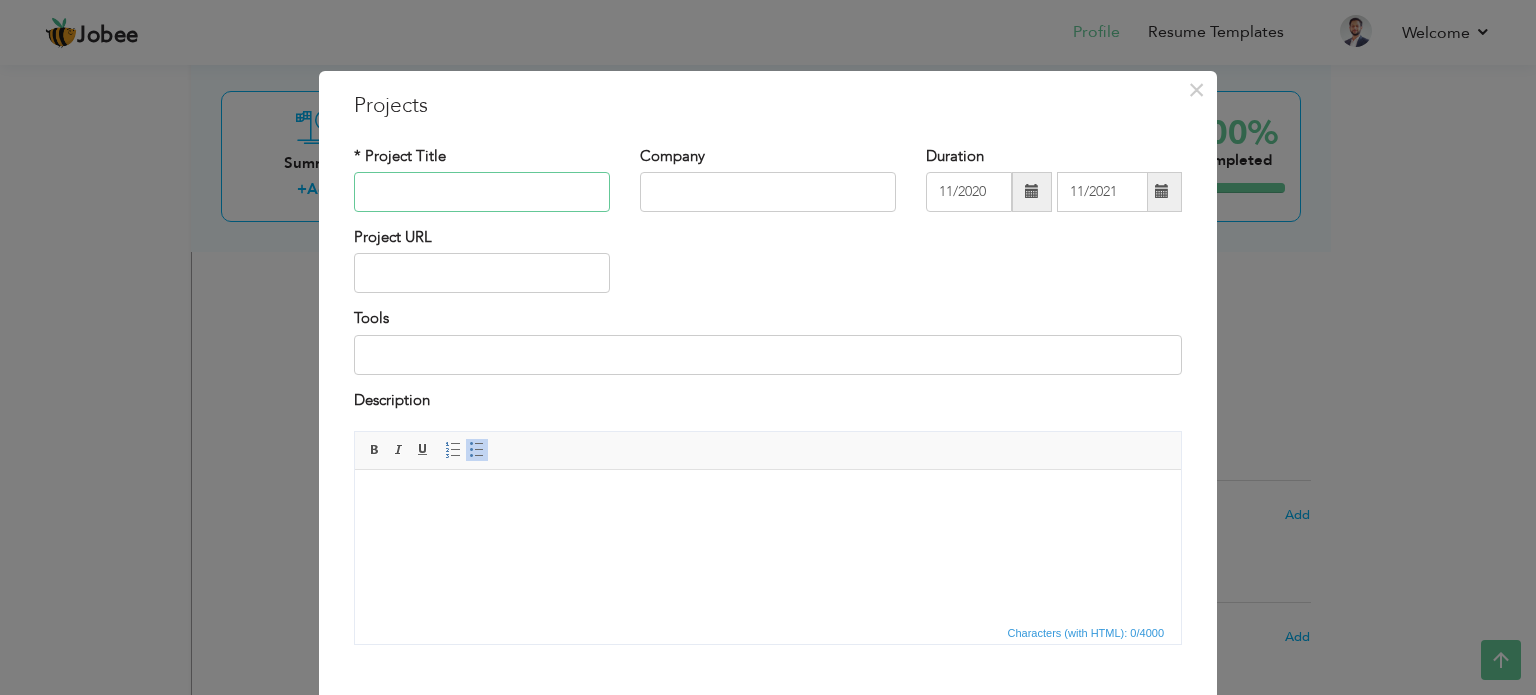 click at bounding box center (482, 192) 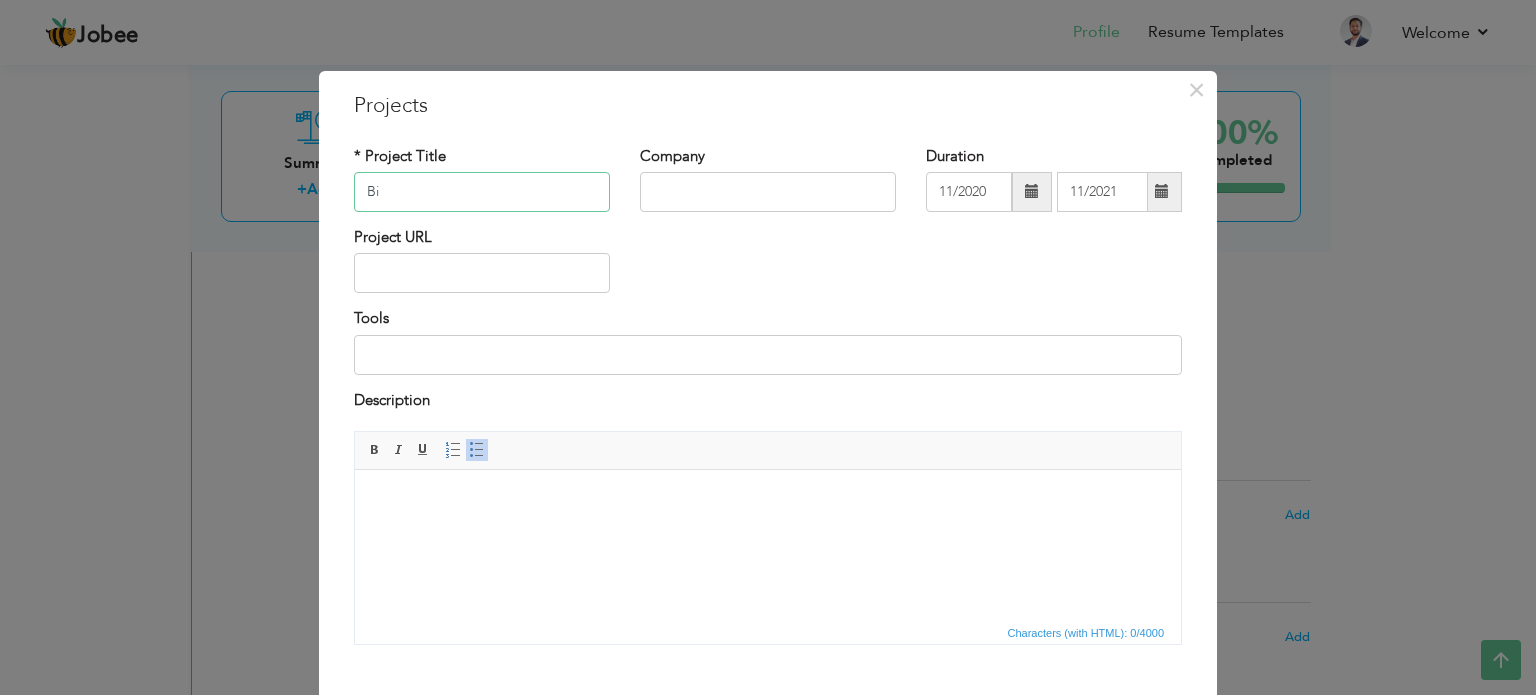 type on "B" 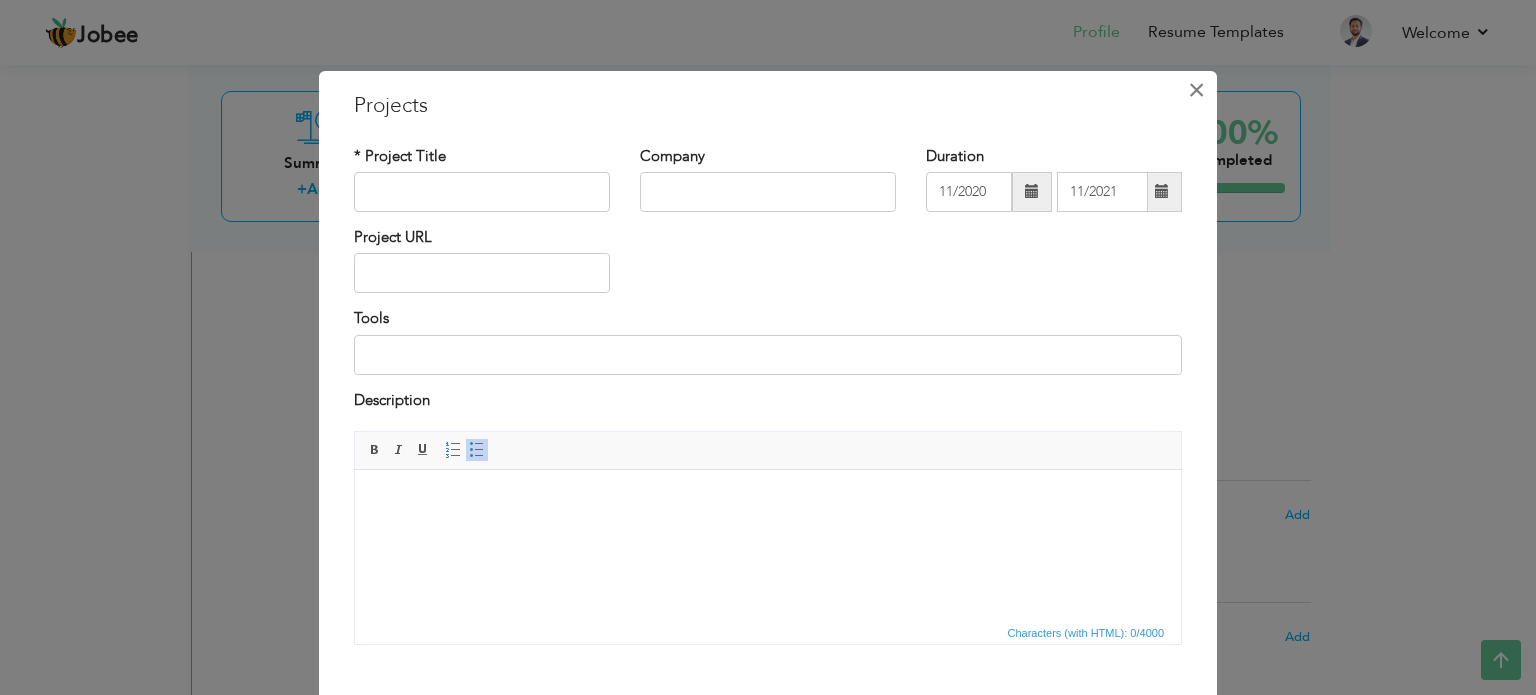 click on "×" at bounding box center [1196, 90] 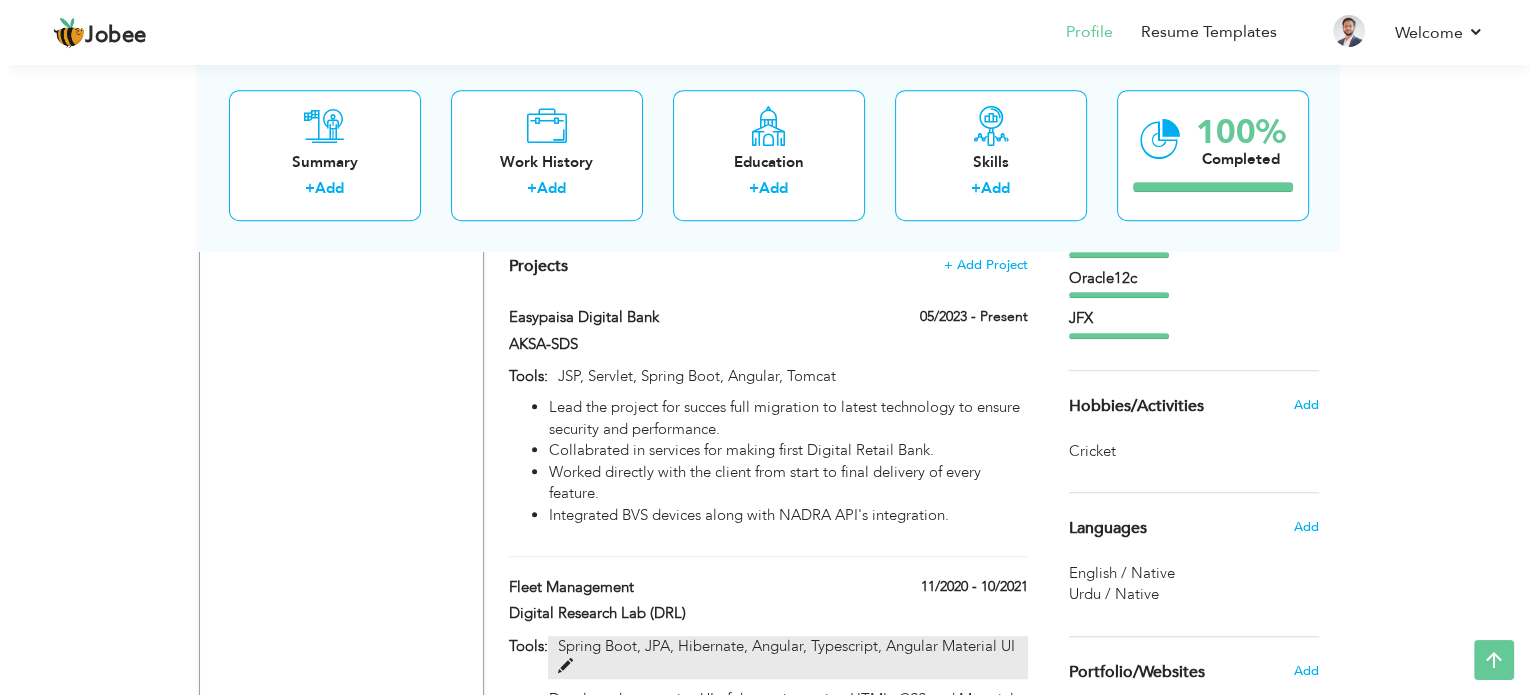 scroll, scrollTop: 1411, scrollLeft: 0, axis: vertical 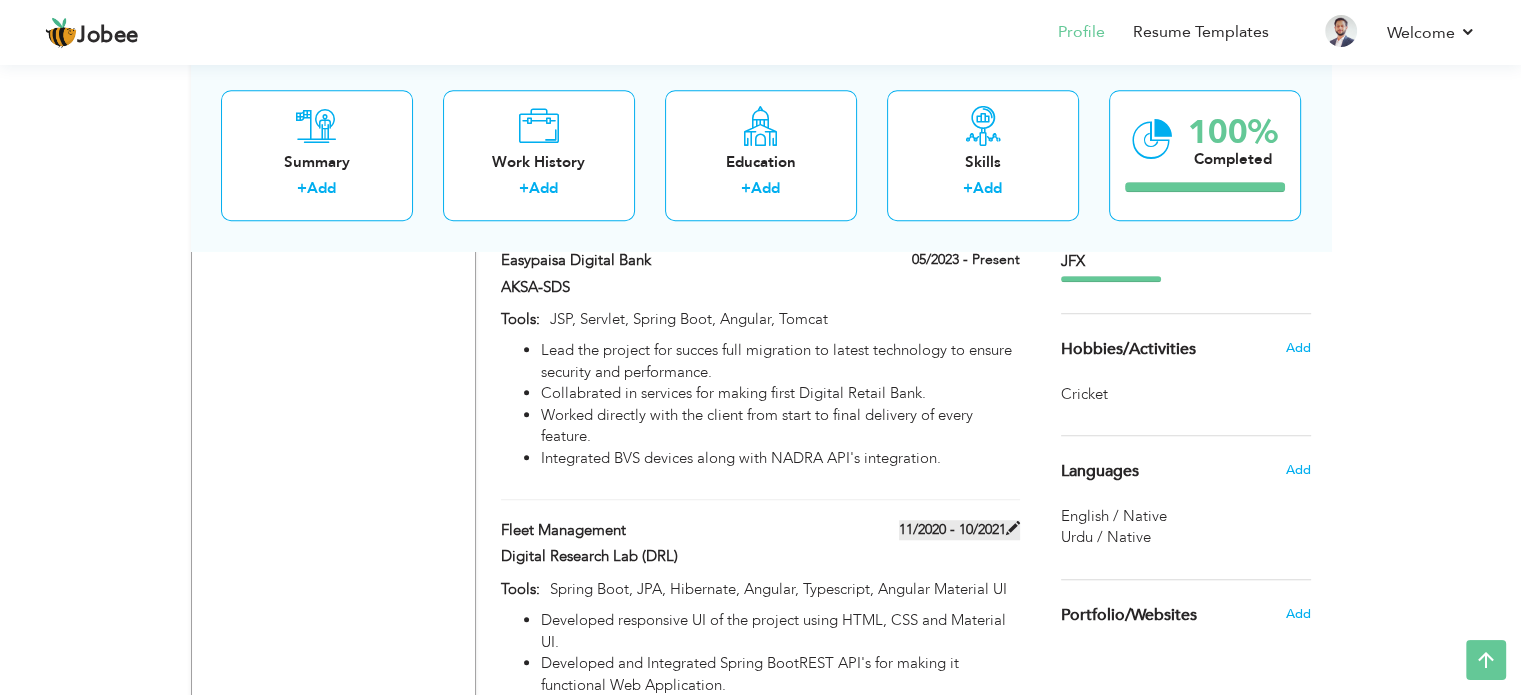 click at bounding box center [1013, 528] 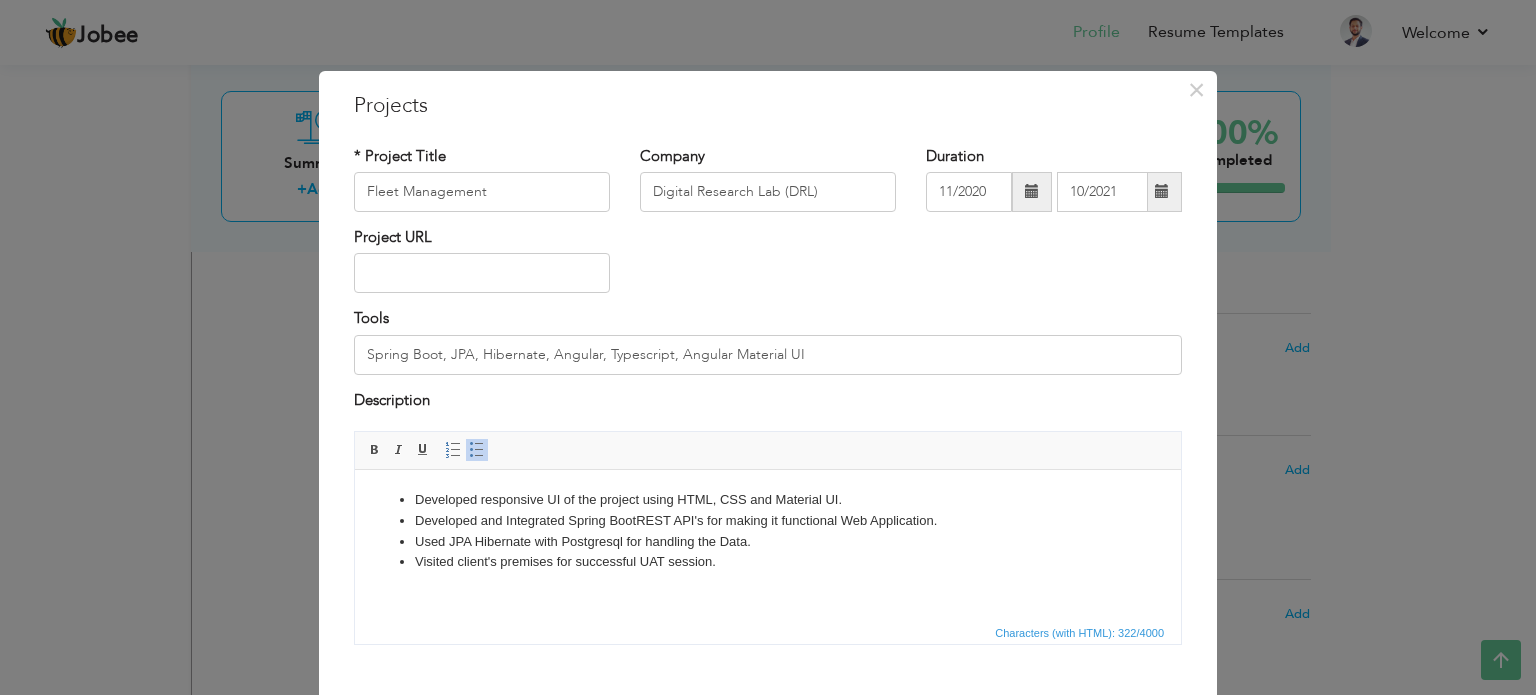 click on "Tools
Spring Boot, JPA, Hibernate, Angular, Typescript, Angular Material UI" at bounding box center (768, 341) 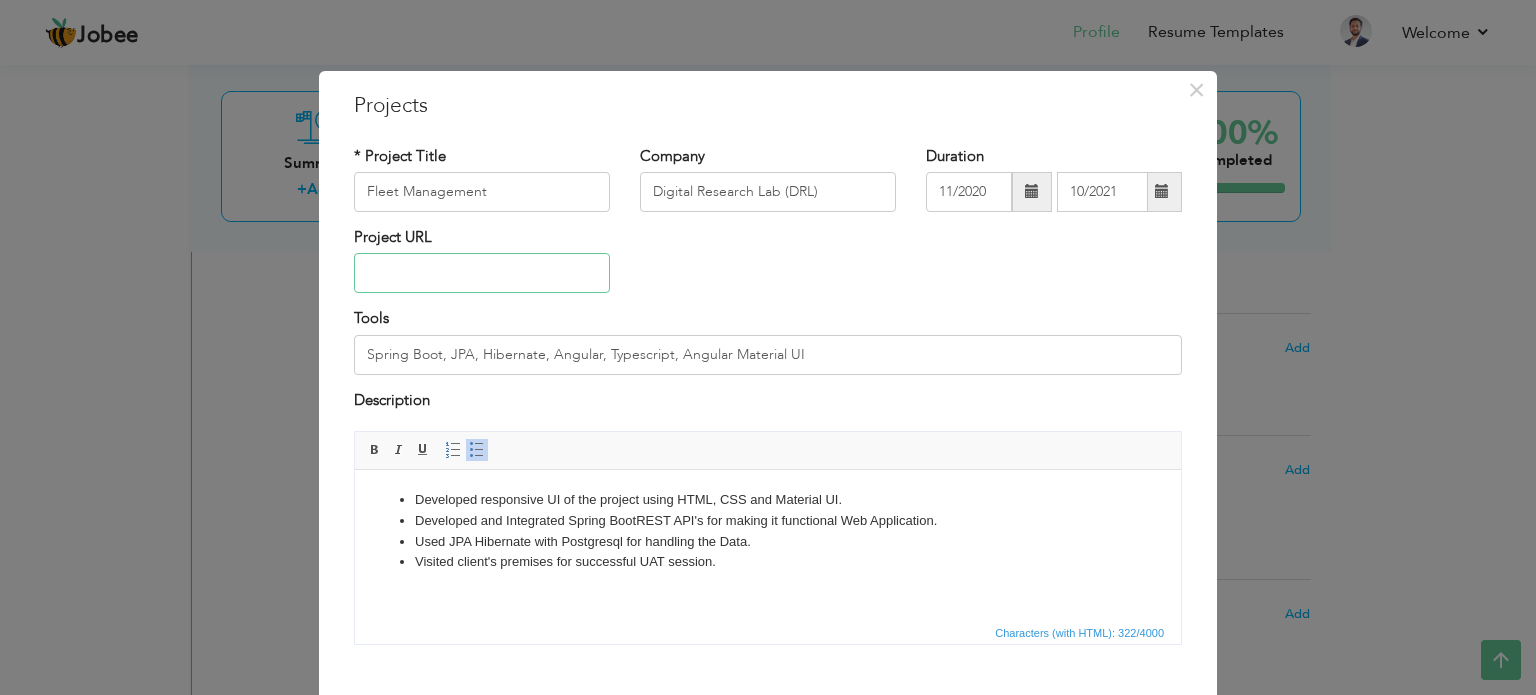 click at bounding box center [482, 273] 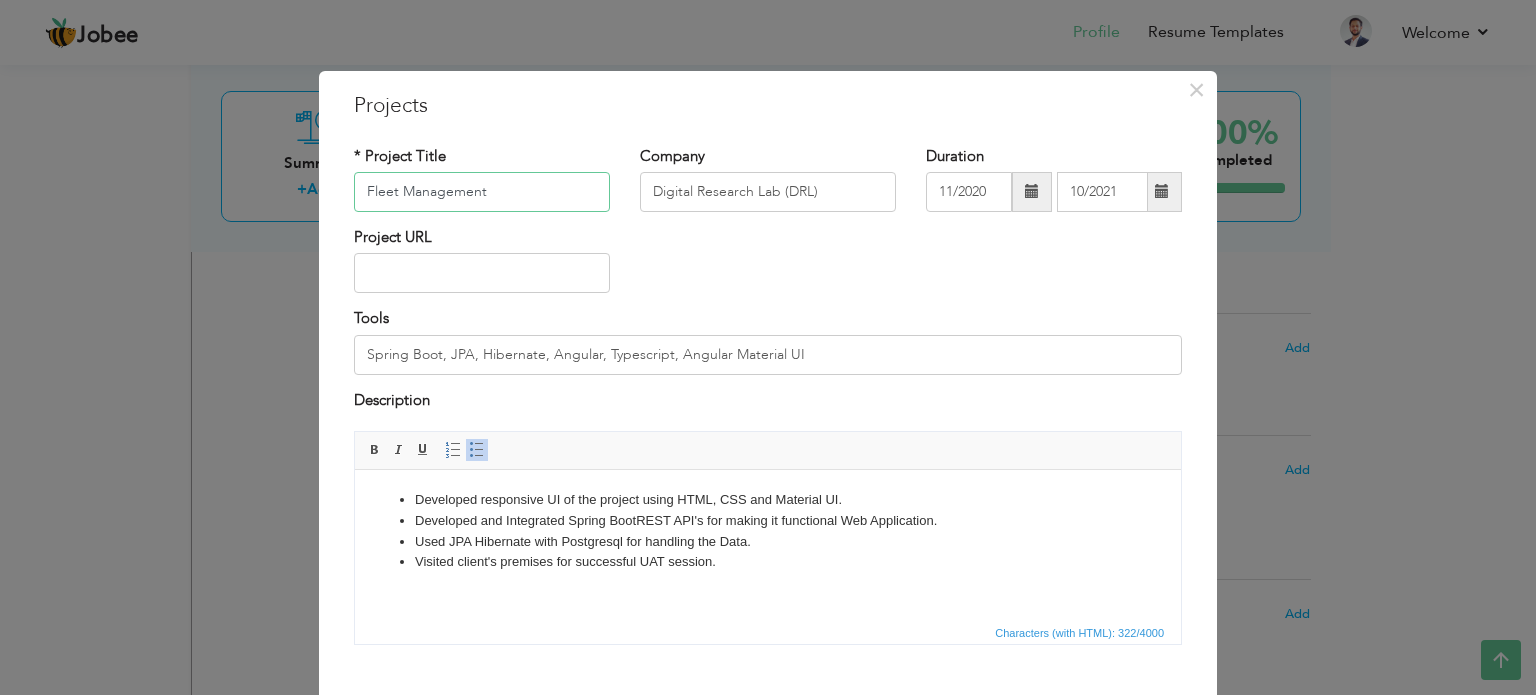 drag, startPoint x: 517, startPoint y: 193, endPoint x: 344, endPoint y: 189, distance: 173.04623 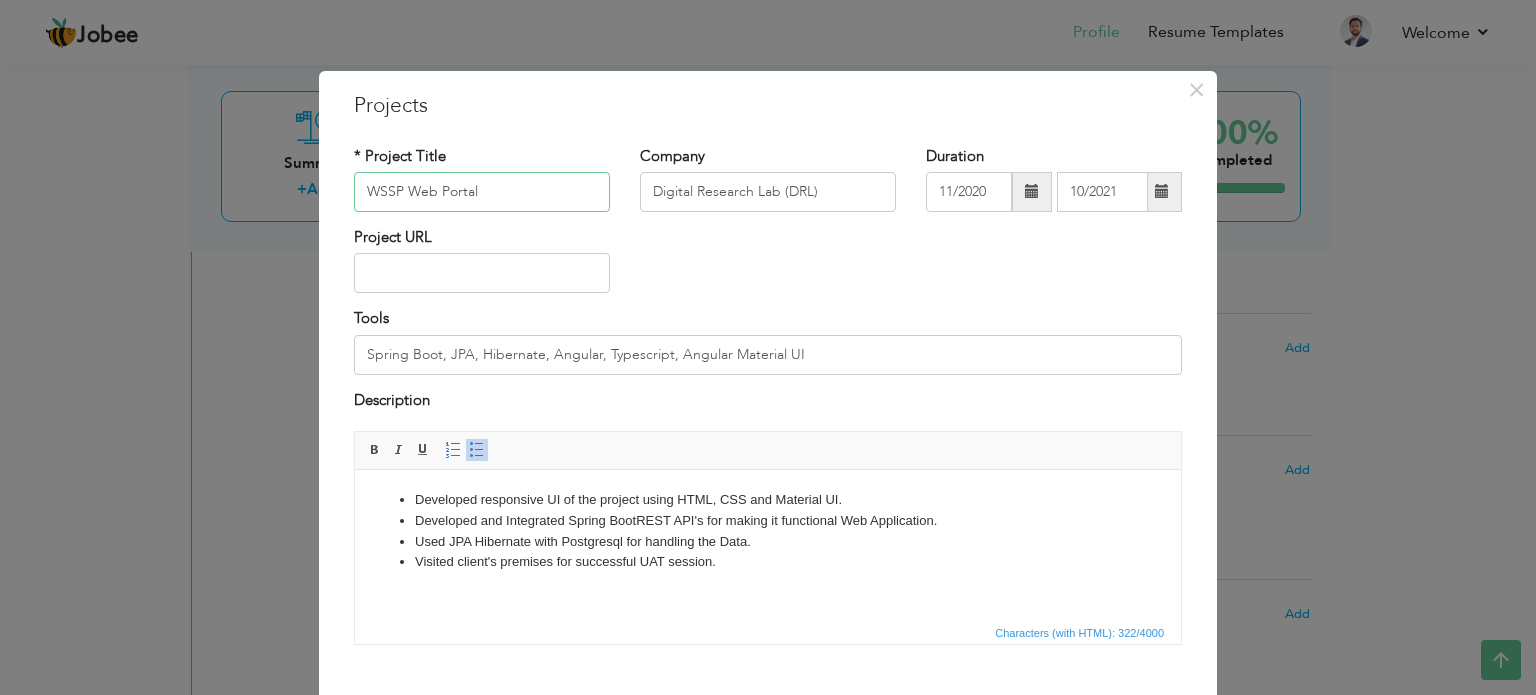 type on "WSSP Web Portal" 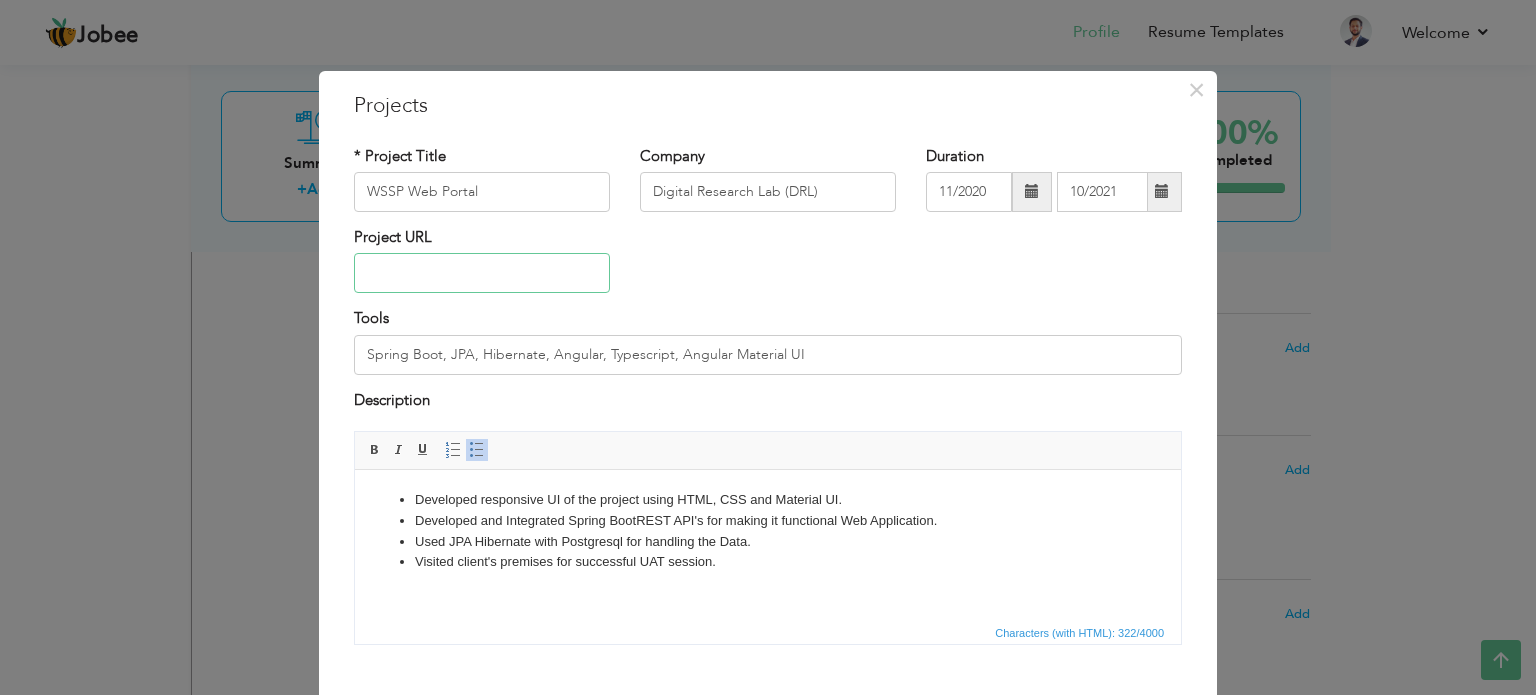 click at bounding box center [482, 273] 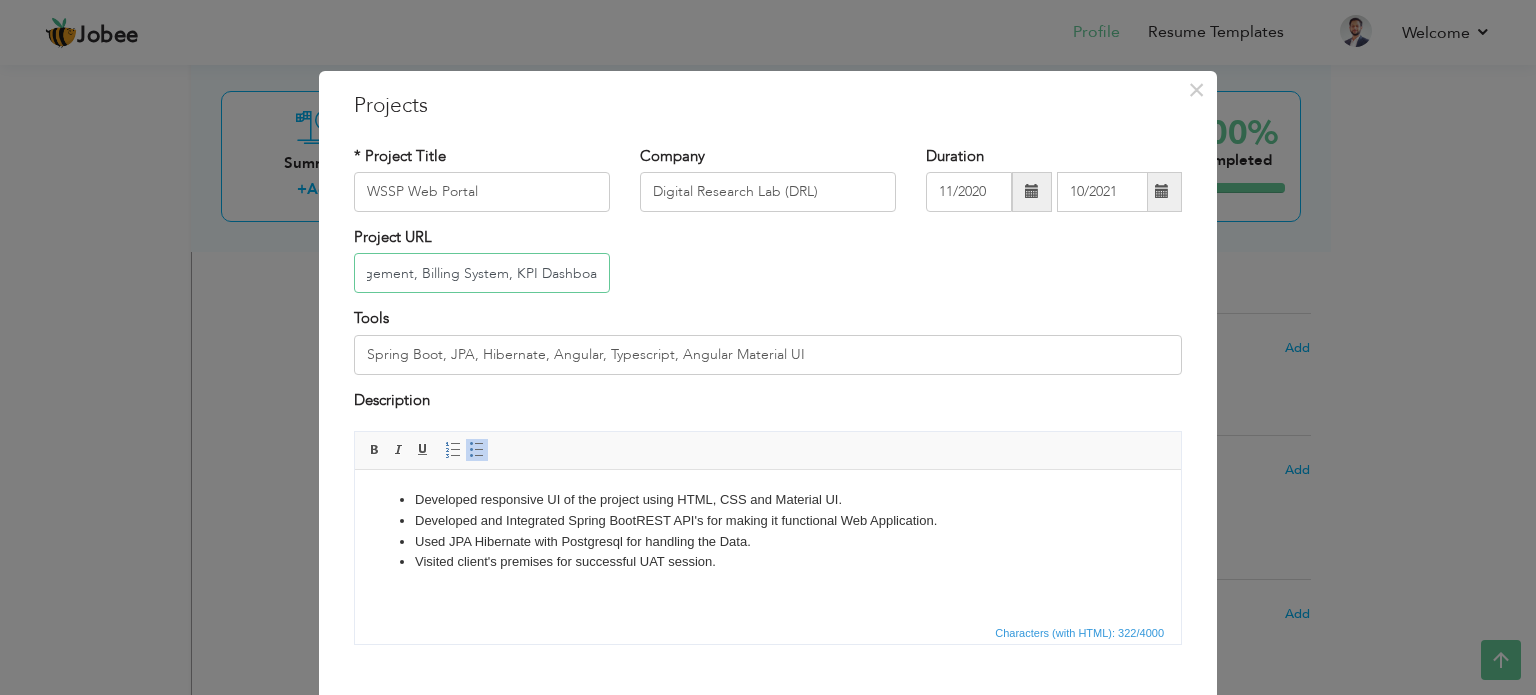 scroll, scrollTop: 0, scrollLeft: 142, axis: horizontal 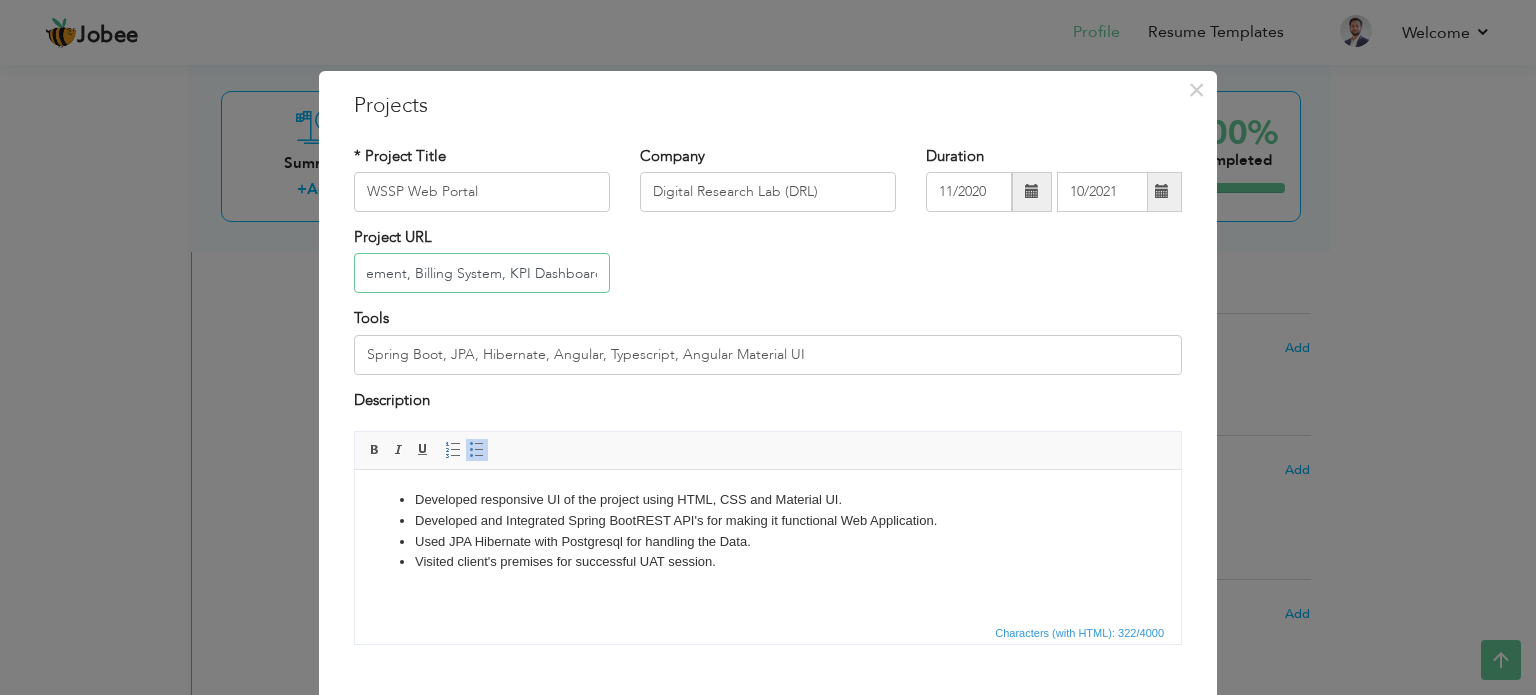 type on "Modules: Fleet Management, Billing System, KPI Dashboard" 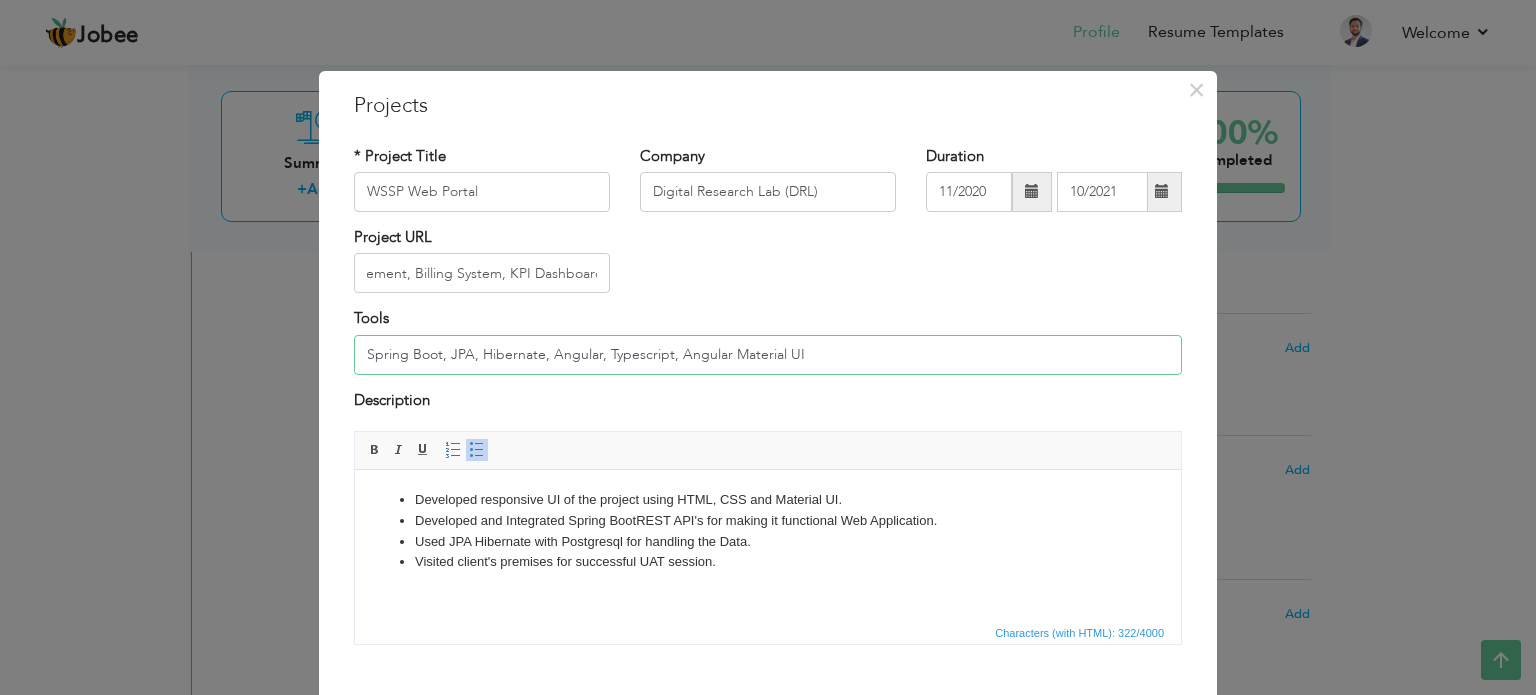 click on "Spring Boot, JPA, Hibernate, Angular, Typescript, Angular Material UI" at bounding box center [768, 355] 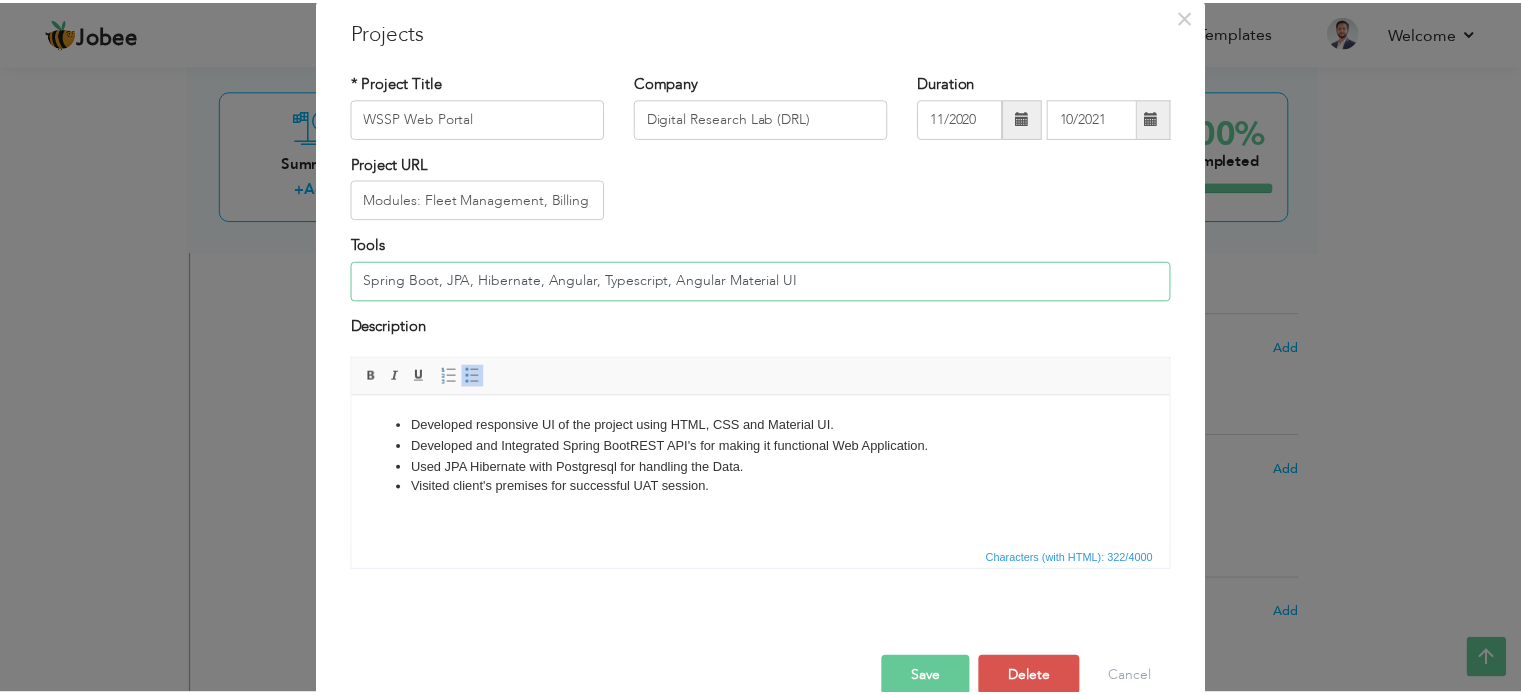scroll, scrollTop: 111, scrollLeft: 0, axis: vertical 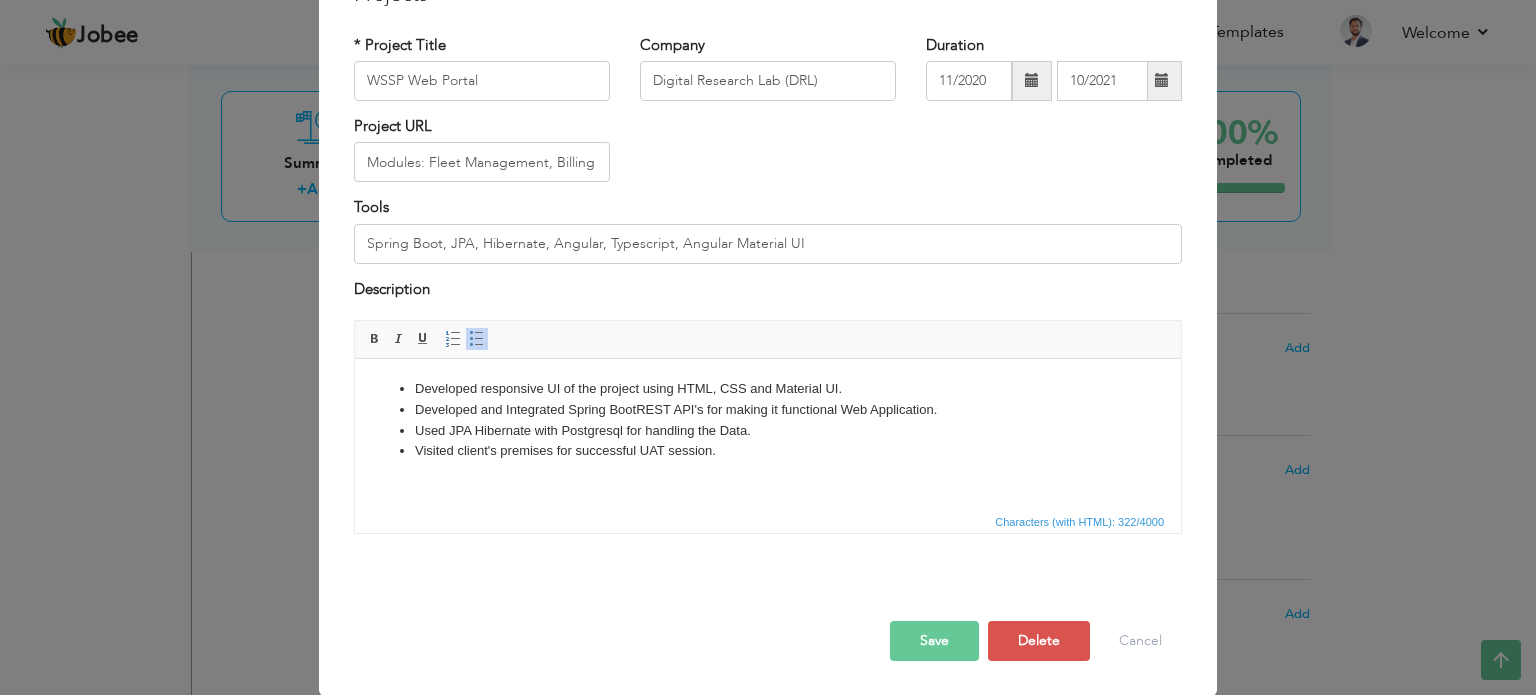 click on "Save" at bounding box center (934, 641) 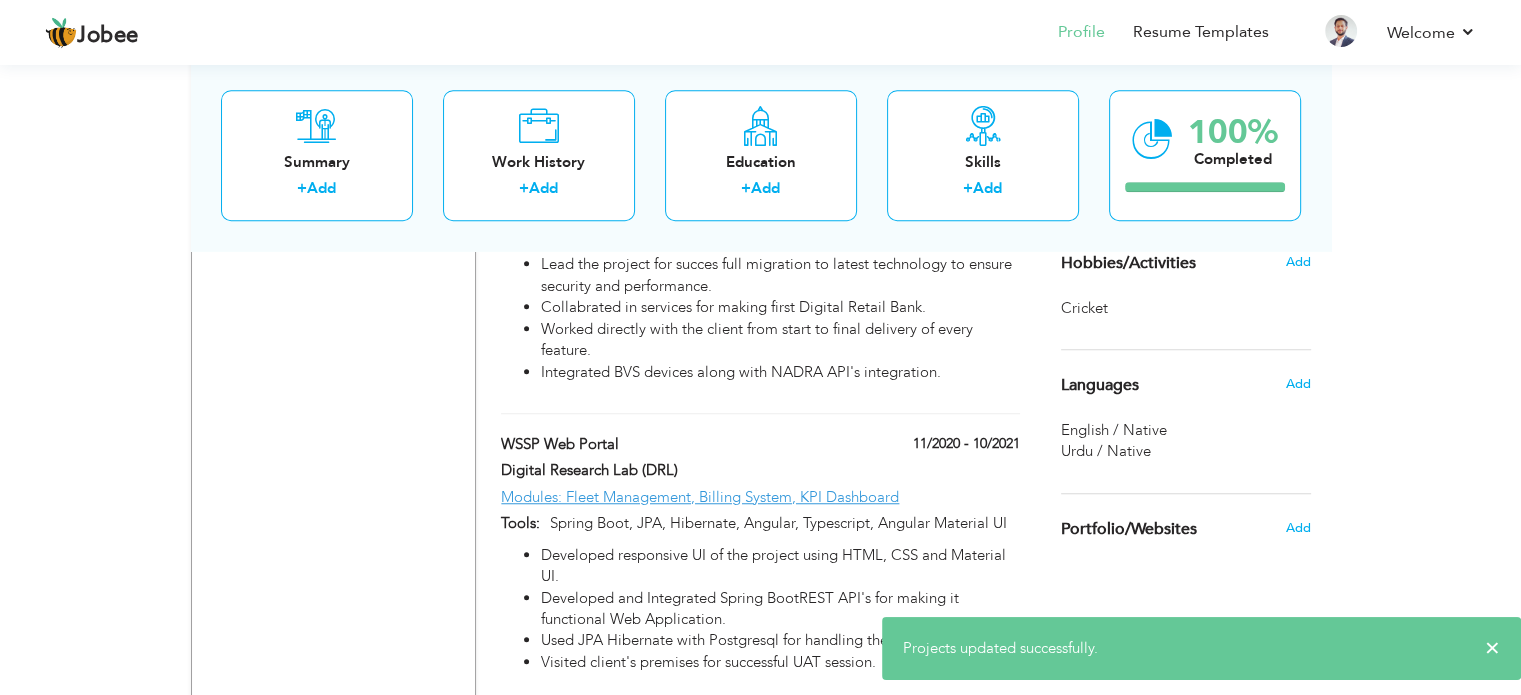 scroll, scrollTop: 1411, scrollLeft: 0, axis: vertical 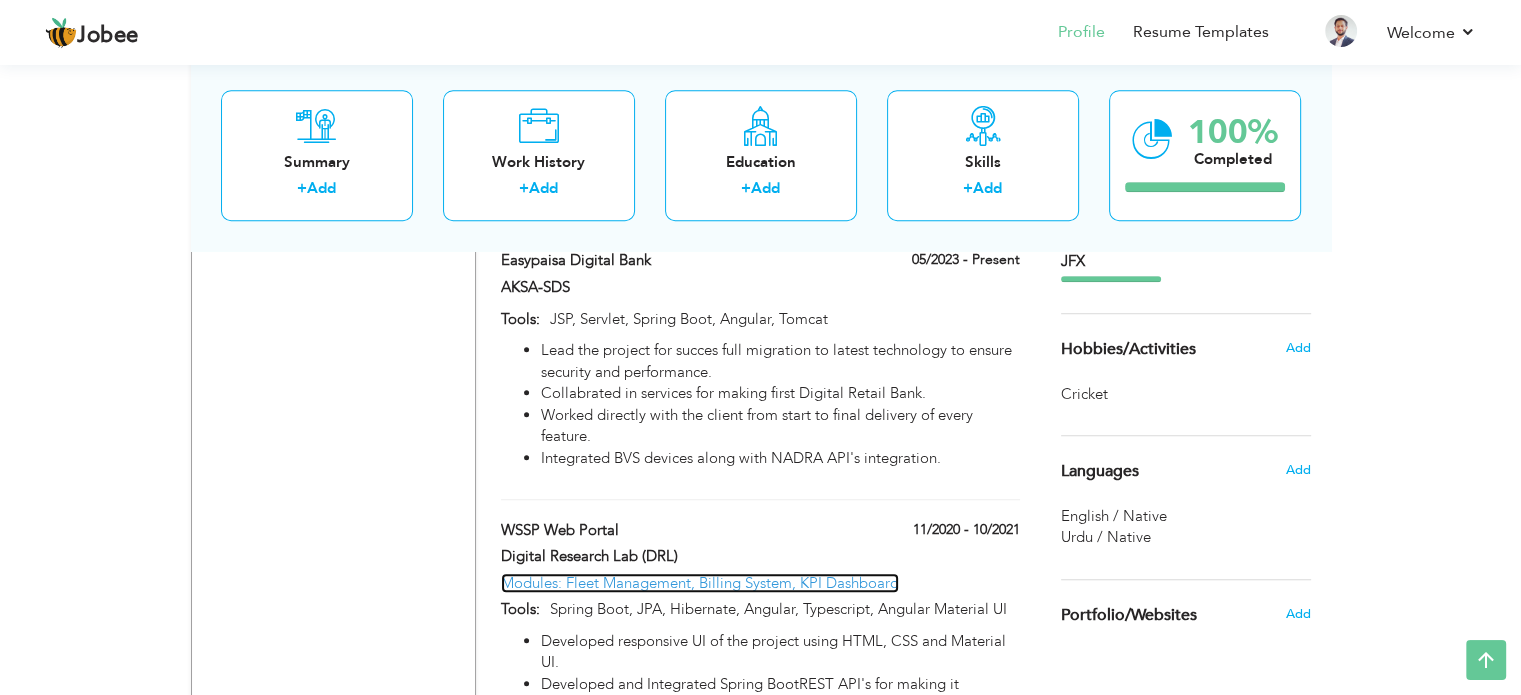 click on "Modules: Fleet Management, Billing System, KPI Dashboard" at bounding box center [700, 583] 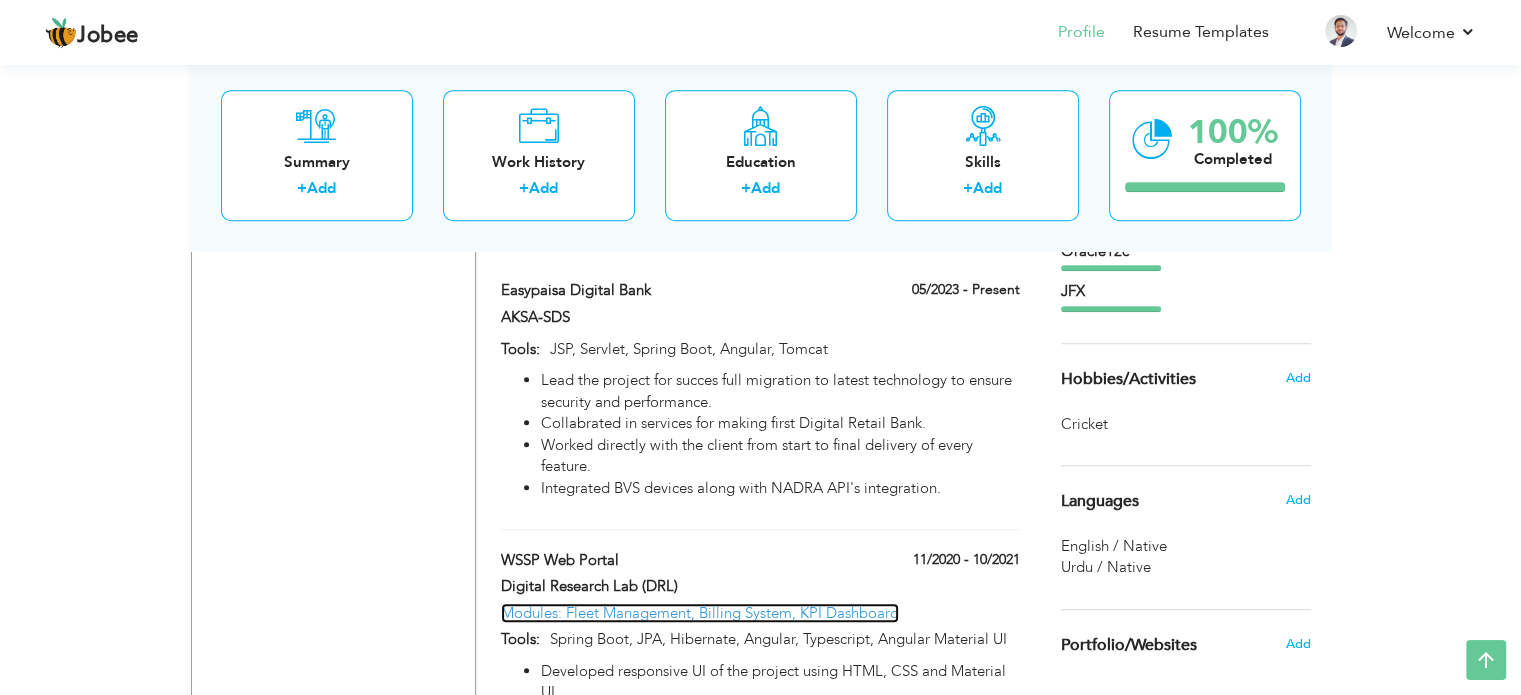 scroll, scrollTop: 1411, scrollLeft: 0, axis: vertical 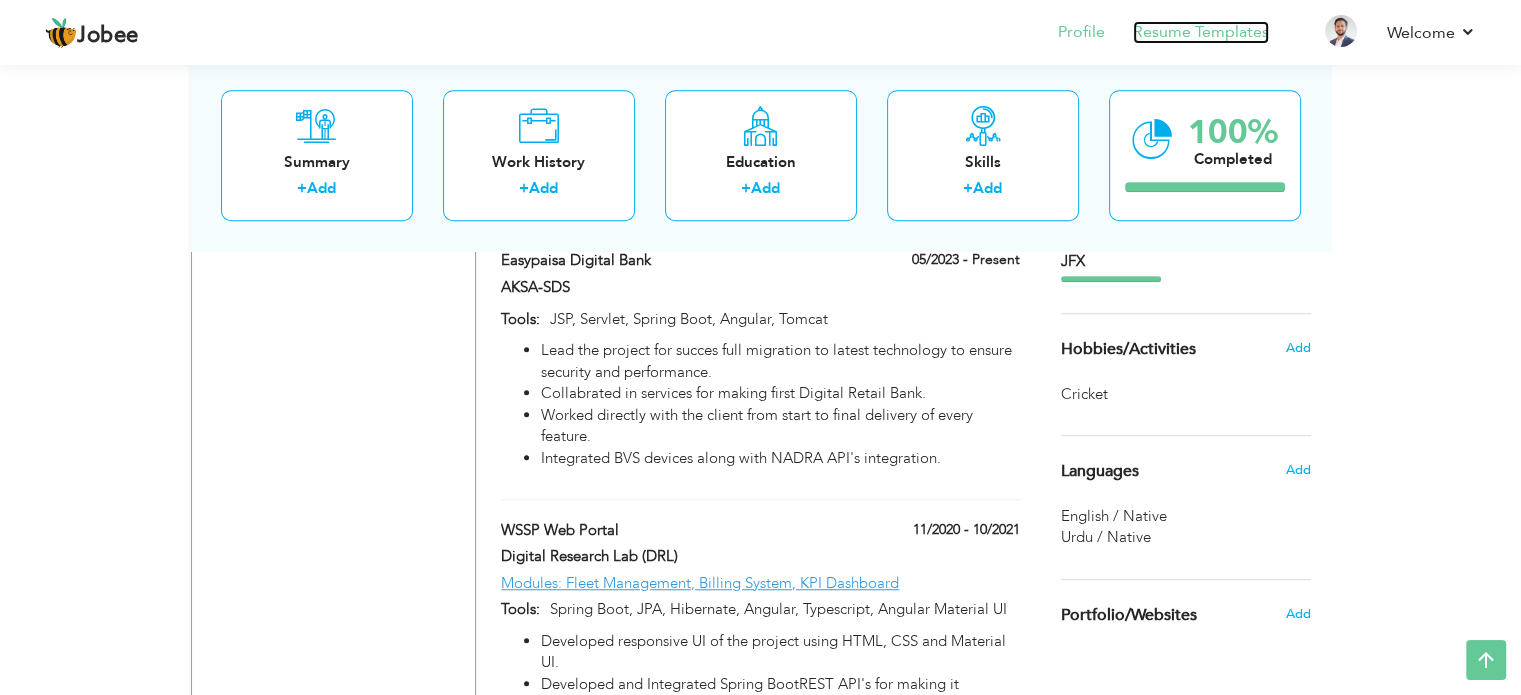 click on "Resume Templates" at bounding box center (1201, 32) 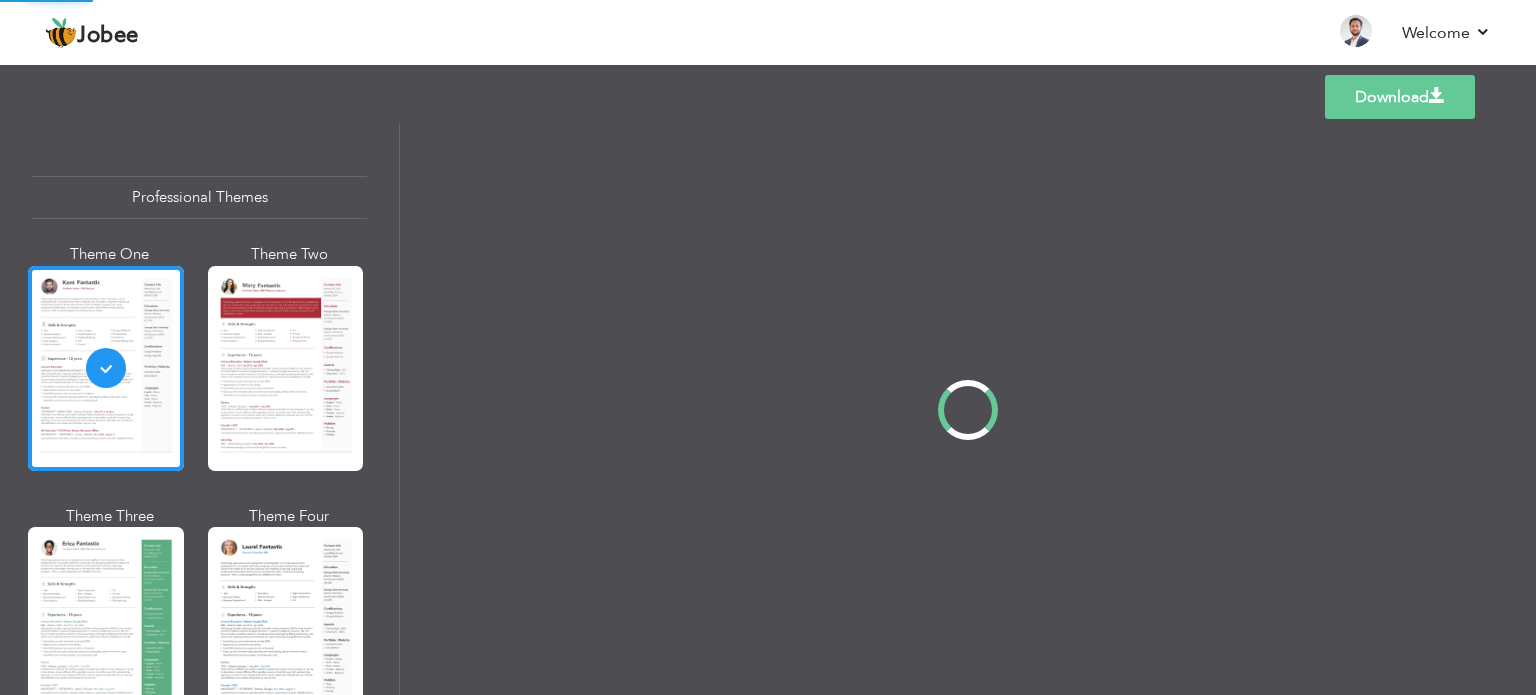 scroll, scrollTop: 0, scrollLeft: 0, axis: both 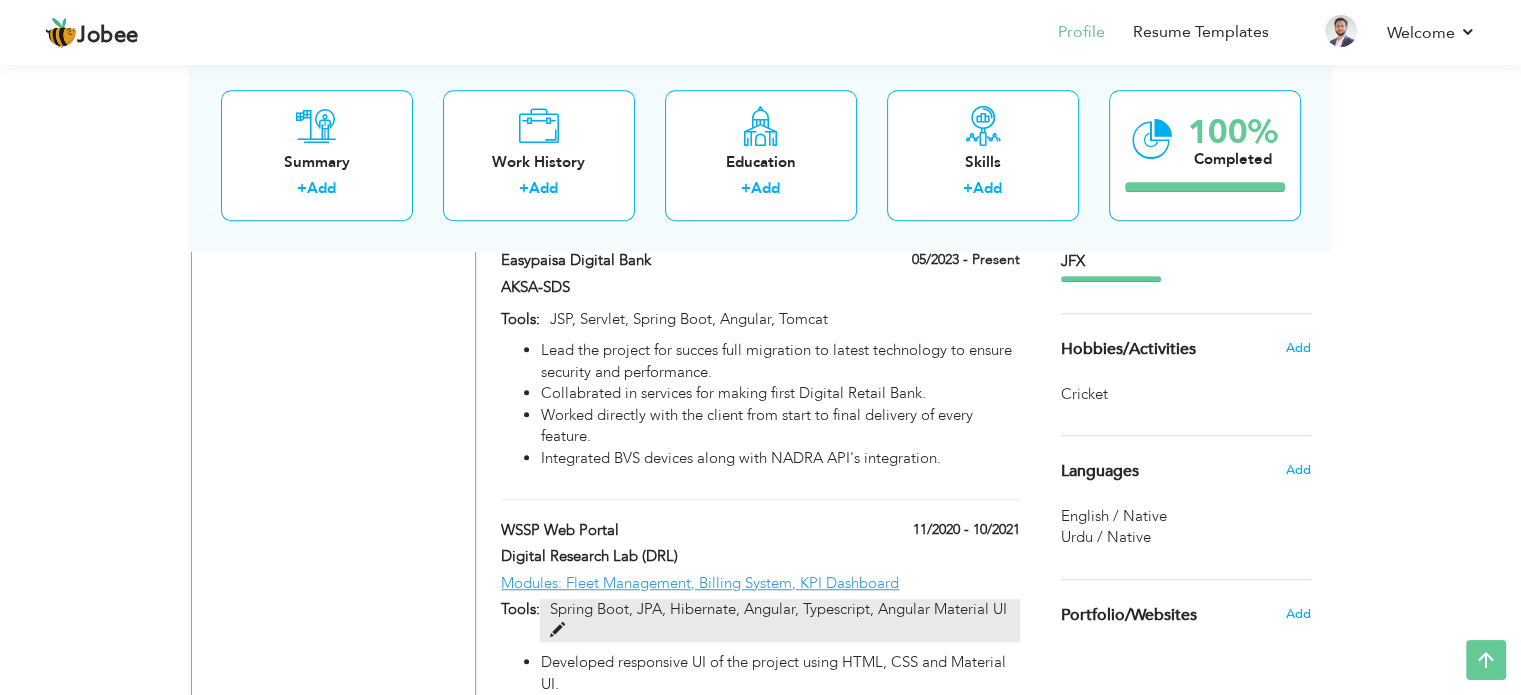 click on "Spring Boot, JPA, Hibernate, Angular, Typescript, Angular Material UI" at bounding box center (779, 620) 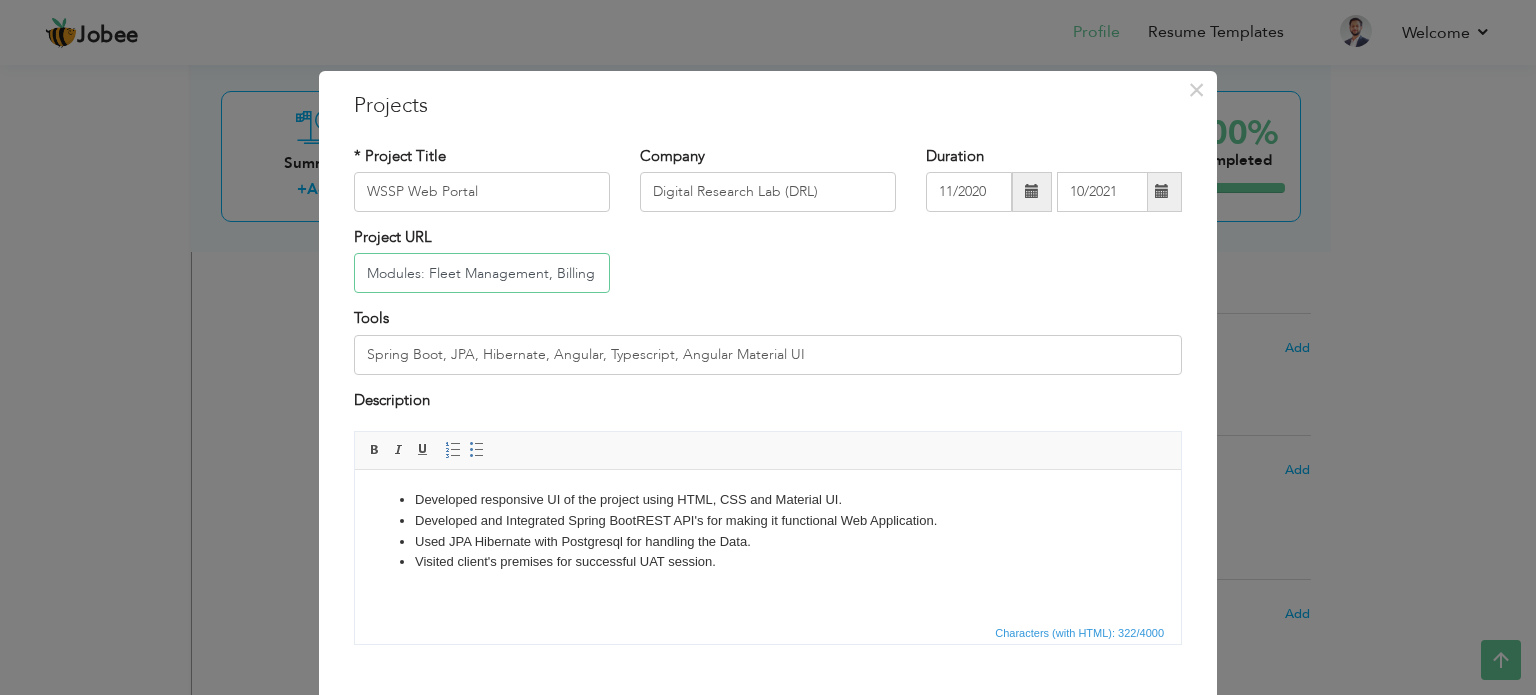 click on "Modules: Fleet Management, Billing System, KPI Dashboard" at bounding box center [482, 273] 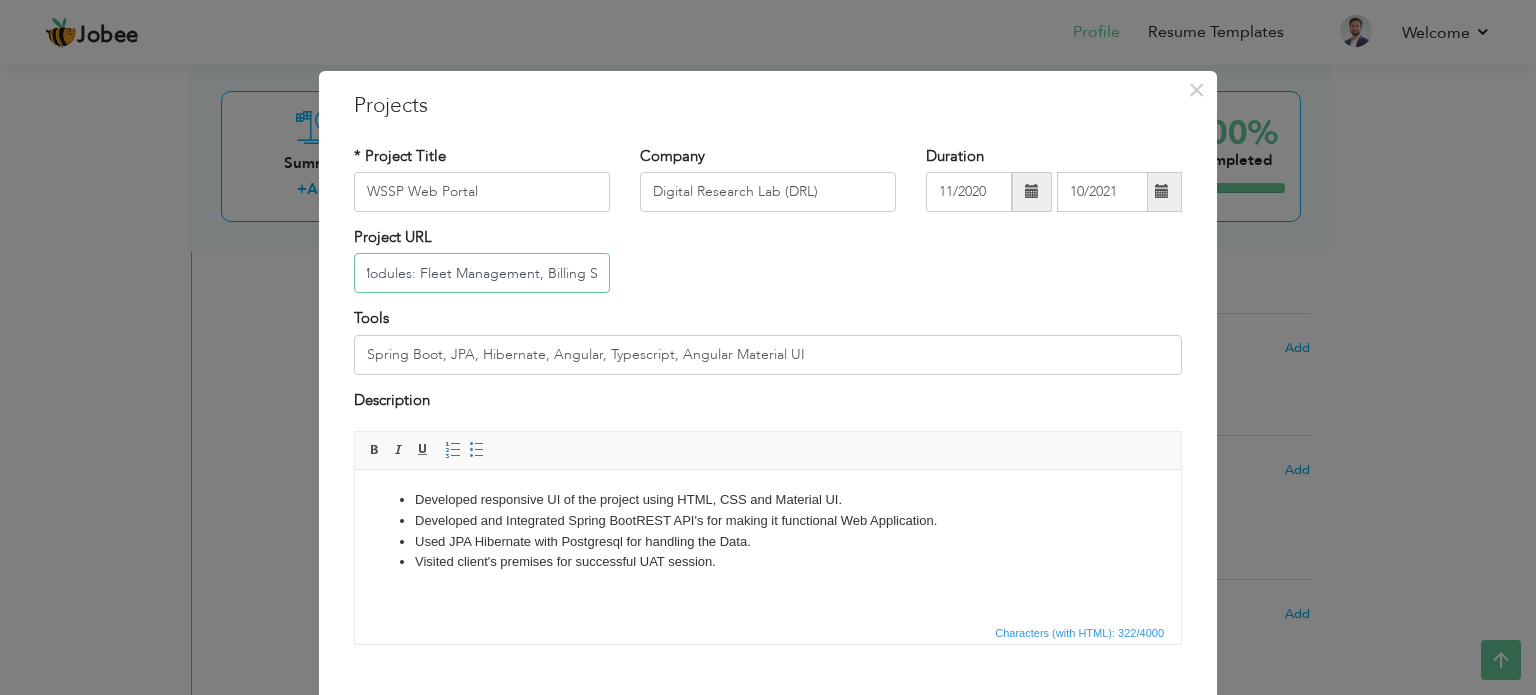 scroll, scrollTop: 0, scrollLeft: 61, axis: horizontal 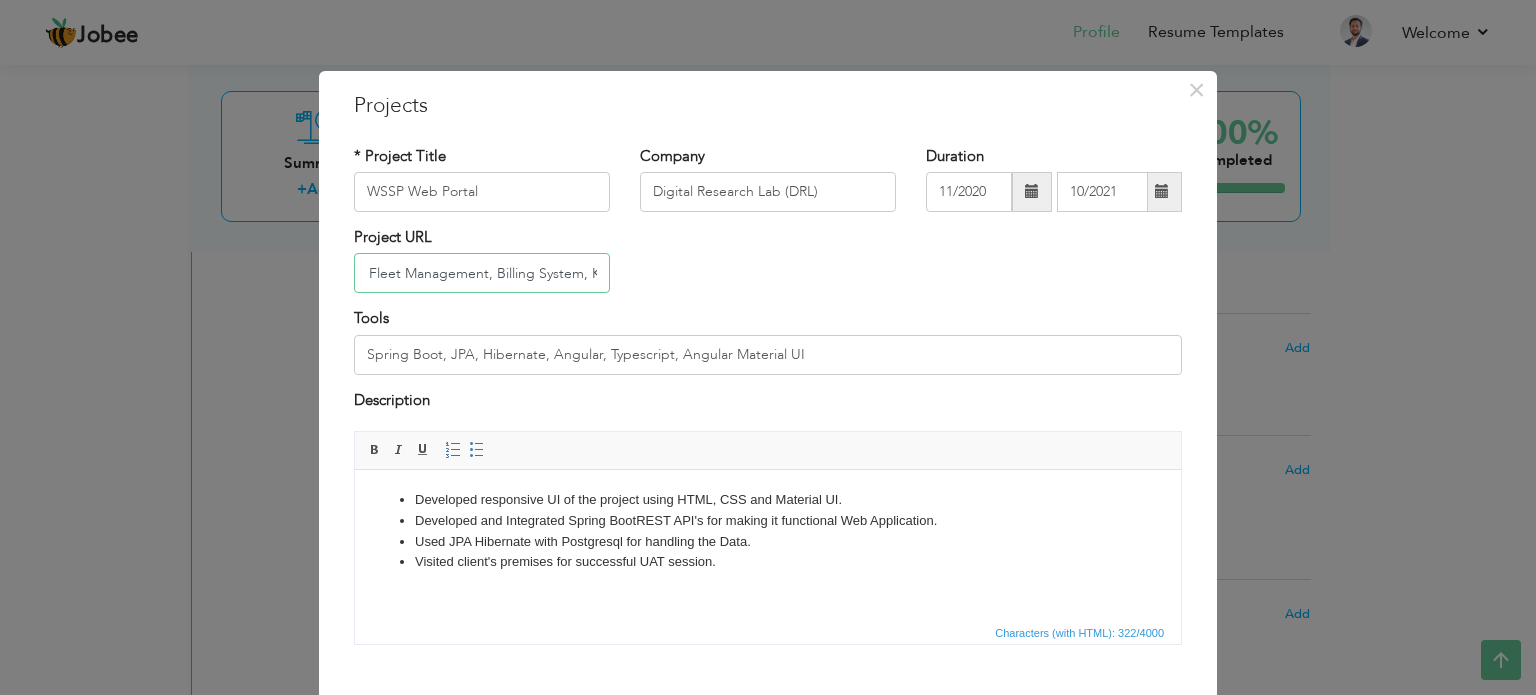 click on "Modules: Fleet Management, Billing System, KPI Dashboard" at bounding box center (482, 273) 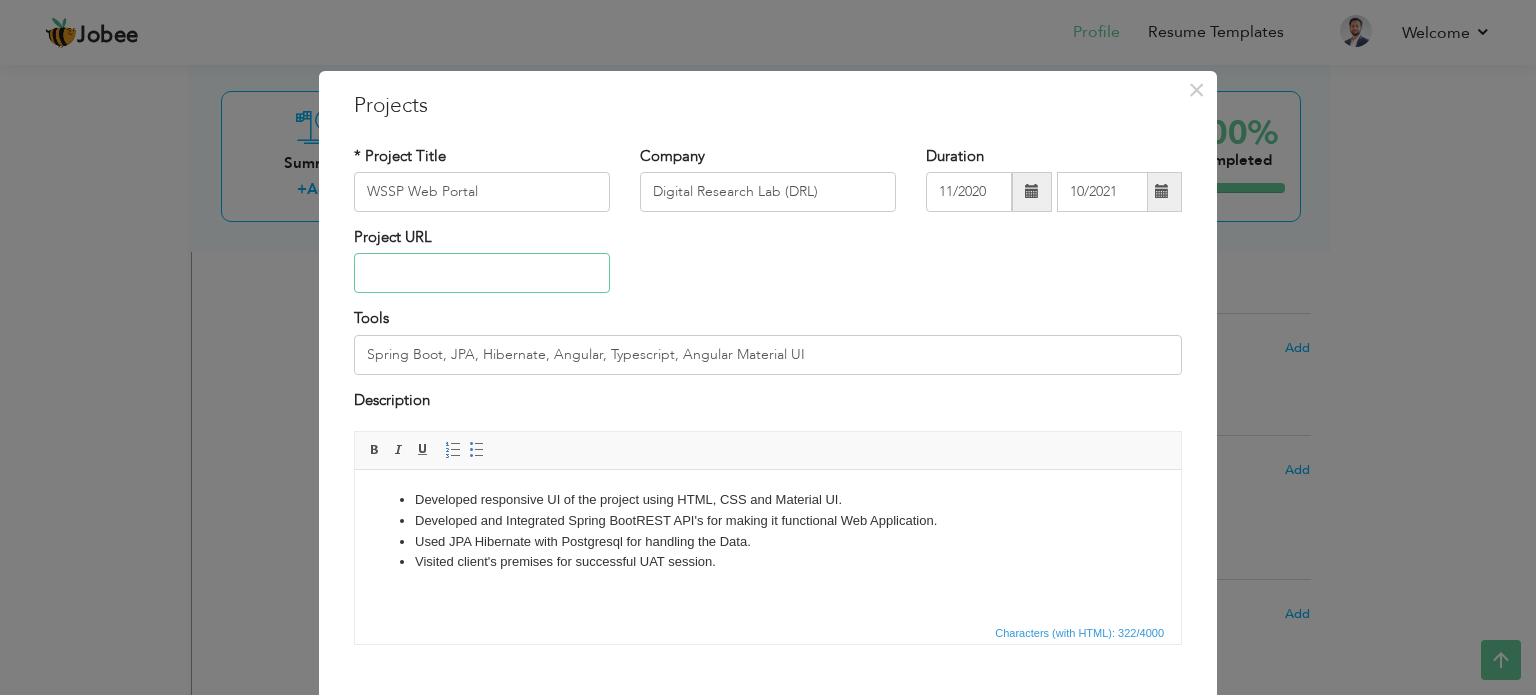 scroll, scrollTop: 0, scrollLeft: 0, axis: both 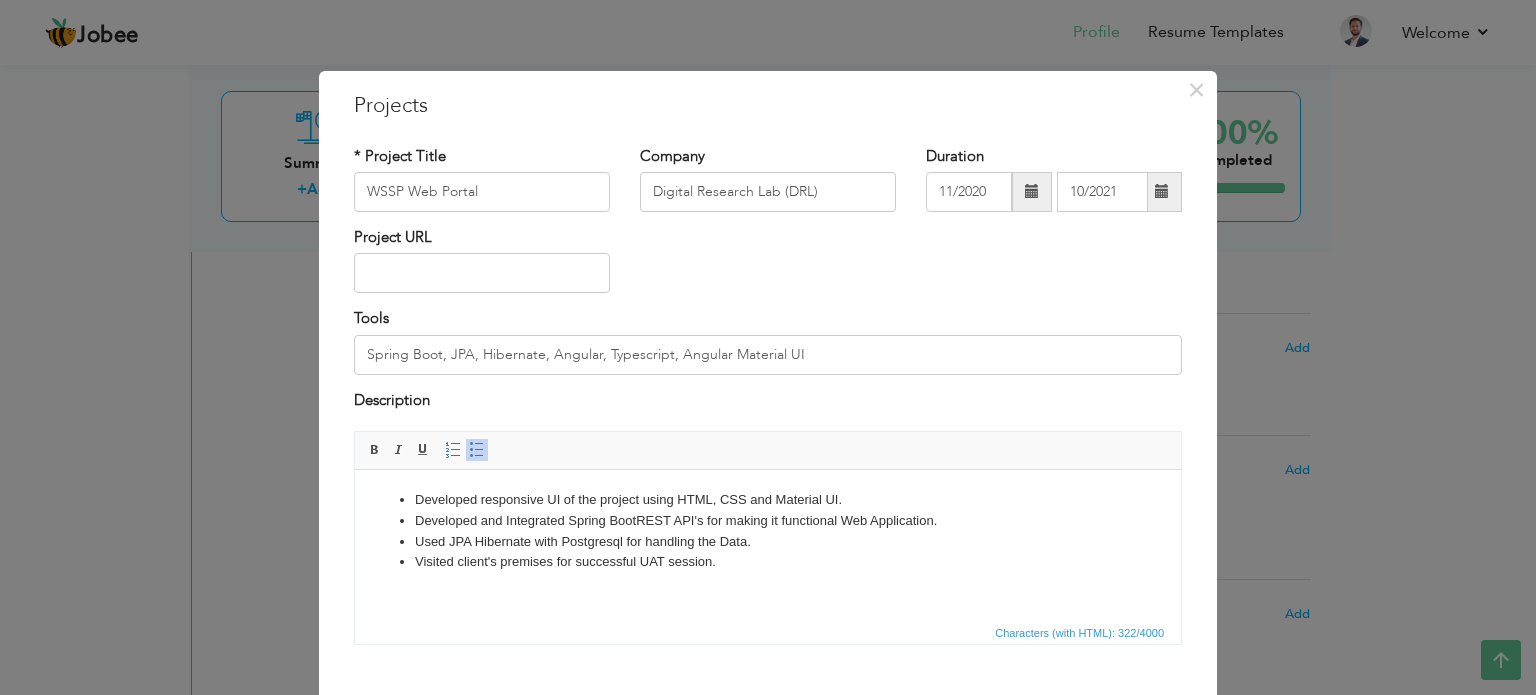 click on "Developed responsive UI of the project using HTML, CSS and Material UI." at bounding box center [768, 500] 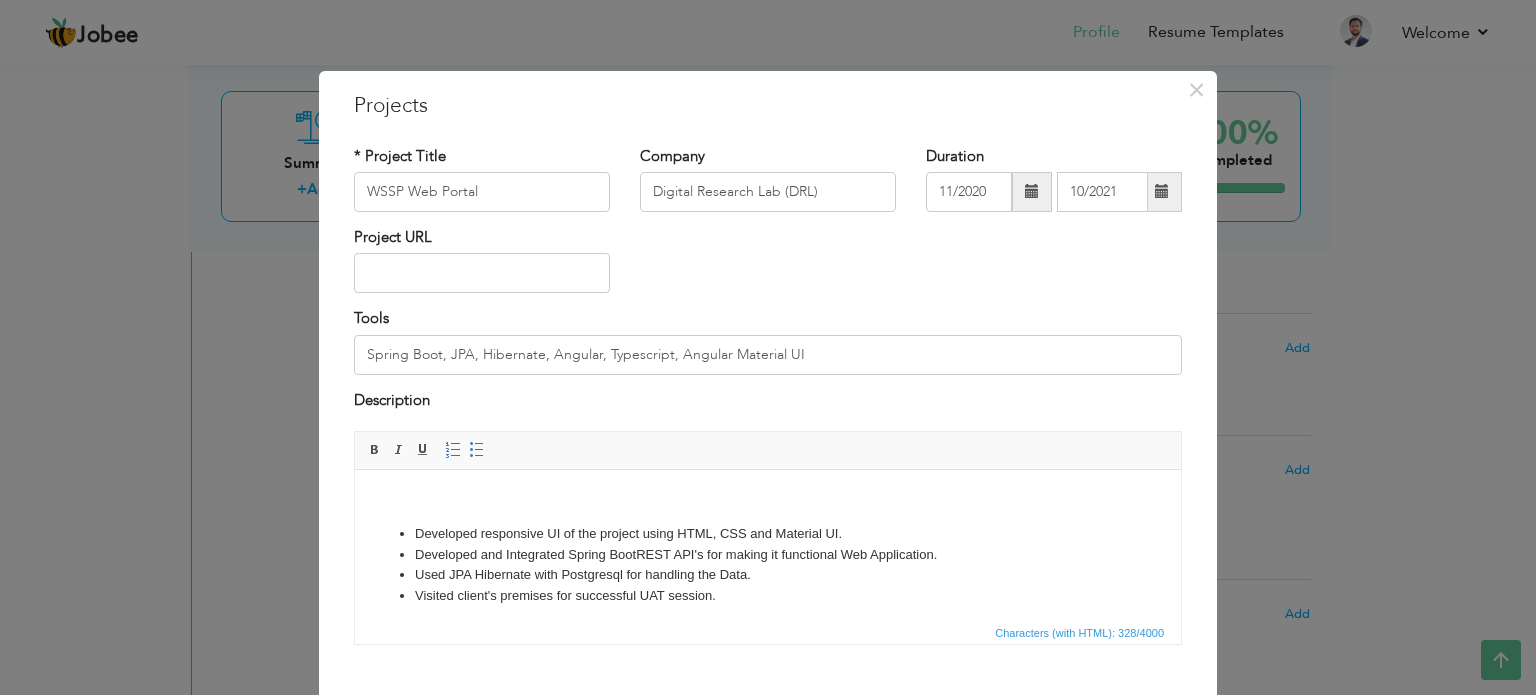 type 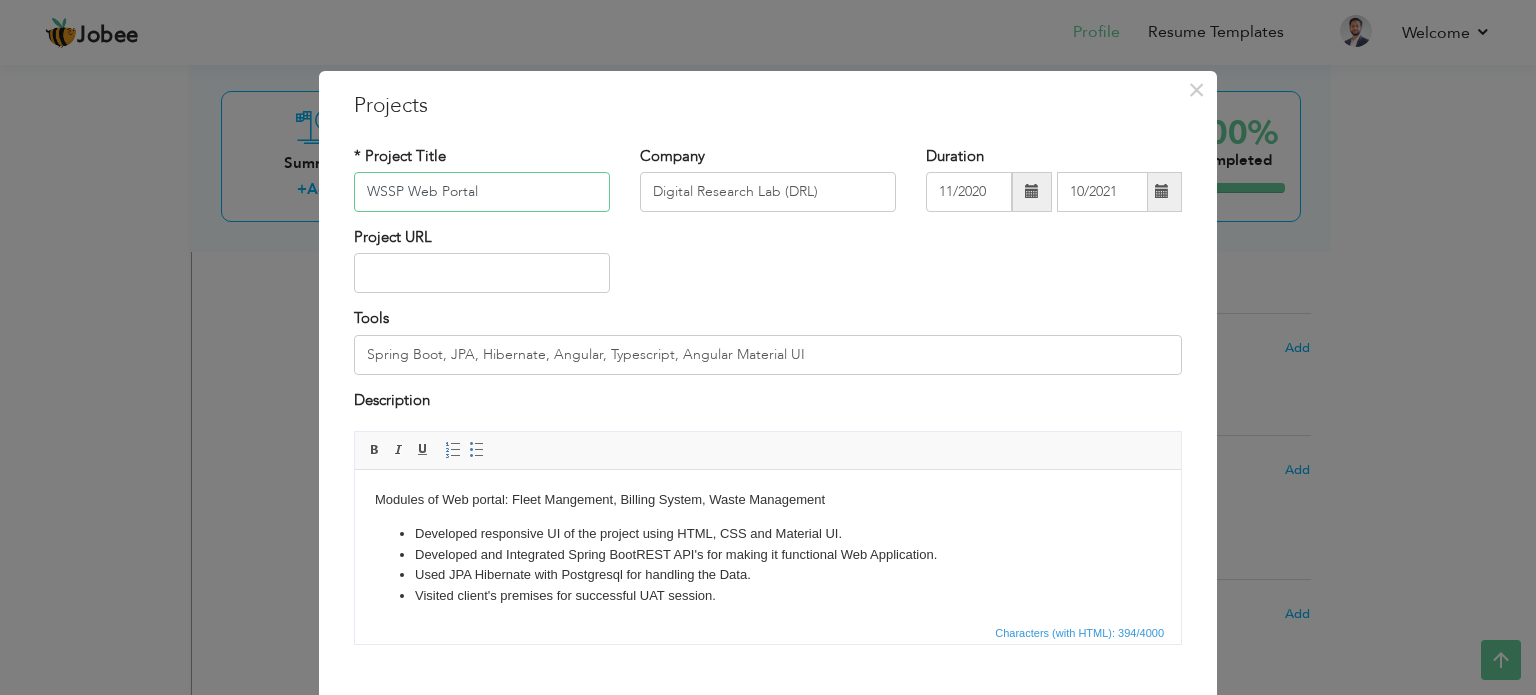 drag, startPoint x: 397, startPoint y: 189, endPoint x: 486, endPoint y: 191, distance: 89.02247 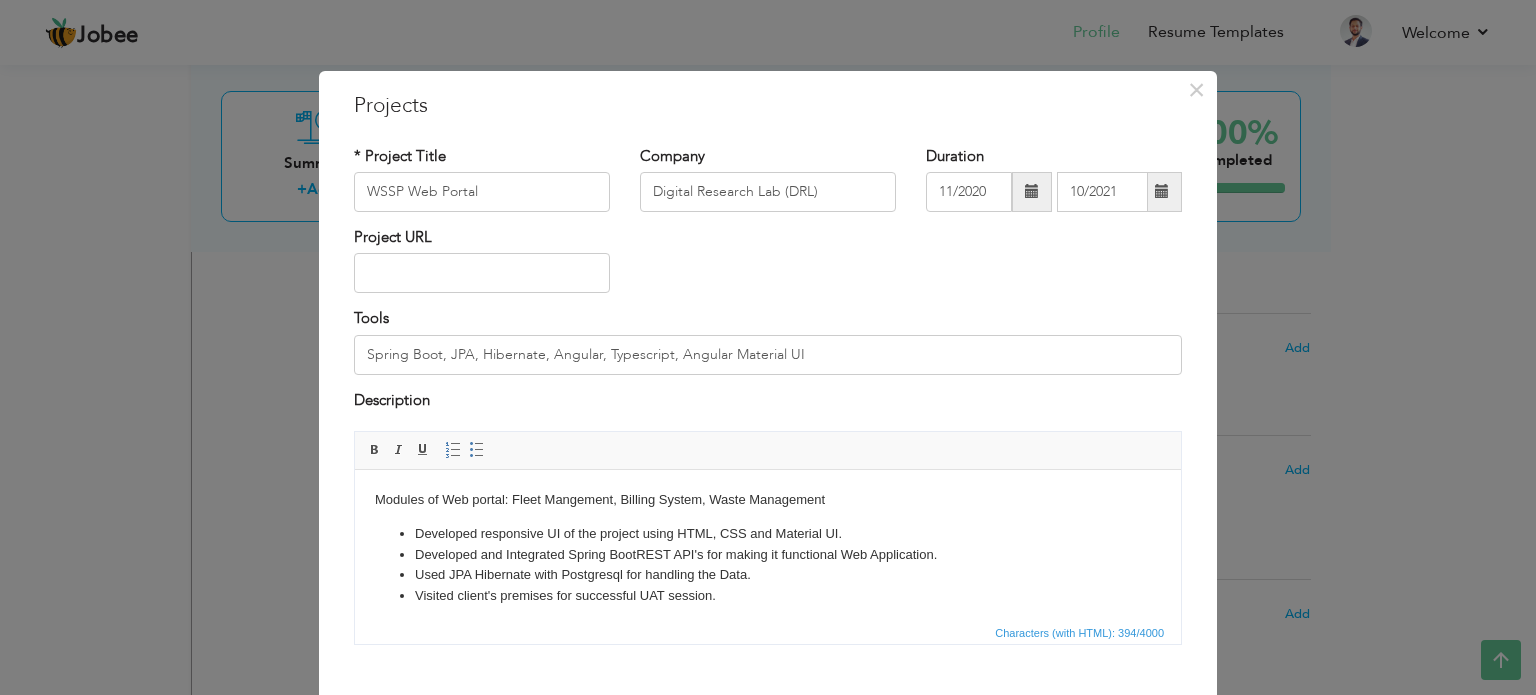 click on "Visited client's premises for successful UAT session." at bounding box center [768, 596] 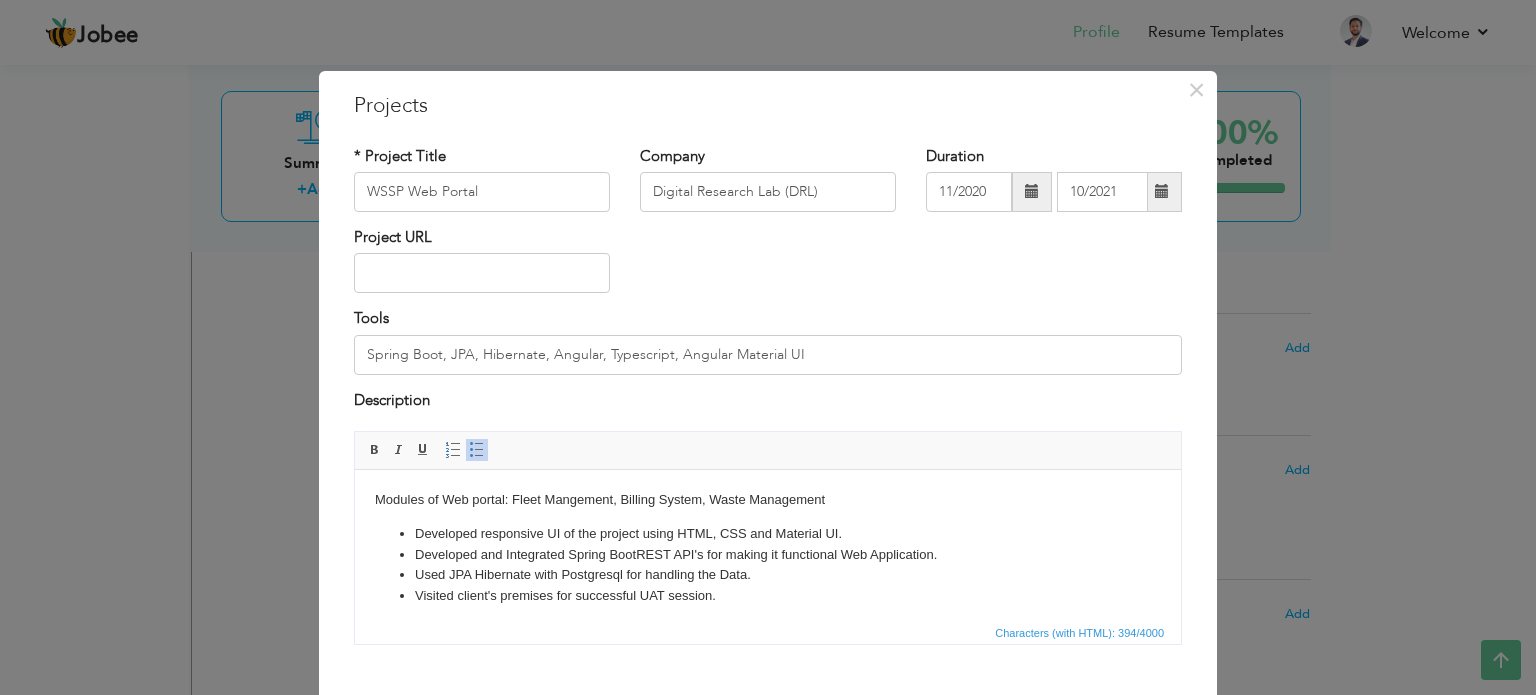 click on "Developed and Integrated Spring BootREST API's for making it functional Web Application." at bounding box center [768, 555] 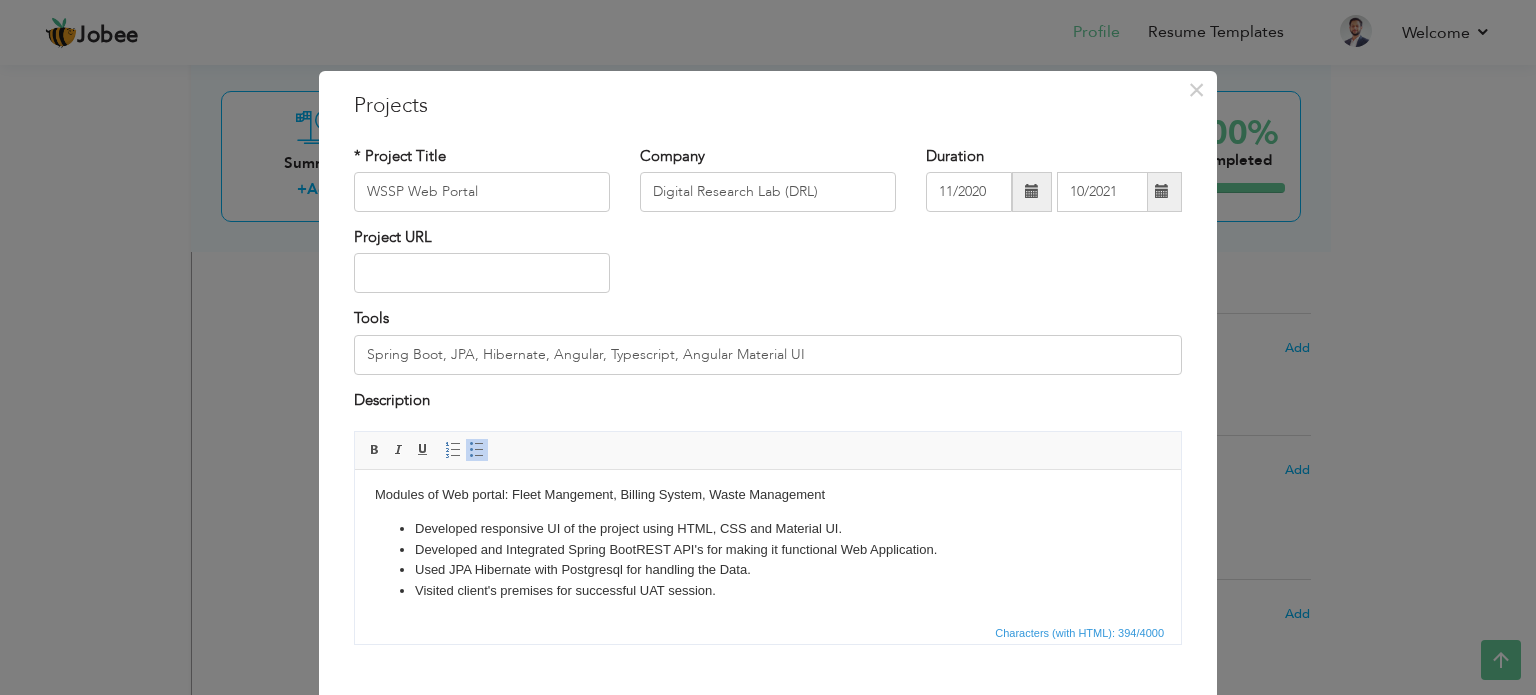 scroll, scrollTop: 6, scrollLeft: 0, axis: vertical 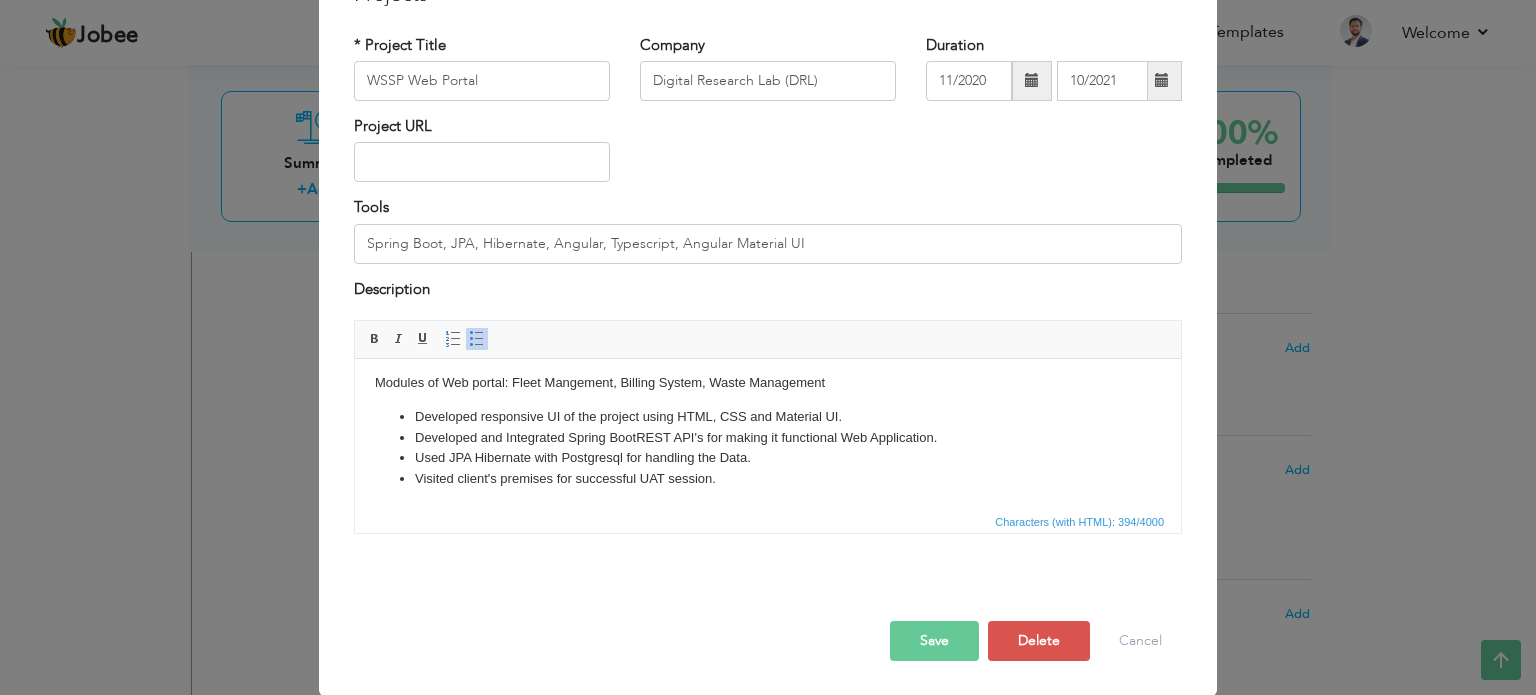 click on "Save" at bounding box center [934, 641] 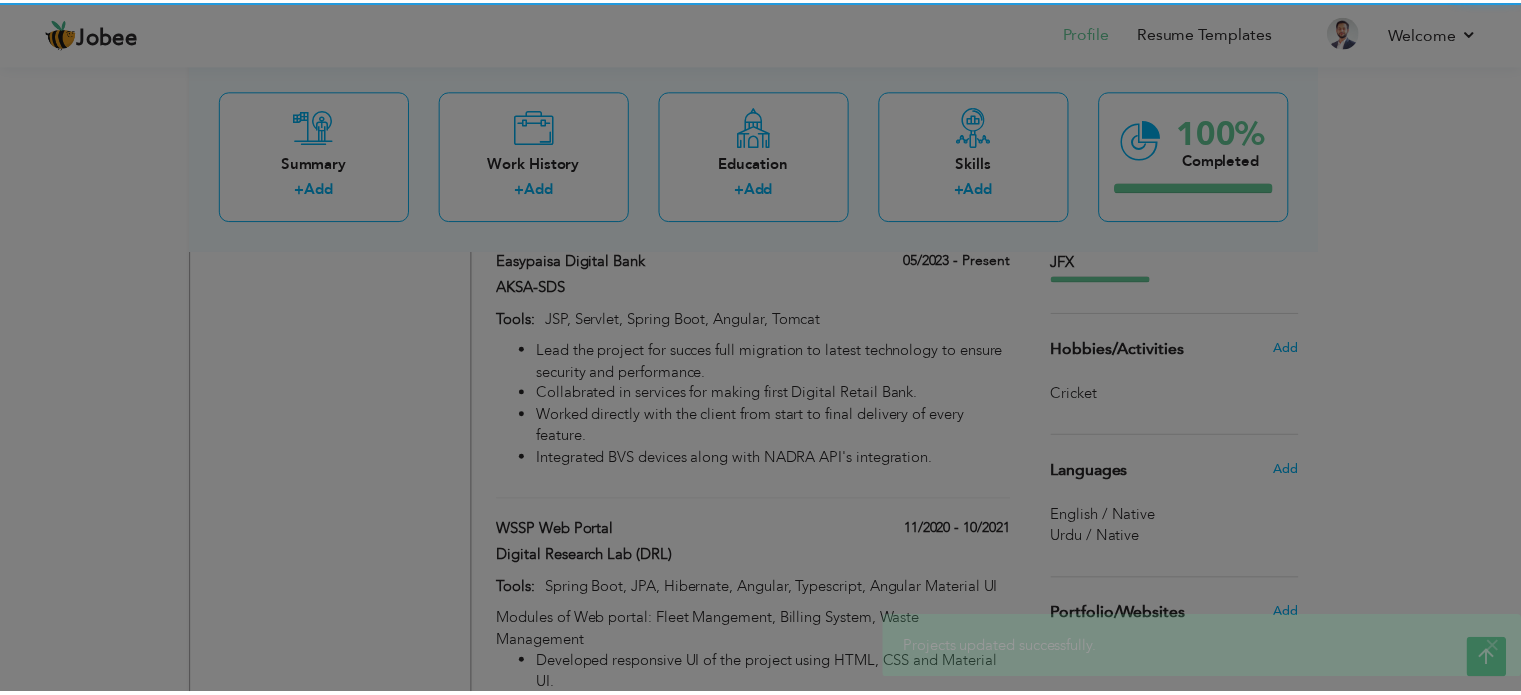 scroll, scrollTop: 0, scrollLeft: 0, axis: both 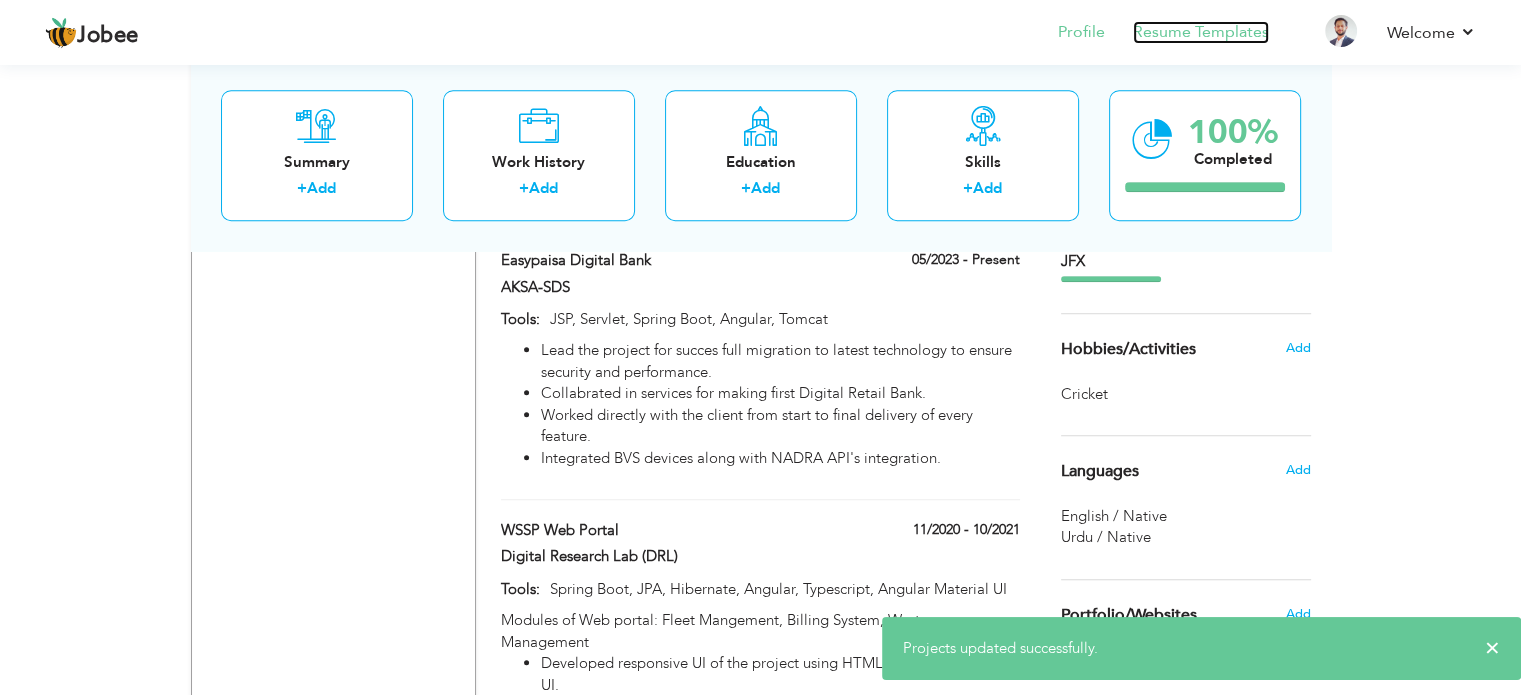 click on "Resume Templates" at bounding box center [1201, 32] 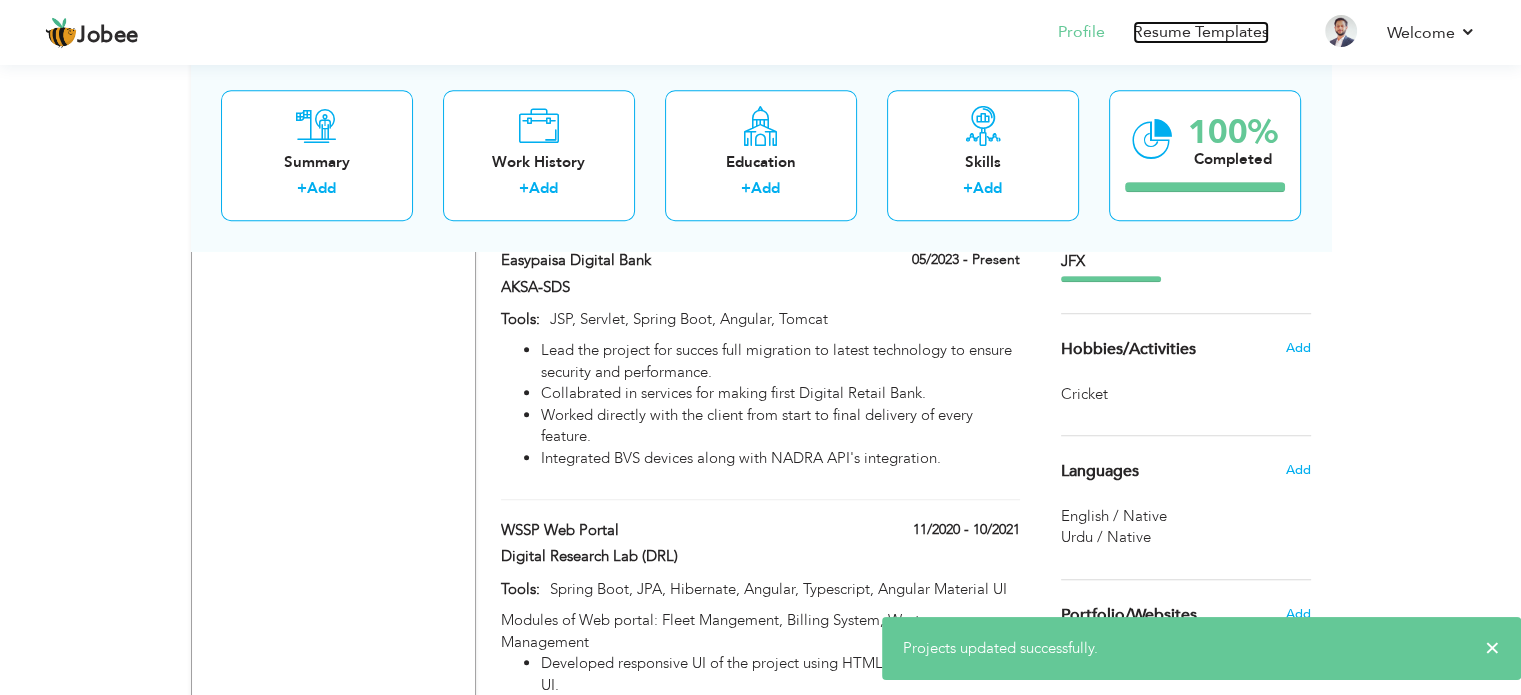 scroll, scrollTop: 1516, scrollLeft: 0, axis: vertical 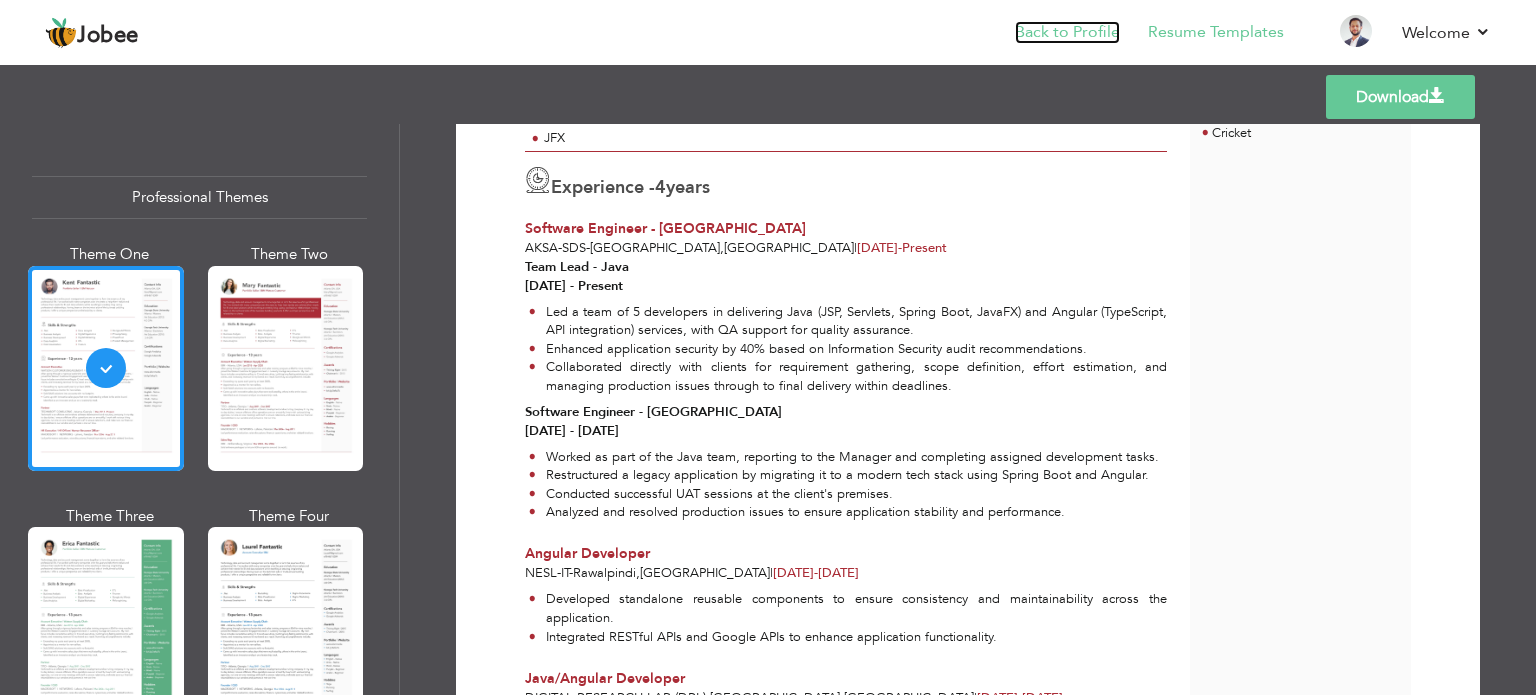 click on "Back to Profile" at bounding box center (1067, 32) 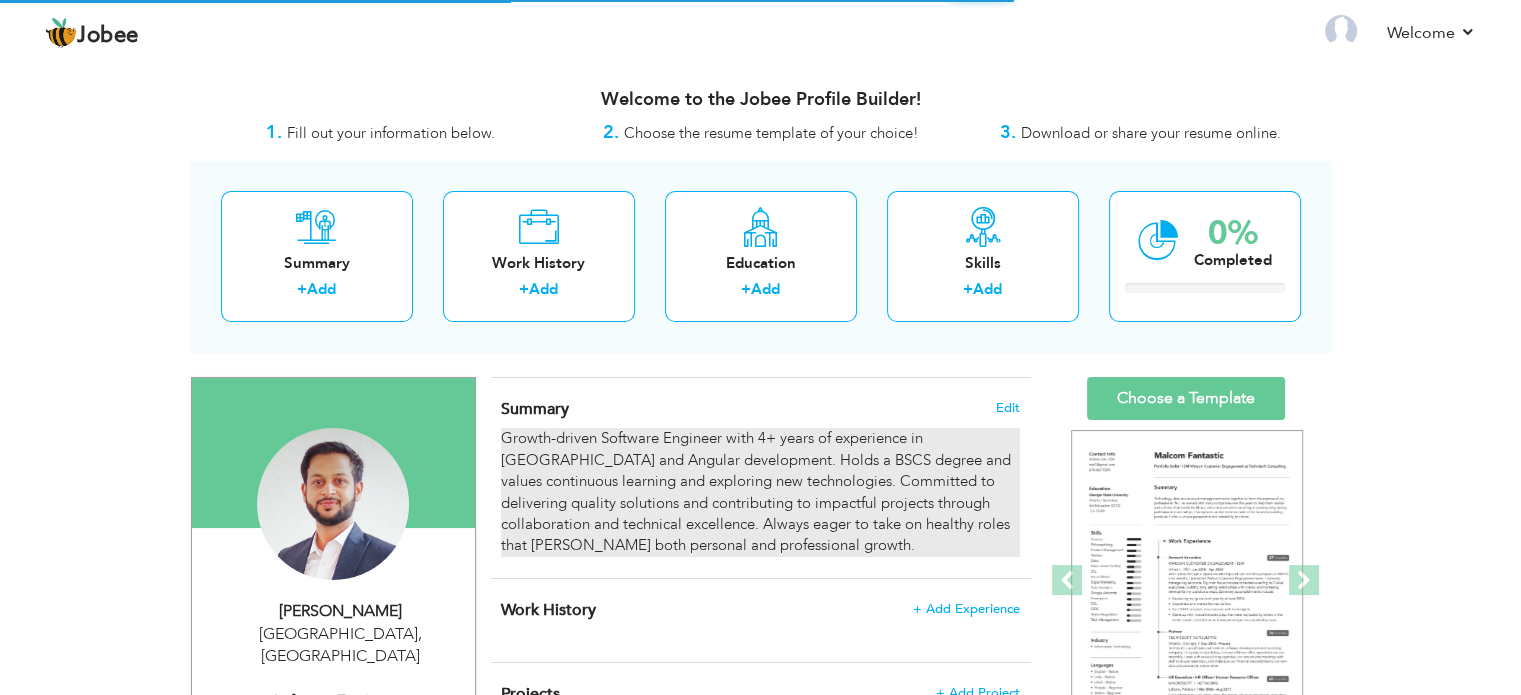 scroll, scrollTop: 0, scrollLeft: 0, axis: both 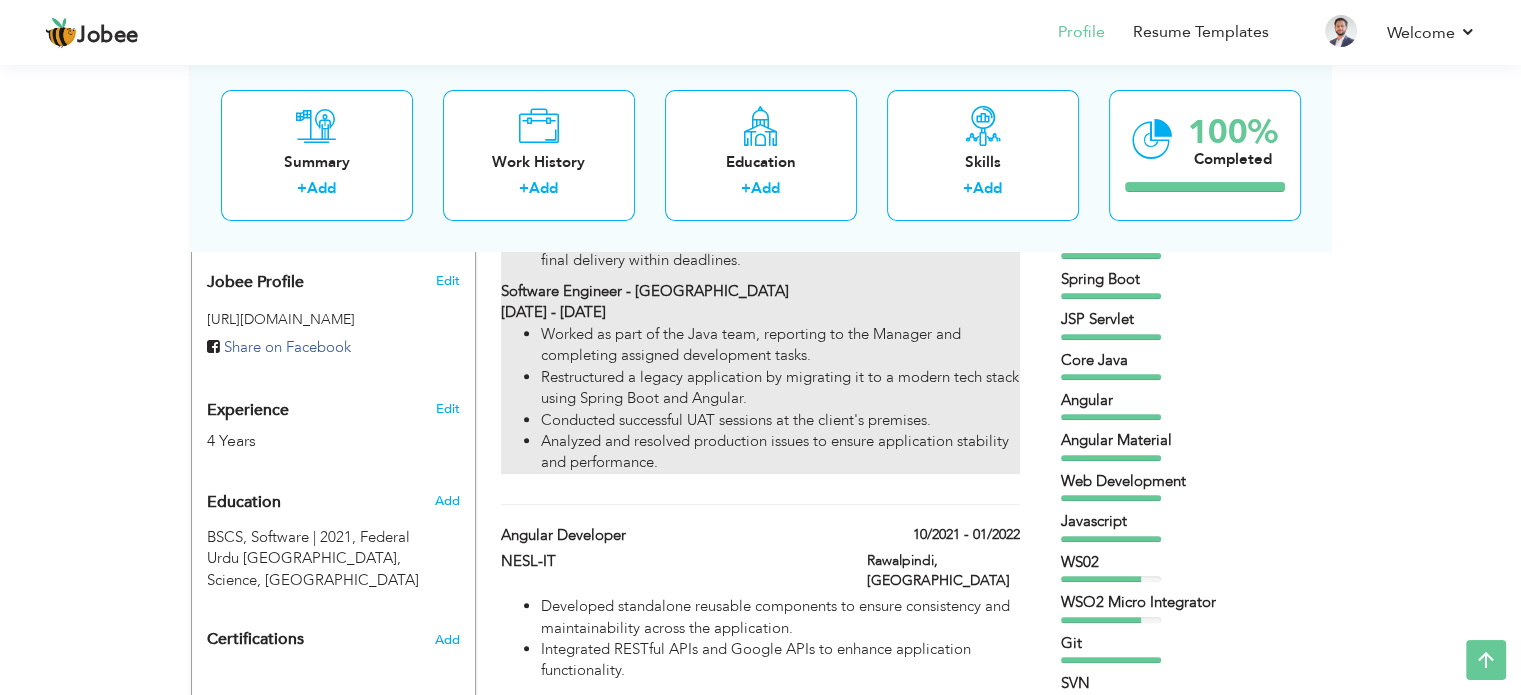 click on "Restructured a legacy application by migrating it to a modern tech stack using Spring Boot and Angular." at bounding box center (780, 388) 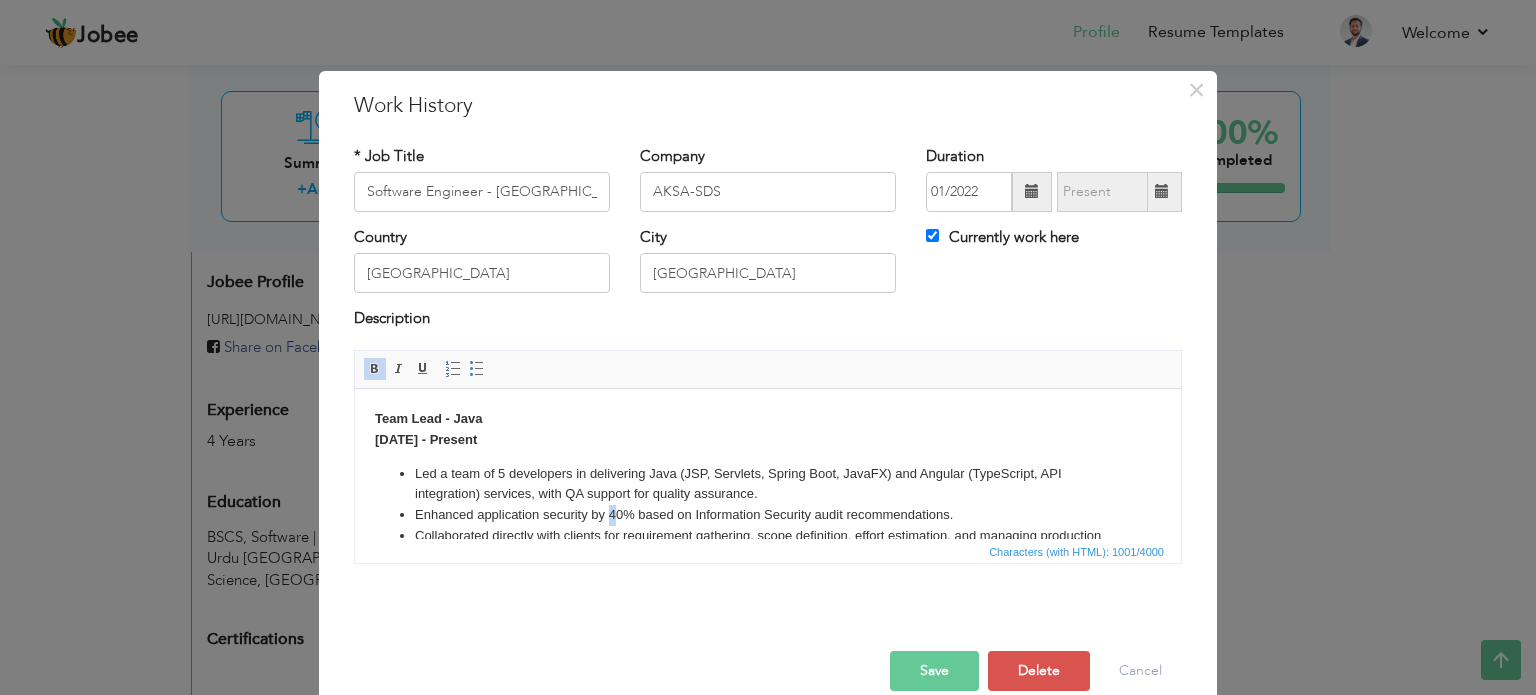 click on "Enhanced application security by 40% based on Information Security audit recommendations." at bounding box center [768, 514] 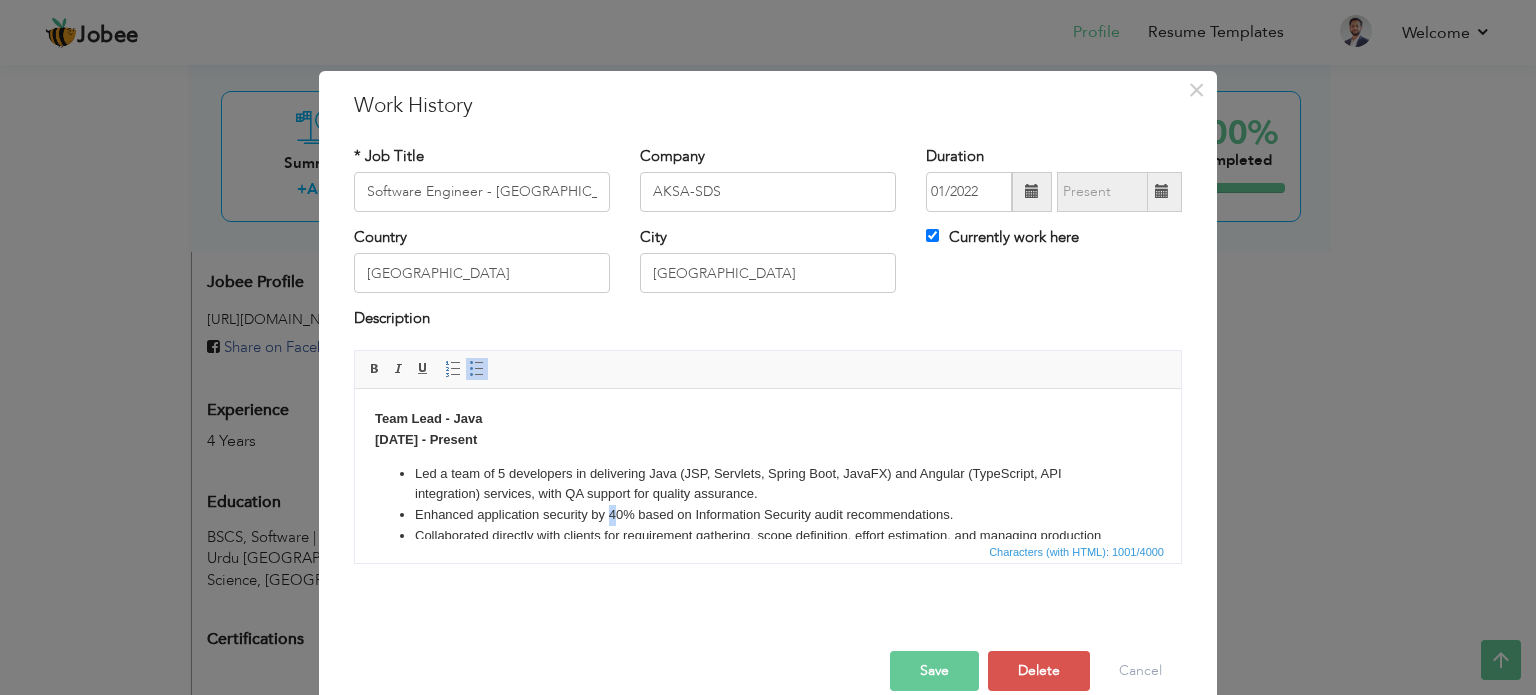 type 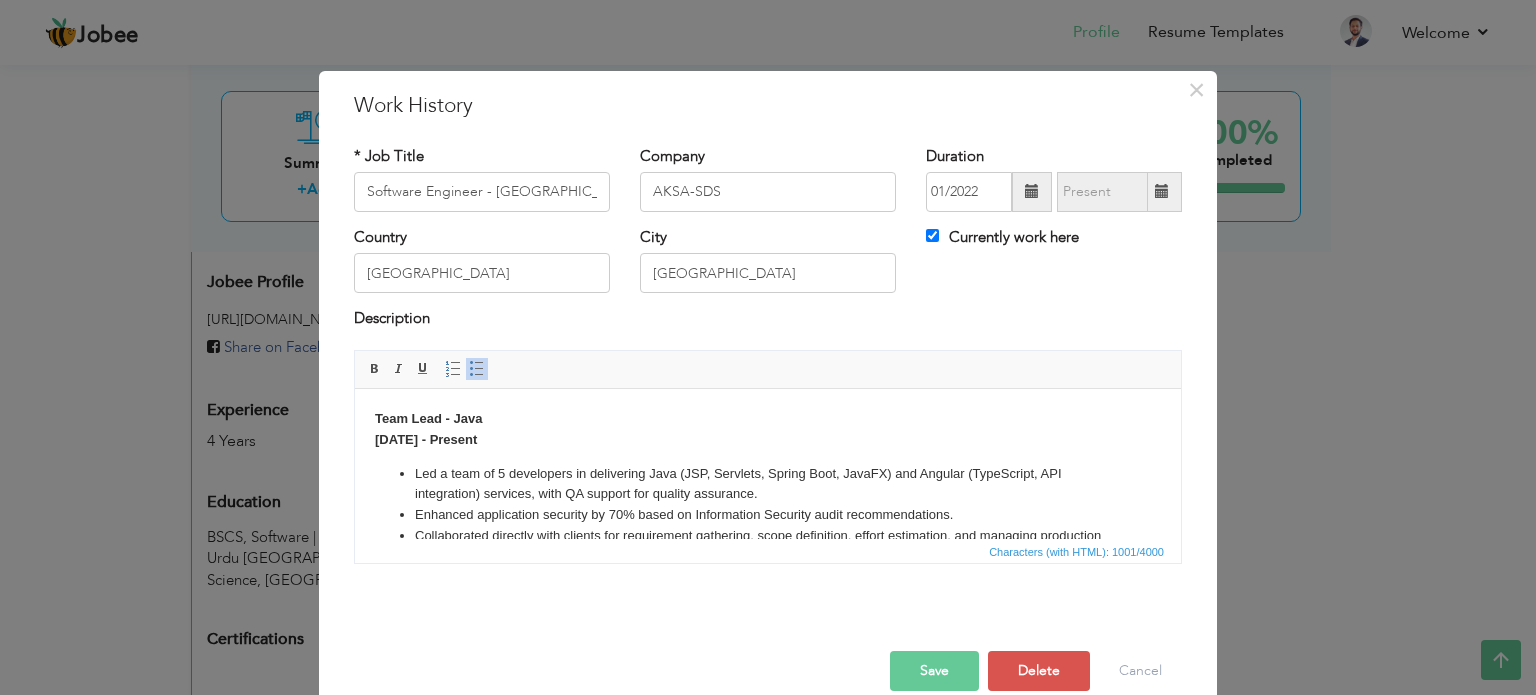 click on "Save" at bounding box center (934, 671) 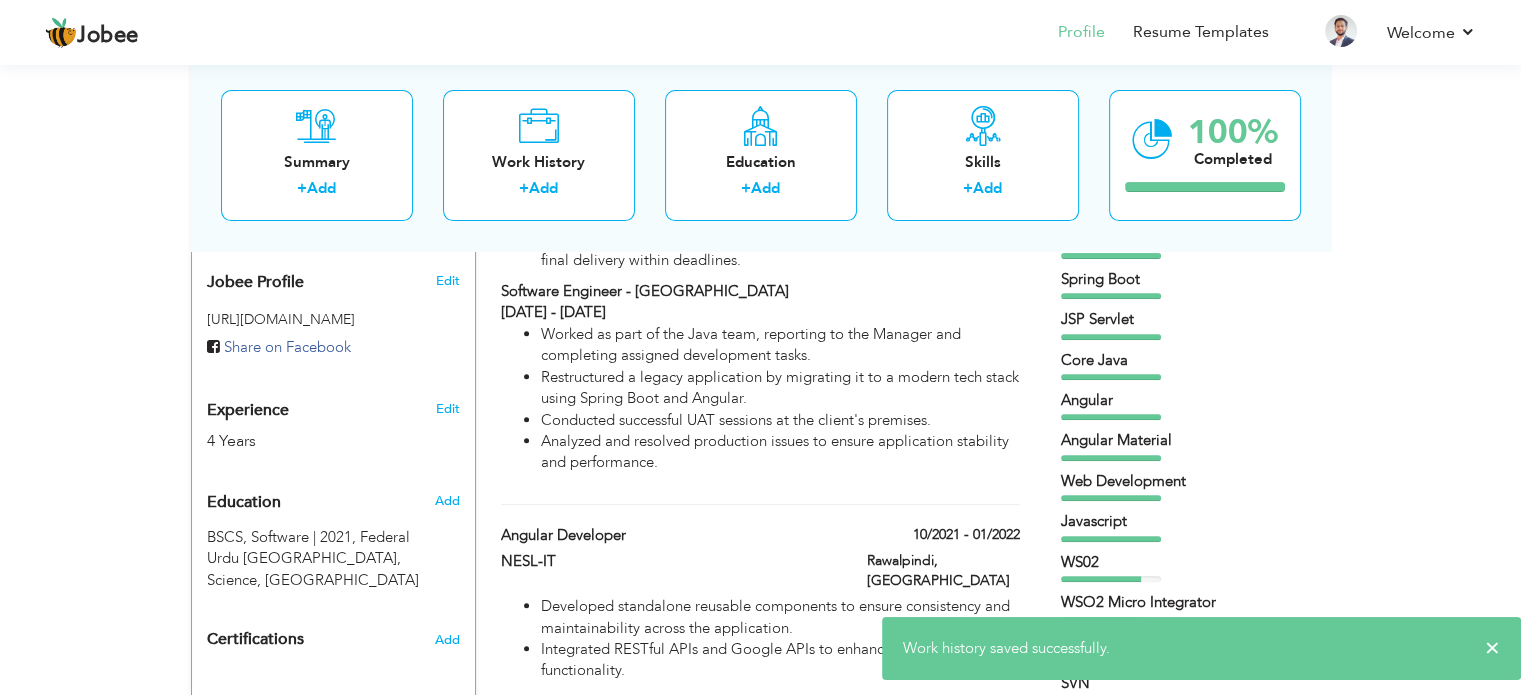click on "Angular" at bounding box center [1186, 400] 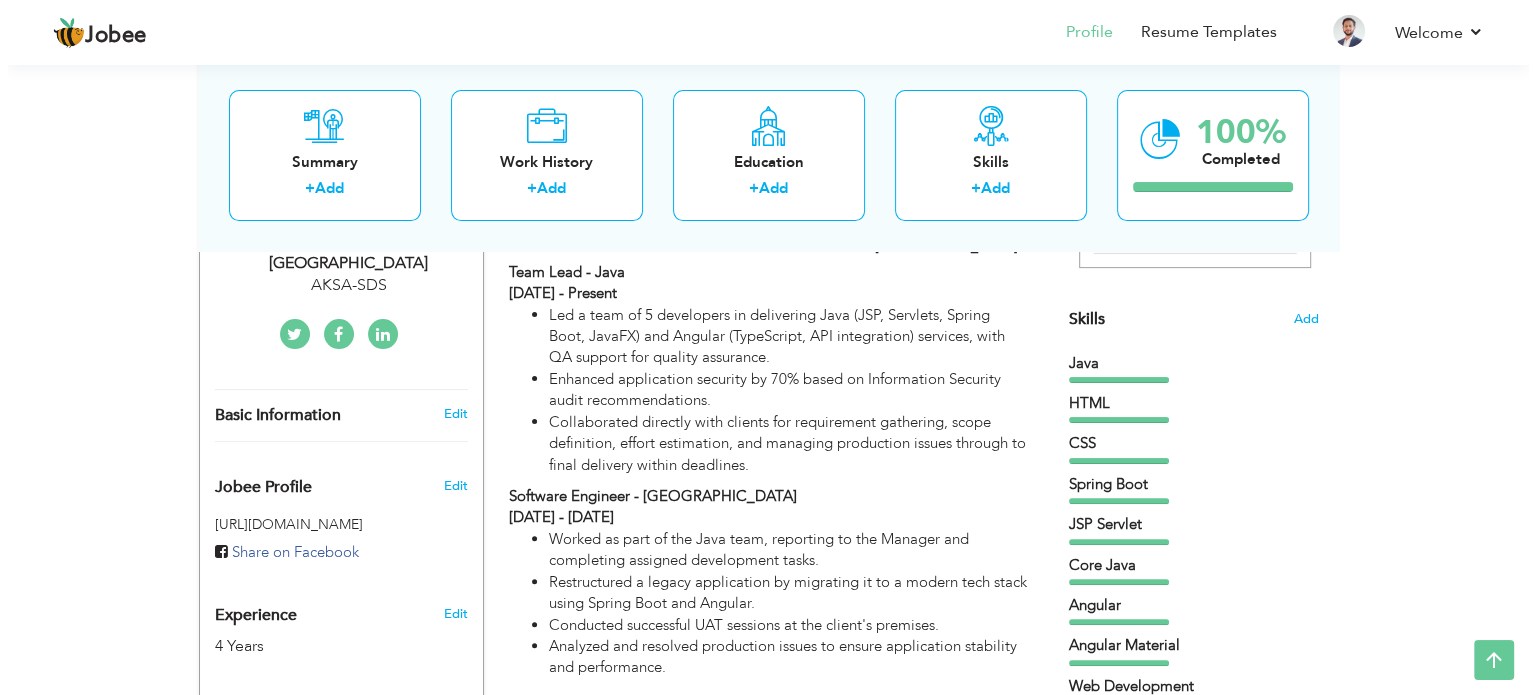scroll, scrollTop: 500, scrollLeft: 0, axis: vertical 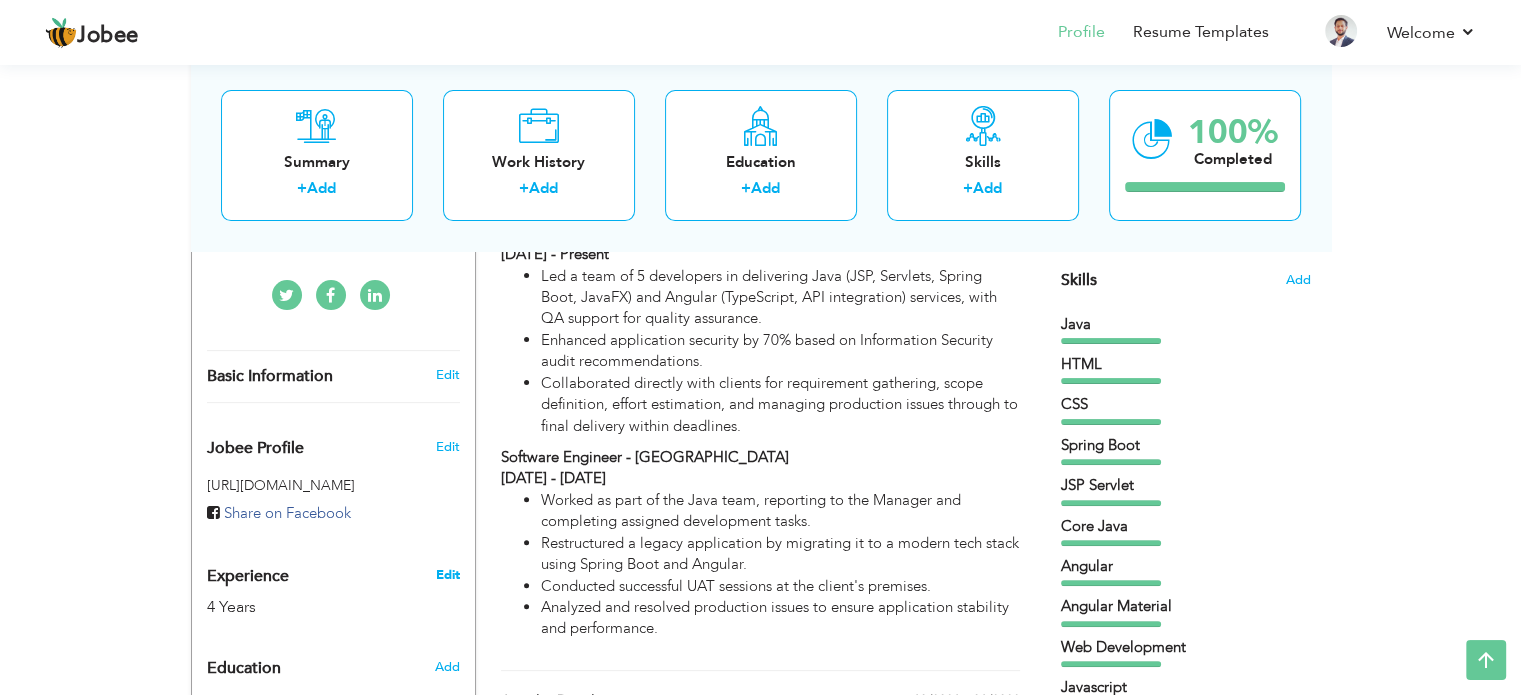 click on "Edit" at bounding box center (447, 575) 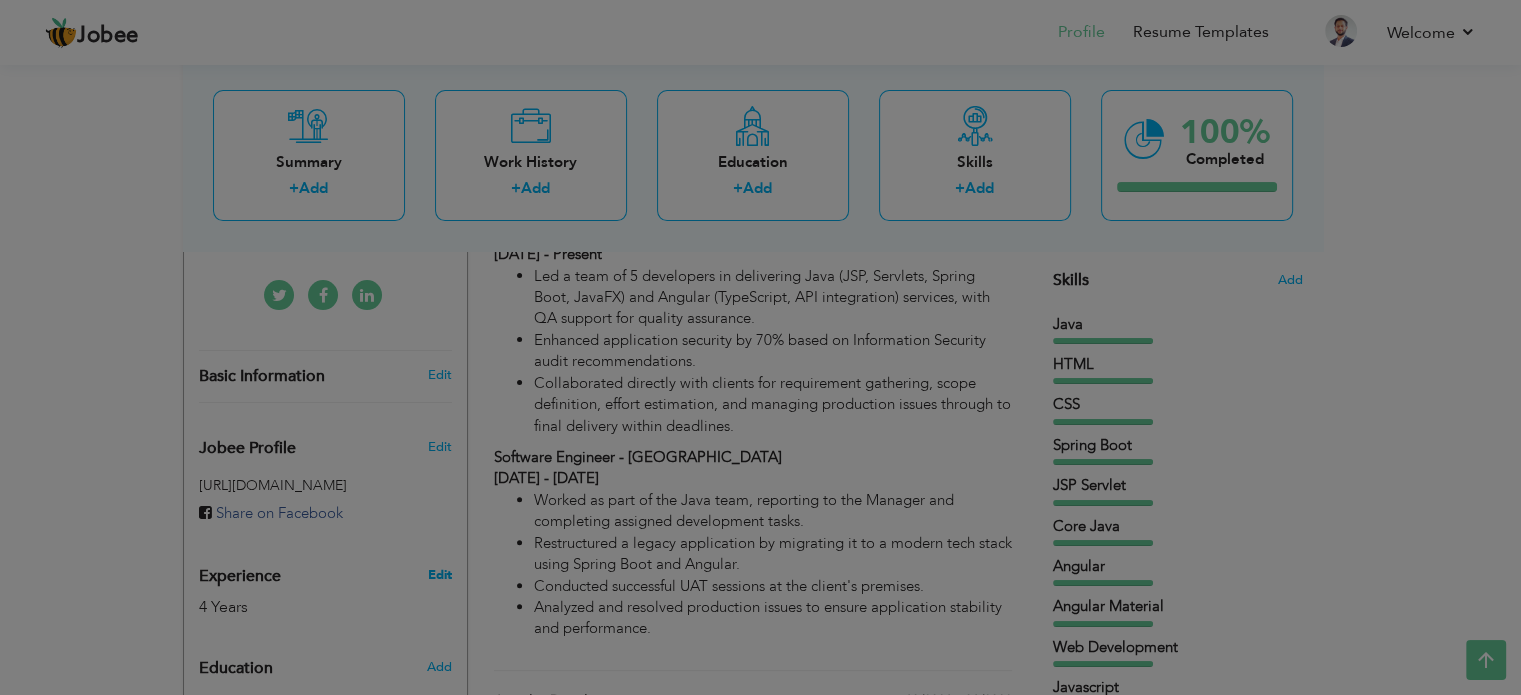 type on "[PERSON_NAME]" 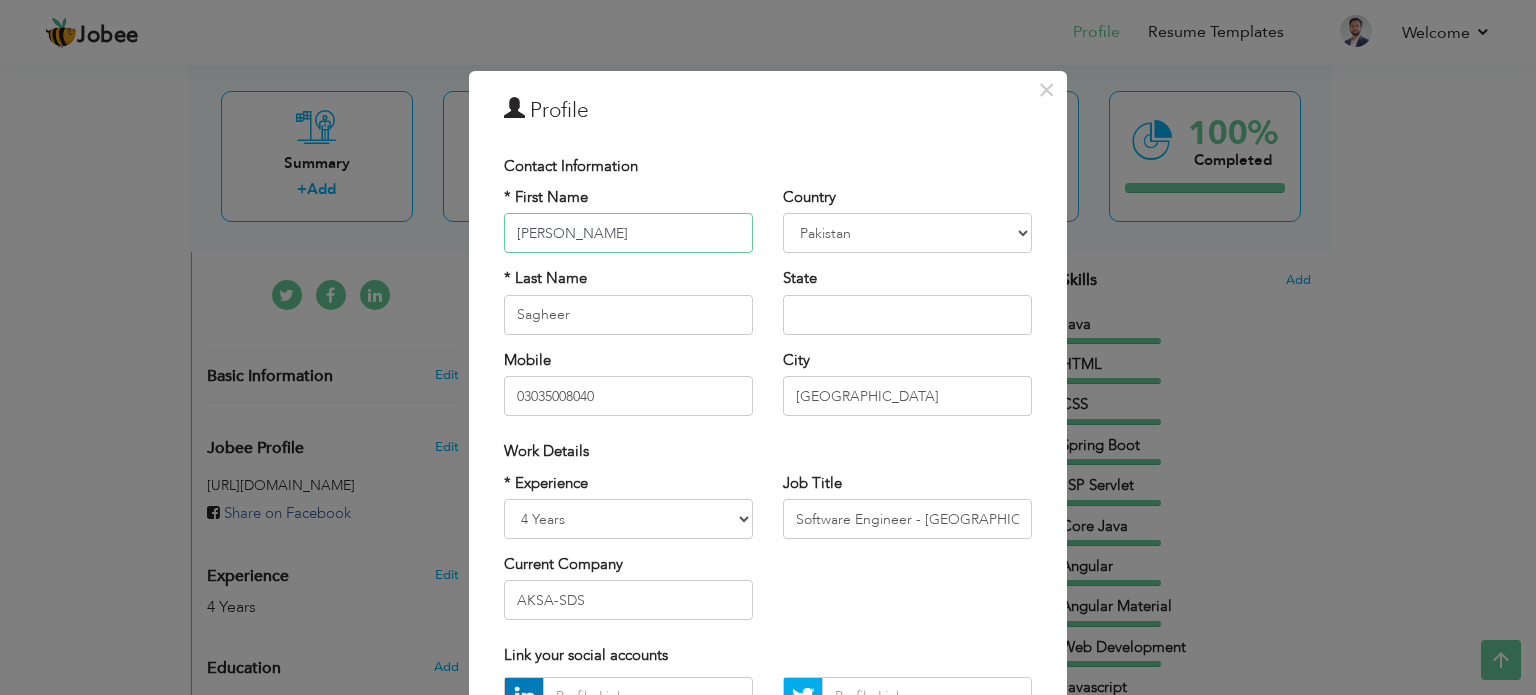scroll, scrollTop: 166, scrollLeft: 0, axis: vertical 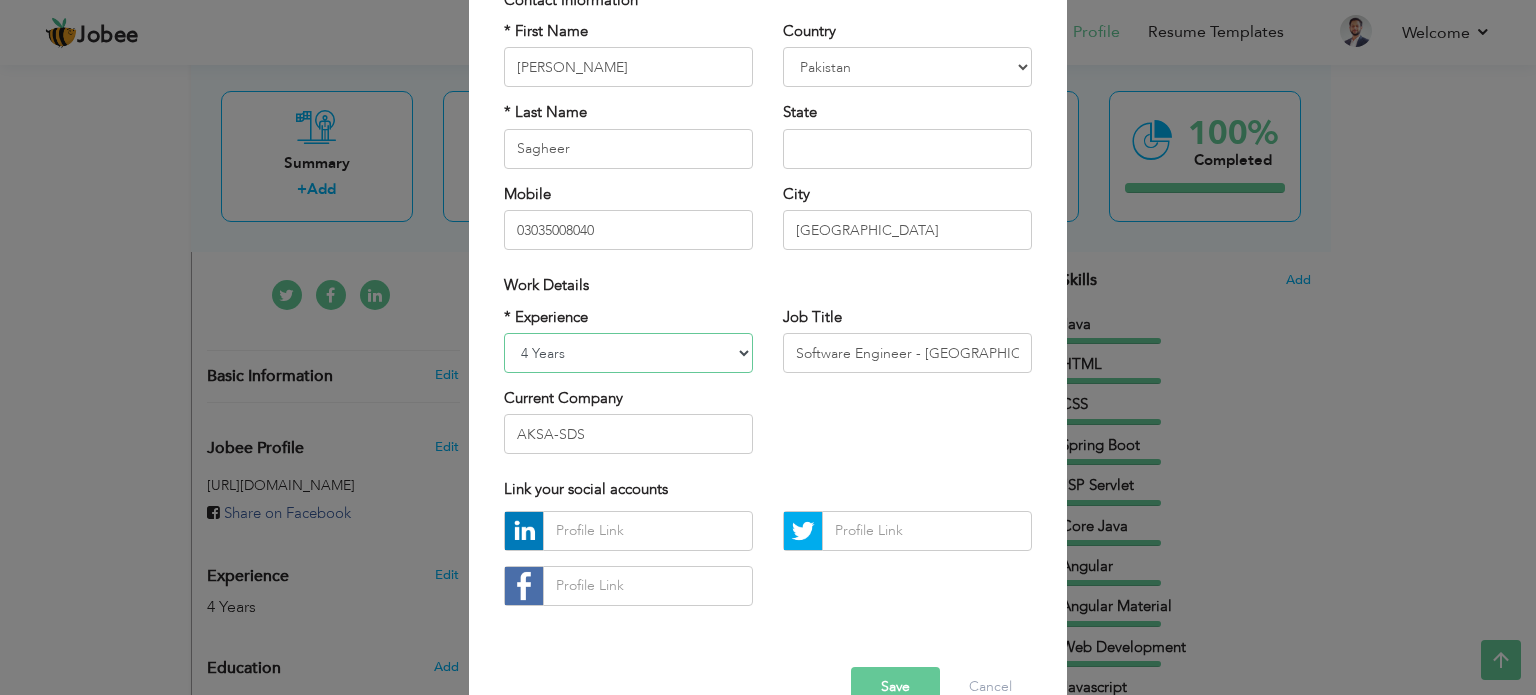 click on "Entry Level Less than 1 Year 1 Year 2 Years 3 Years 4 Years 5 Years 6 Years 7 Years 8 Years 9 Years 10 Years 11 Years 12 Years 13 Years 14 Years 15 Years 16 Years 17 Years 18 Years 19 Years 20 Years 21 Years 22 Years 23 Years 24 Years 25 Years 26 Years 27 Years 28 Years 29 Years 30 Years 31 Years 32 Years 33 Years 34 Years 35 Years More than 35 Years" at bounding box center (628, 353) 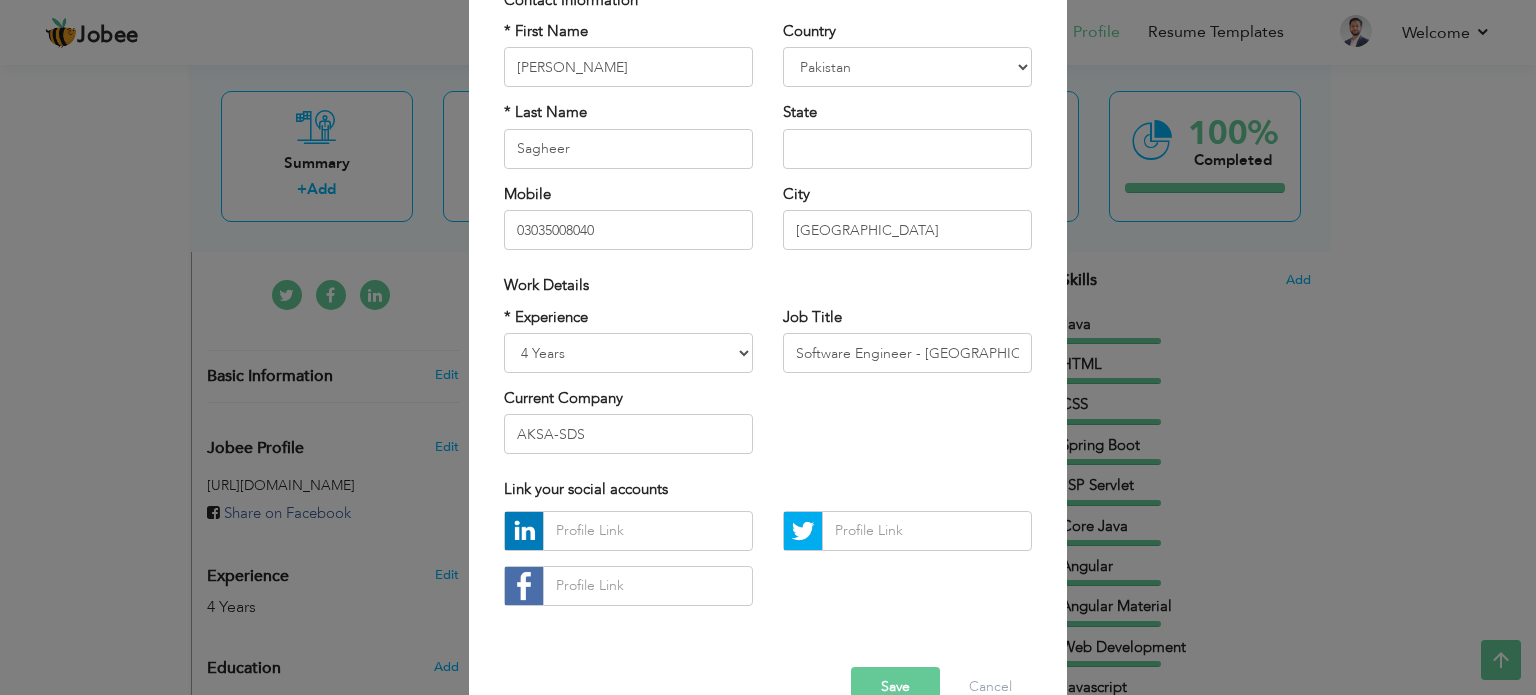 click on "* Experience
Entry Level Less than 1 Year 1 Year 2 Years 3 Years 4 Years 5 Years 6 Years 7 Years 8 Years 9 Years 10 Years 11 Years 12 Years 13 Years 14 Years 15 Years 16 Years 17 Years 18 Years 19 Years 20 Years 21 Years 22 Years 23 Years 24 Years 25 Years 26 Years 27 Years 28 Years 29 Years 30 Years 31 Years 32 Years 33 Years 34 Years 35 Years More than 35 Years
Current Company
AKSA-SDS
Job Title" at bounding box center [768, 388] 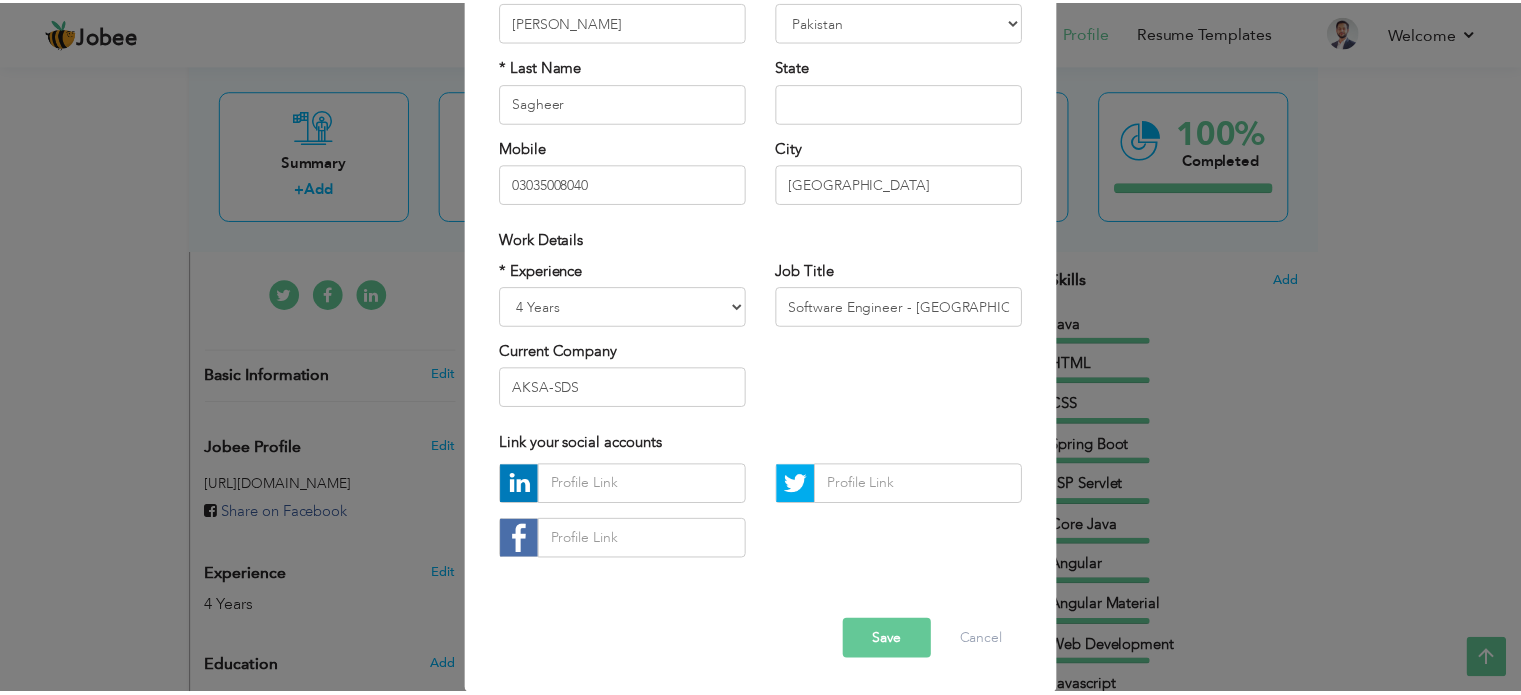 scroll, scrollTop: 212, scrollLeft: 0, axis: vertical 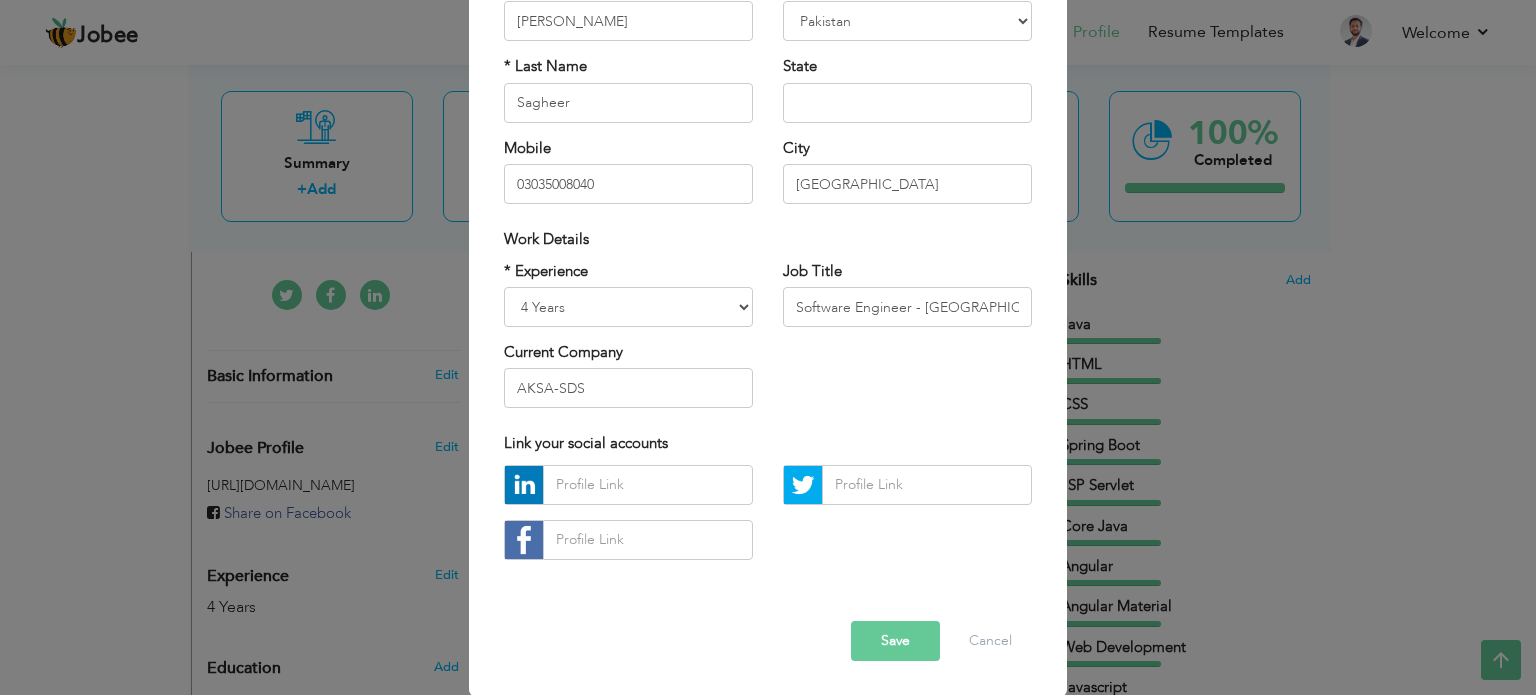 click on "Save" at bounding box center [895, 641] 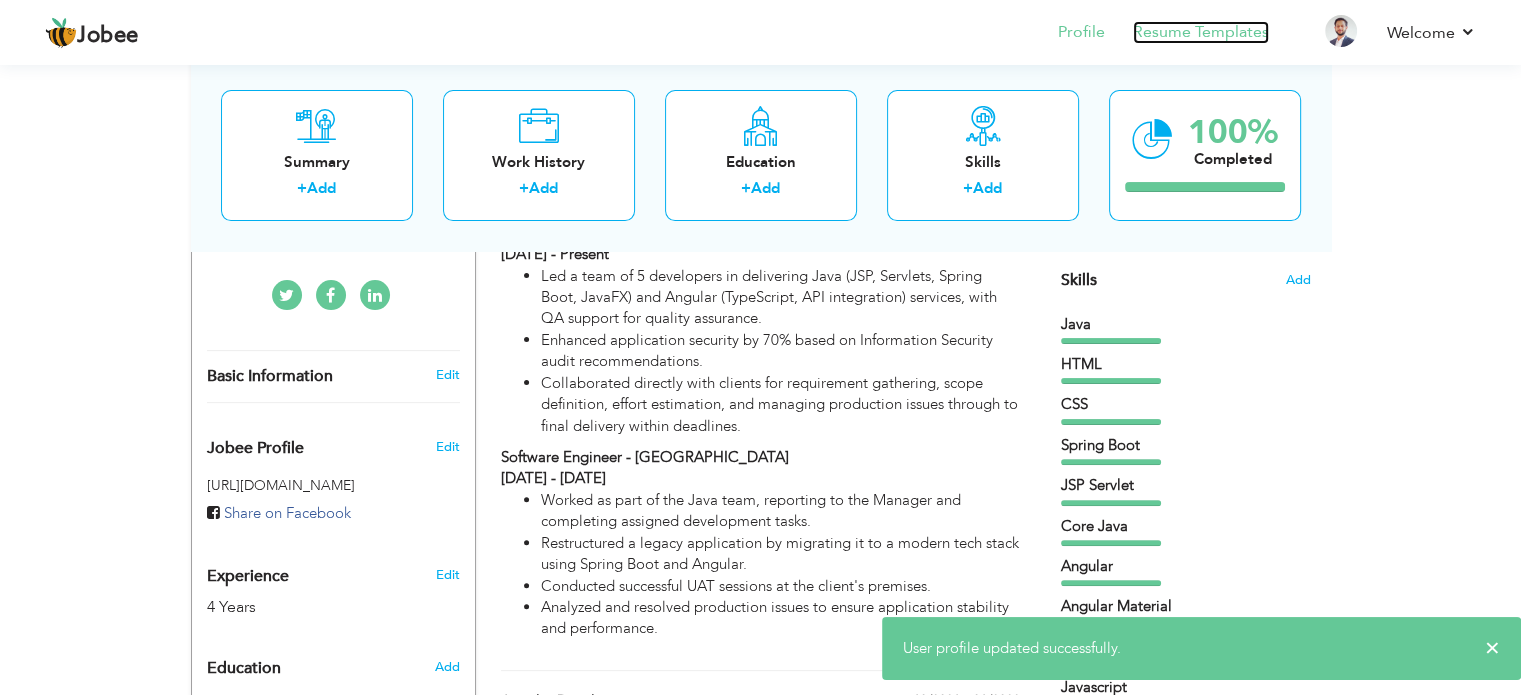 click on "Resume Templates" at bounding box center [1201, 32] 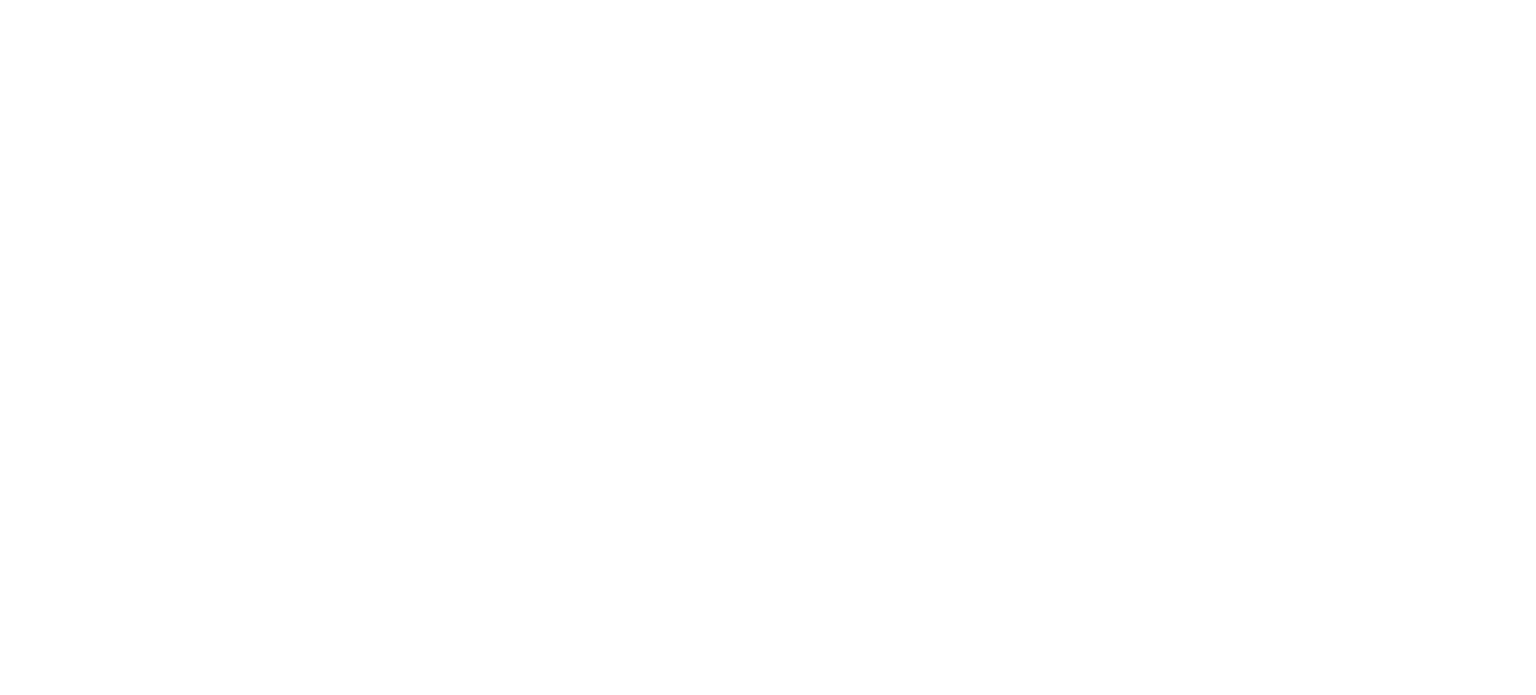 scroll, scrollTop: 0, scrollLeft: 0, axis: both 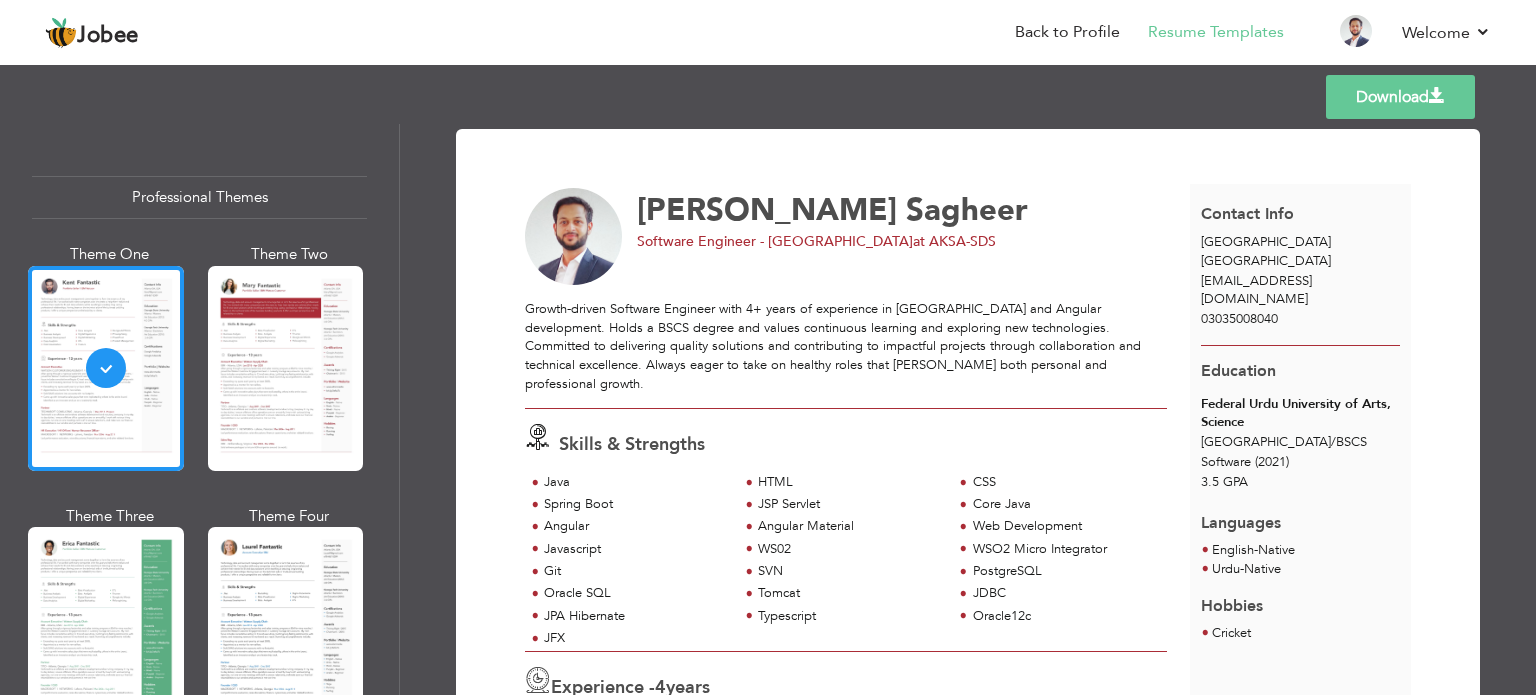click on "Download
[PERSON_NAME]
Software Engineer - Java  at AKSA-SDS" at bounding box center [968, 409] 